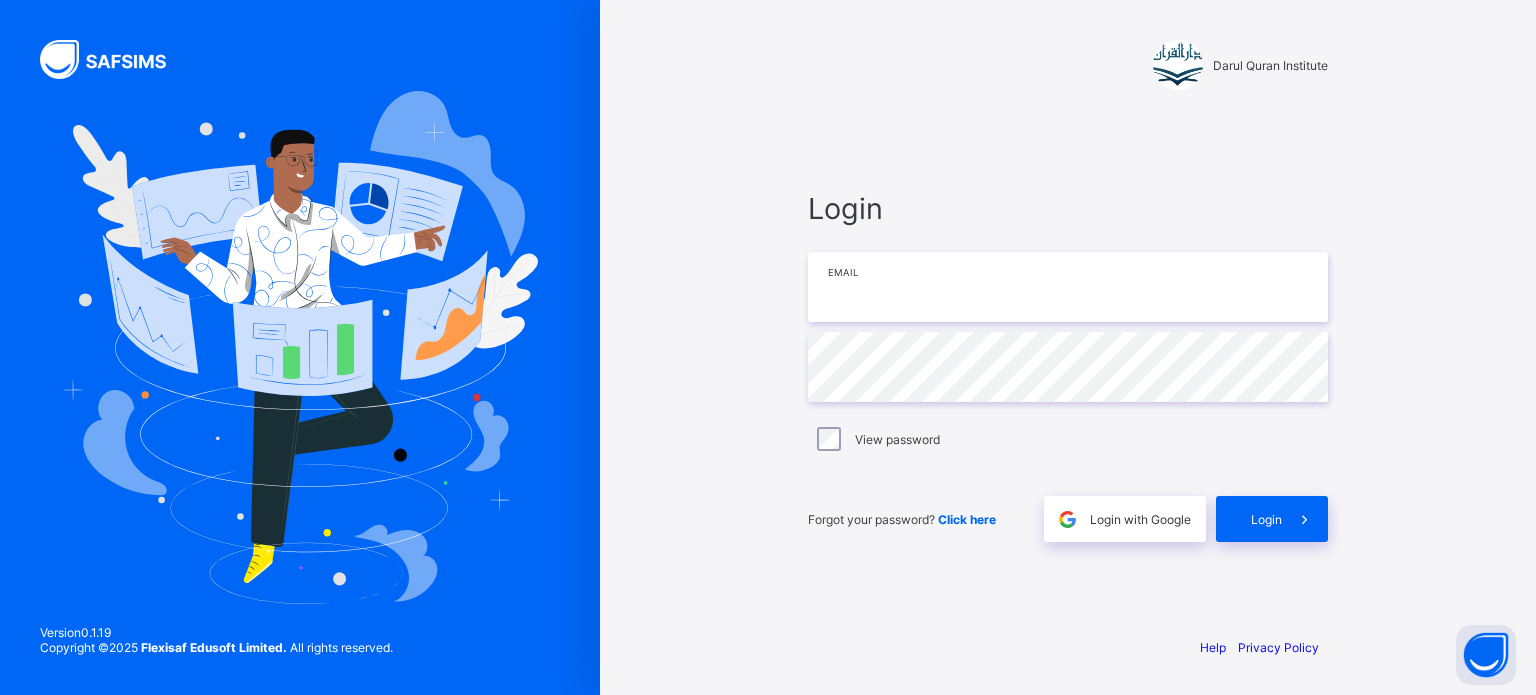 scroll, scrollTop: 0, scrollLeft: 0, axis: both 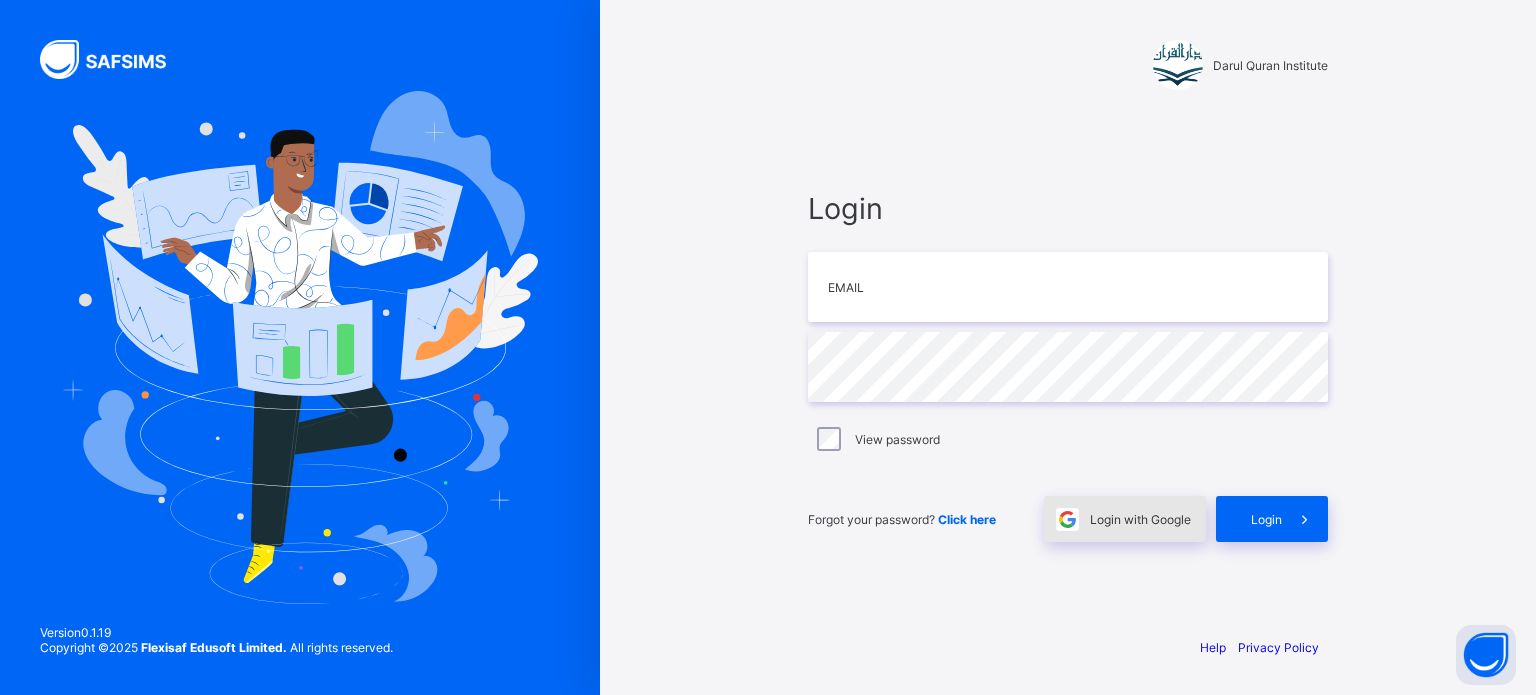 click on "Login with Google" at bounding box center (1125, 519) 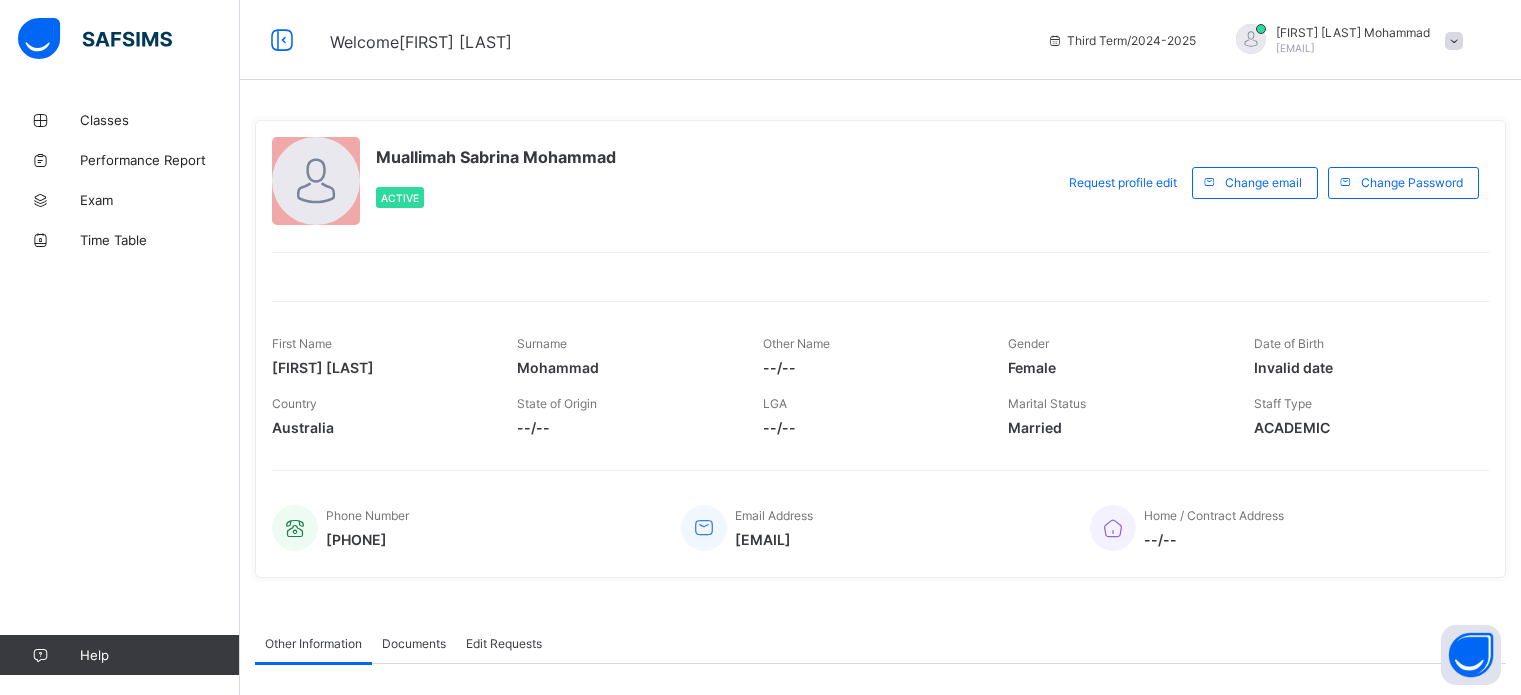 scroll, scrollTop: 0, scrollLeft: 0, axis: both 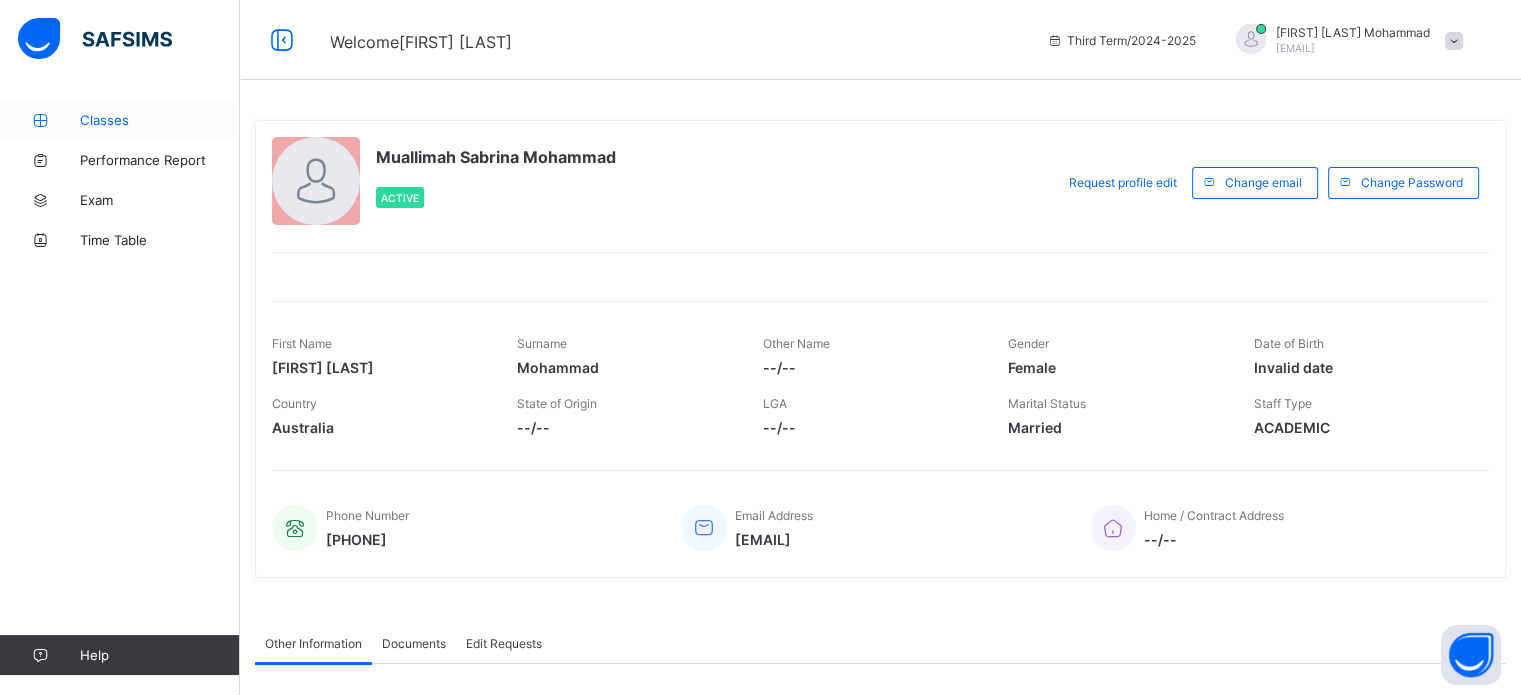click on "Classes" at bounding box center [160, 120] 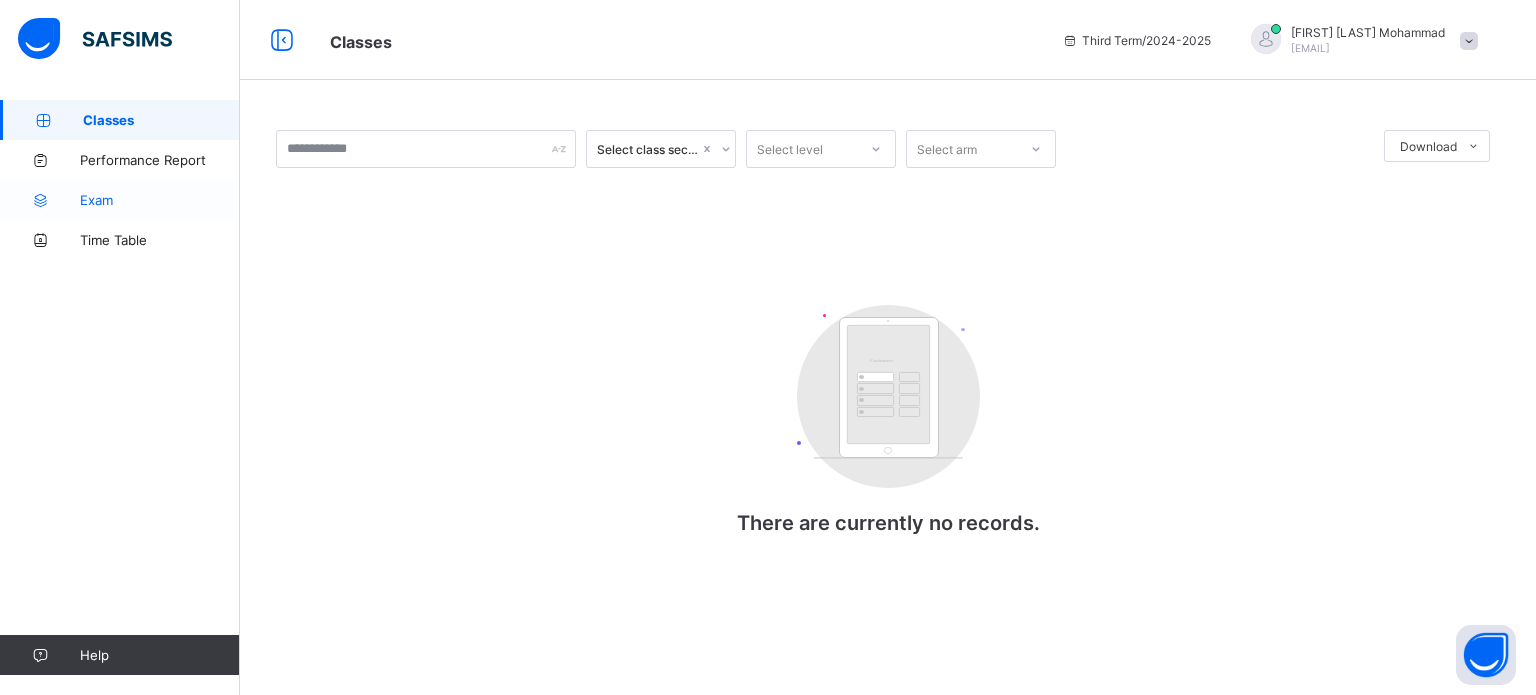 click on "Exam" at bounding box center (160, 200) 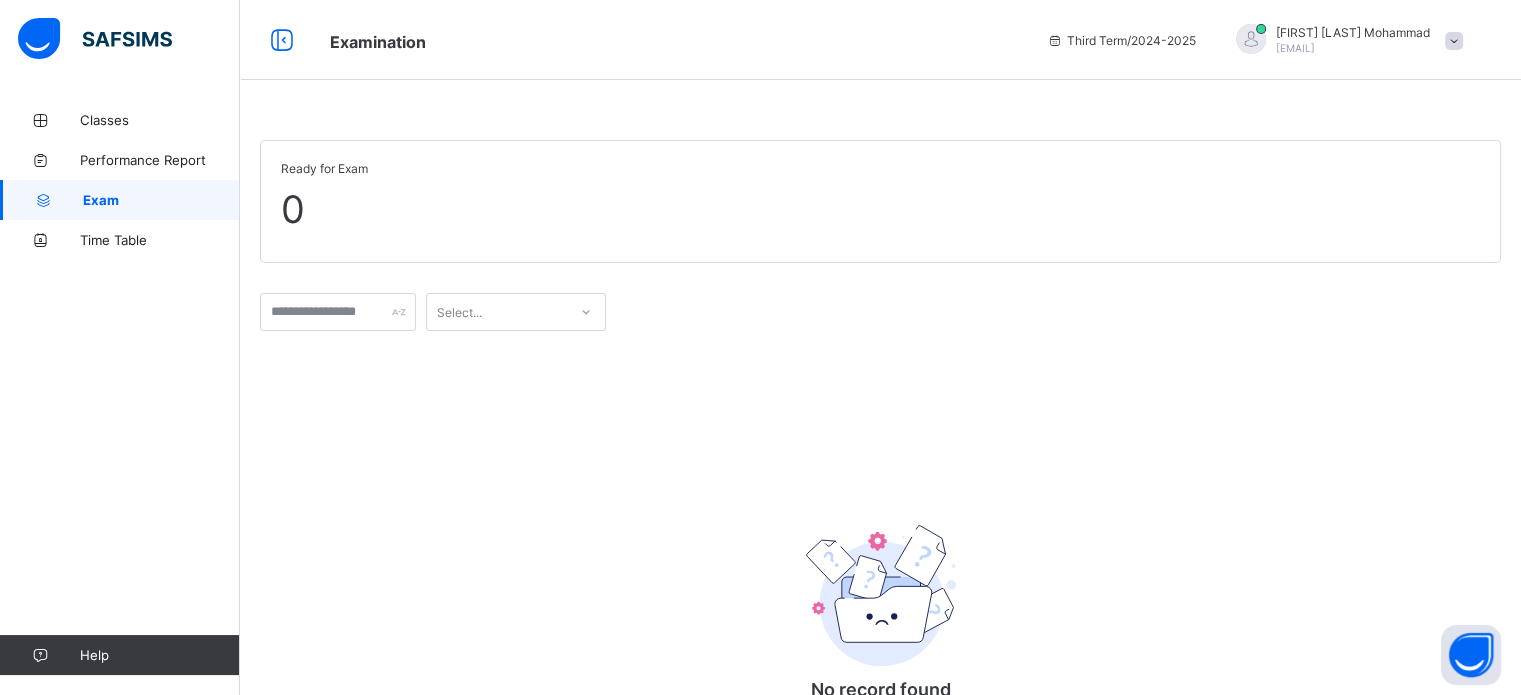 scroll, scrollTop: 143, scrollLeft: 0, axis: vertical 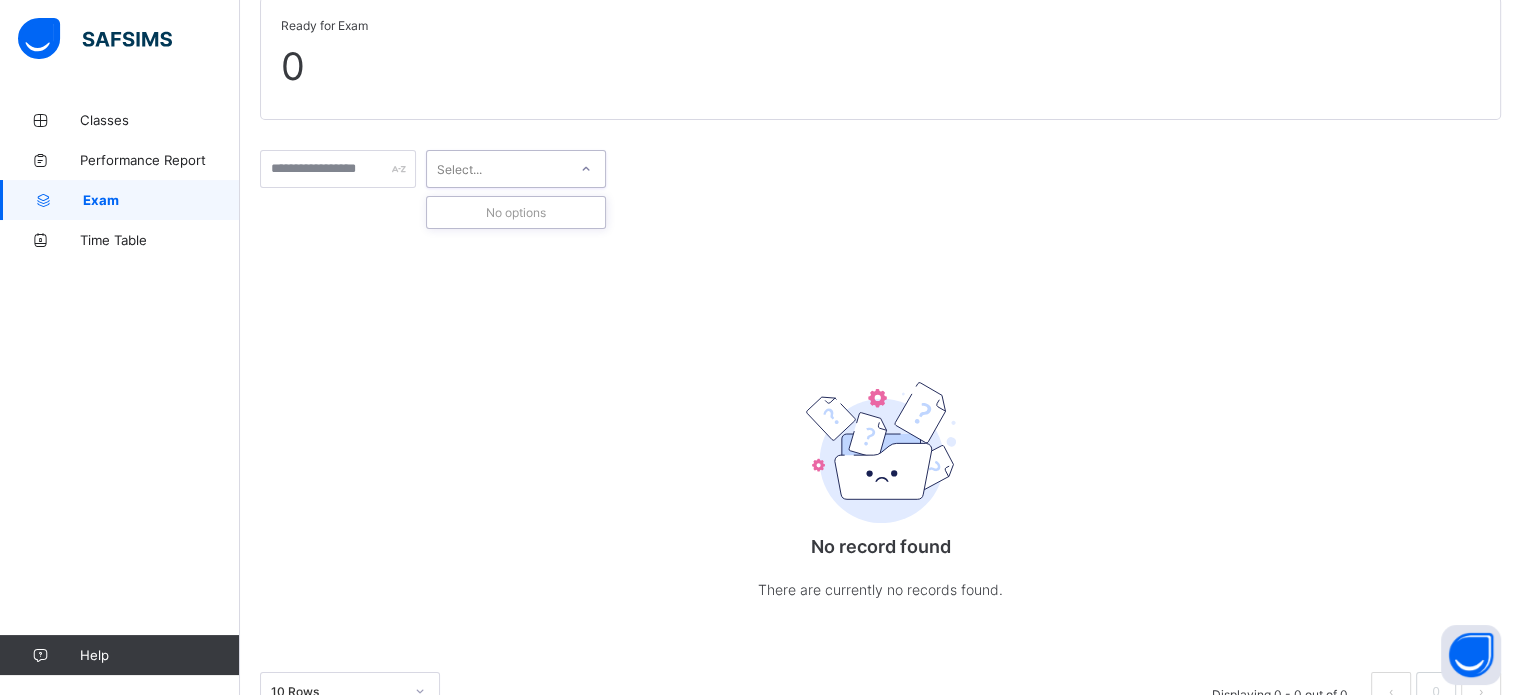click on "Select..." at bounding box center (497, 169) 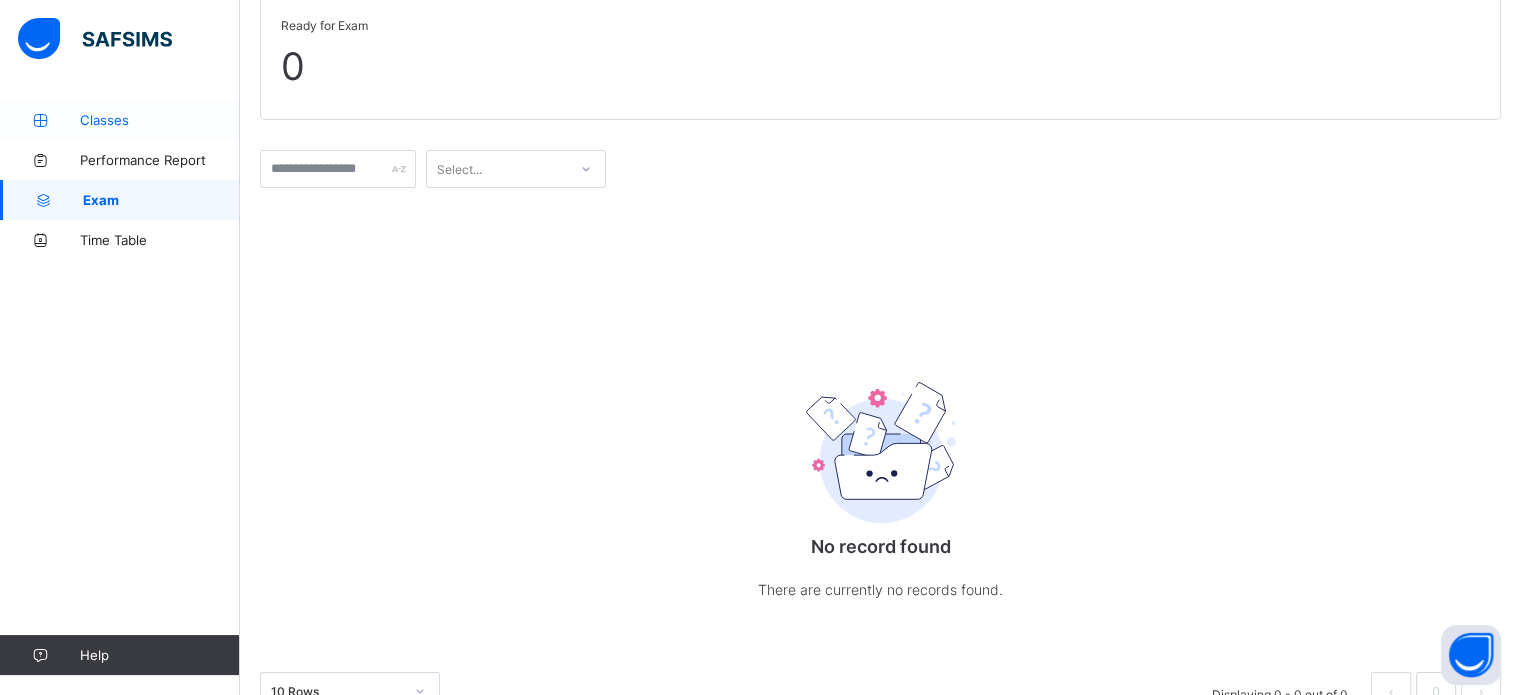 click on "Classes" at bounding box center [120, 120] 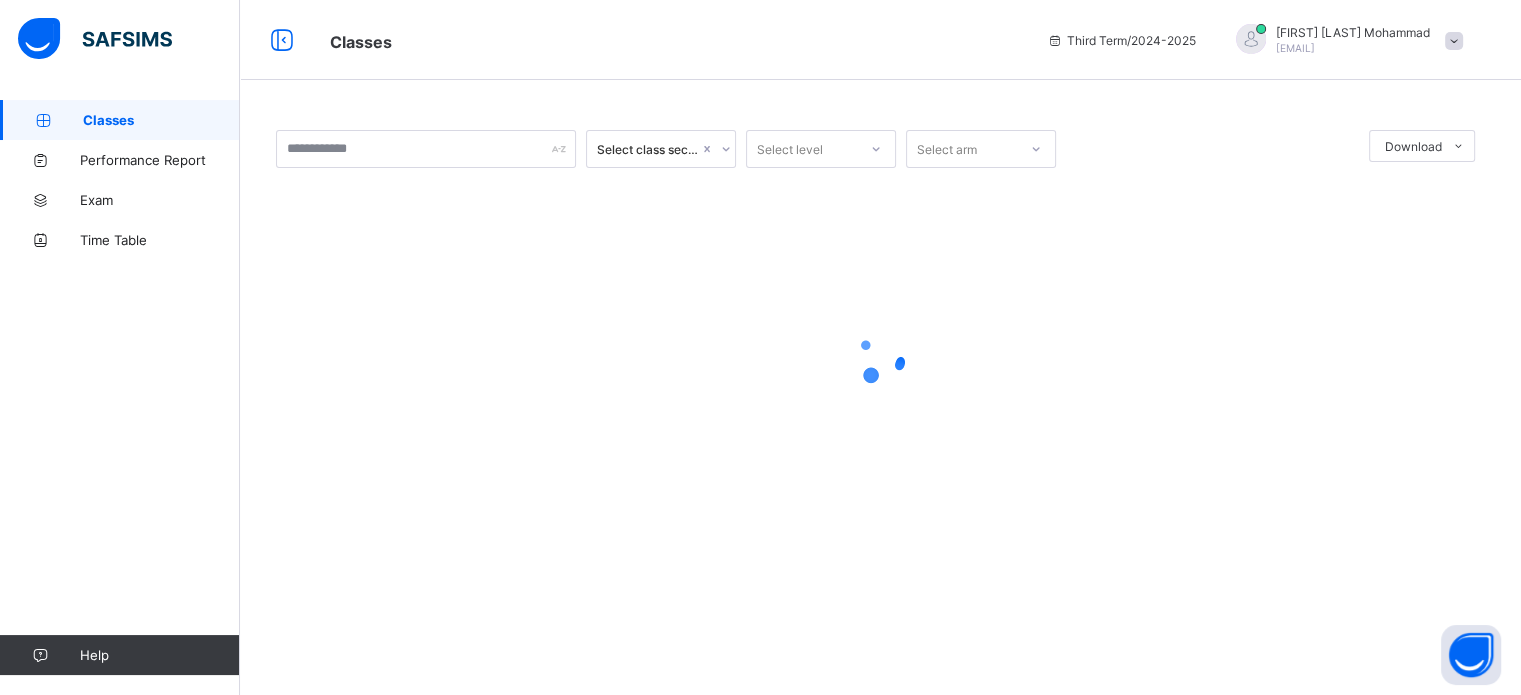 scroll, scrollTop: 0, scrollLeft: 0, axis: both 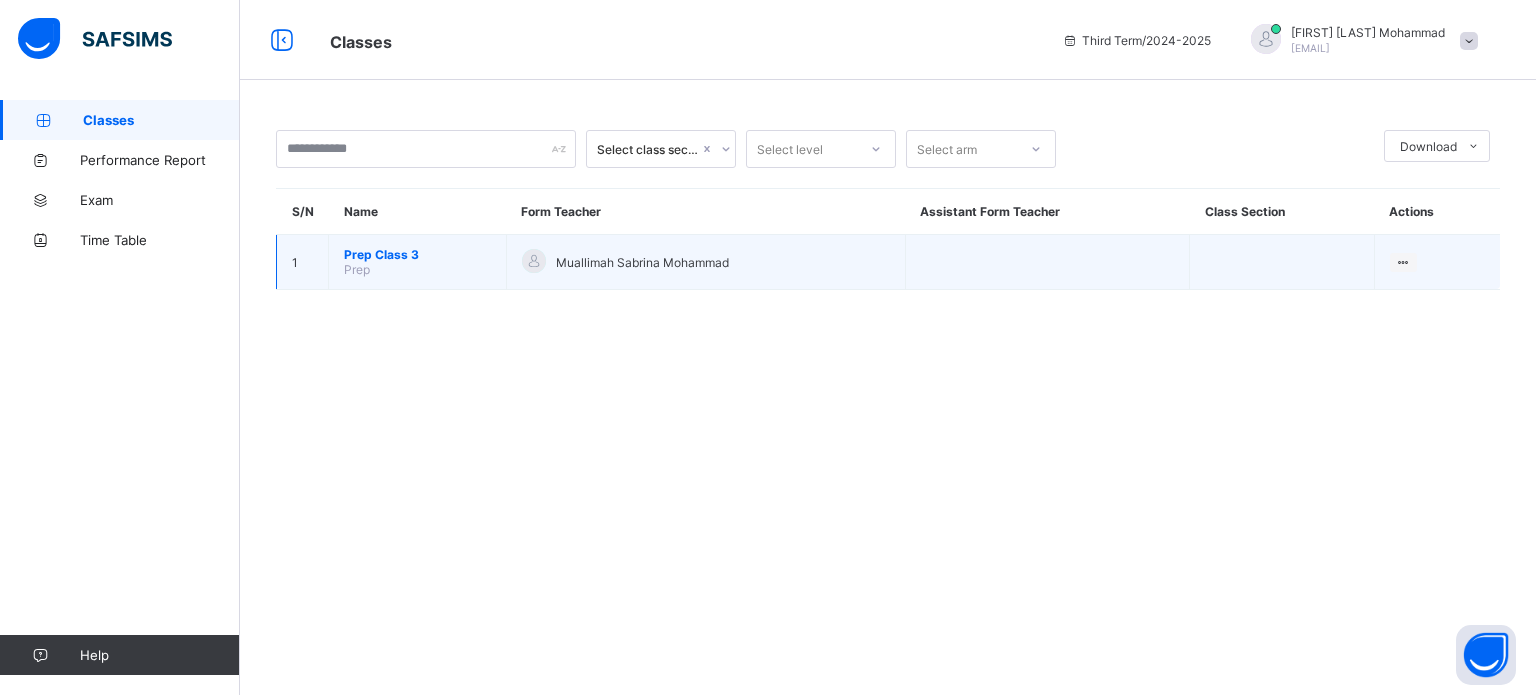 click on "Prep   Class 3" at bounding box center [417, 254] 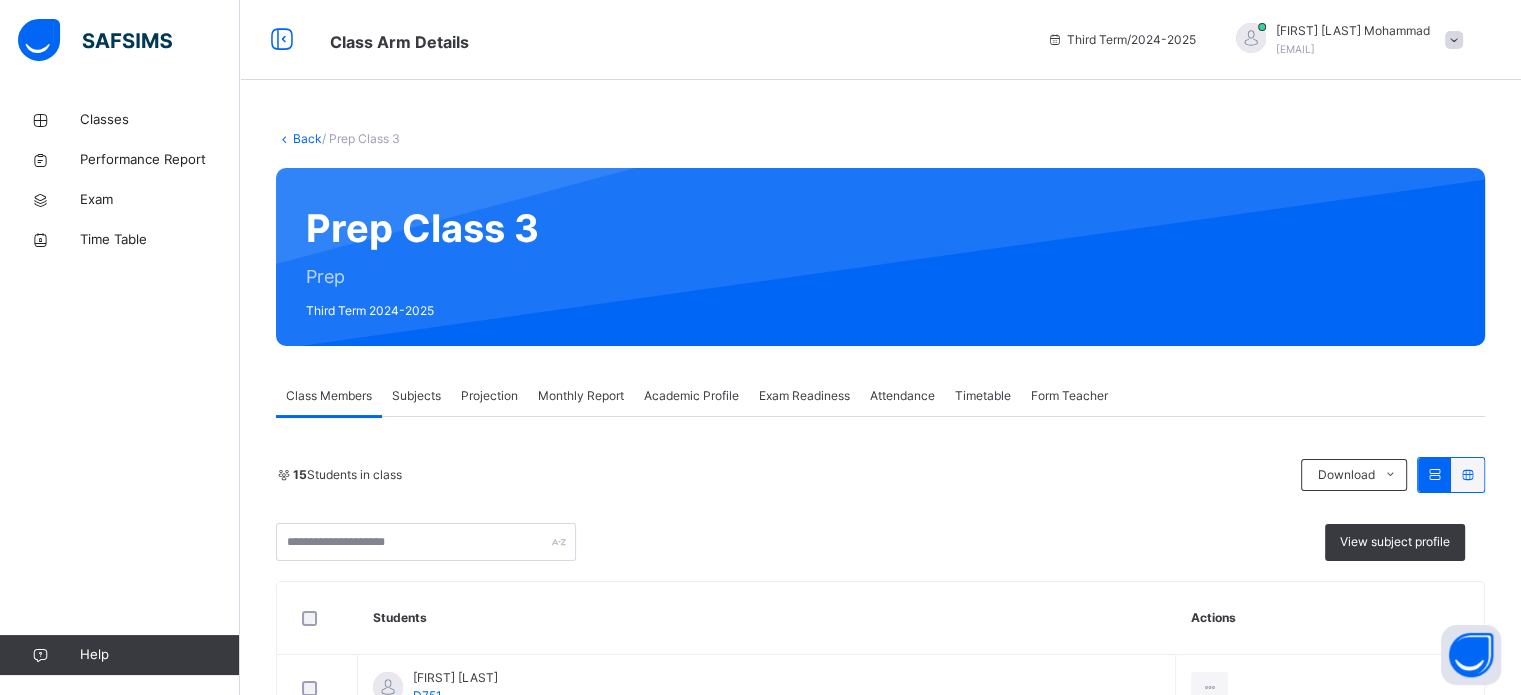 scroll, scrollTop: 160, scrollLeft: 0, axis: vertical 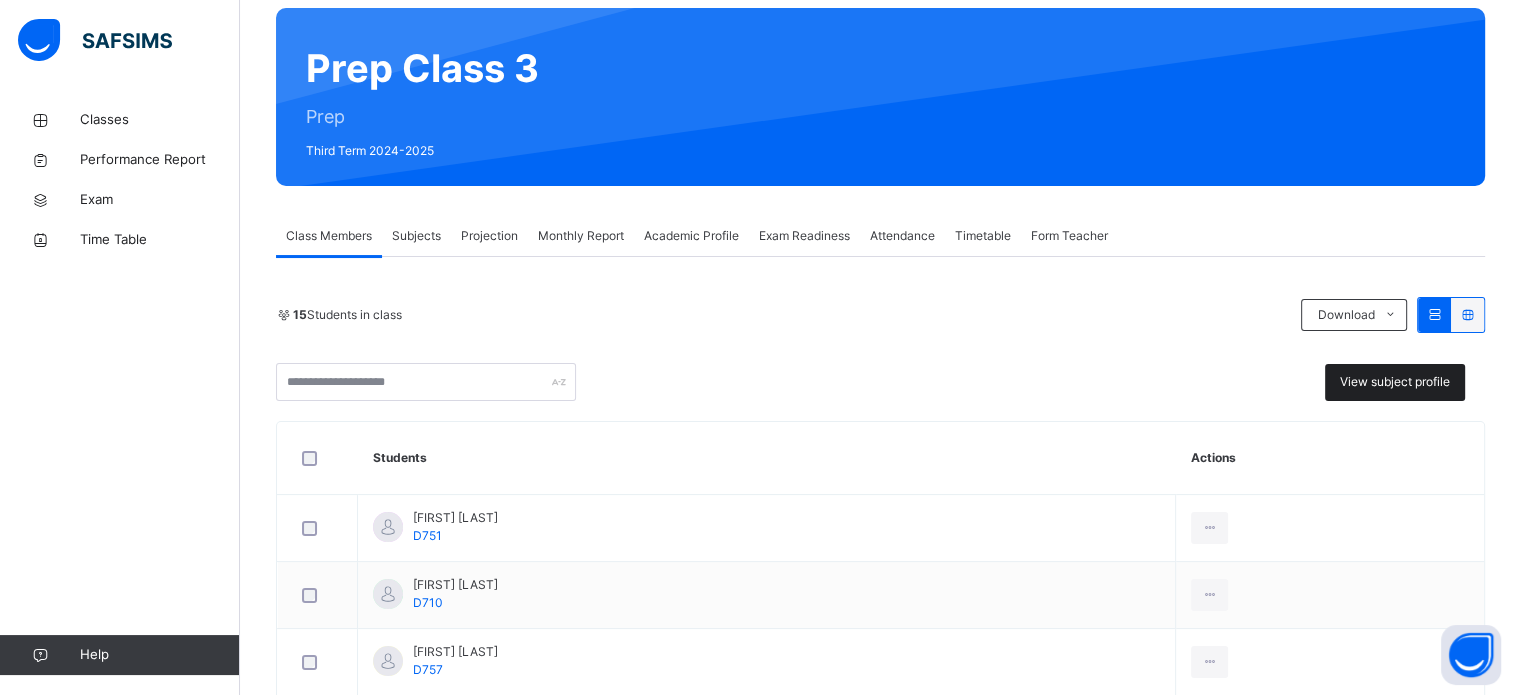 click on "View subject profile" at bounding box center [1395, 382] 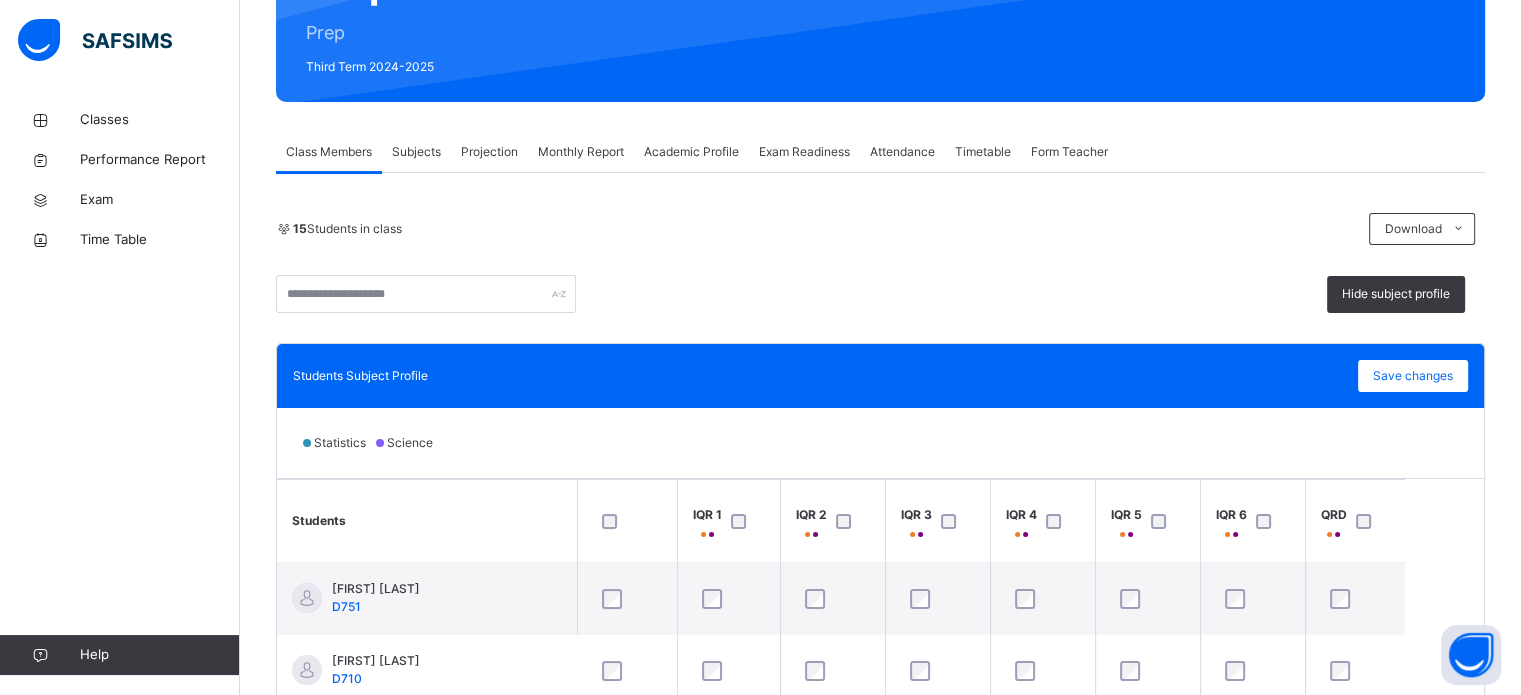 scroll, scrollTop: 571, scrollLeft: 0, axis: vertical 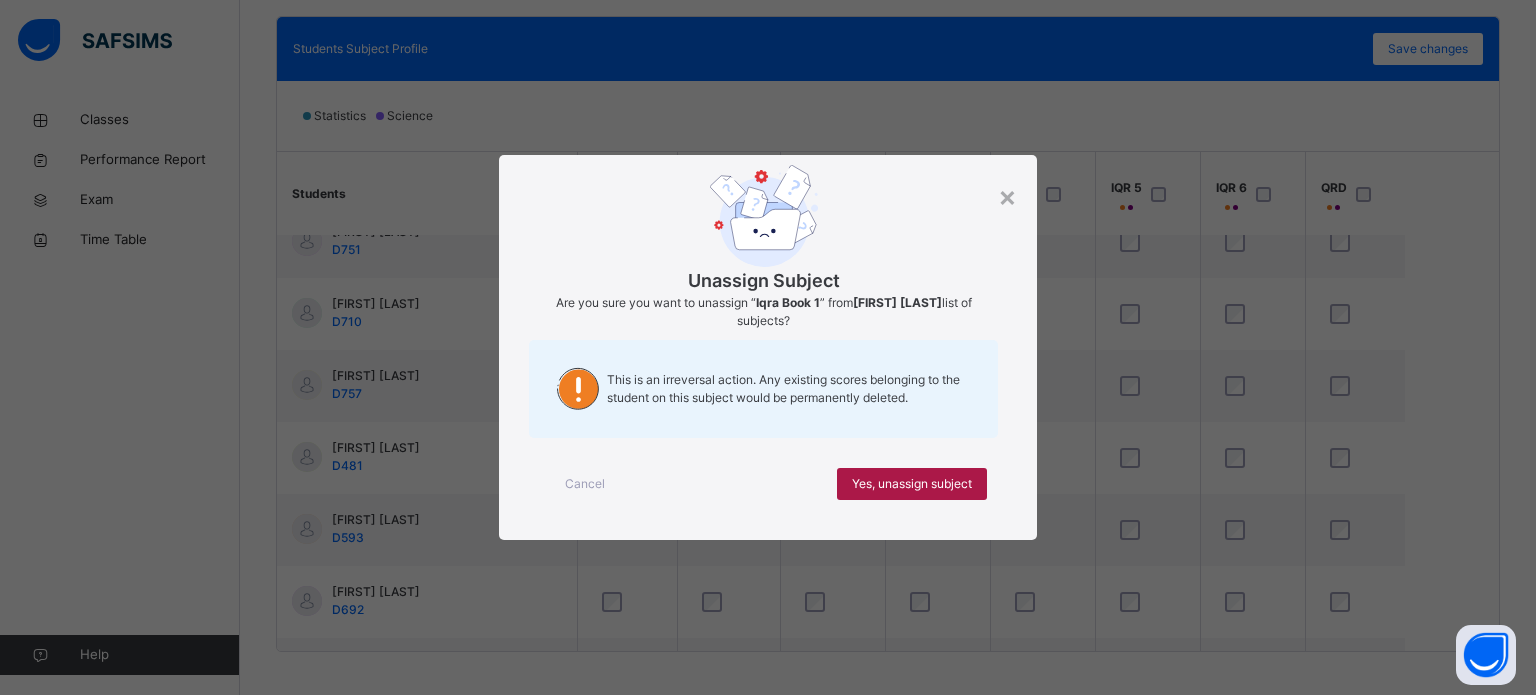 click on "Yes, unassign subject" at bounding box center (912, 484) 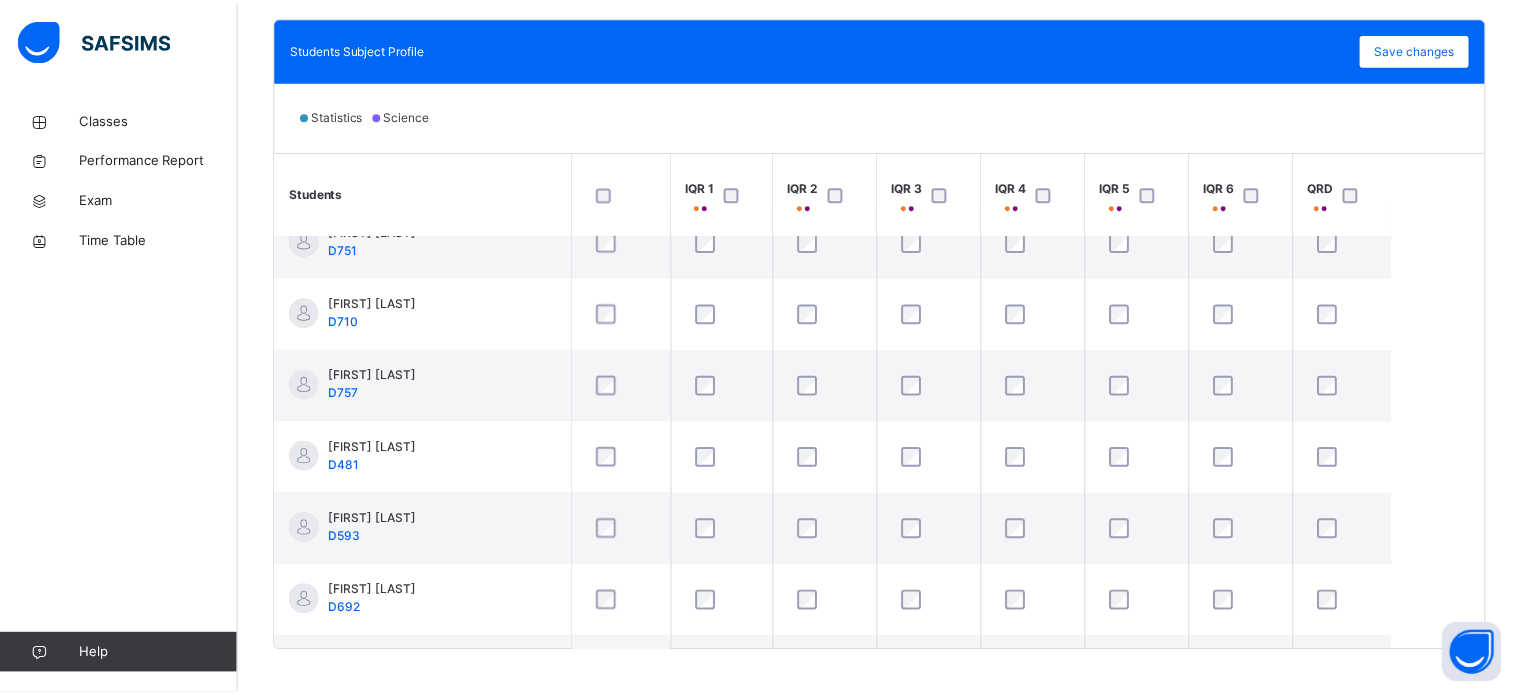 scroll, scrollTop: 0, scrollLeft: 0, axis: both 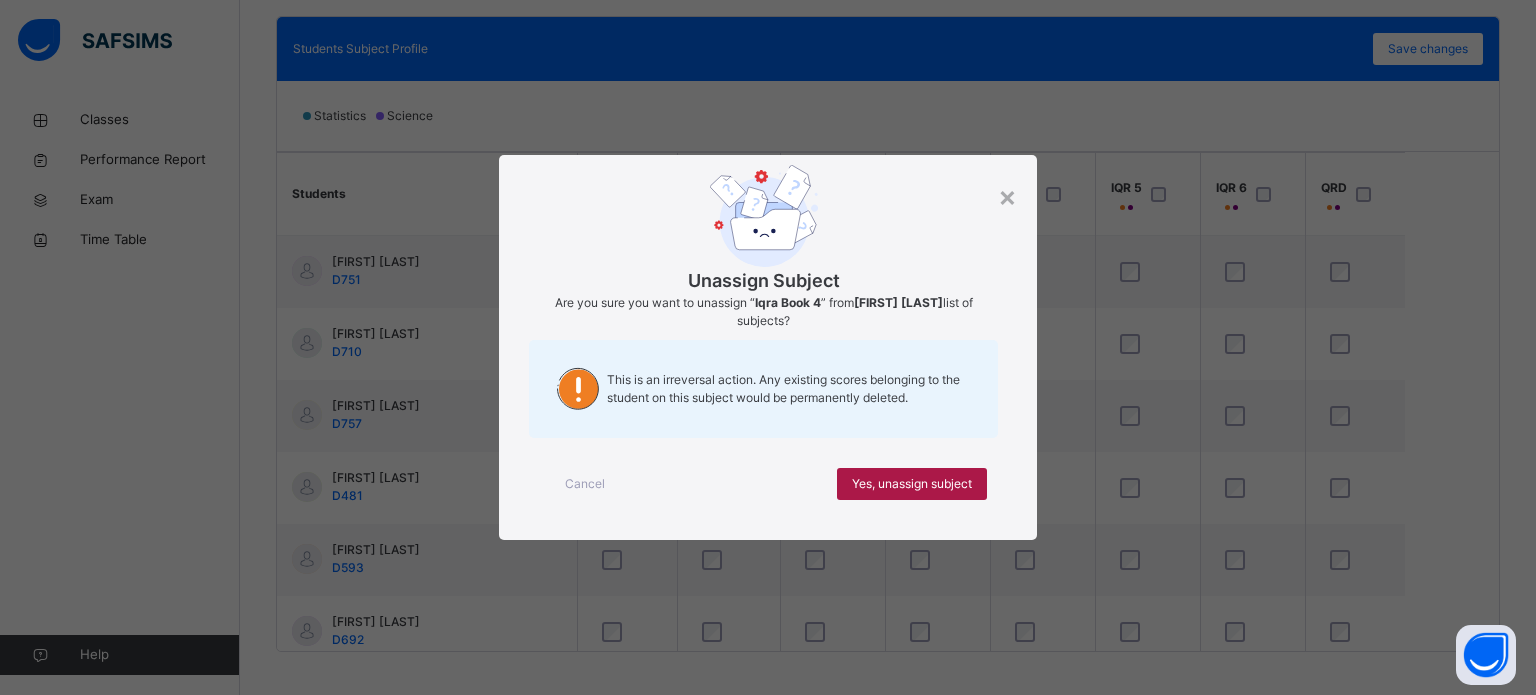 click on "Yes, unassign subject" at bounding box center (912, 484) 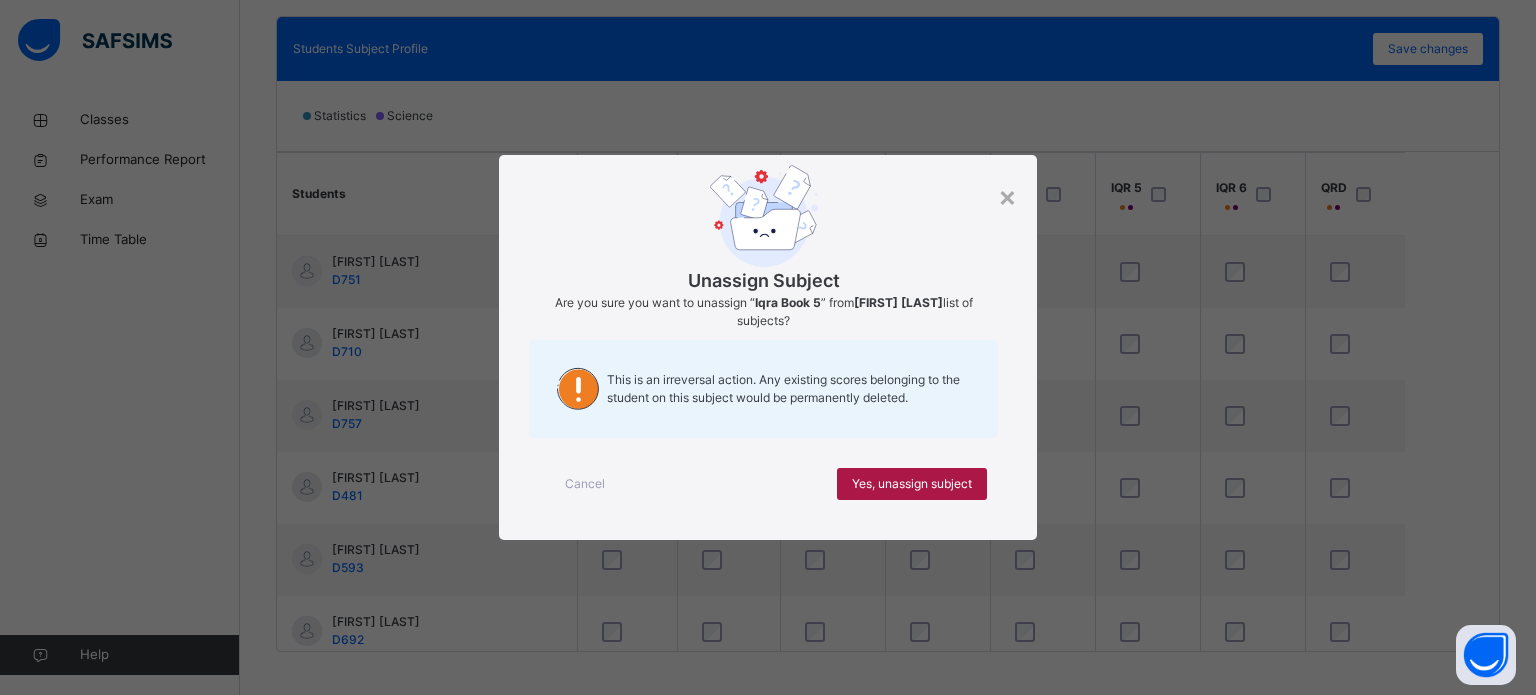 click on "Yes, unassign subject" at bounding box center [912, 484] 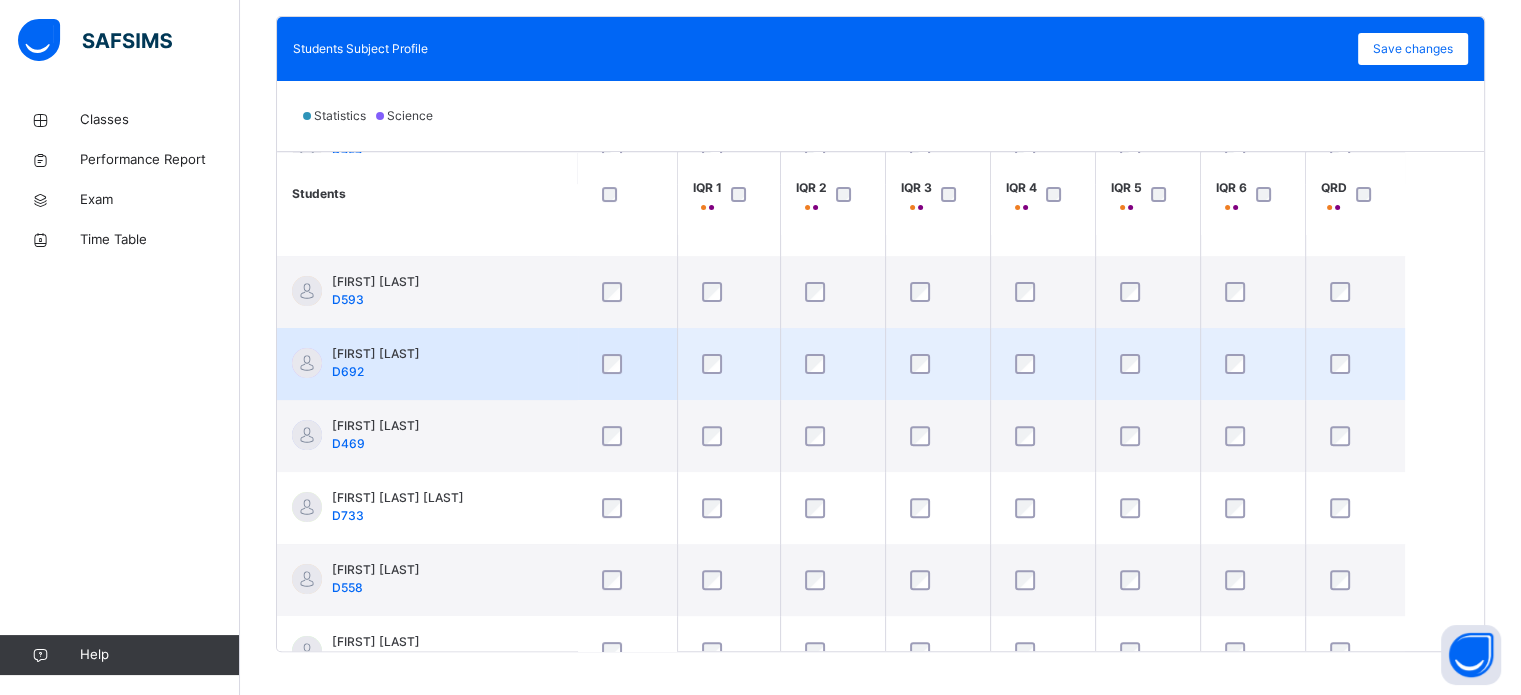 scroll, scrollTop: 272, scrollLeft: 0, axis: vertical 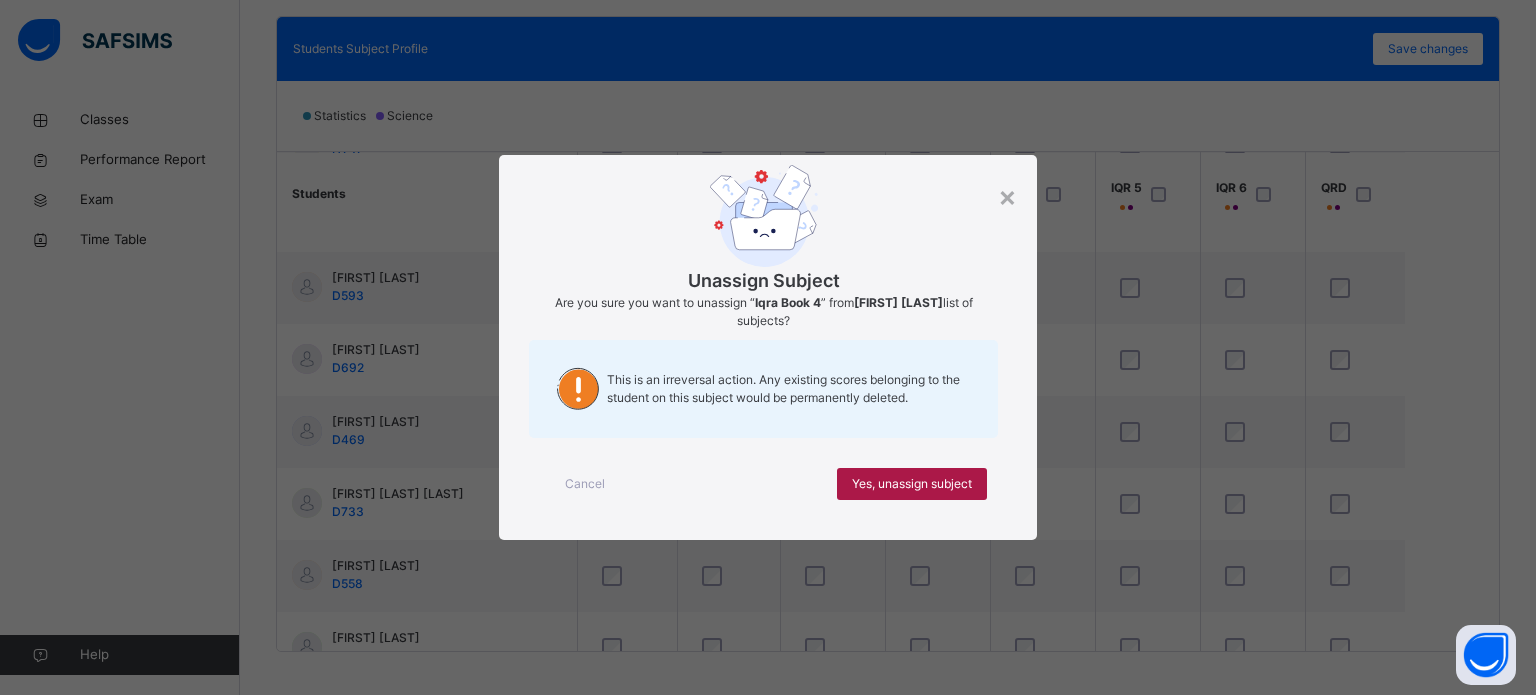 click on "Yes, unassign subject" at bounding box center (912, 484) 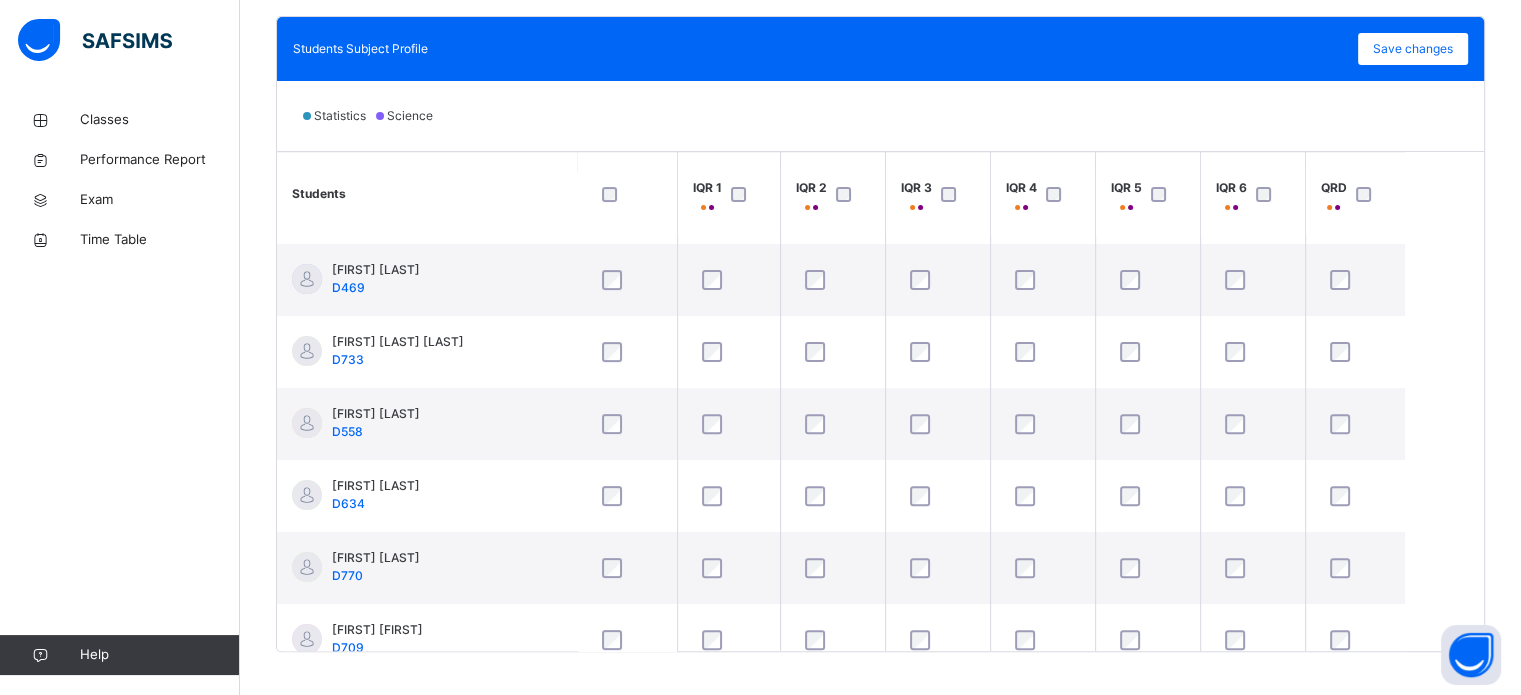 scroll, scrollTop: 426, scrollLeft: 0, axis: vertical 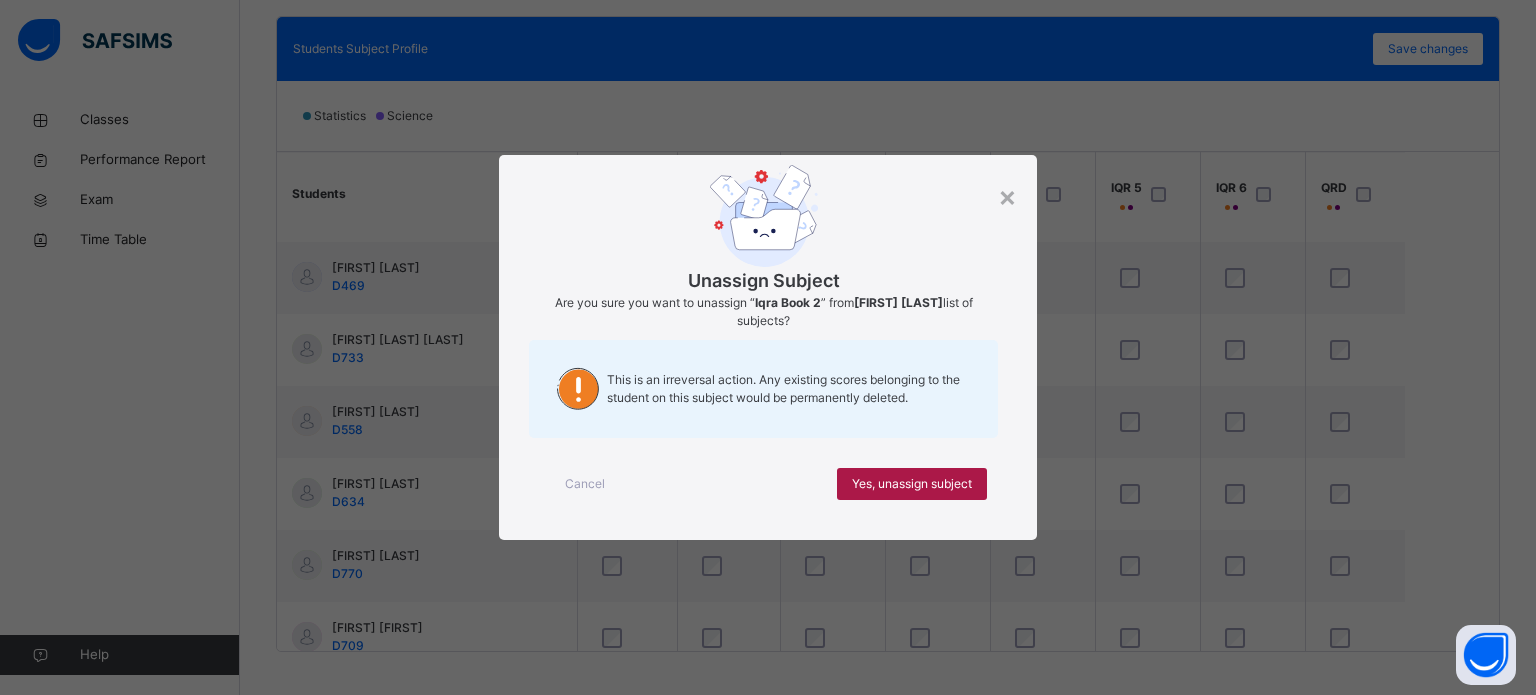 click on "Yes, unassign subject" at bounding box center (912, 484) 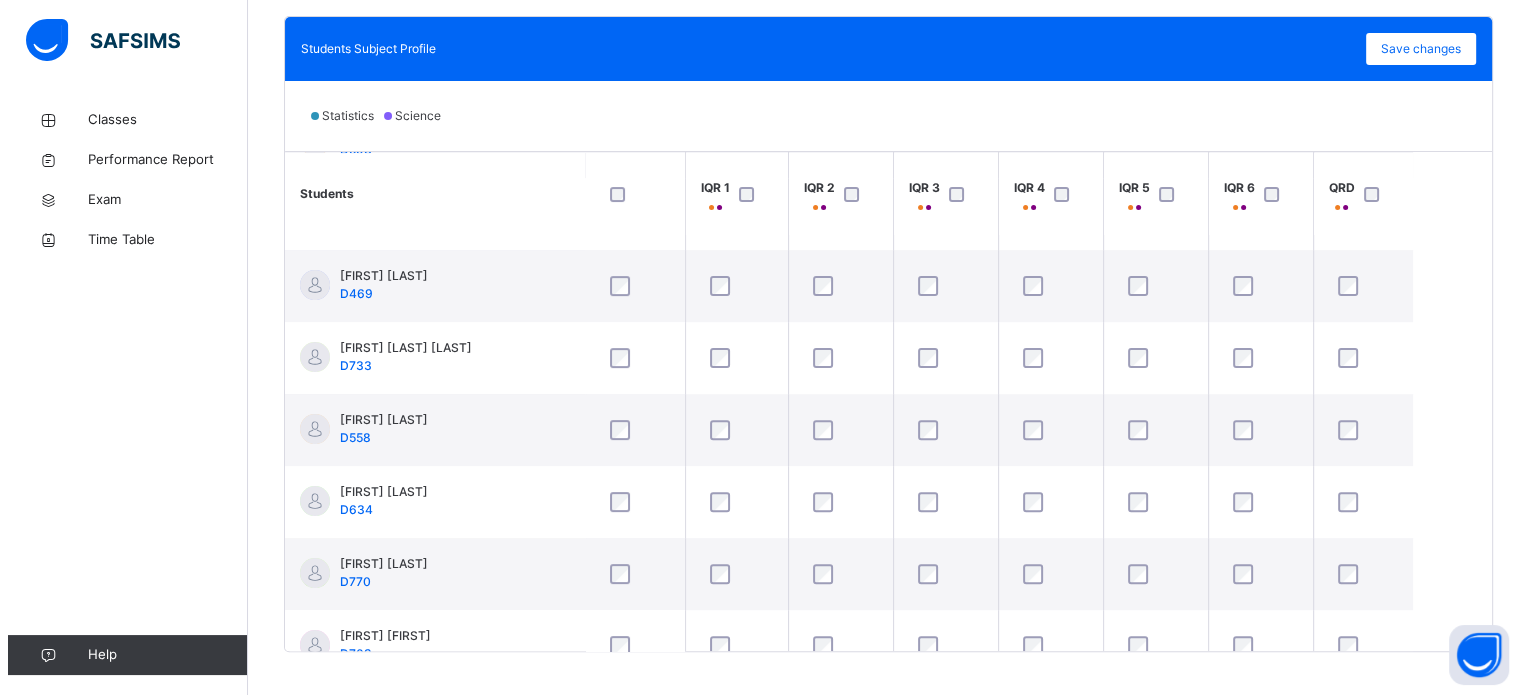 scroll, scrollTop: 419, scrollLeft: 0, axis: vertical 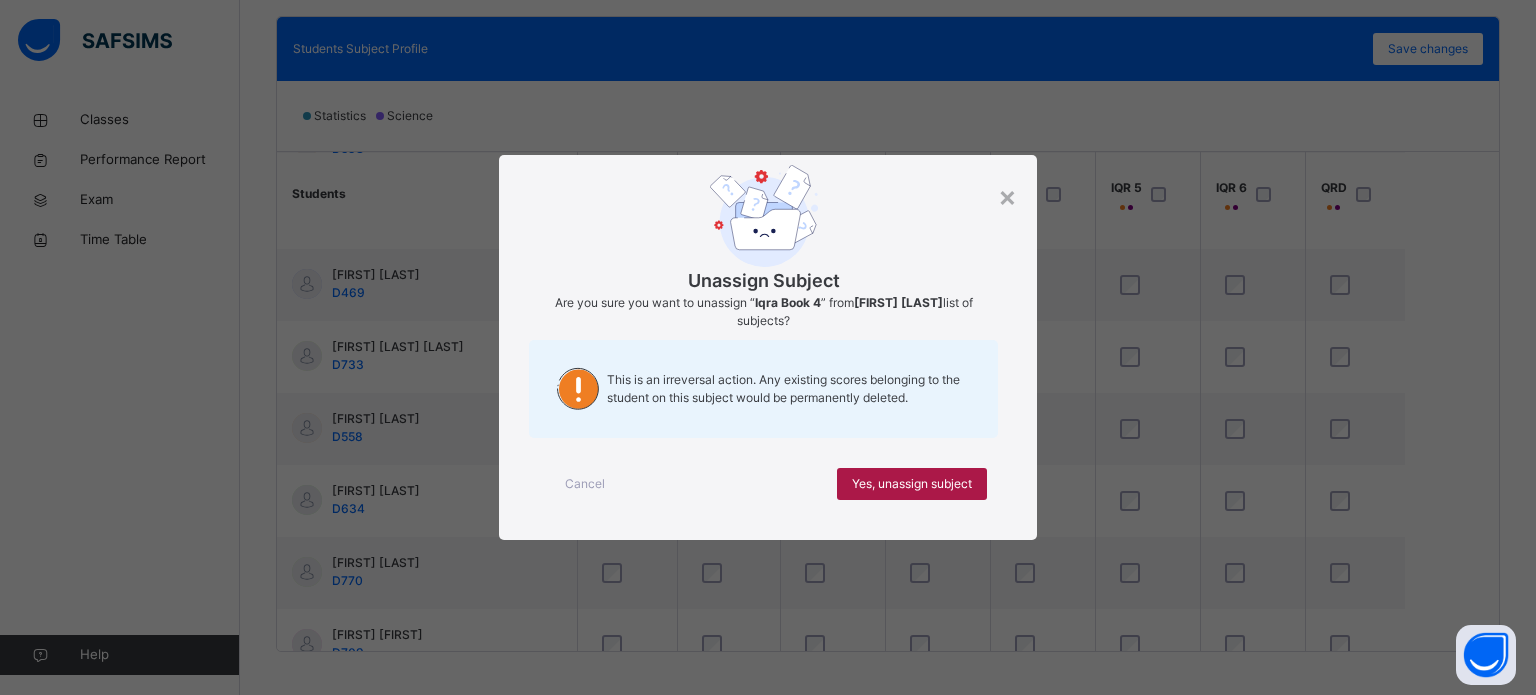 click on "Yes, unassign subject" at bounding box center (912, 484) 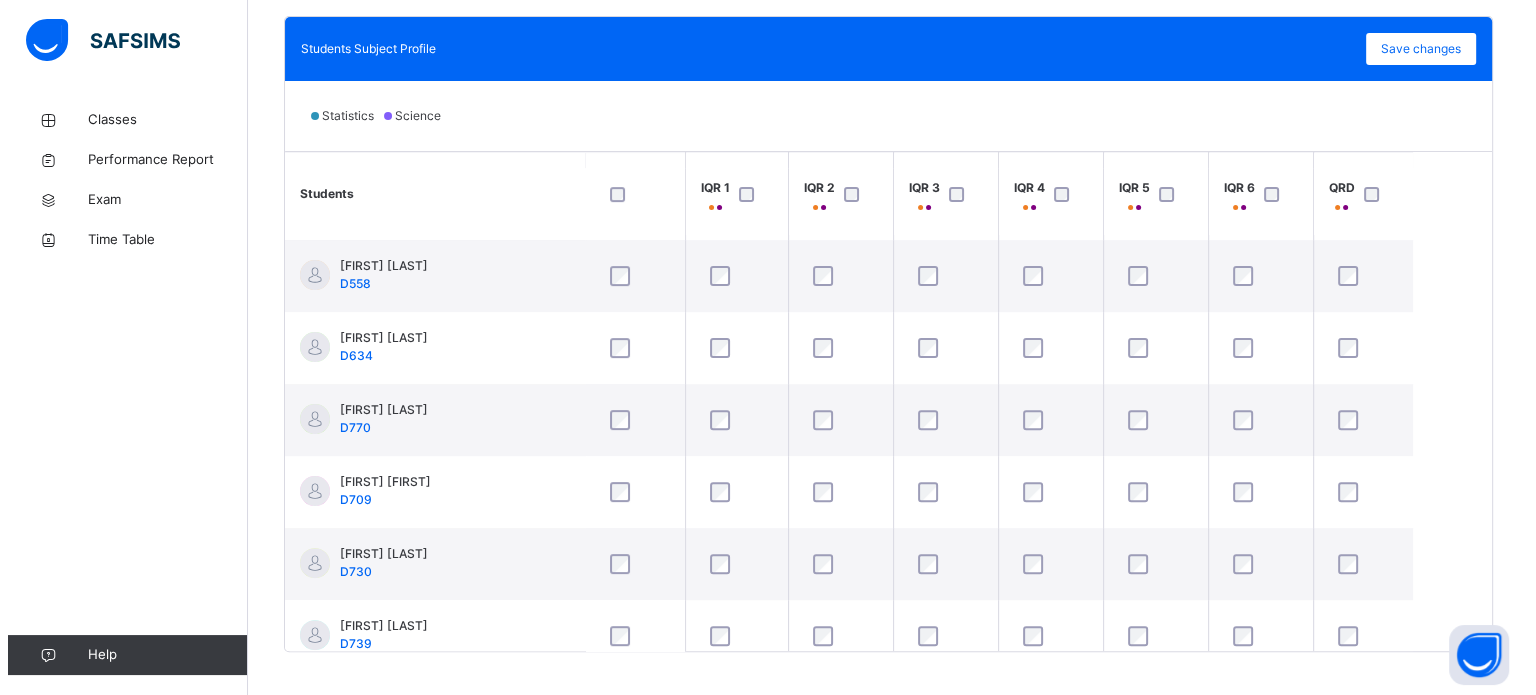 scroll, scrollTop: 620, scrollLeft: 0, axis: vertical 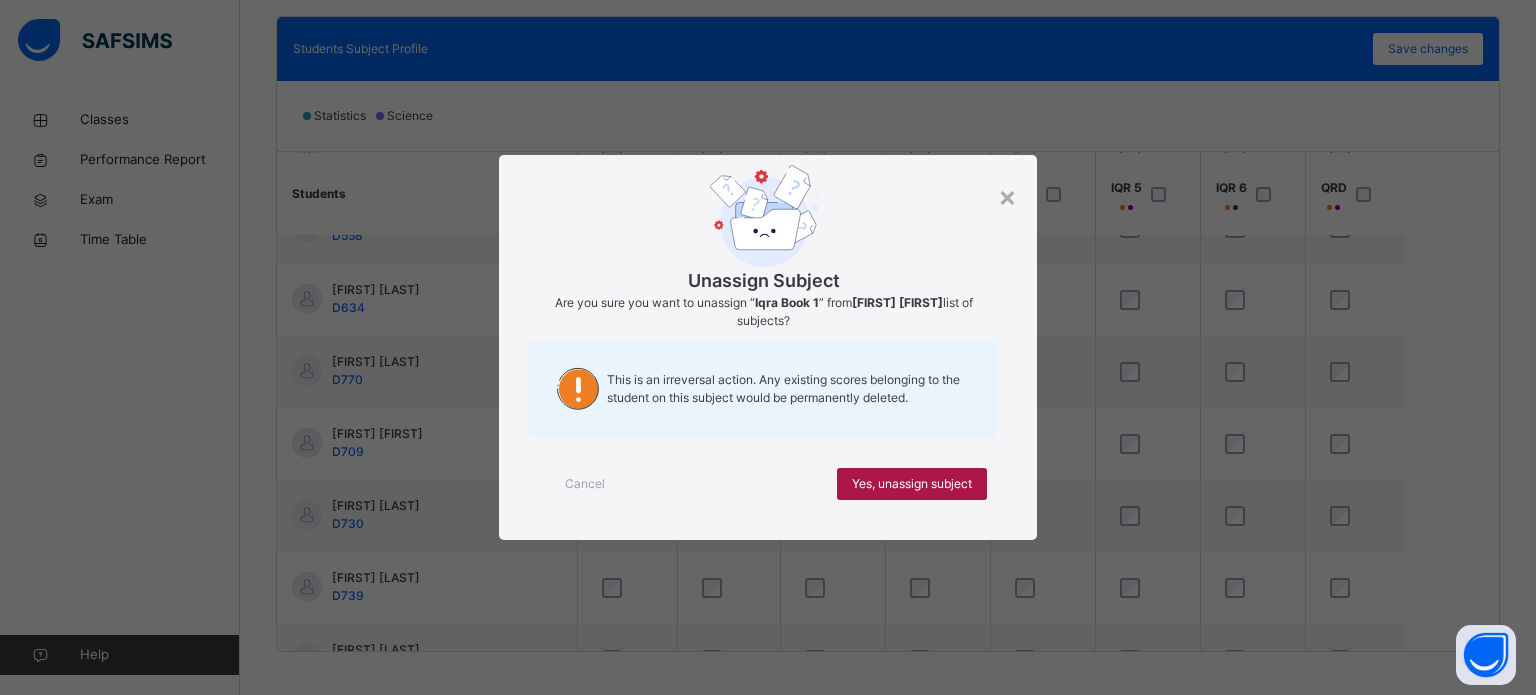 click on "Yes, unassign subject" at bounding box center [912, 484] 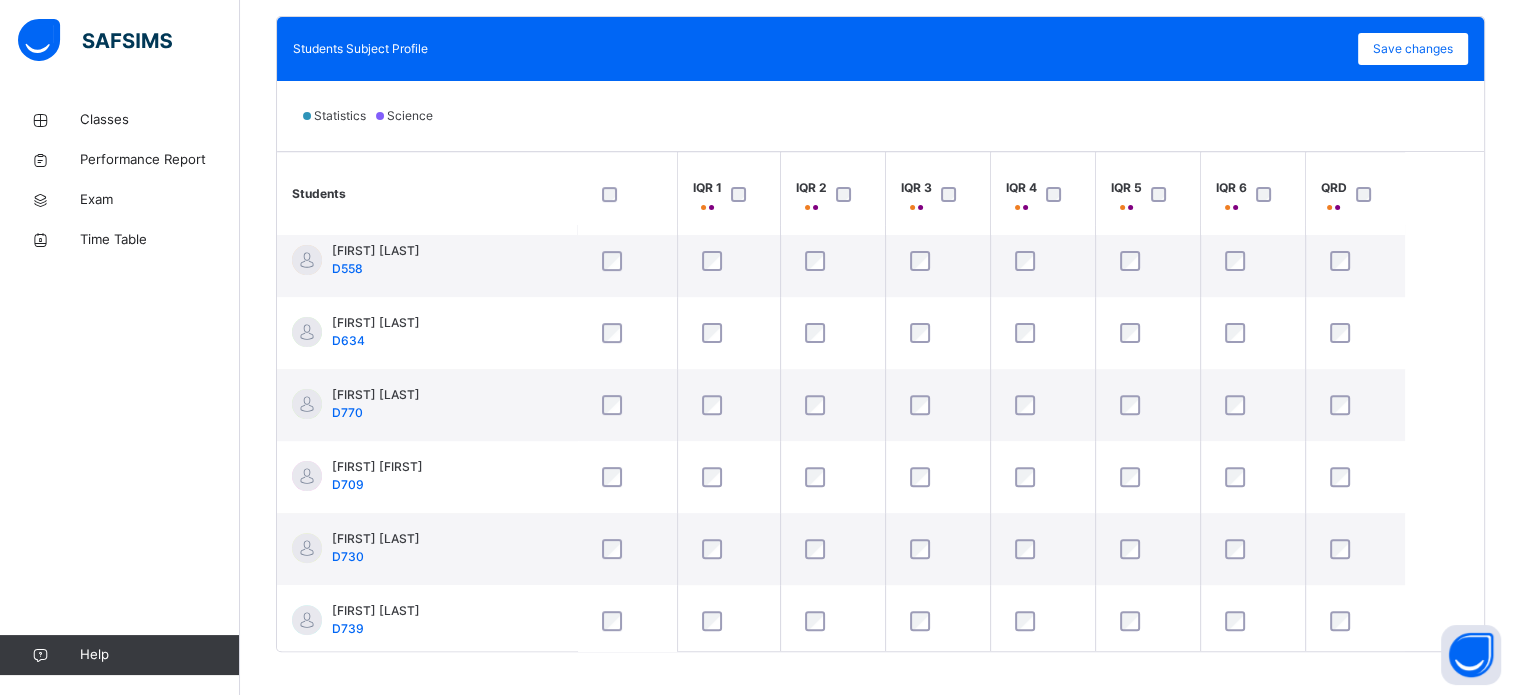 scroll, scrollTop: 664, scrollLeft: 0, axis: vertical 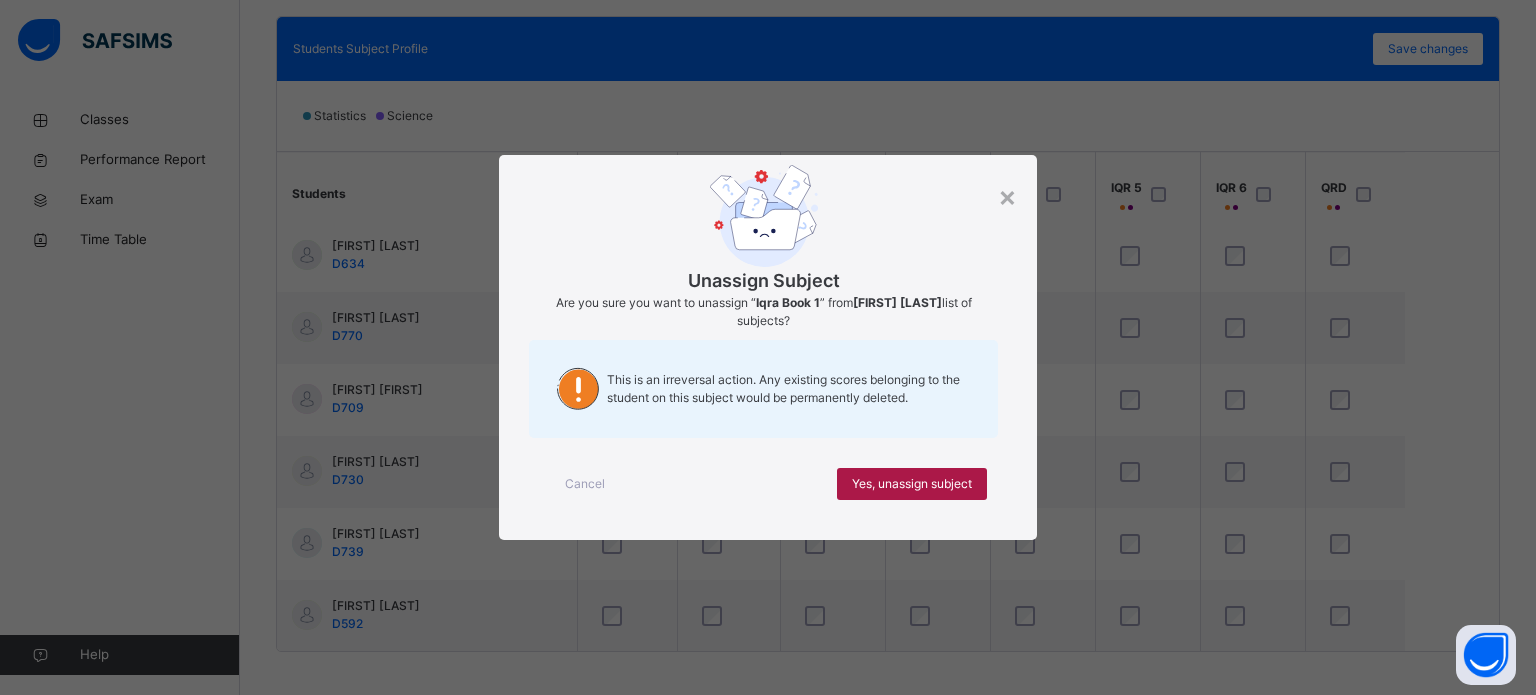 click on "Yes, unassign subject" at bounding box center [912, 484] 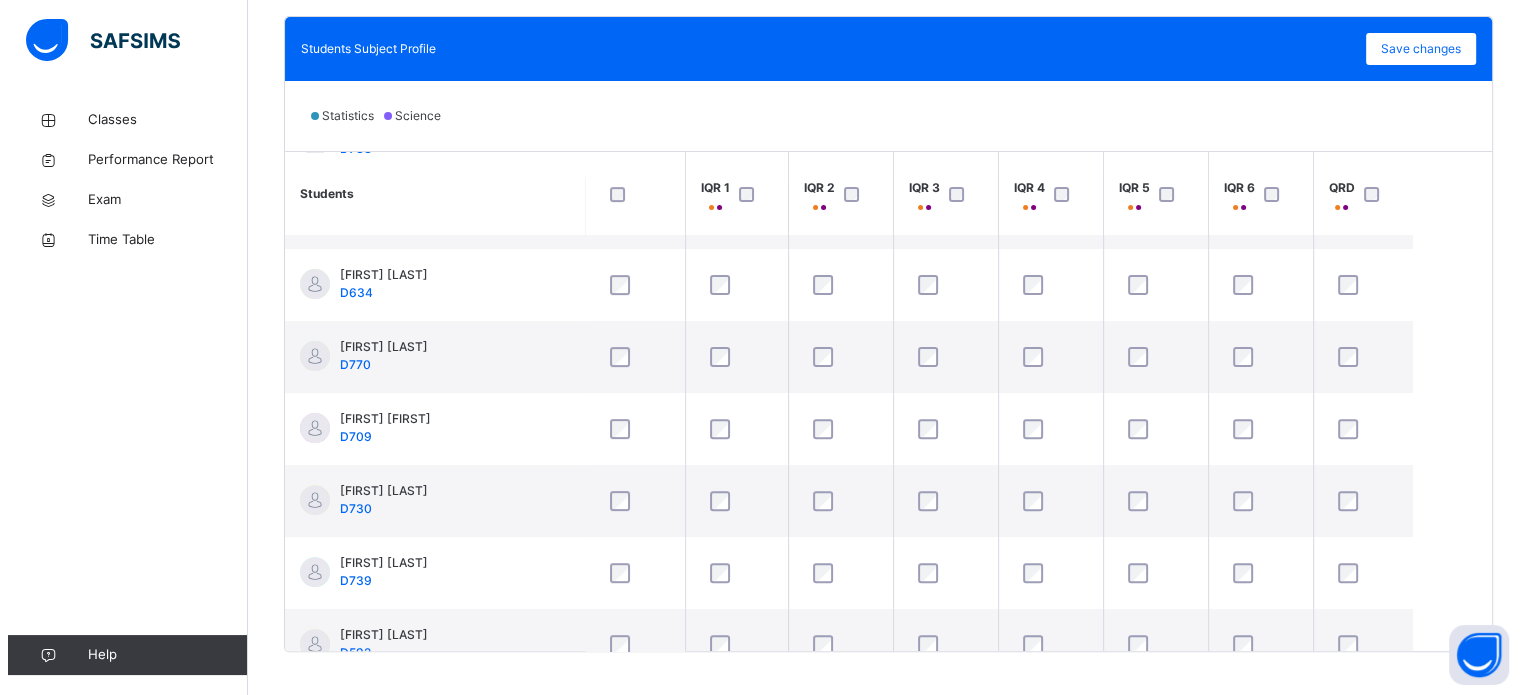 scroll, scrollTop: 648, scrollLeft: 0, axis: vertical 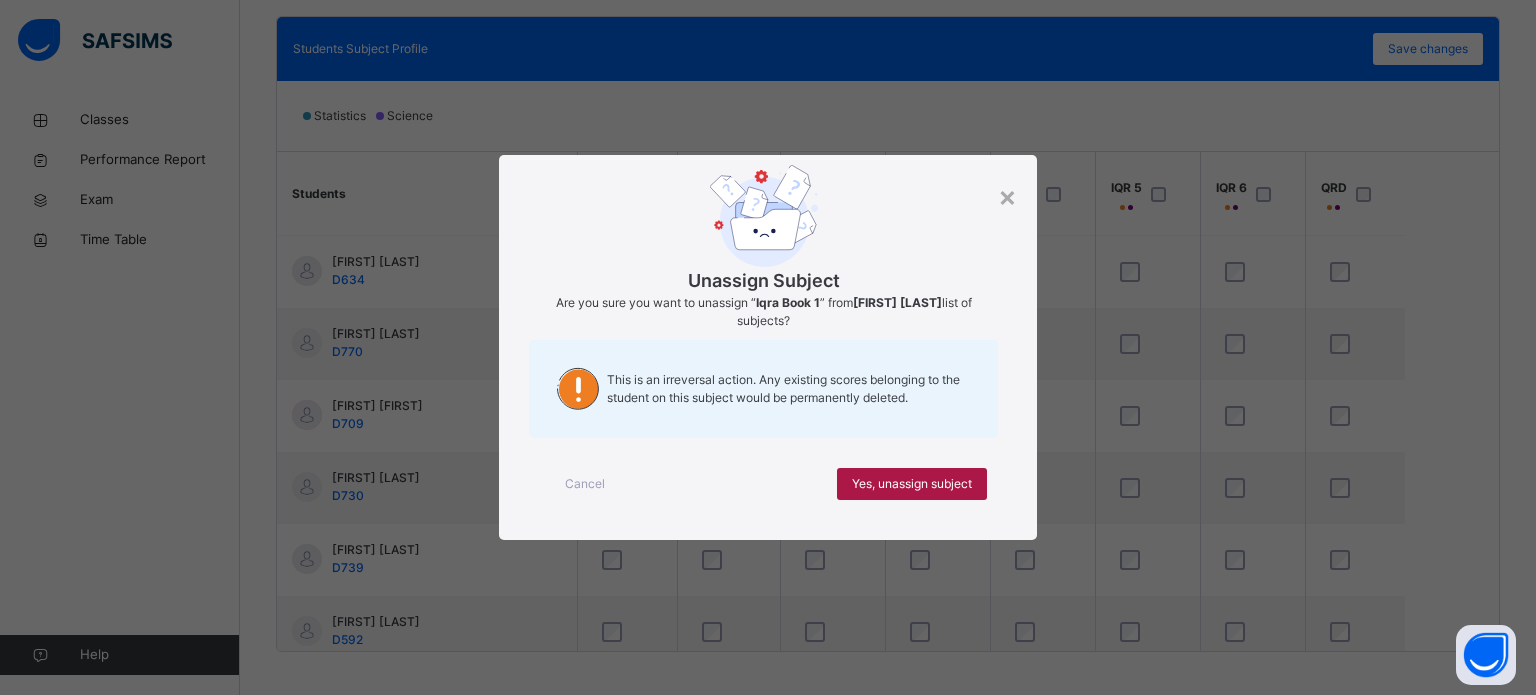 click on "Yes, unassign subject" at bounding box center [912, 484] 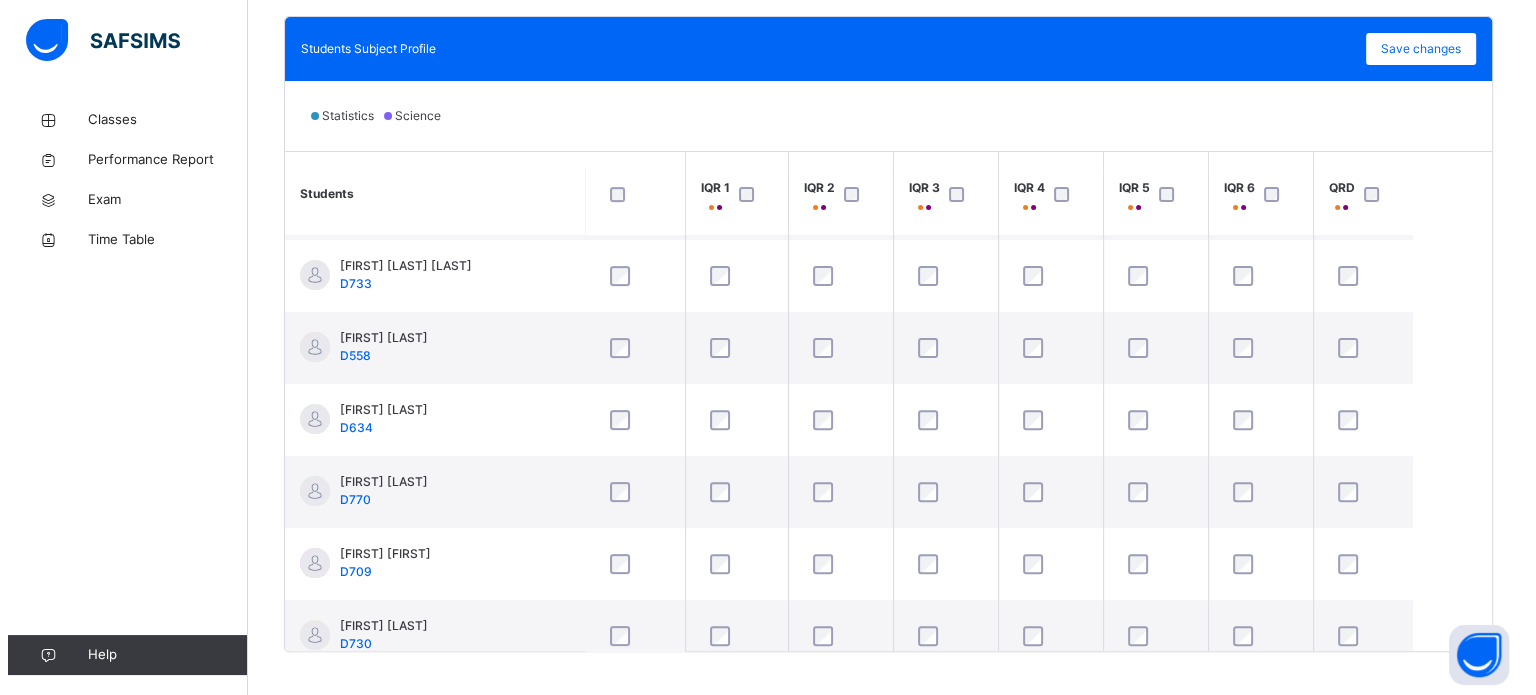 scroll, scrollTop: 664, scrollLeft: 0, axis: vertical 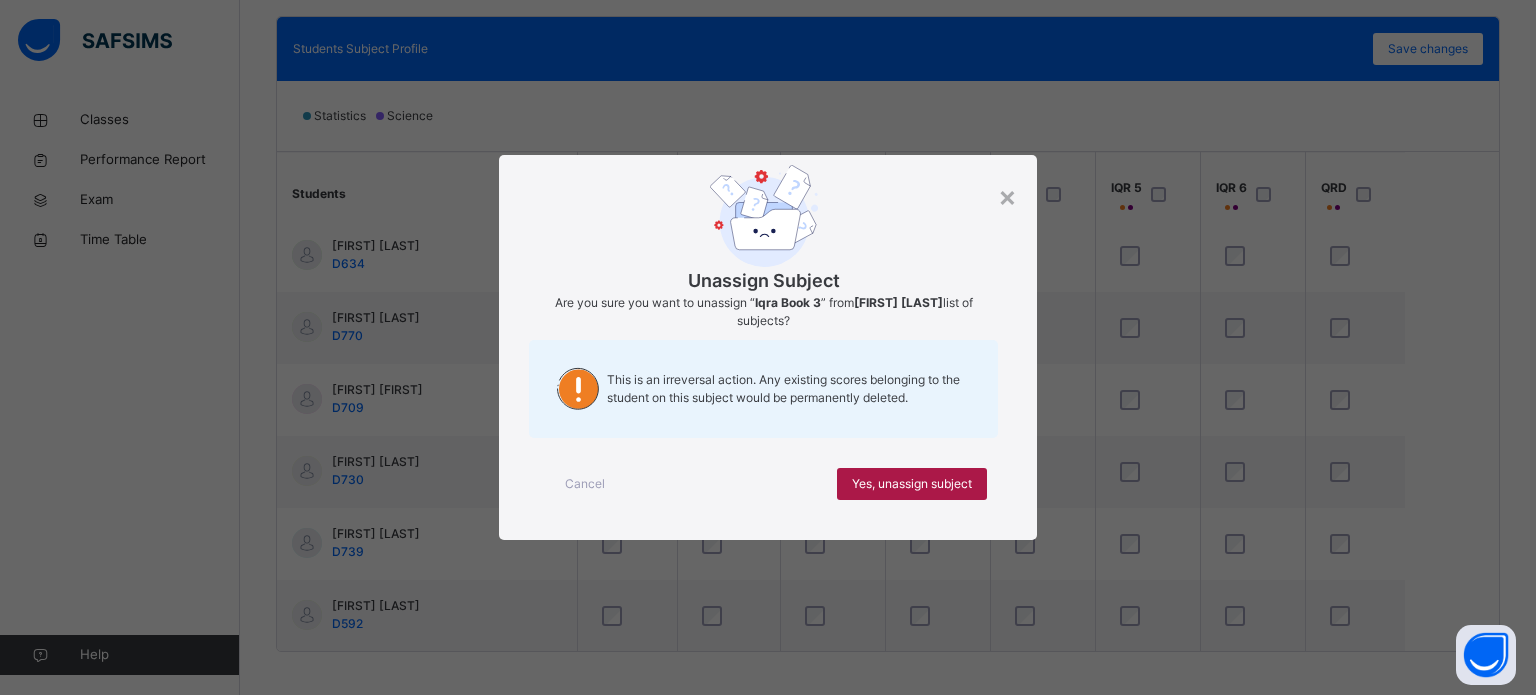 click on "Yes, unassign subject" at bounding box center (912, 484) 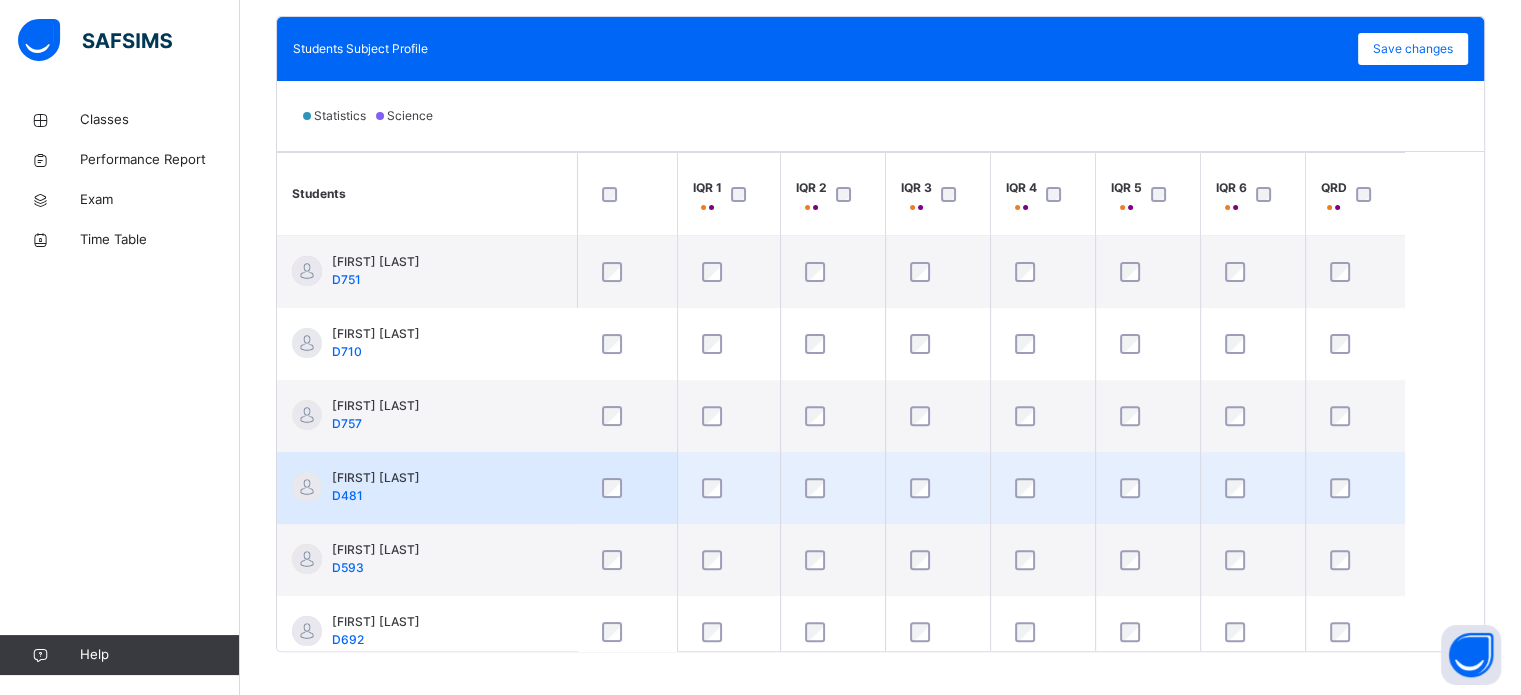 scroll, scrollTop: 664, scrollLeft: 0, axis: vertical 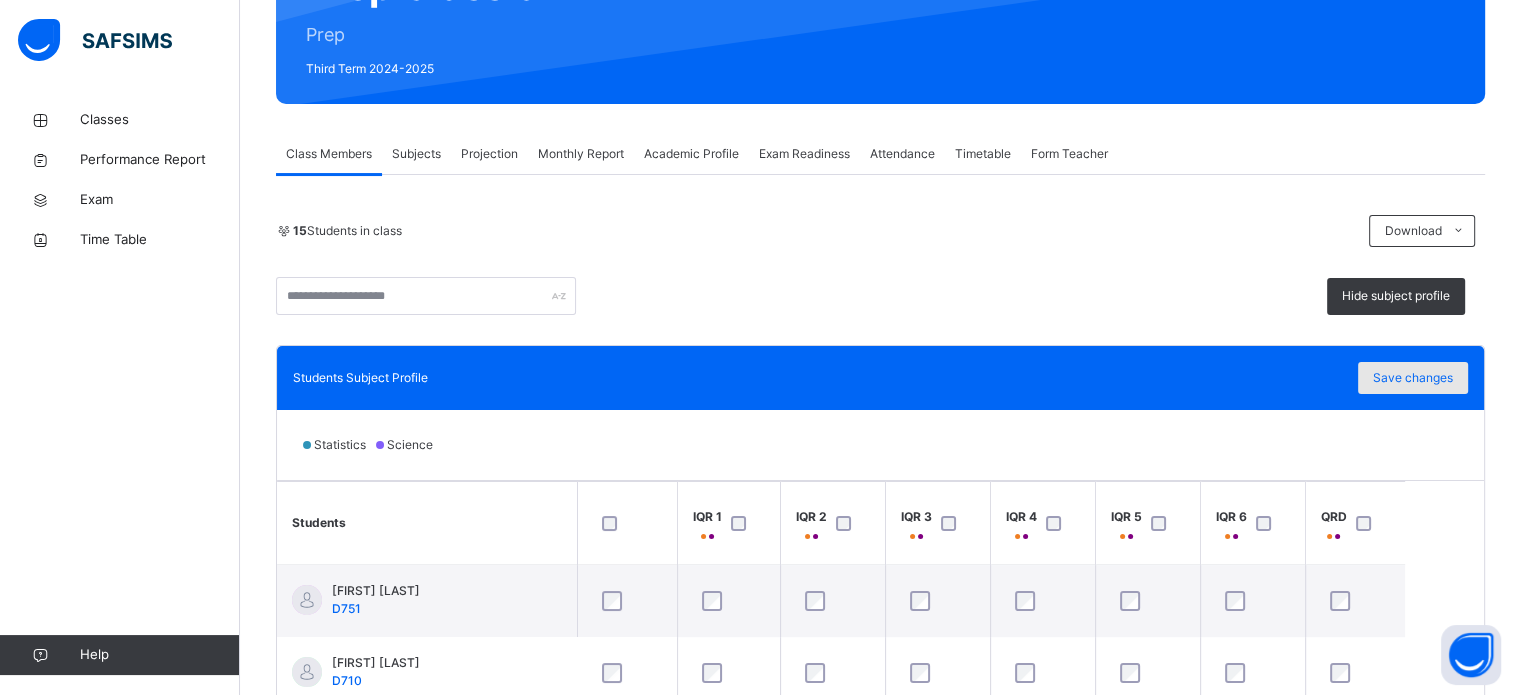 click on "Save changes" at bounding box center (1413, 378) 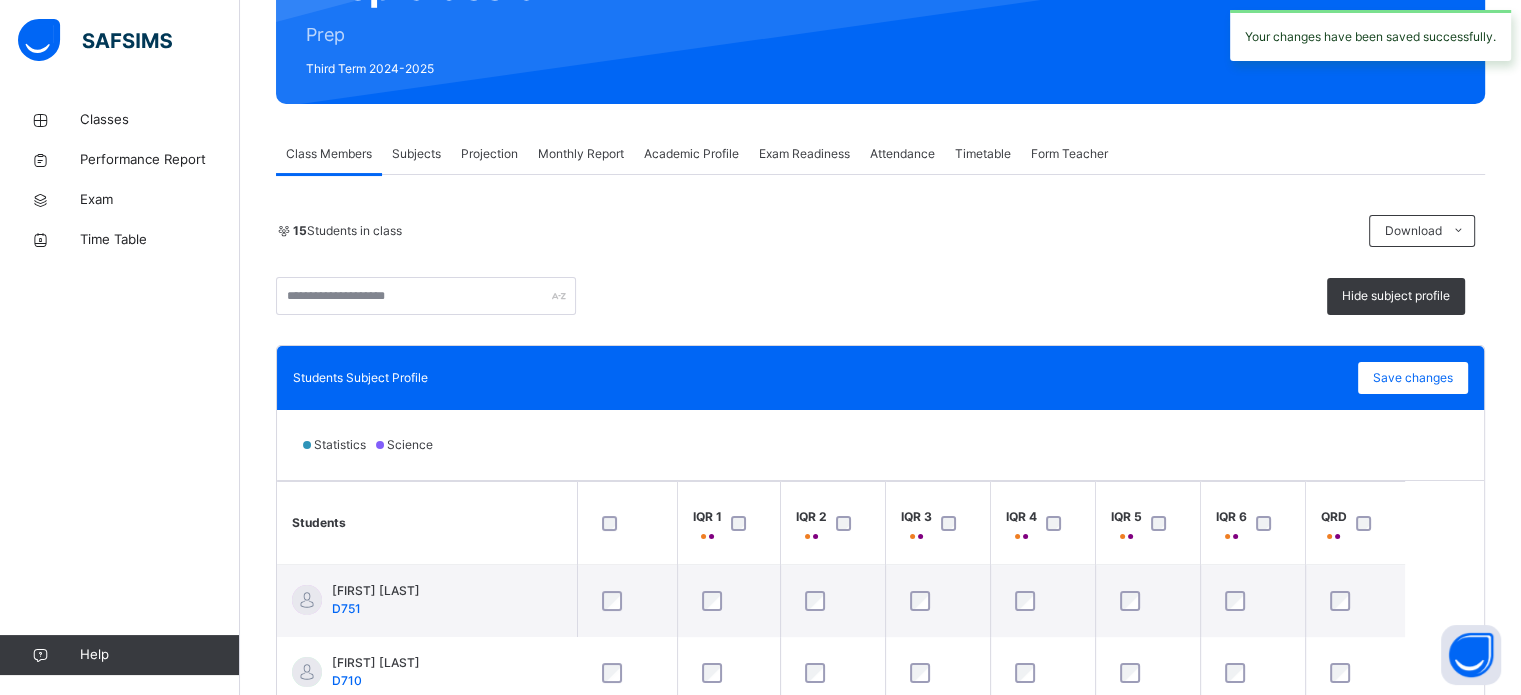 click on "Exam Readiness" at bounding box center [804, 154] 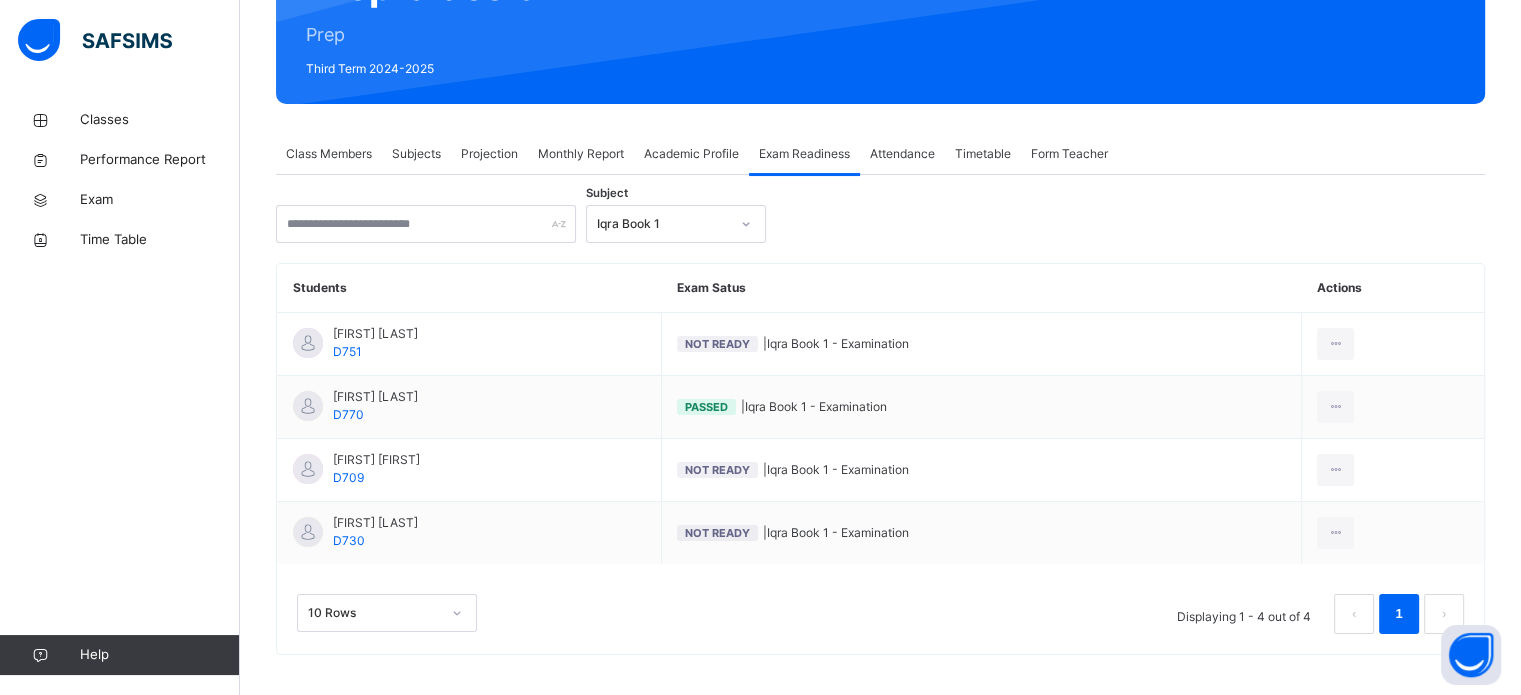scroll, scrollTop: 251, scrollLeft: 0, axis: vertical 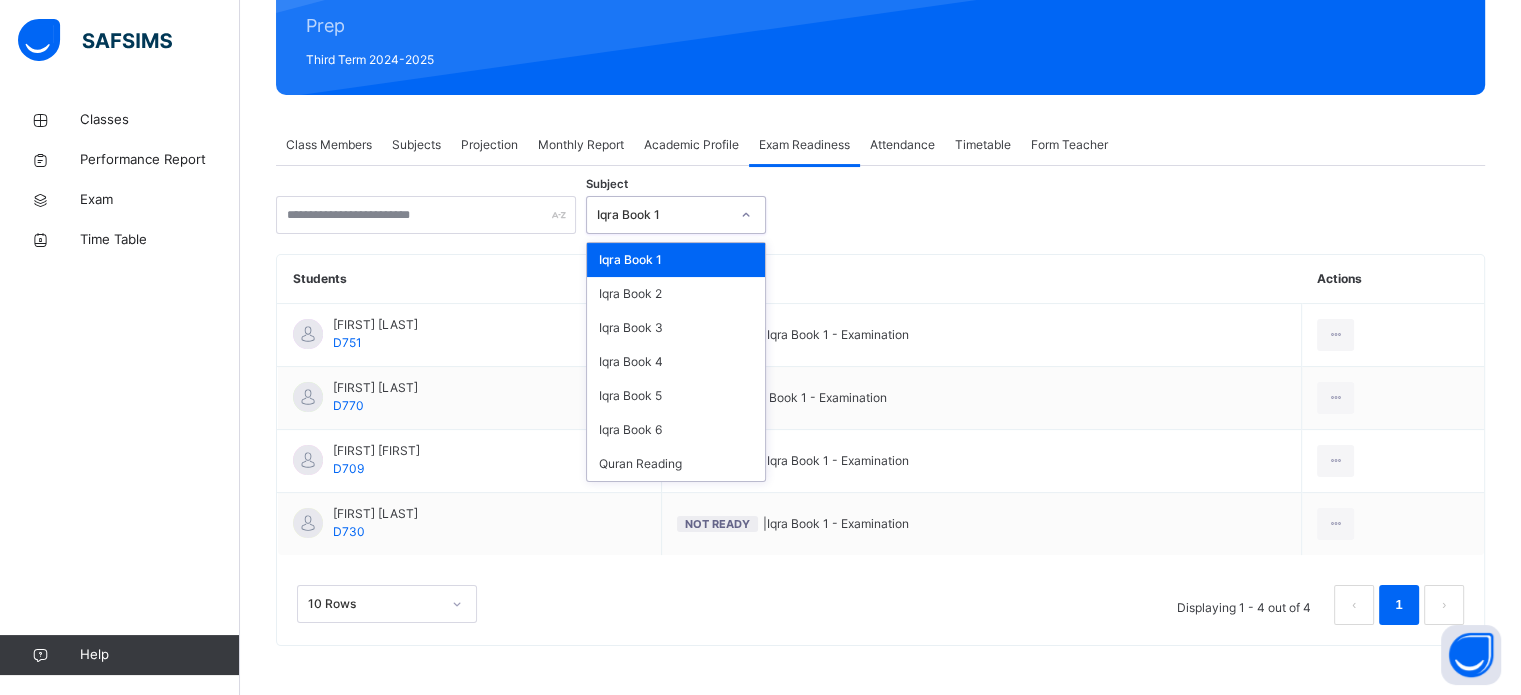 click on "Iqra Book 1" at bounding box center [663, 215] 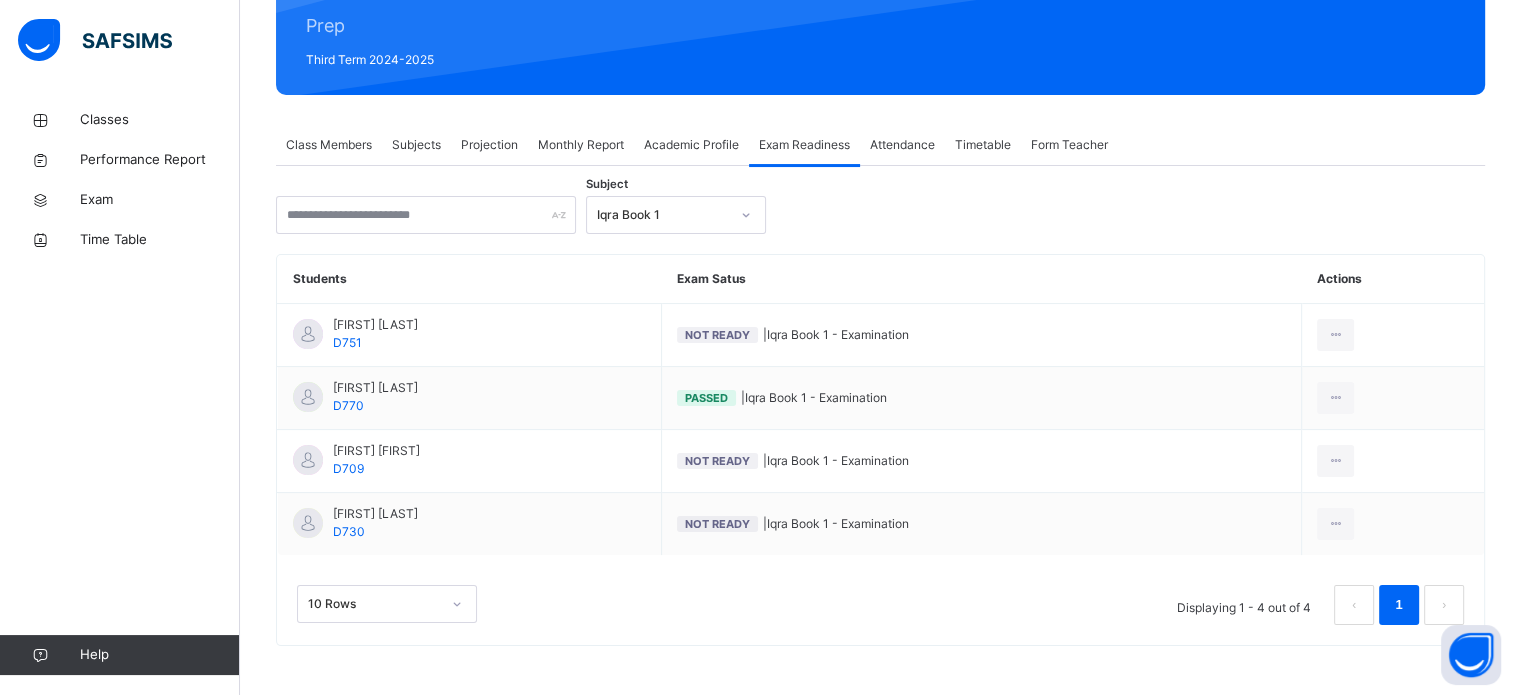 click on "Subject Iqra Book 1" at bounding box center (880, 215) 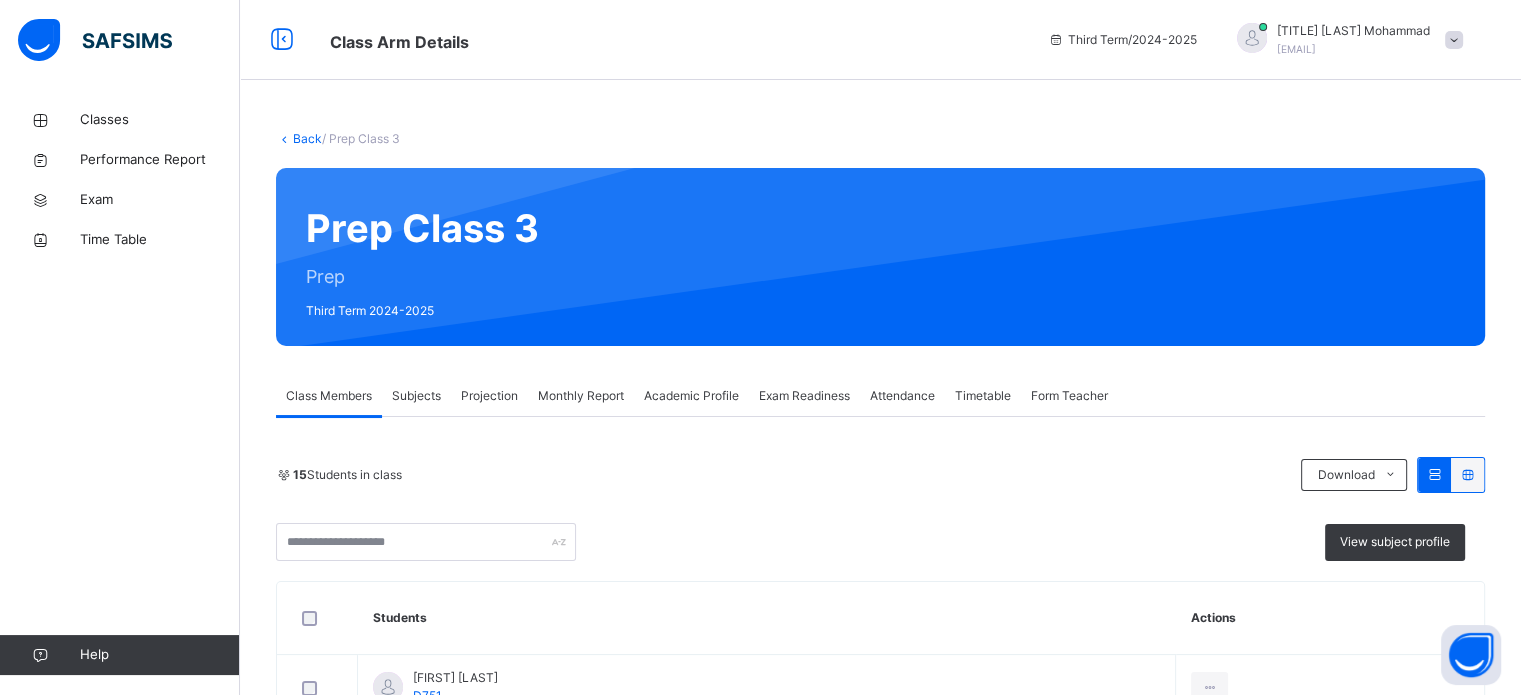 scroll, scrollTop: 291, scrollLeft: 0, axis: vertical 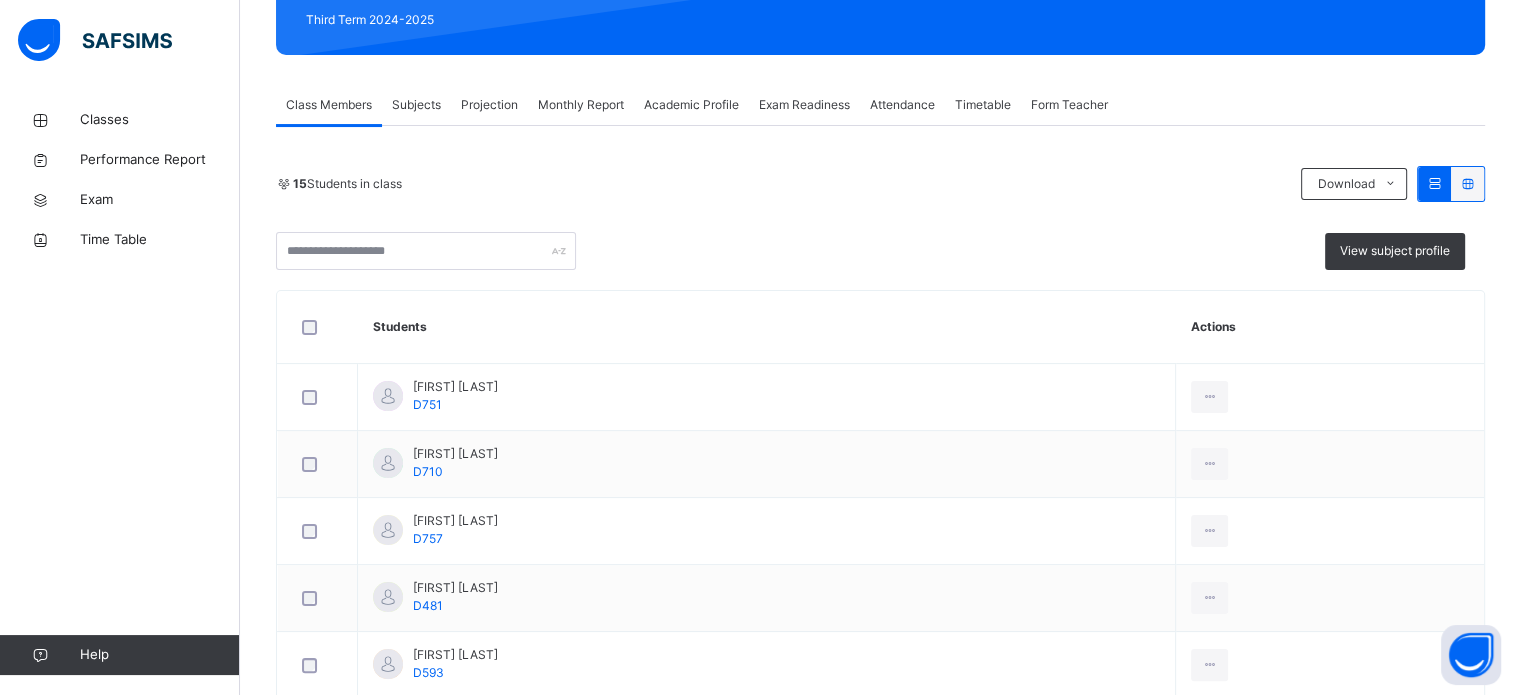 click on "Exam Readiness" at bounding box center (804, 105) 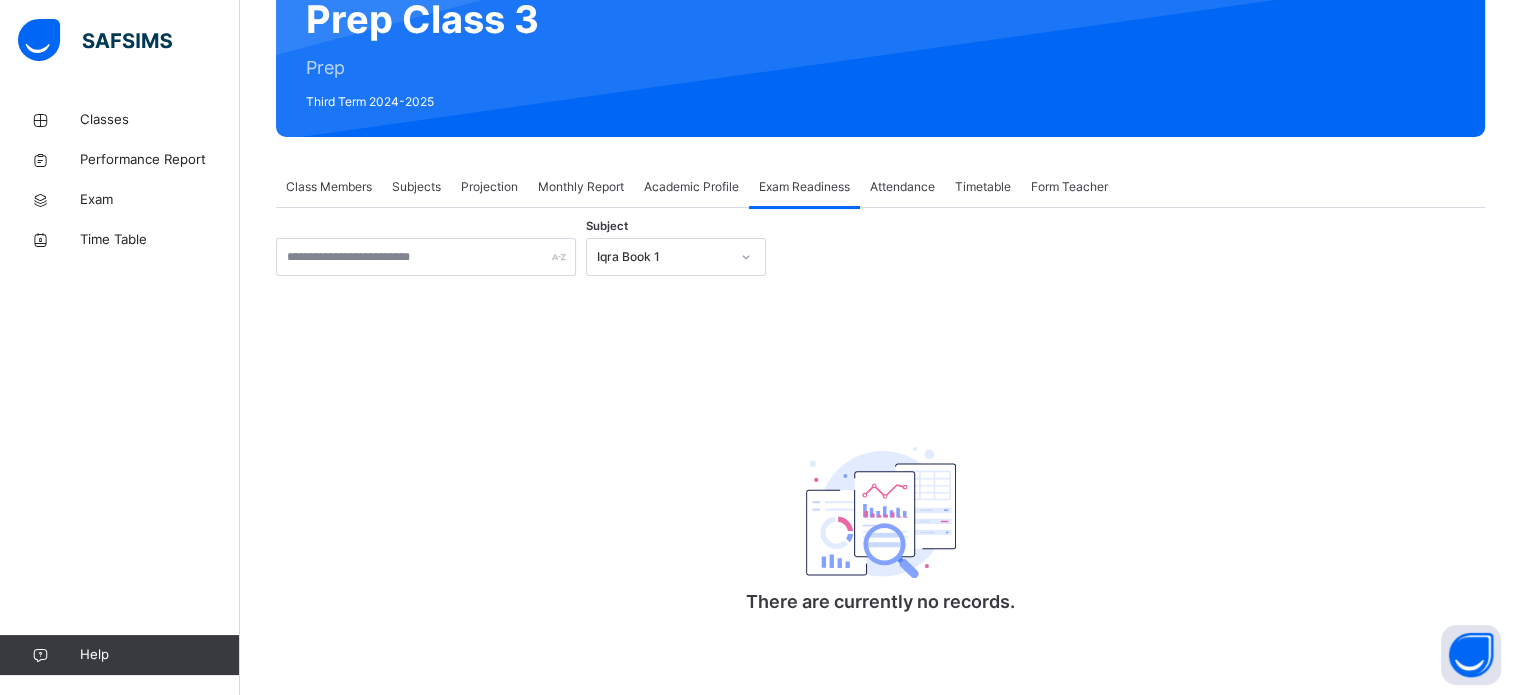 scroll, scrollTop: 210, scrollLeft: 0, axis: vertical 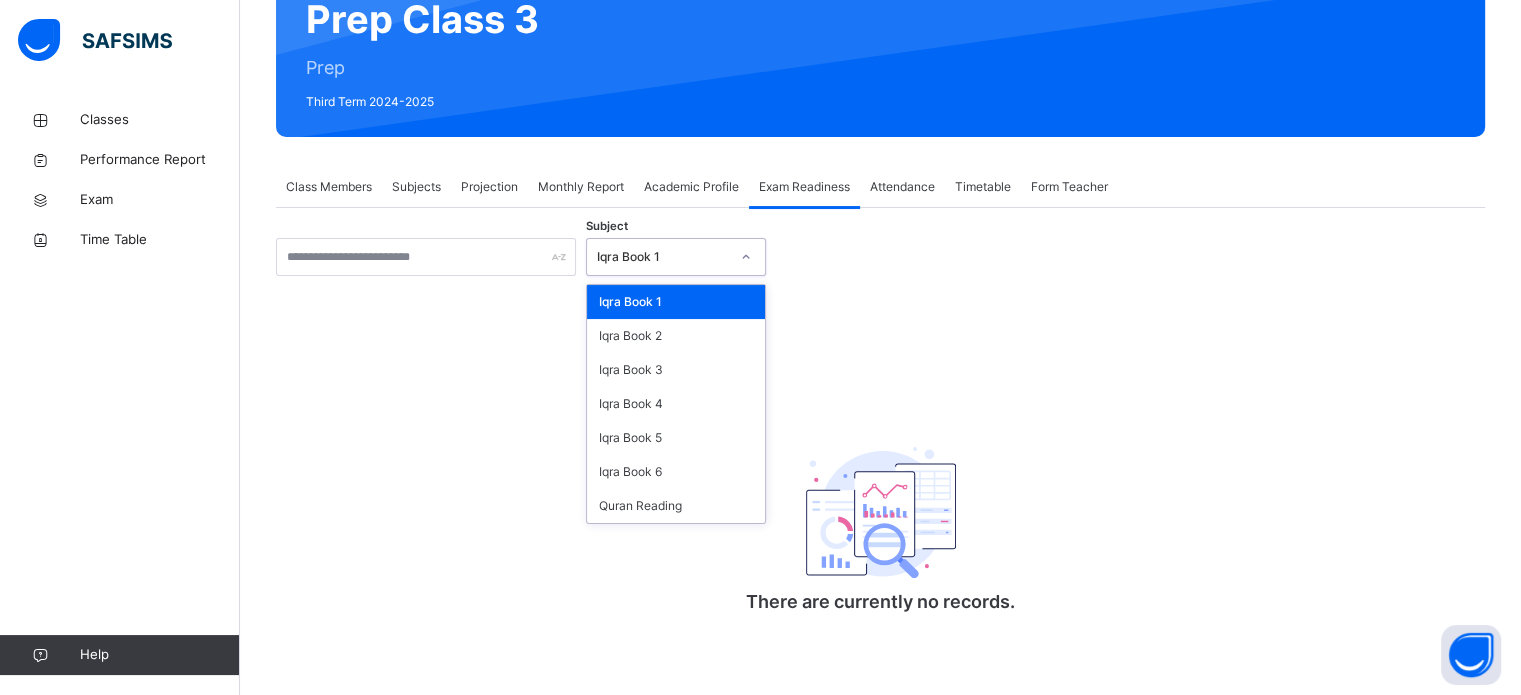 click on "Iqra Book 1" at bounding box center [676, 257] 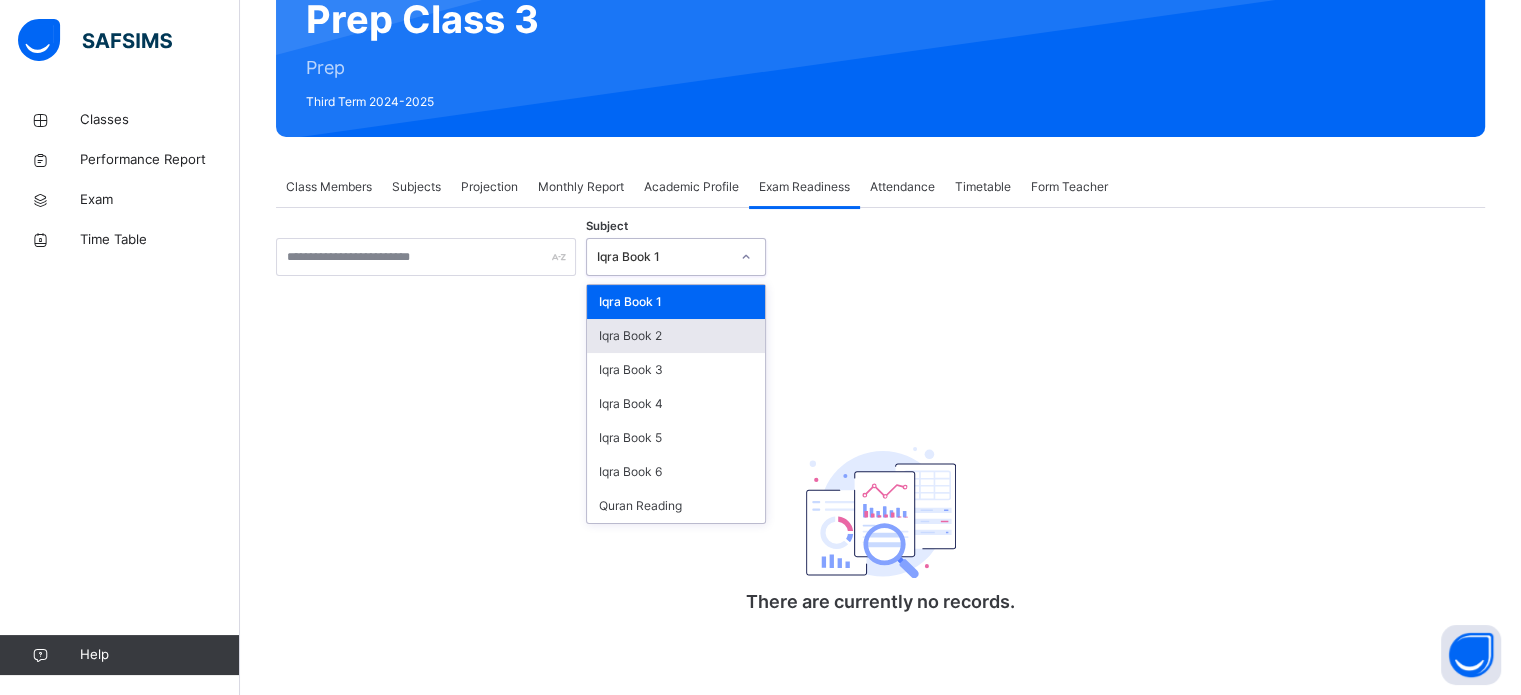 click on "Iqra Book 2" at bounding box center [676, 336] 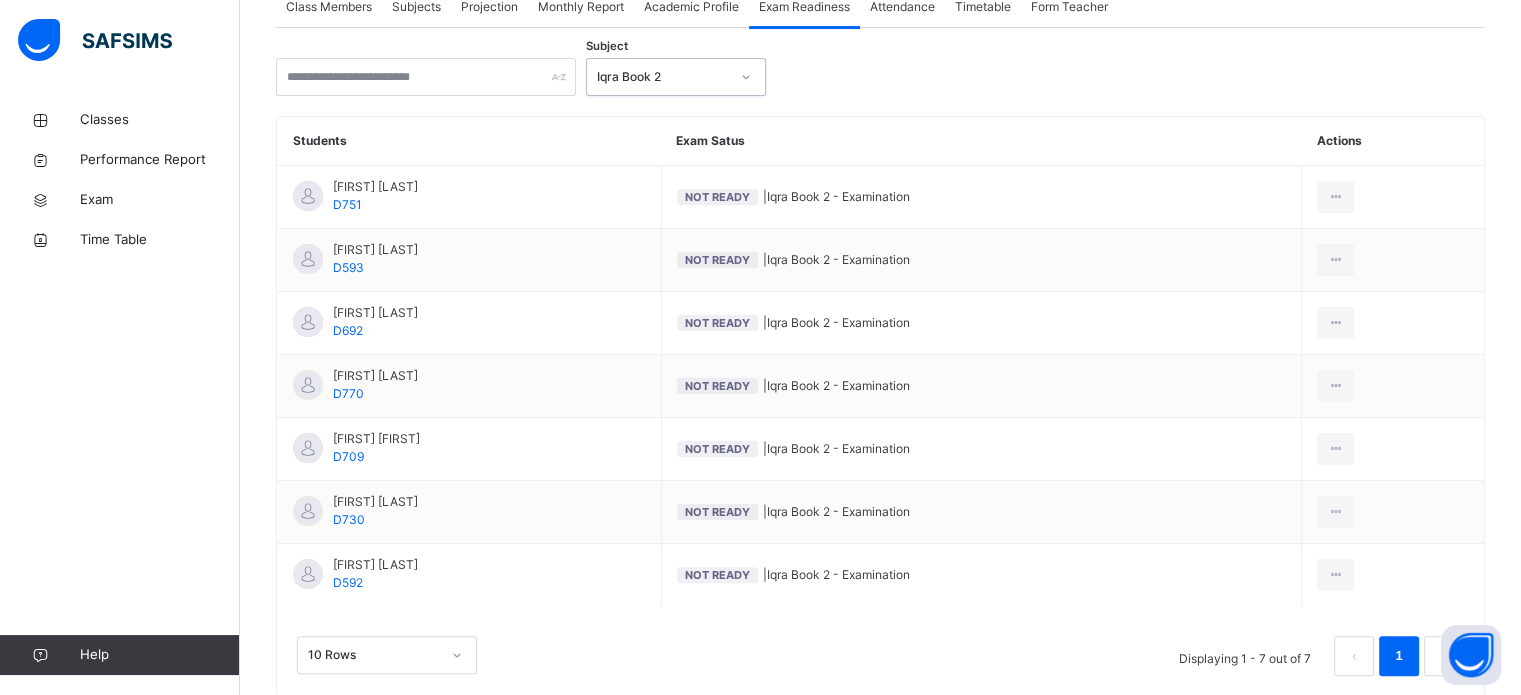 scroll, scrollTop: 388, scrollLeft: 0, axis: vertical 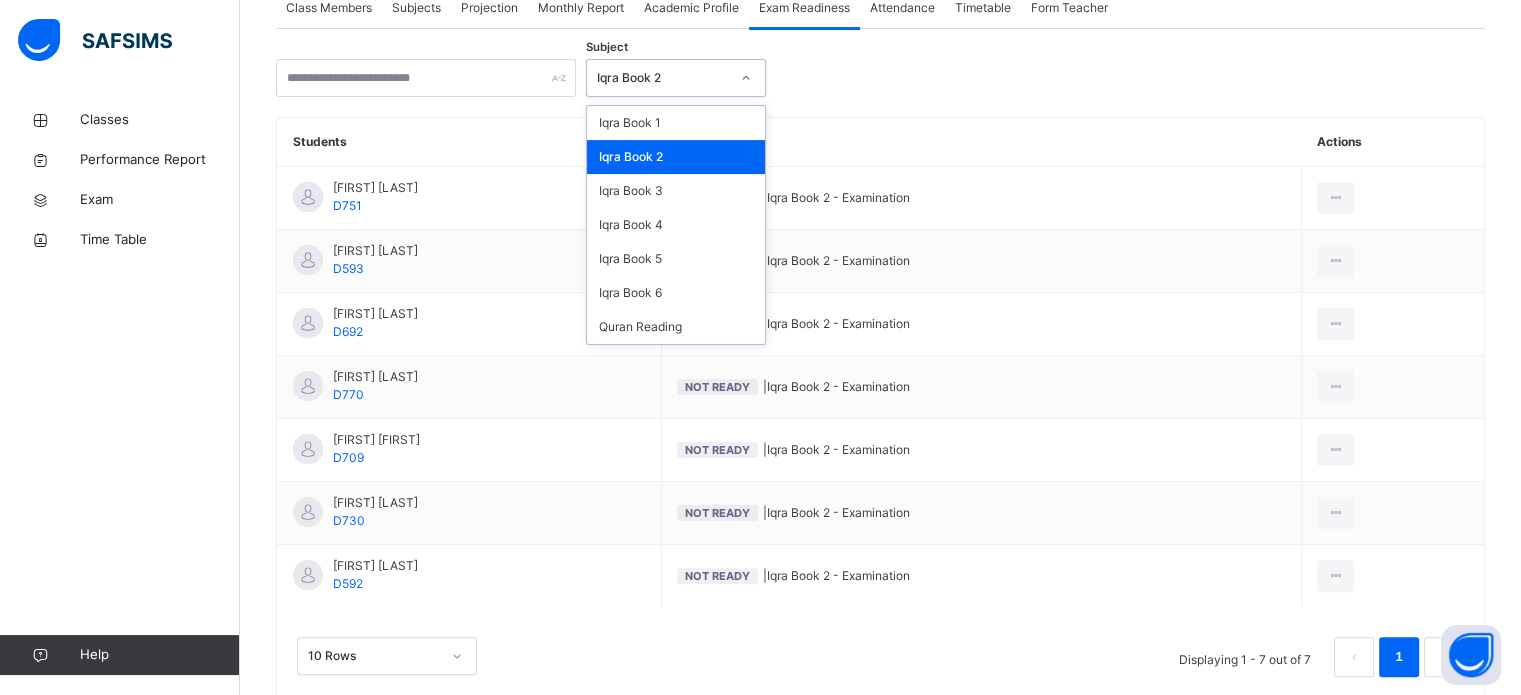 click on "Iqra Book 2" at bounding box center [676, 78] 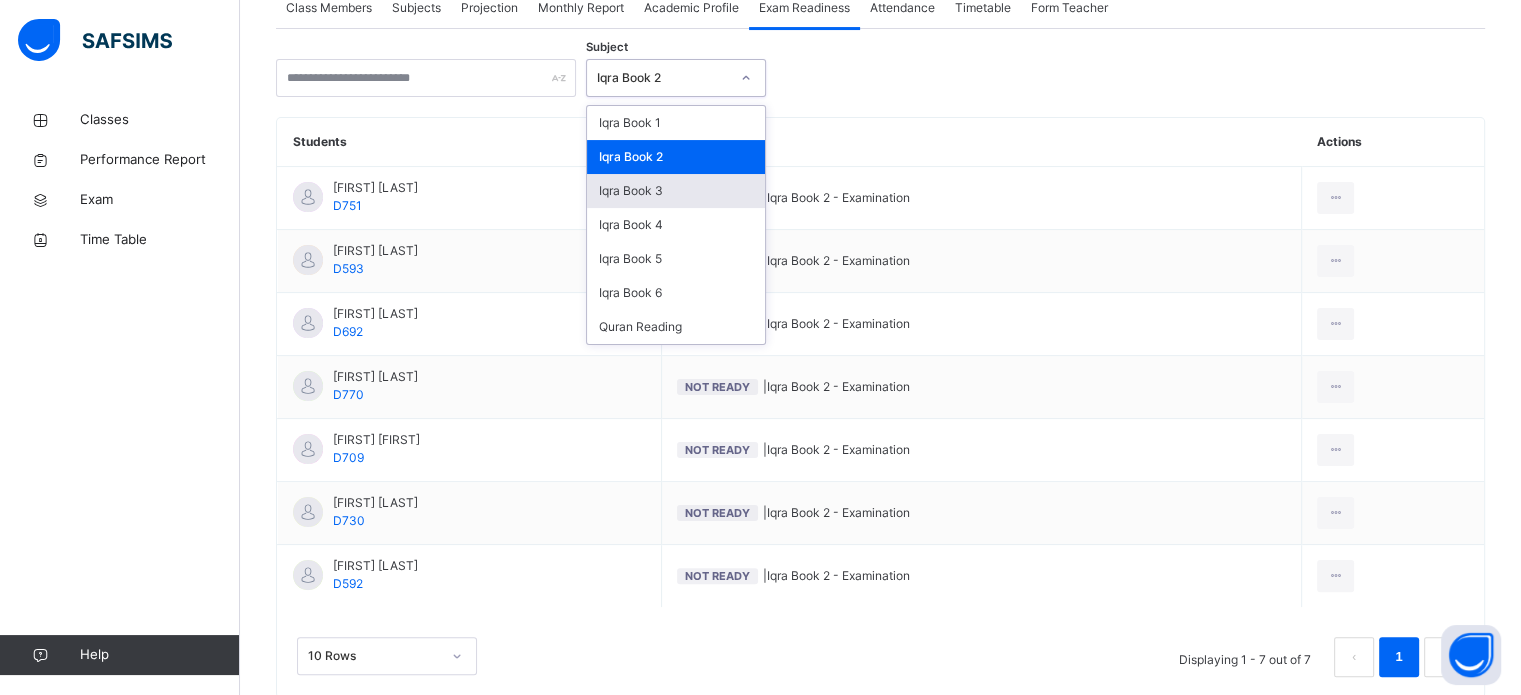 click on "Iqra Book 3" at bounding box center [676, 191] 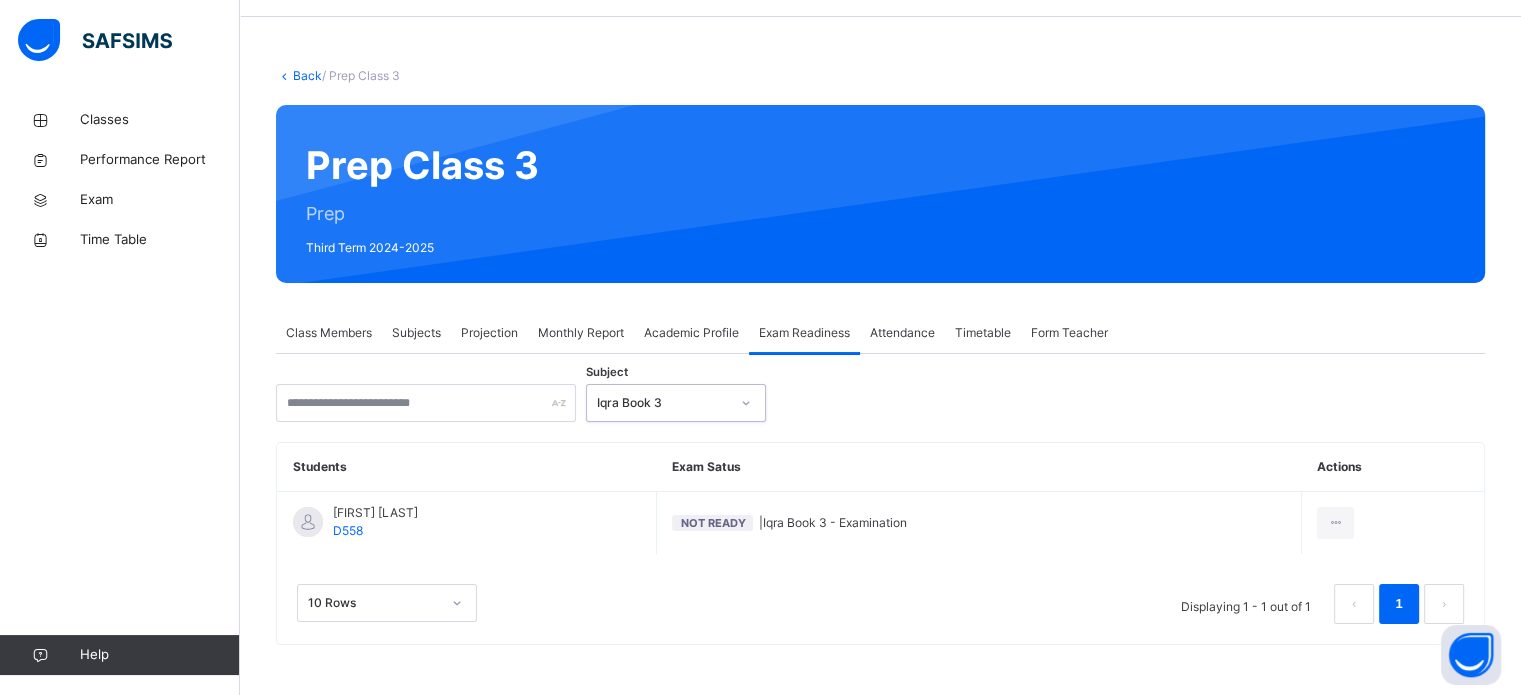 scroll, scrollTop: 62, scrollLeft: 0, axis: vertical 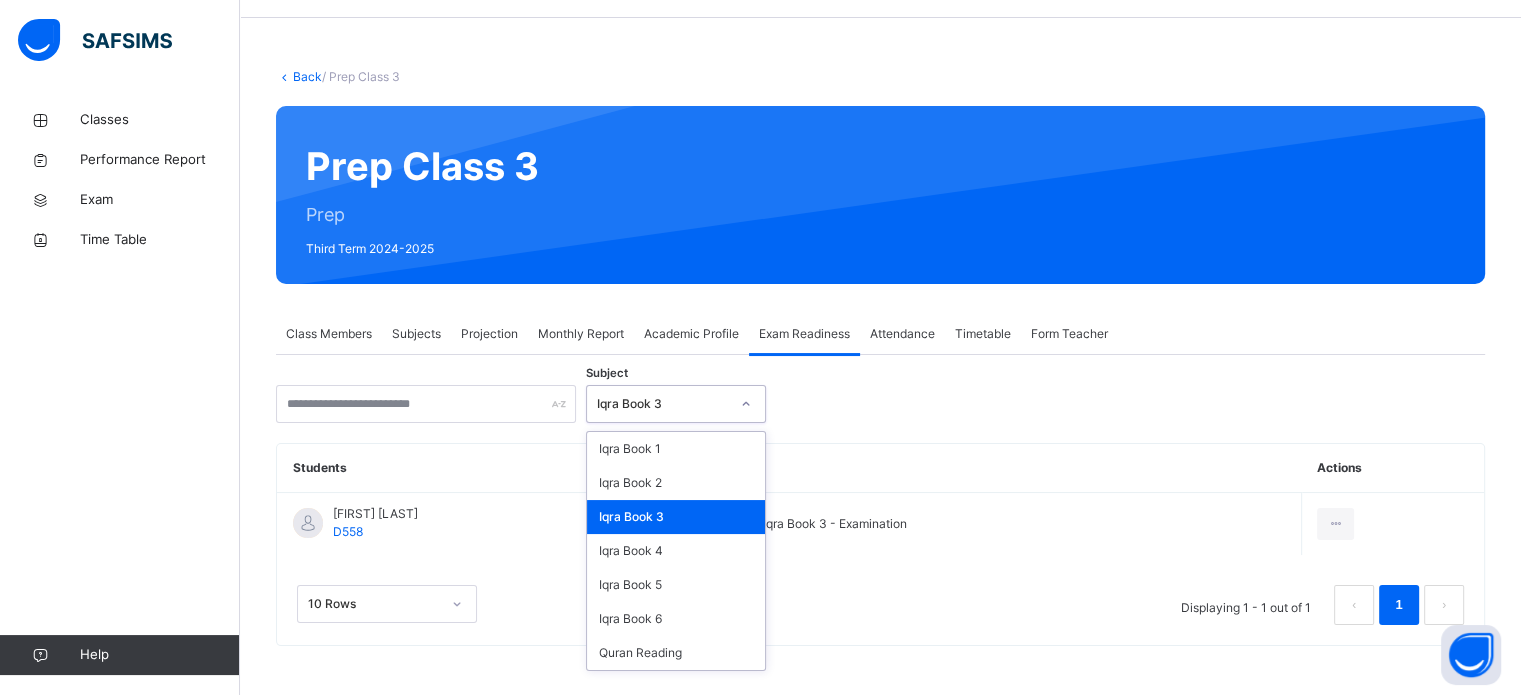 click on "Iqra Book 3" at bounding box center [663, 404] 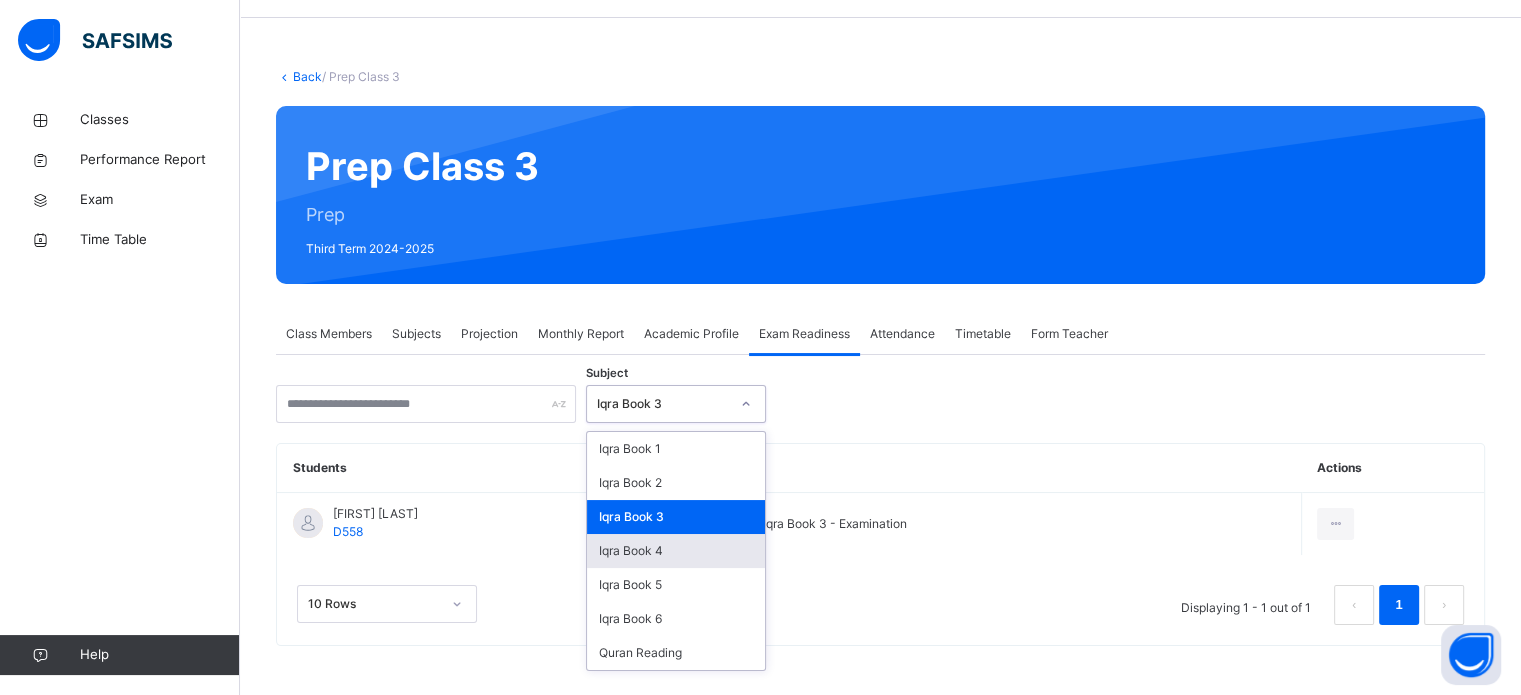 click on "Iqra Book 4" at bounding box center [676, 551] 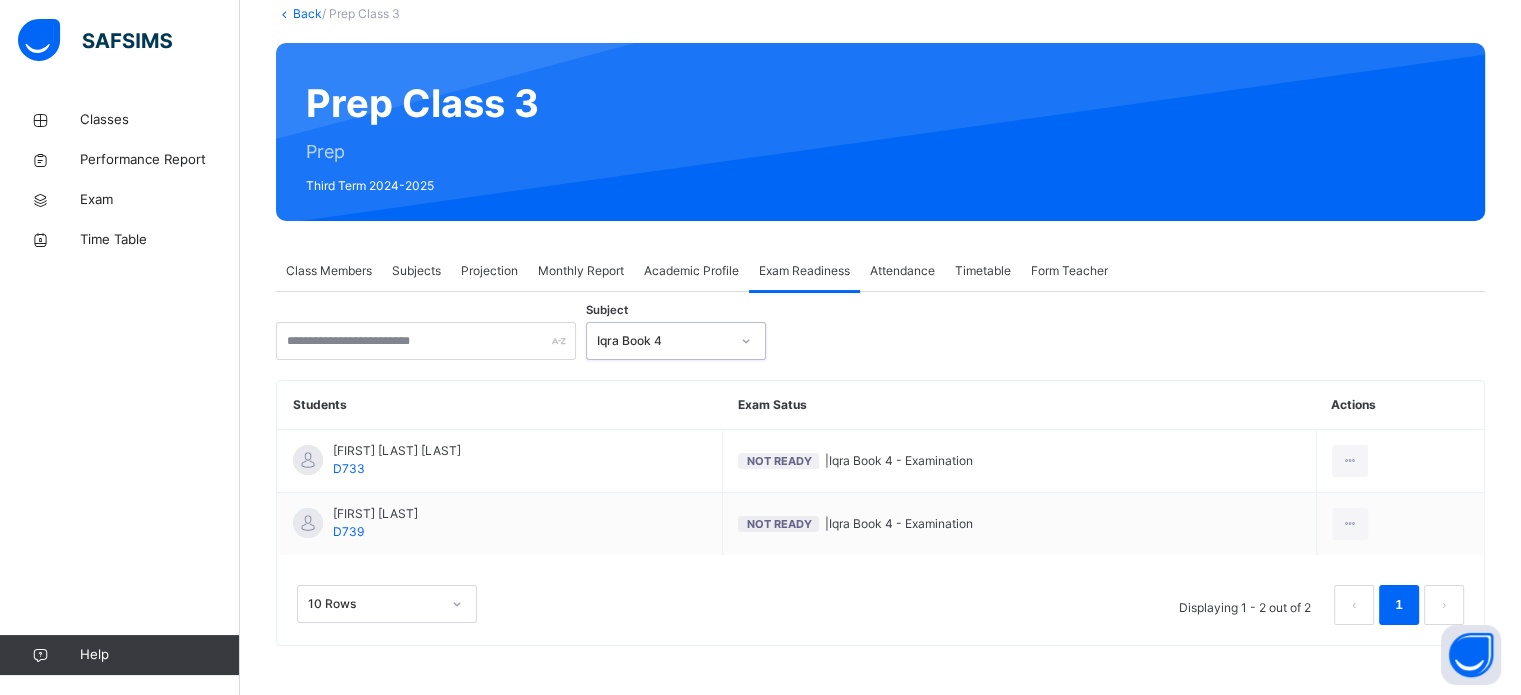 scroll, scrollTop: 124, scrollLeft: 0, axis: vertical 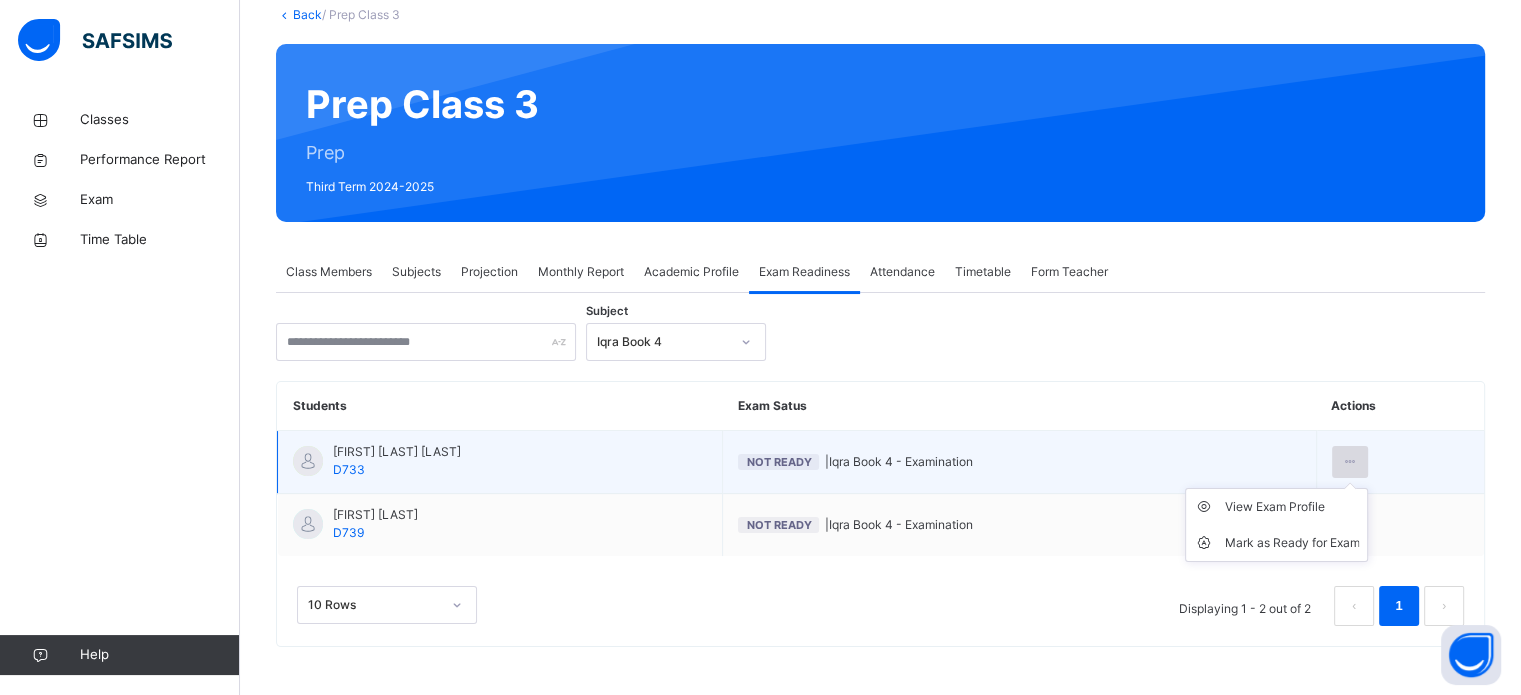 click at bounding box center [1350, 462] 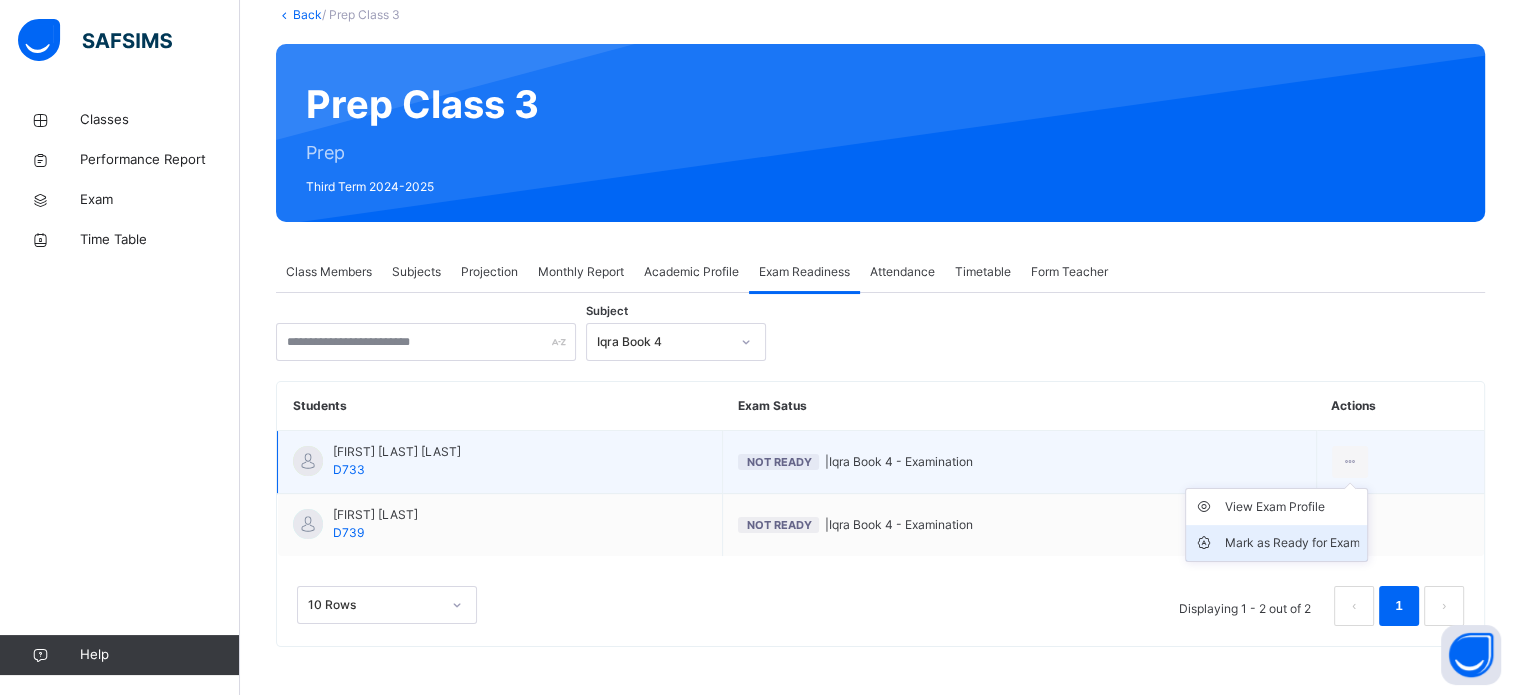 click on "Mark as  Ready for Exam" at bounding box center (1291, 543) 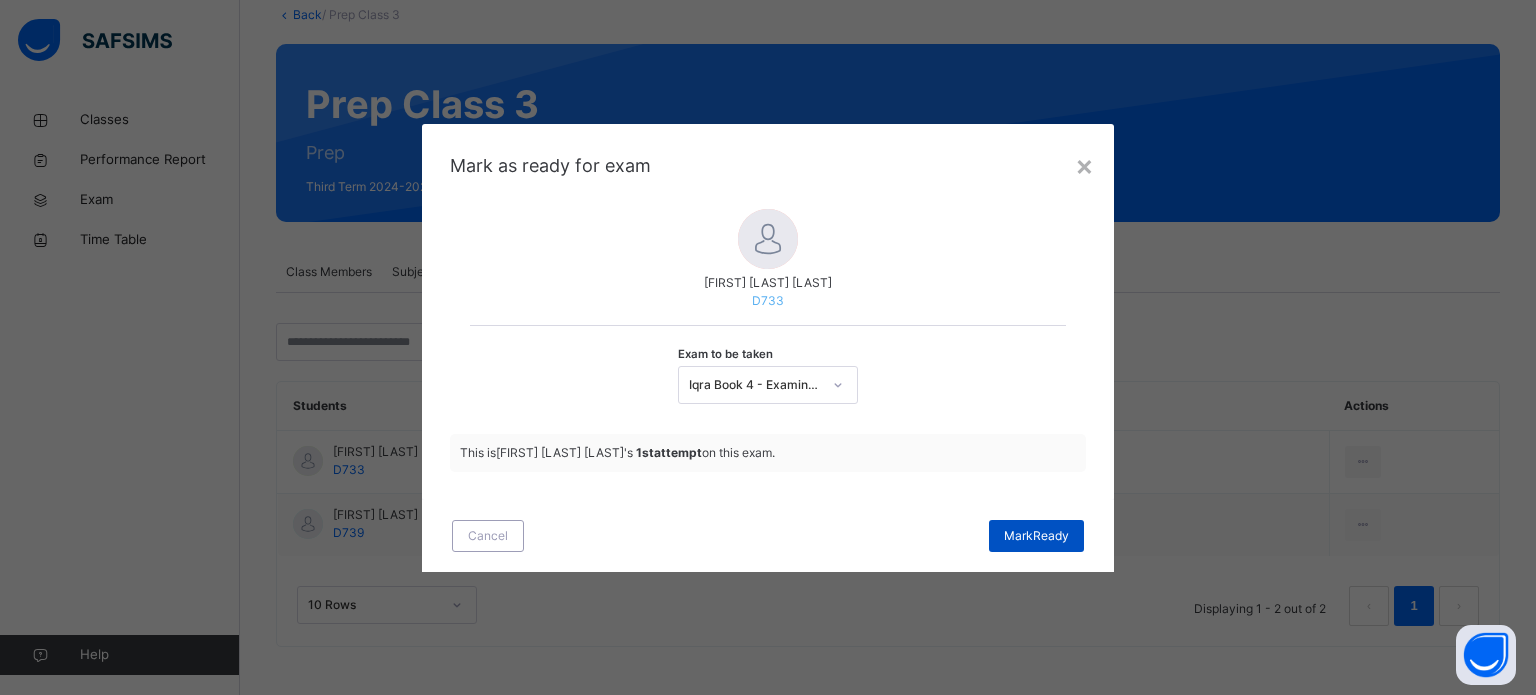 click on "Mark   Ready" at bounding box center (1036, 536) 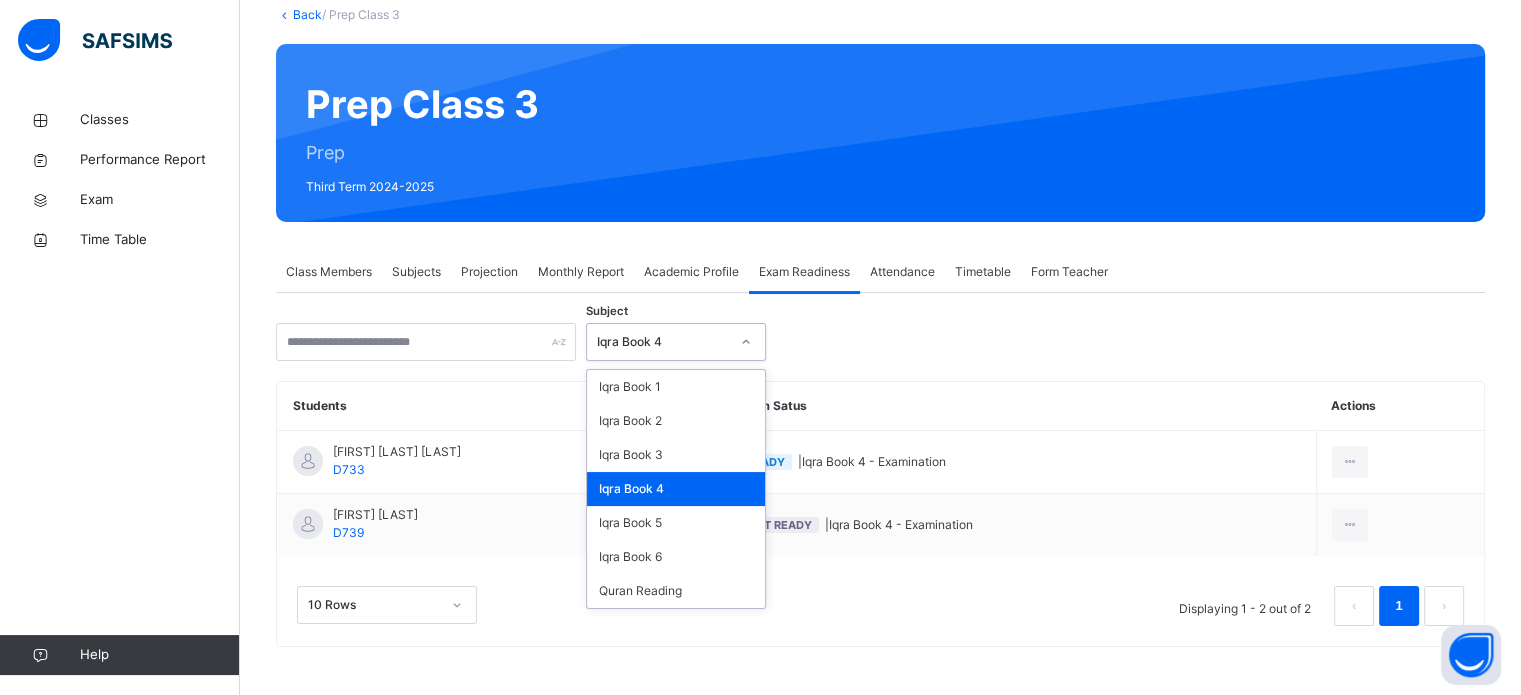 click at bounding box center [746, 342] 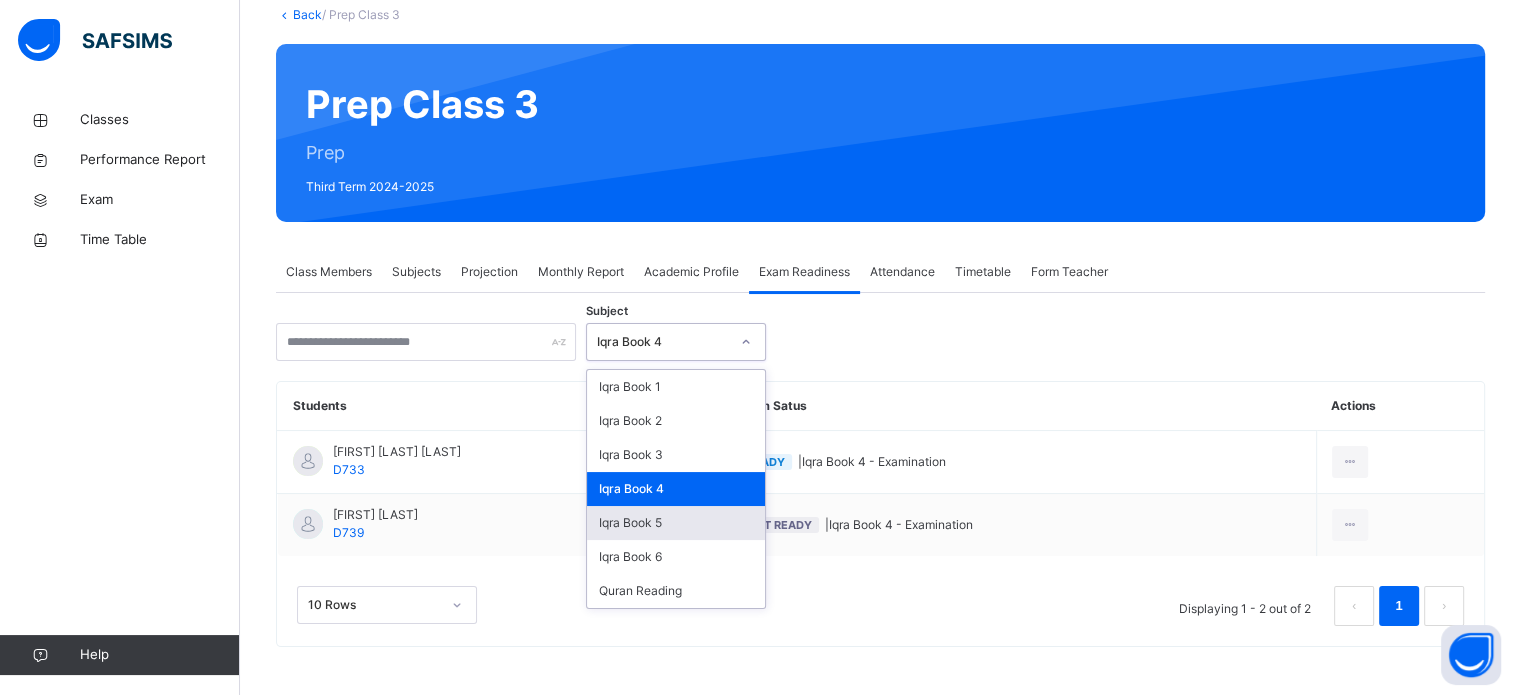 click on "Iqra Book 5" at bounding box center (676, 523) 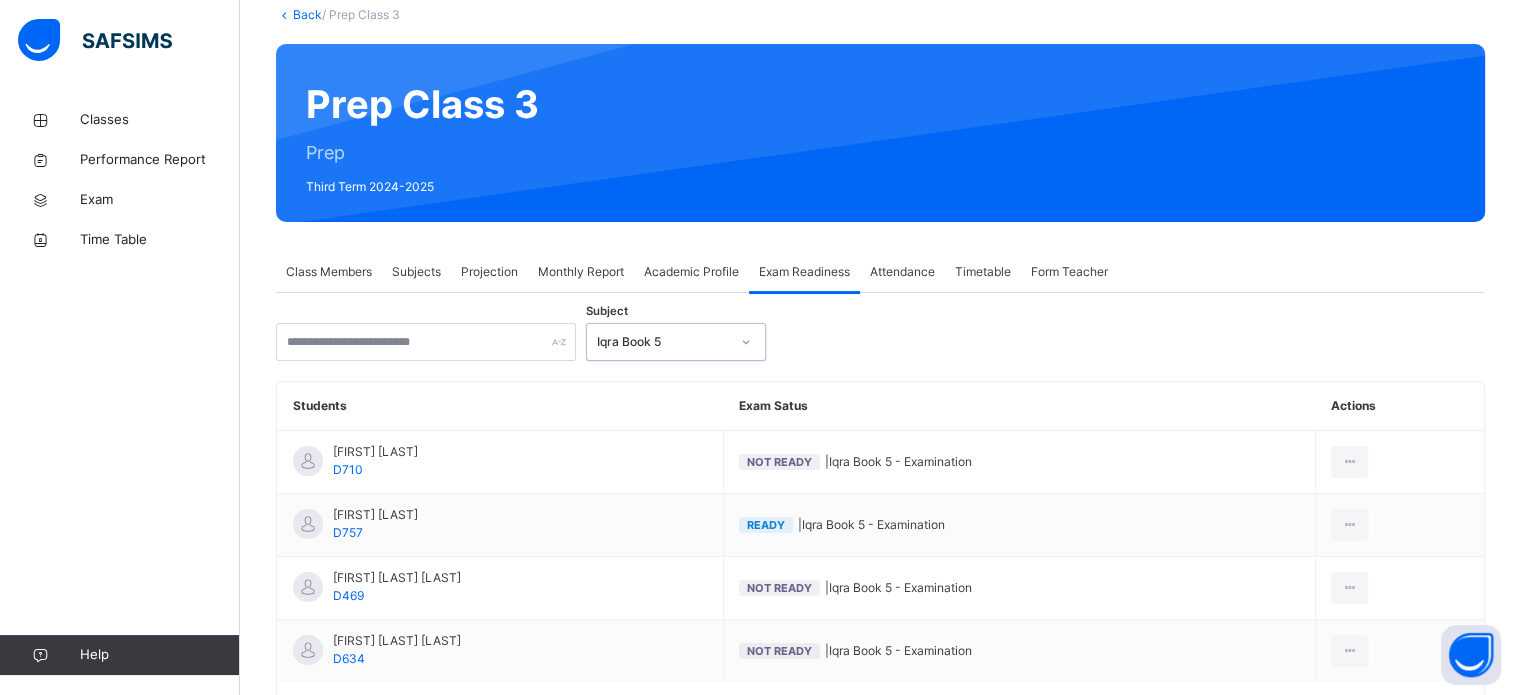 scroll, scrollTop: 196, scrollLeft: 0, axis: vertical 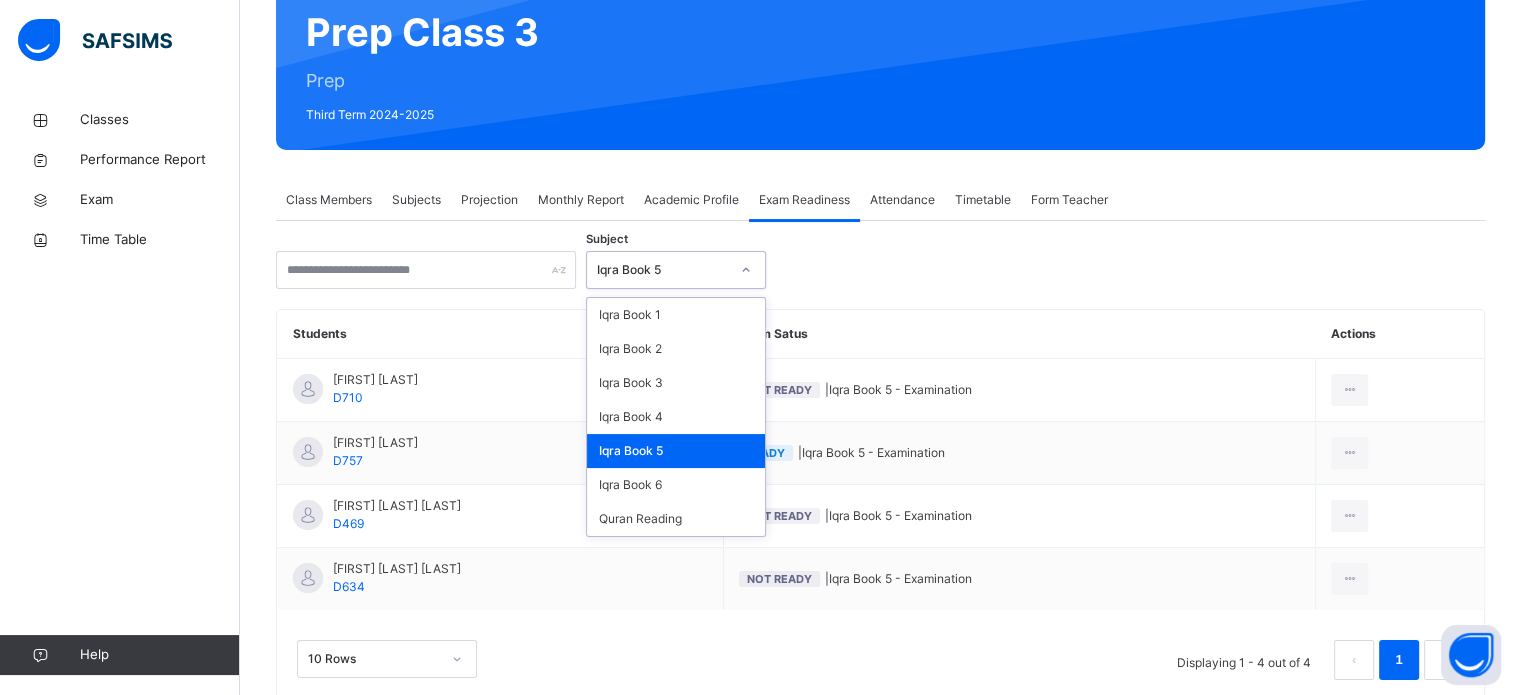 click on "Iqra Book 5" at bounding box center (657, 270) 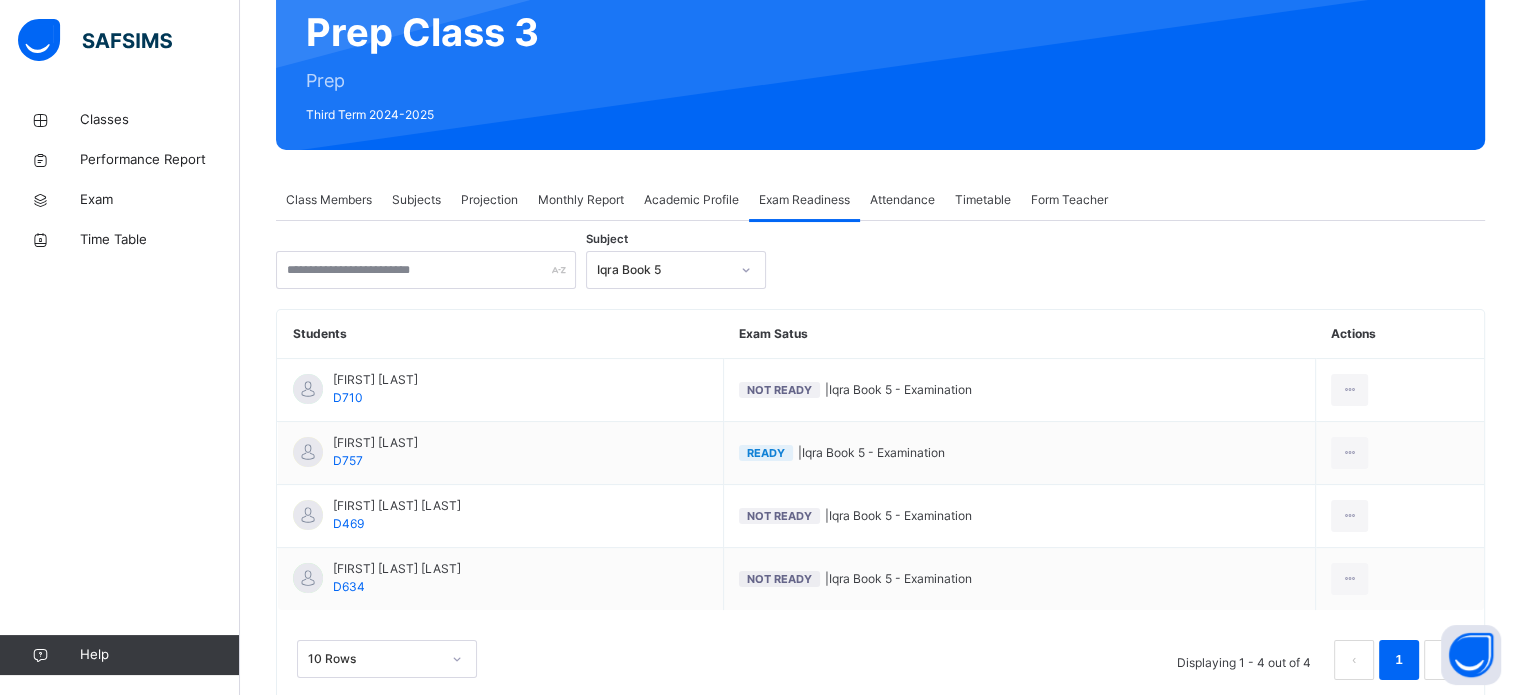 click on "Subject Iqra Book 5" at bounding box center [880, 270] 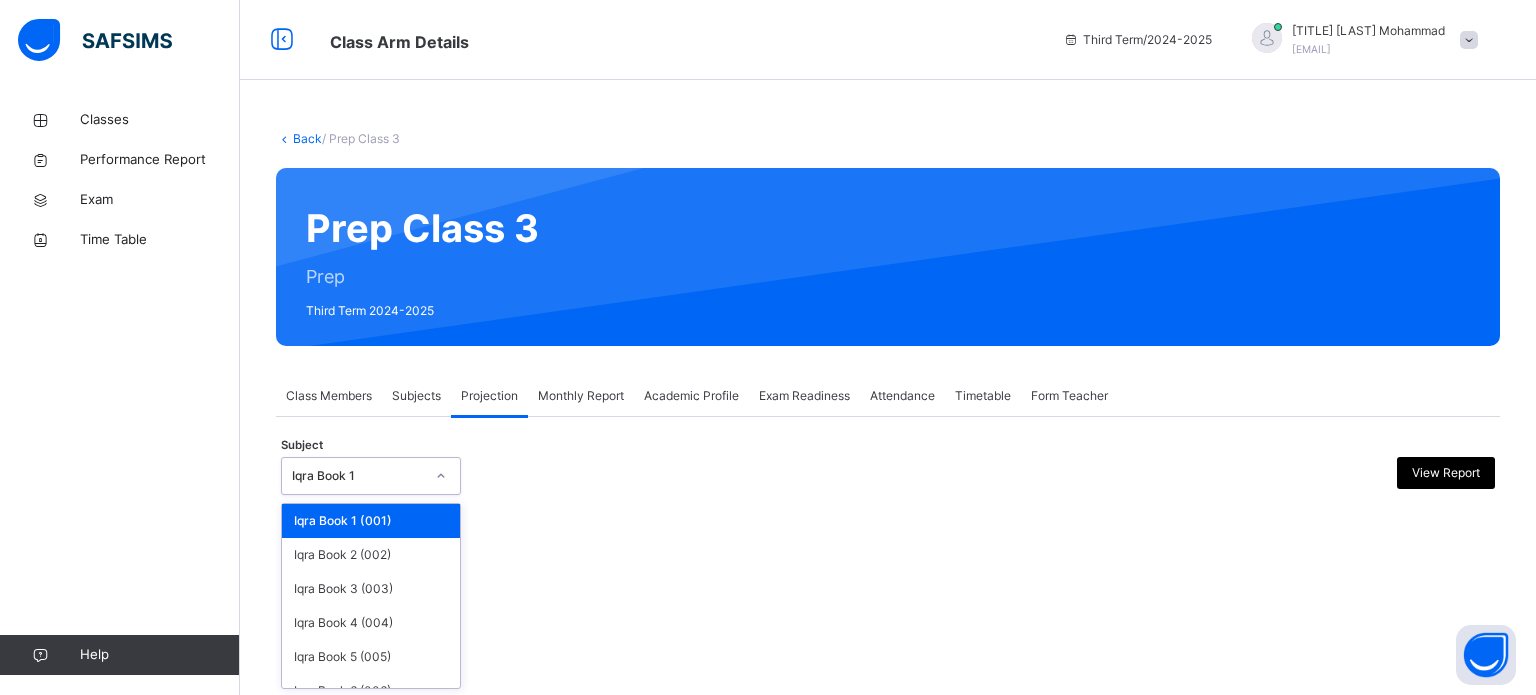 click on "Iqra Book 1" at bounding box center (358, 476) 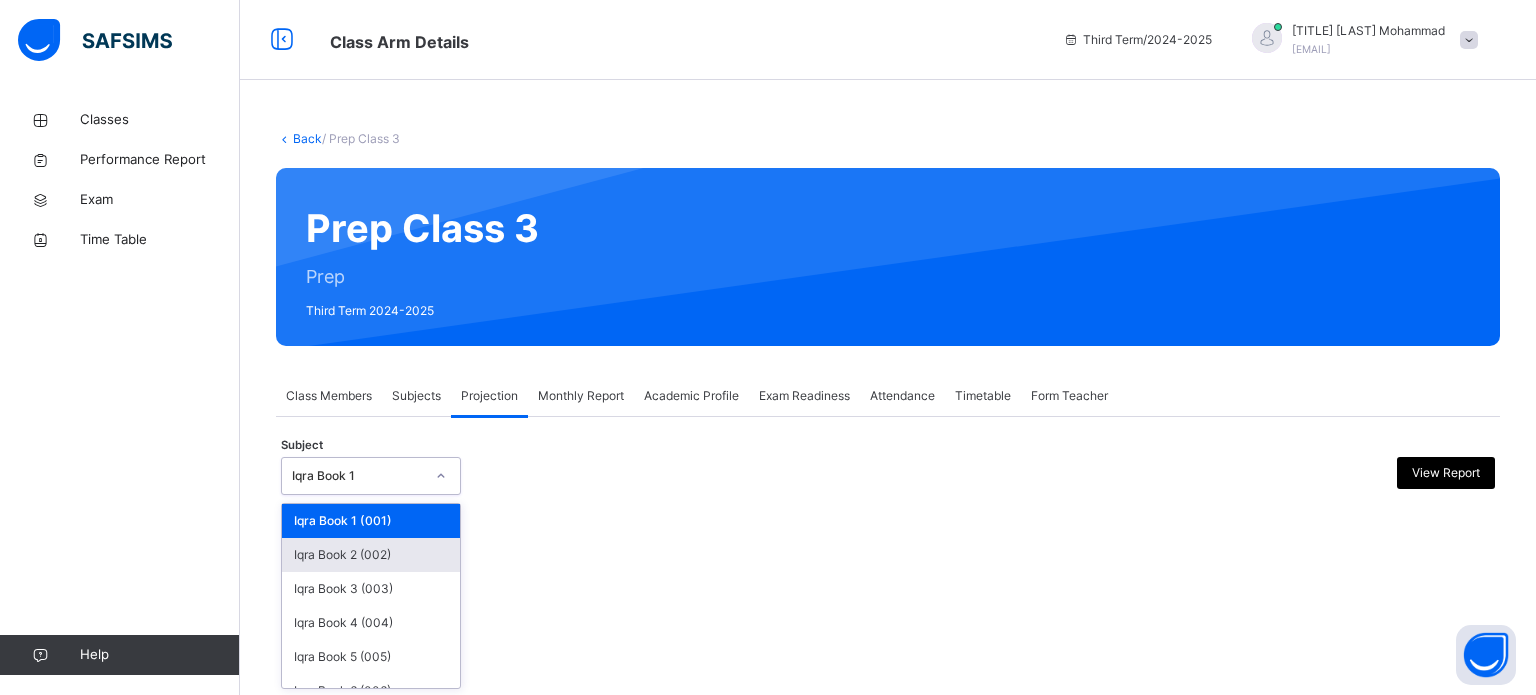 click on "Iqra Book 2 (002)" at bounding box center [371, 555] 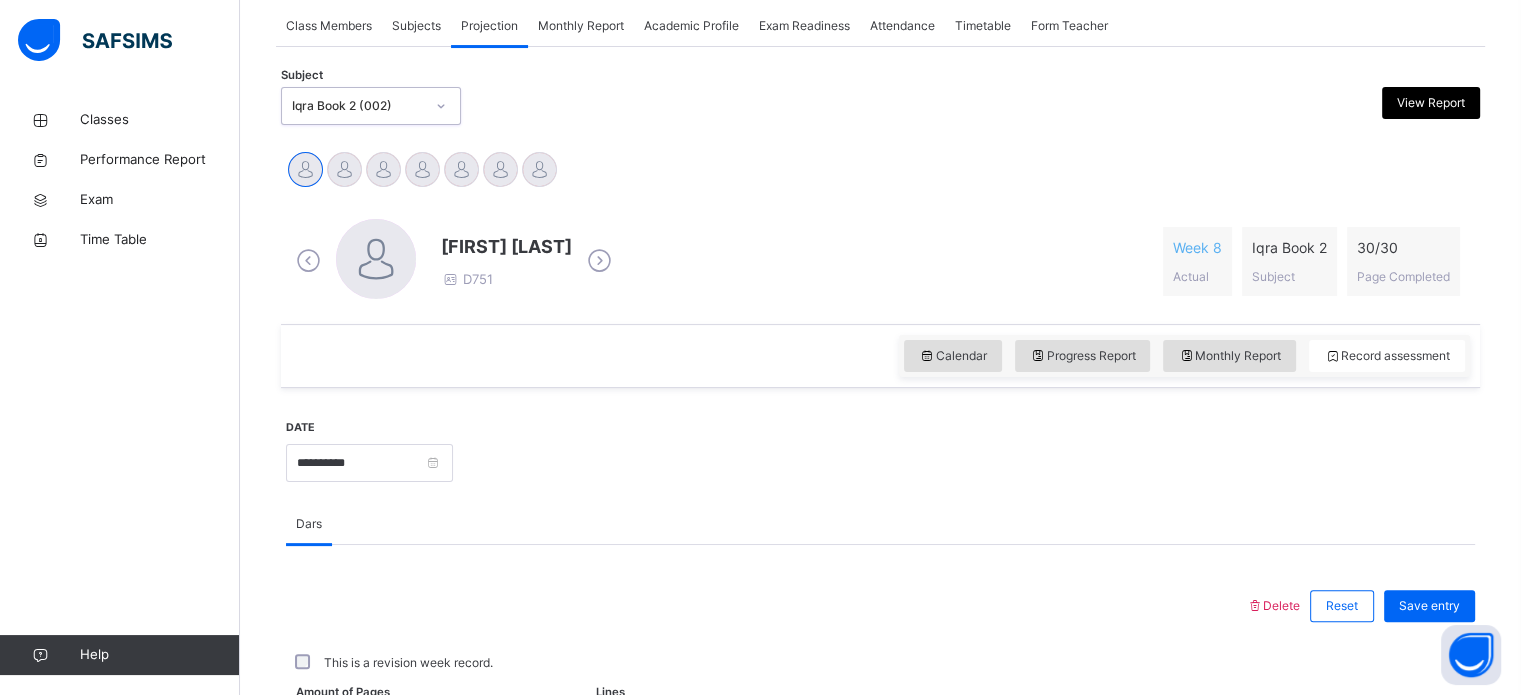 scroll, scrollTop: 442, scrollLeft: 0, axis: vertical 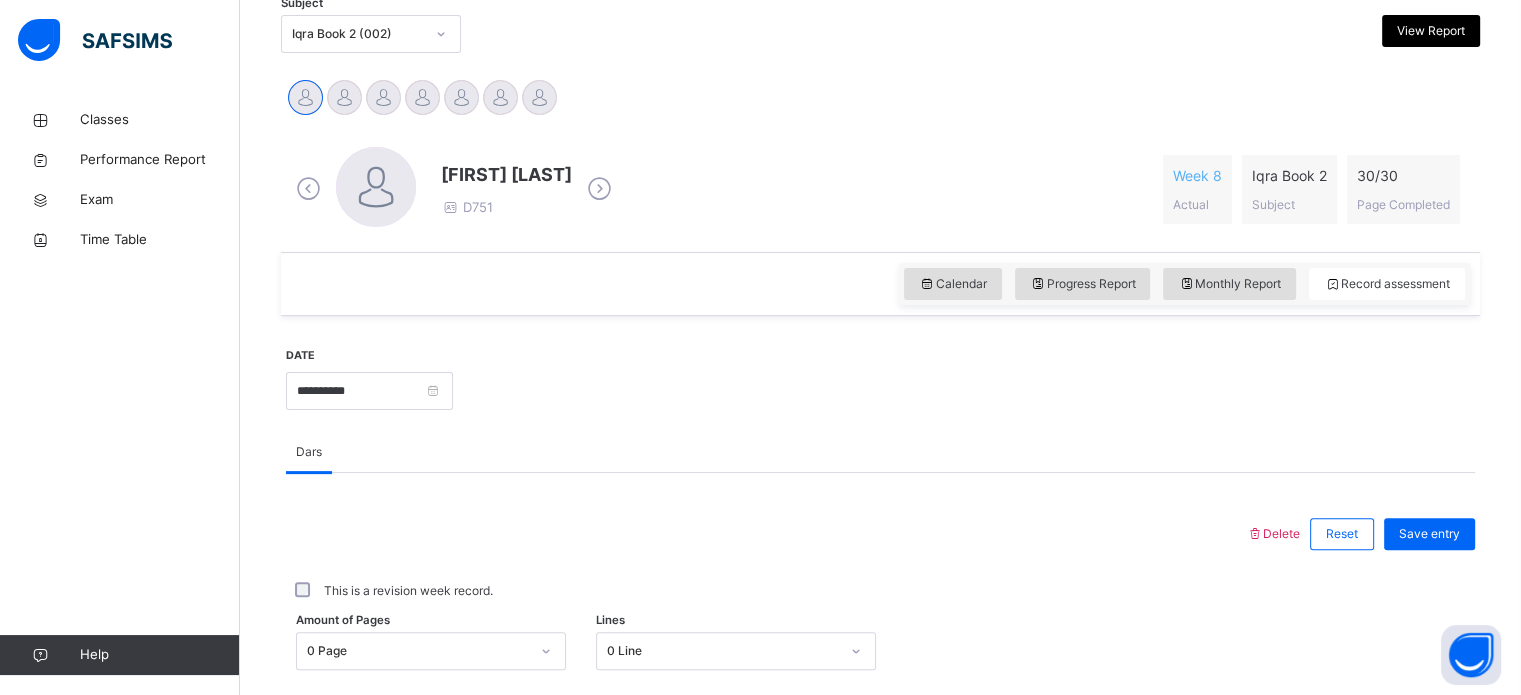 click on "This is a revision week record." at bounding box center [408, 591] 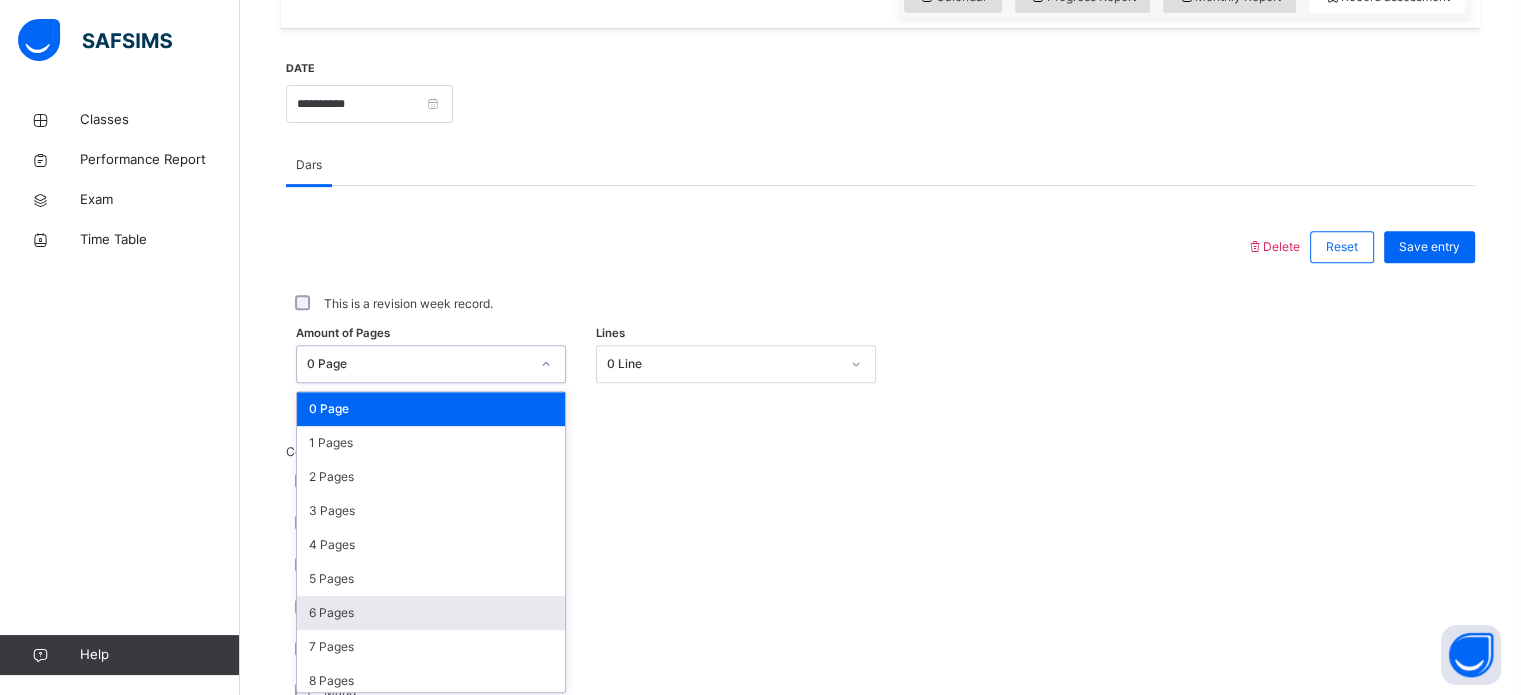 click on "option 6 Pages focused, 7 of 31. 31 results available. Use Up and Down to choose options, press Enter to select the currently focused option, press Escape to exit the menu, press Tab to select the option and exit the menu. 0 Page 0 Page 1 Pages 2 Pages 3 Pages 4 Pages 5 Pages 6 Pages 7 Pages 8 Pages 9 Pages 10 Pages 11 Pages 12 Pages 13 Pages 14 Pages 15 Pages 16 Pages 17 Pages 18 Pages 19 Pages 20 Pages 21 Pages 22 Pages 23 Pages 24 Pages 25 Pages 26 Pages 27 Pages 28 Pages 29 Pages 30 Pages" at bounding box center [431, 364] 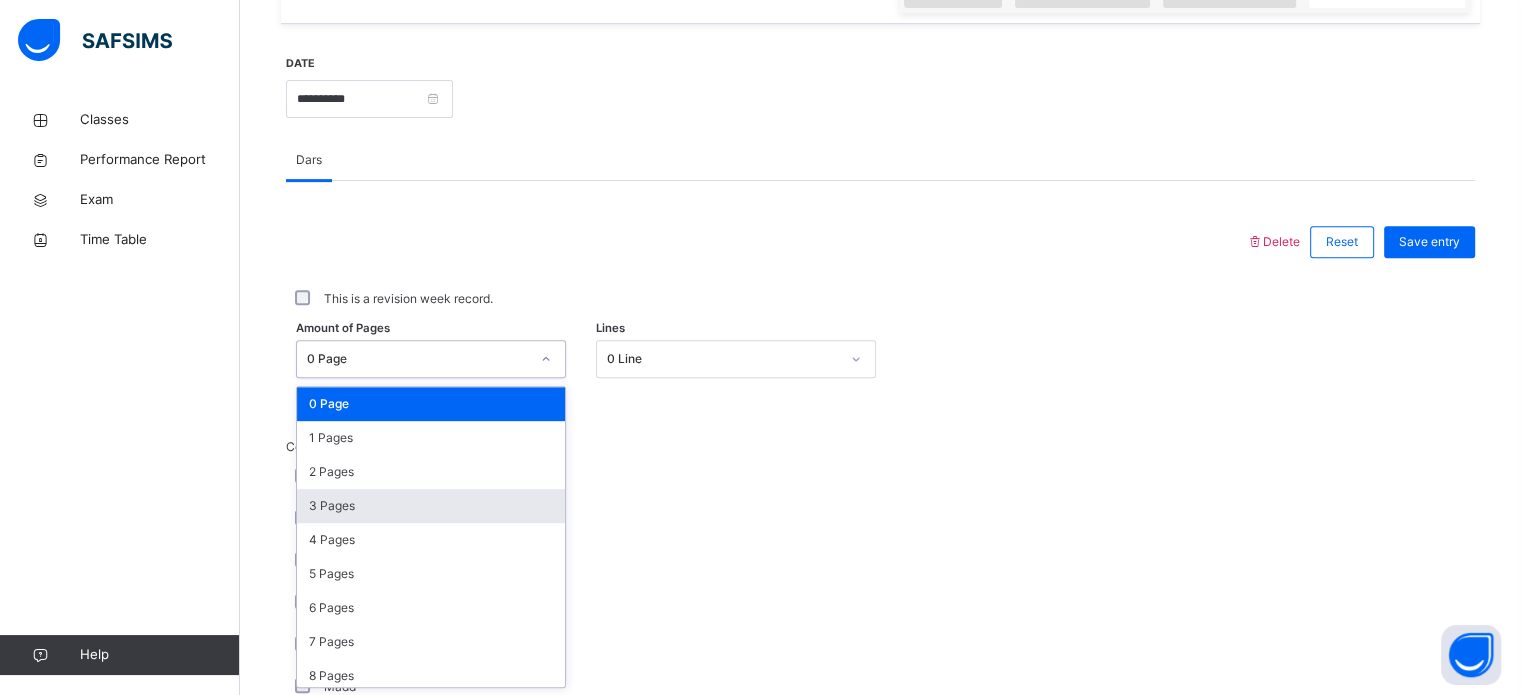 click on "3 Pages" at bounding box center (431, 506) 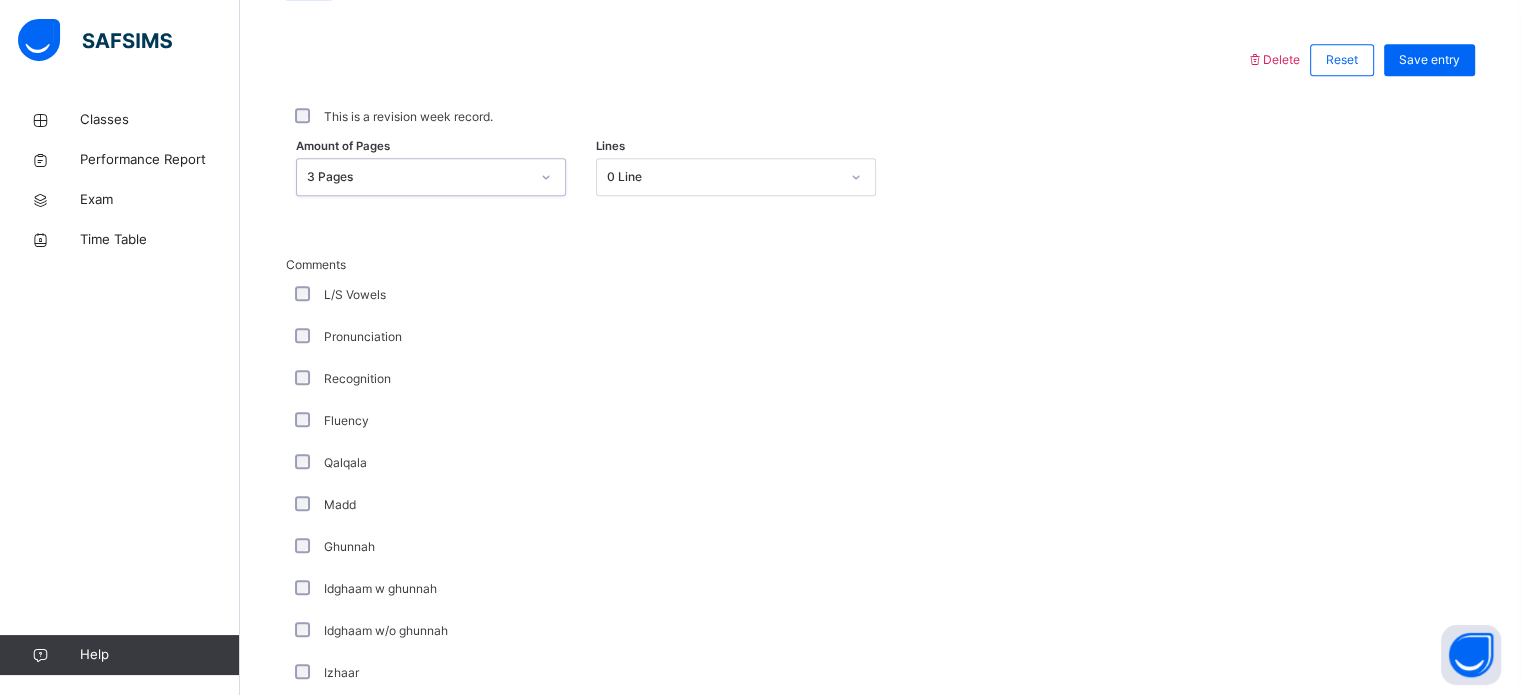 scroll, scrollTop: 924, scrollLeft: 0, axis: vertical 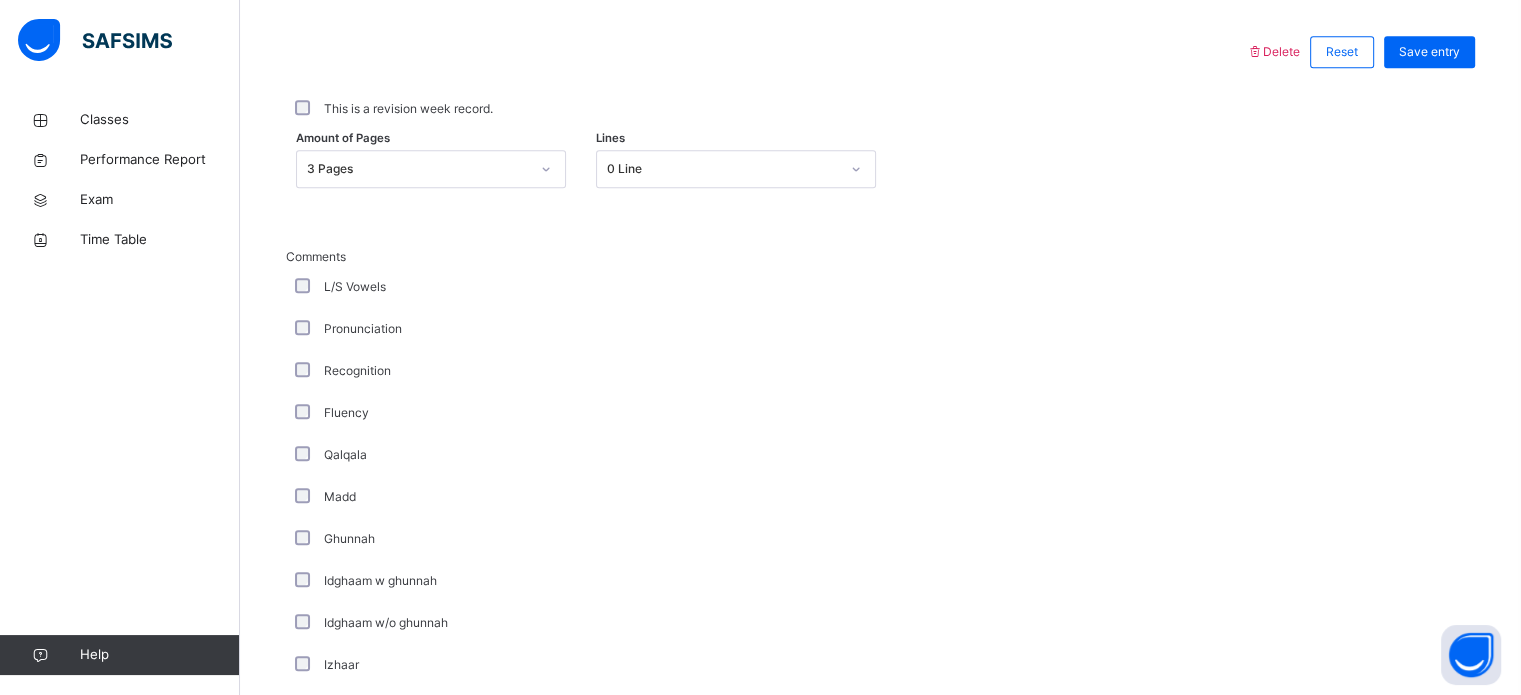 click on "Fluency" at bounding box center (536, 413) 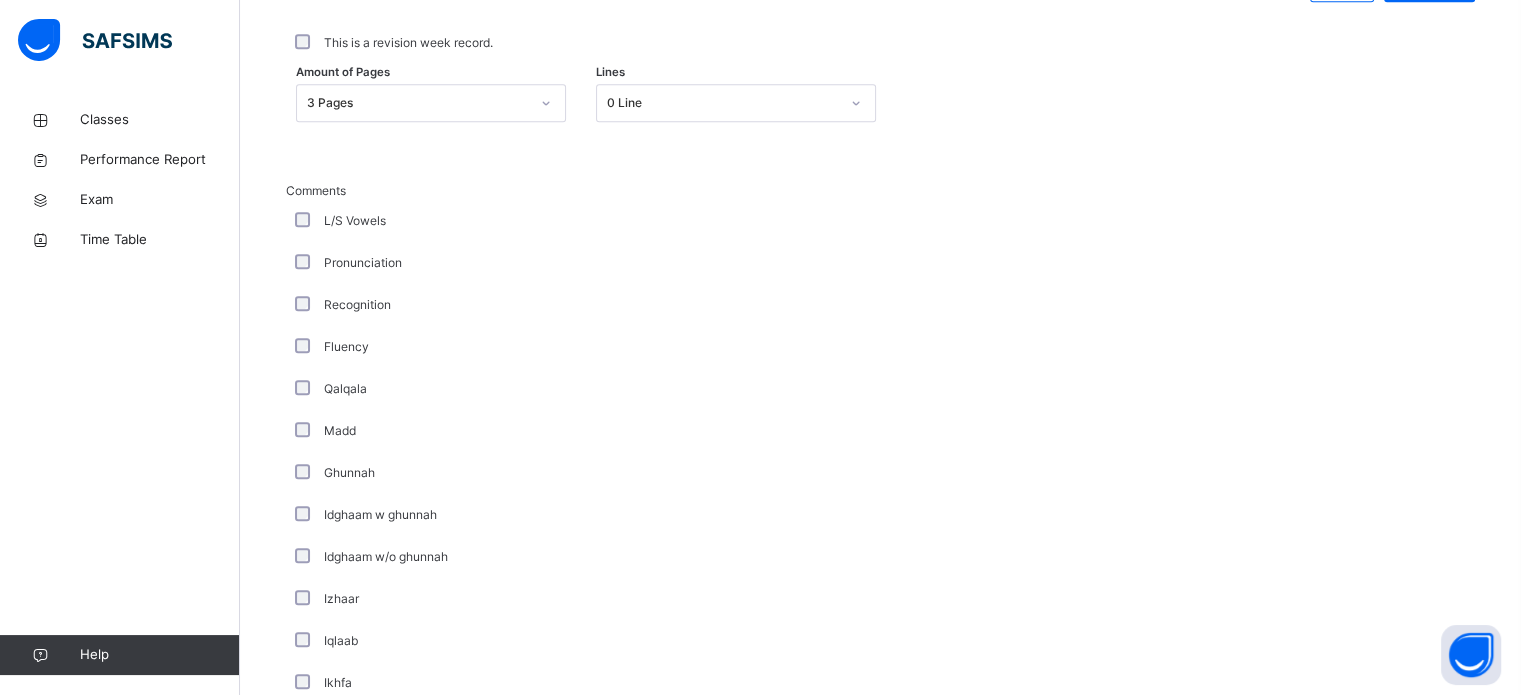 scroll, scrollTop: 1440, scrollLeft: 0, axis: vertical 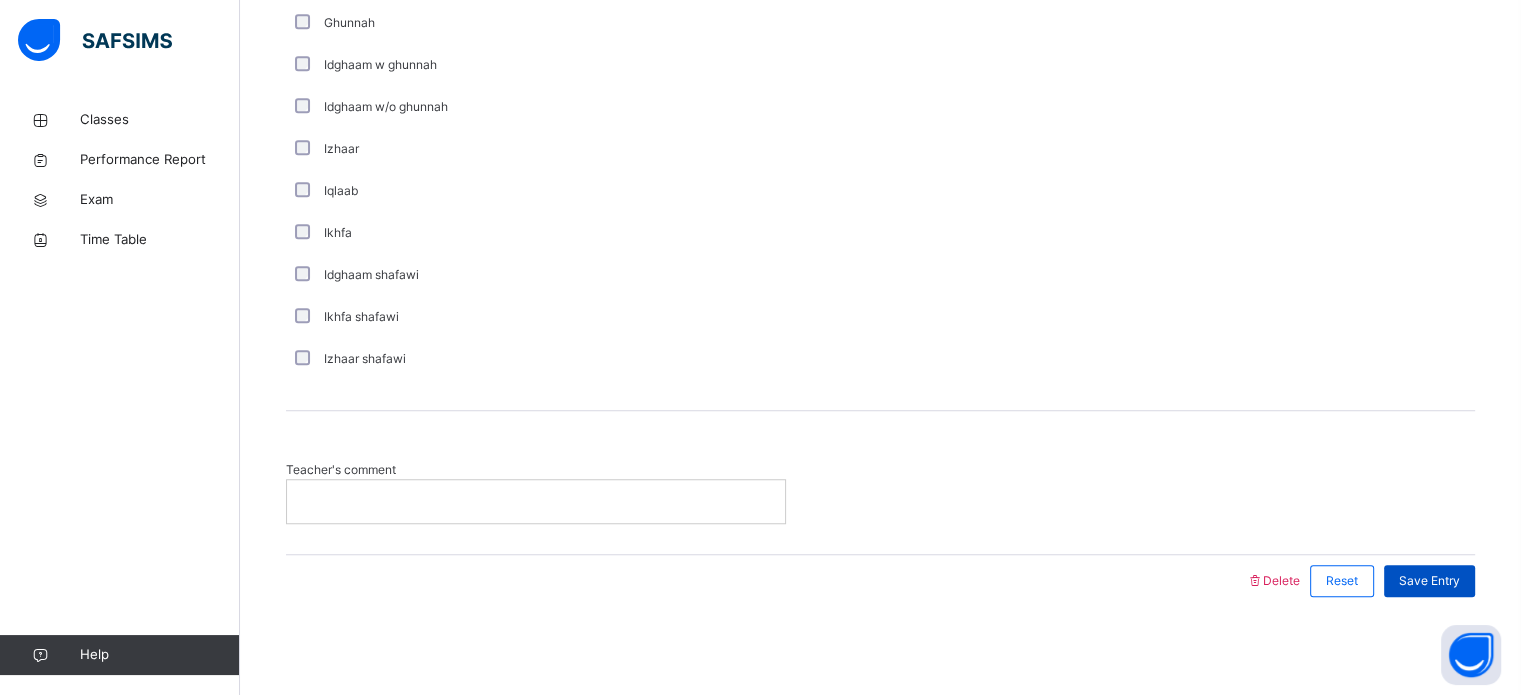 click on "Save Entry" at bounding box center [1429, 581] 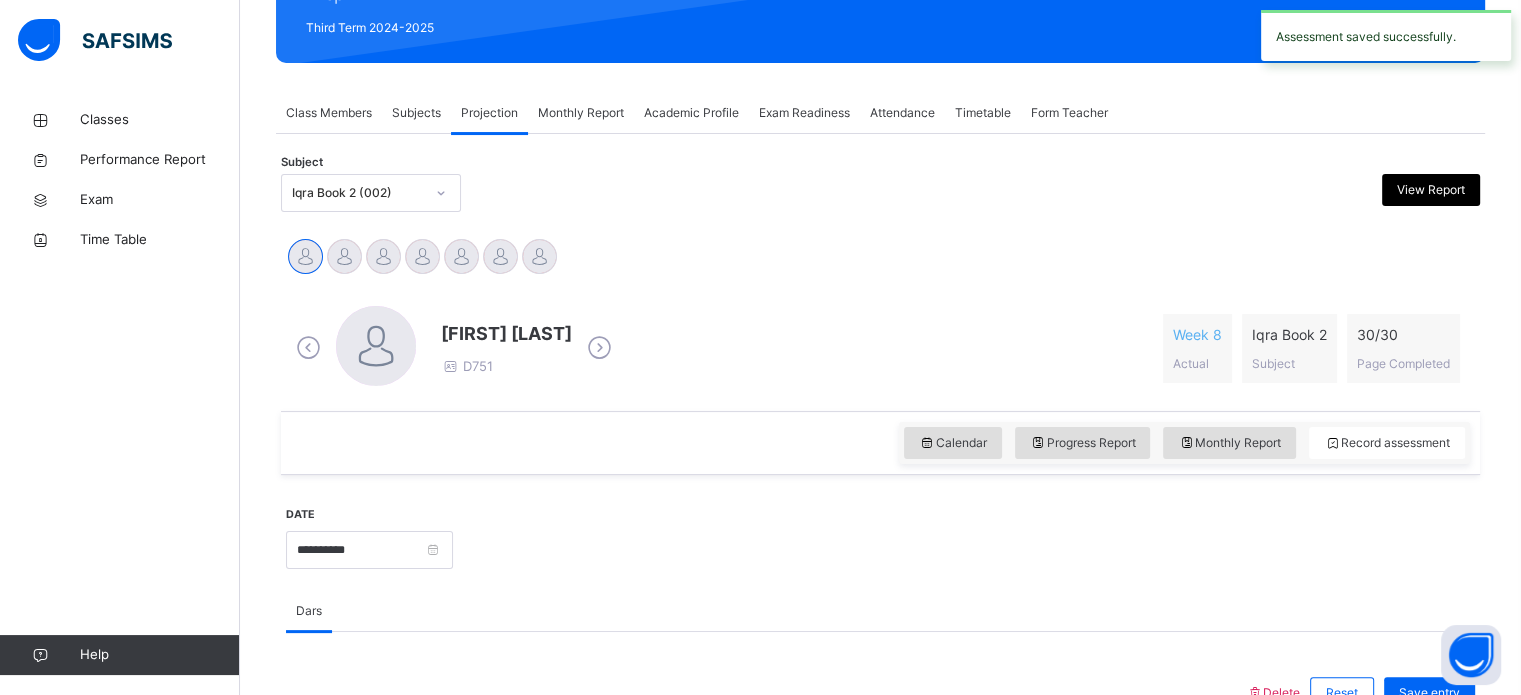 scroll, scrollTop: 0, scrollLeft: 0, axis: both 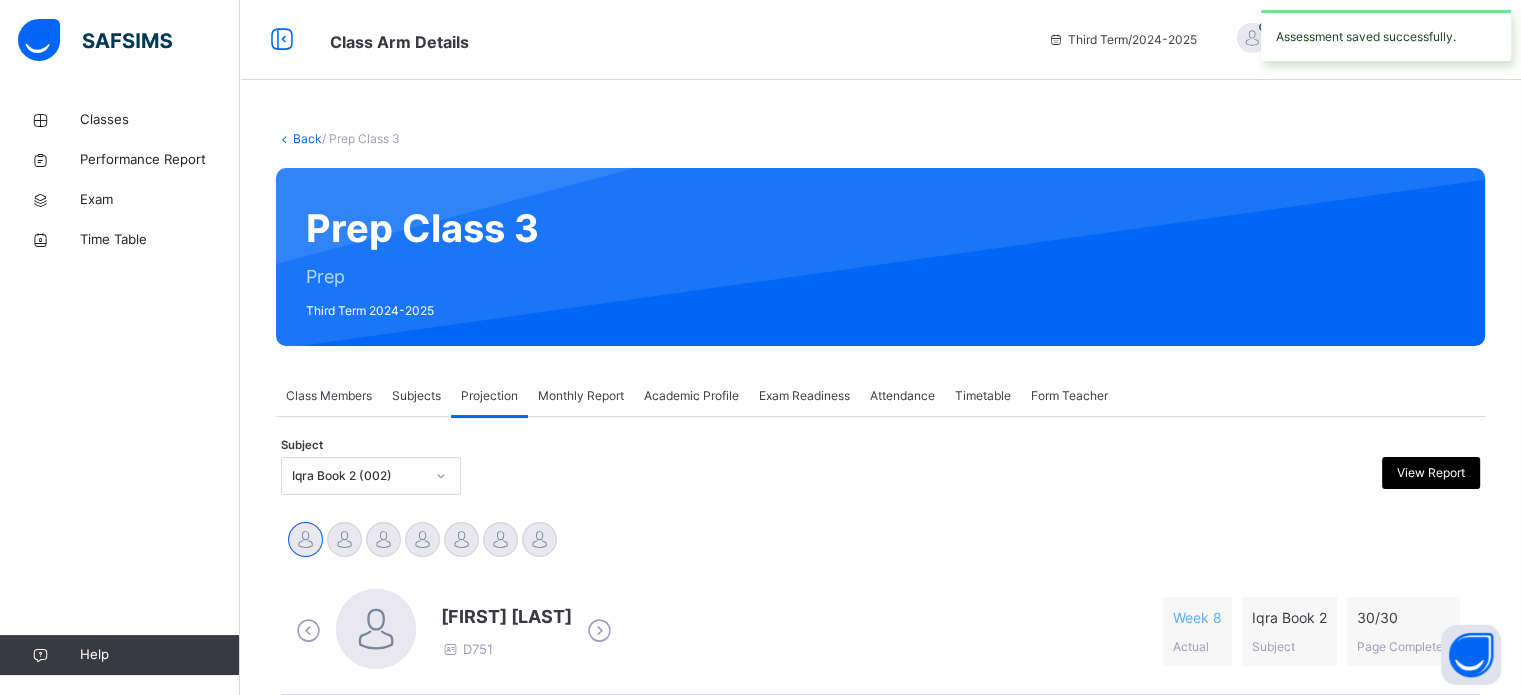 click on "Attendance" at bounding box center (902, 396) 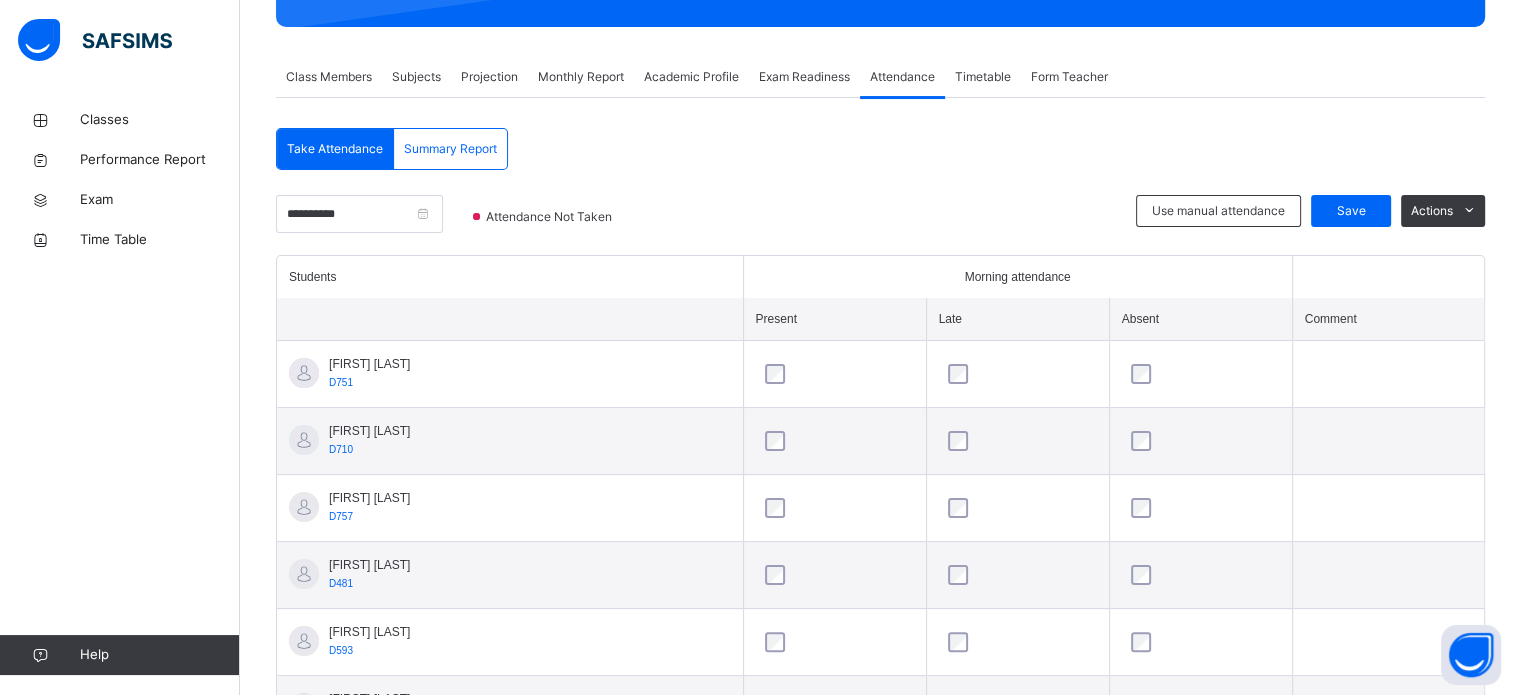 scroll, scrollTop: 291, scrollLeft: 0, axis: vertical 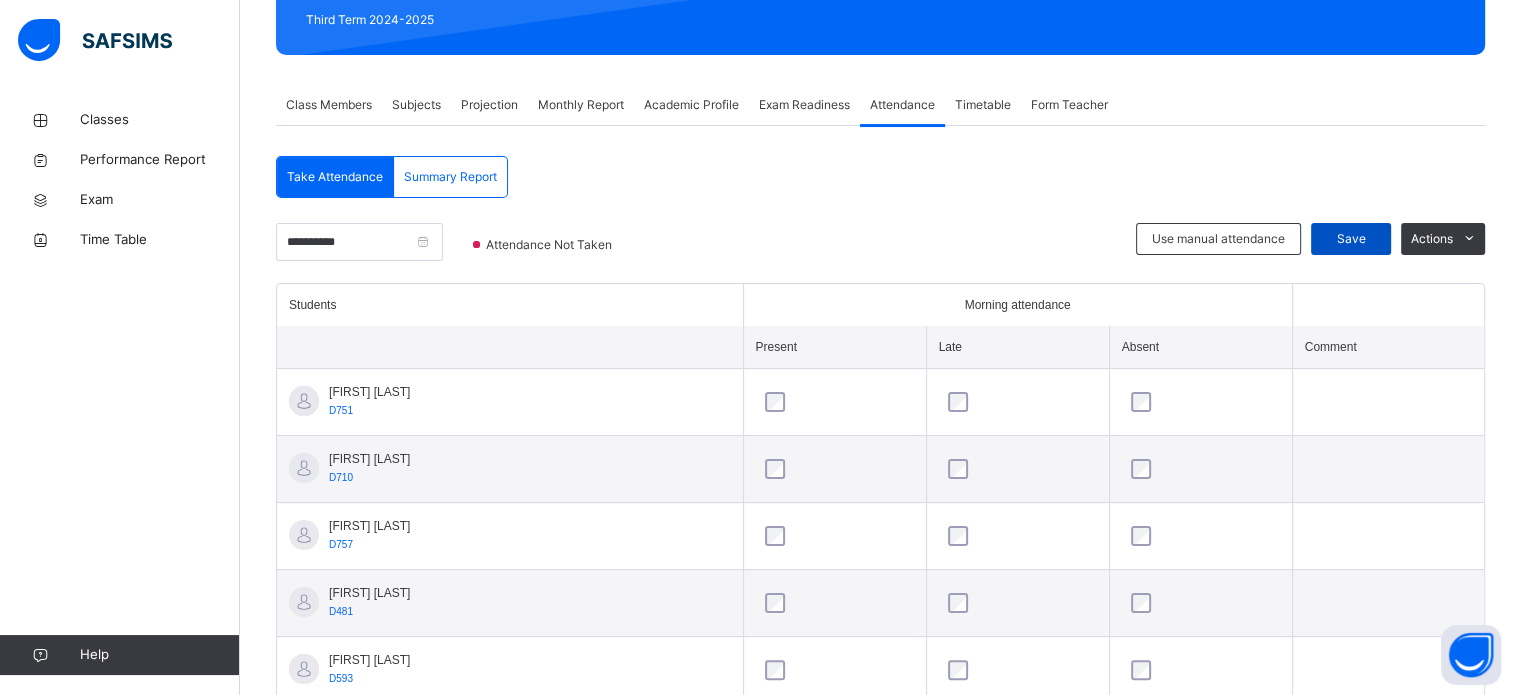 click on "Save" at bounding box center (1351, 239) 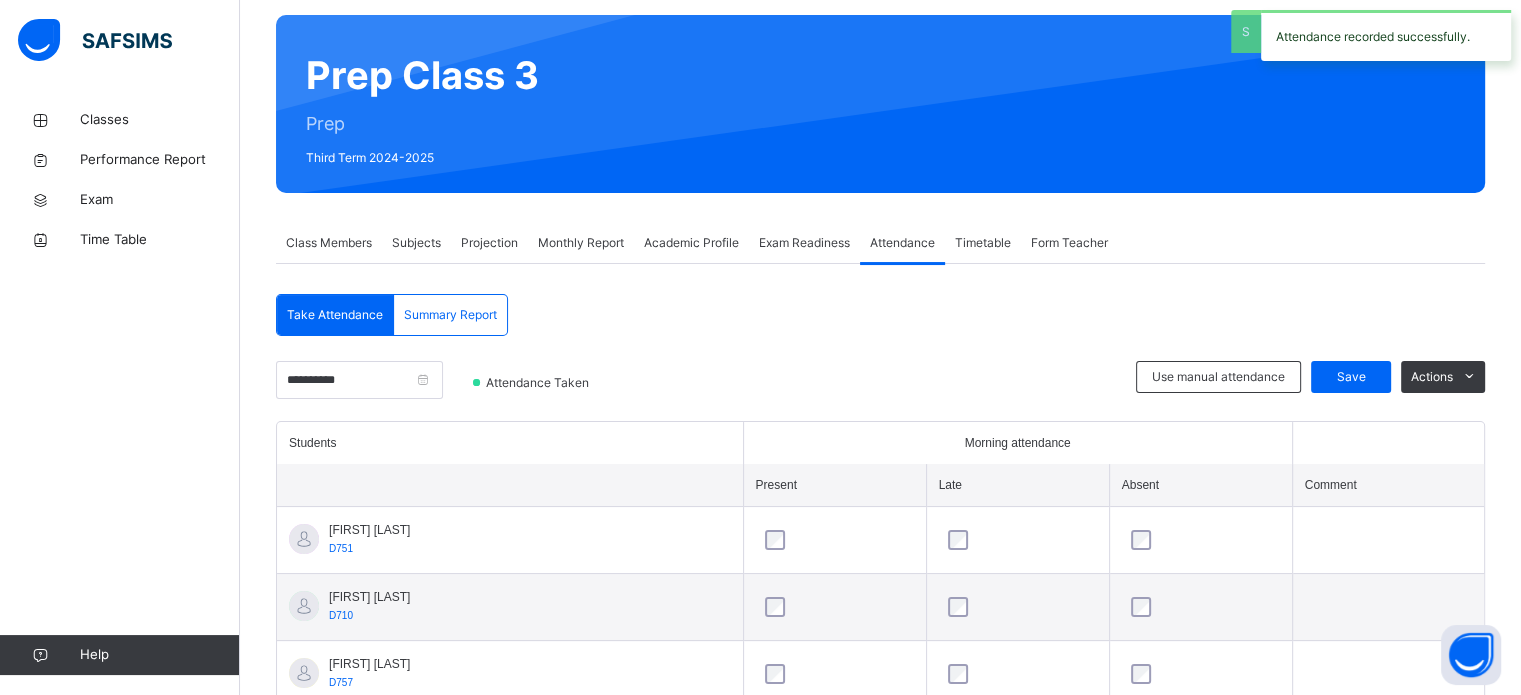 scroll, scrollTop: 291, scrollLeft: 0, axis: vertical 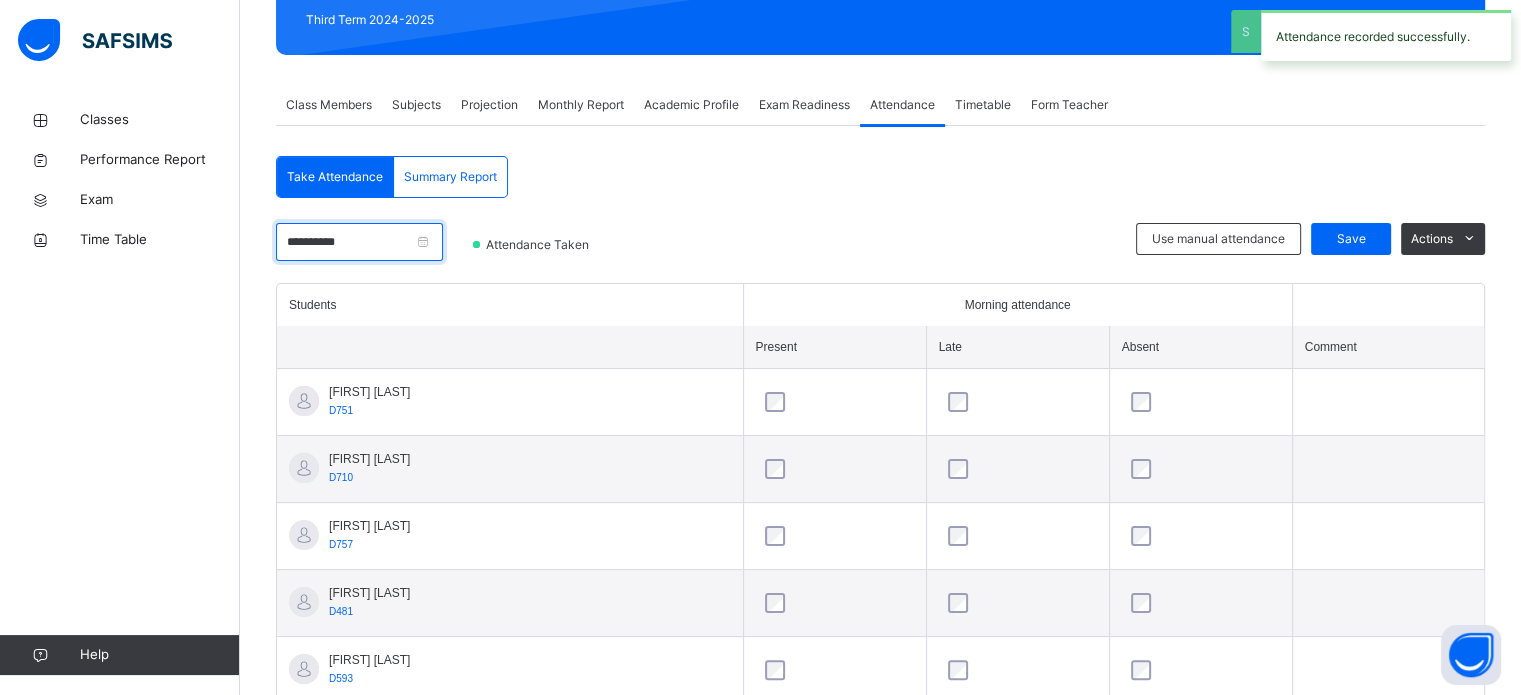 click on "**********" at bounding box center (359, 242) 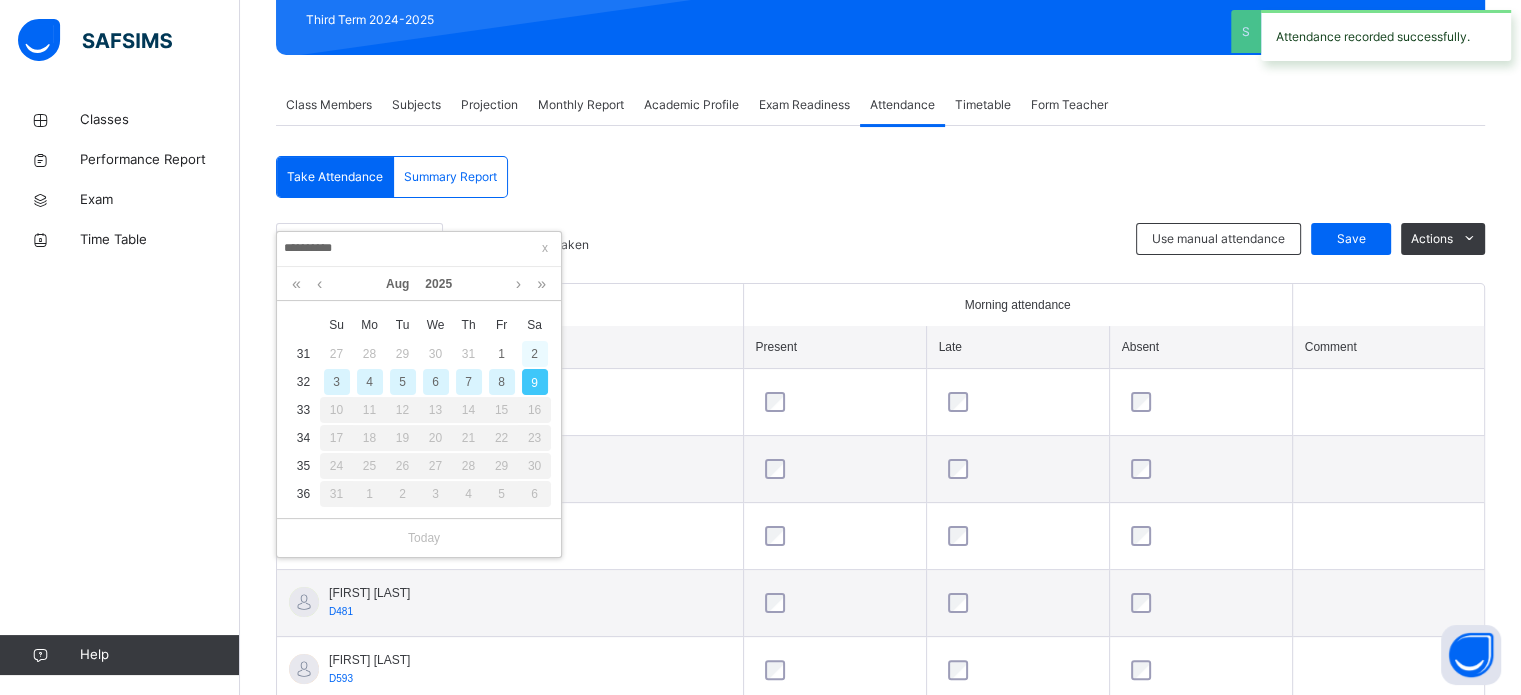 click on "2" at bounding box center (535, 354) 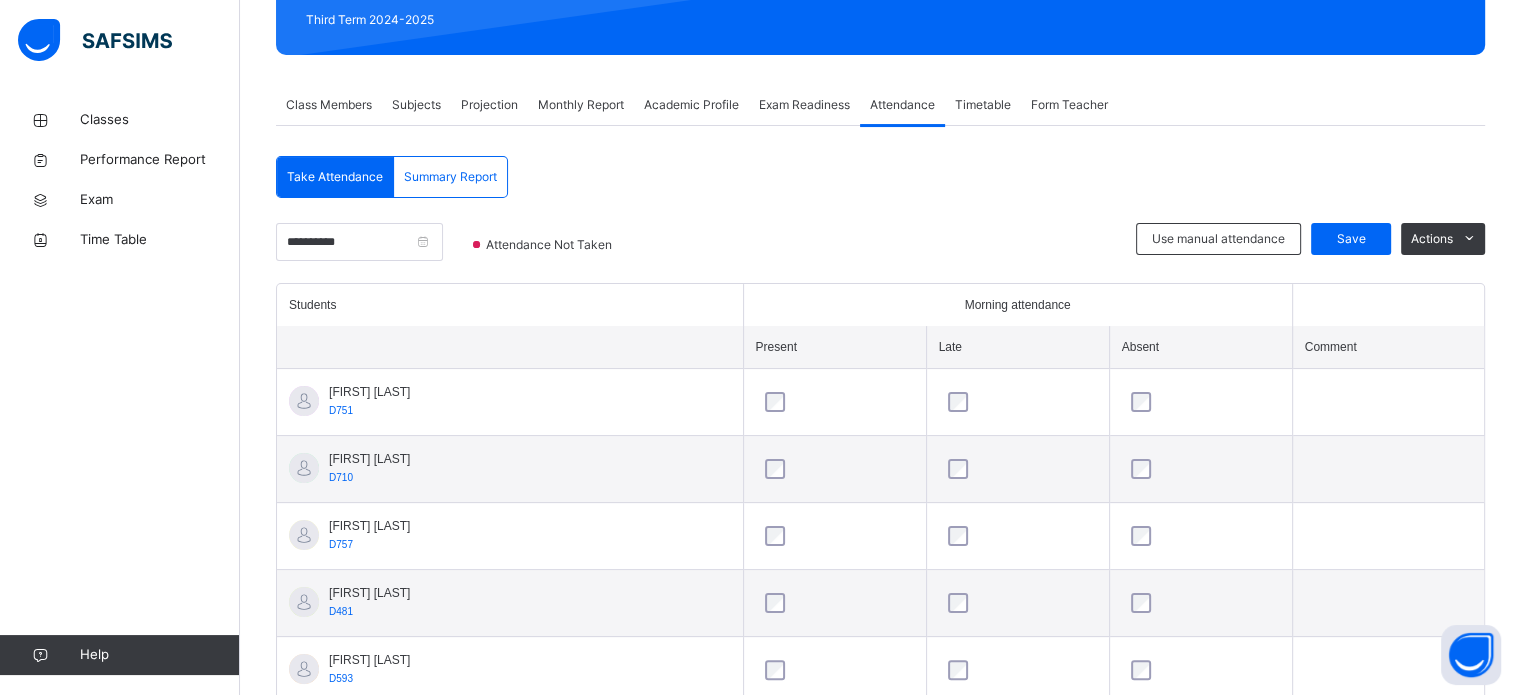 scroll, scrollTop: 516, scrollLeft: 0, axis: vertical 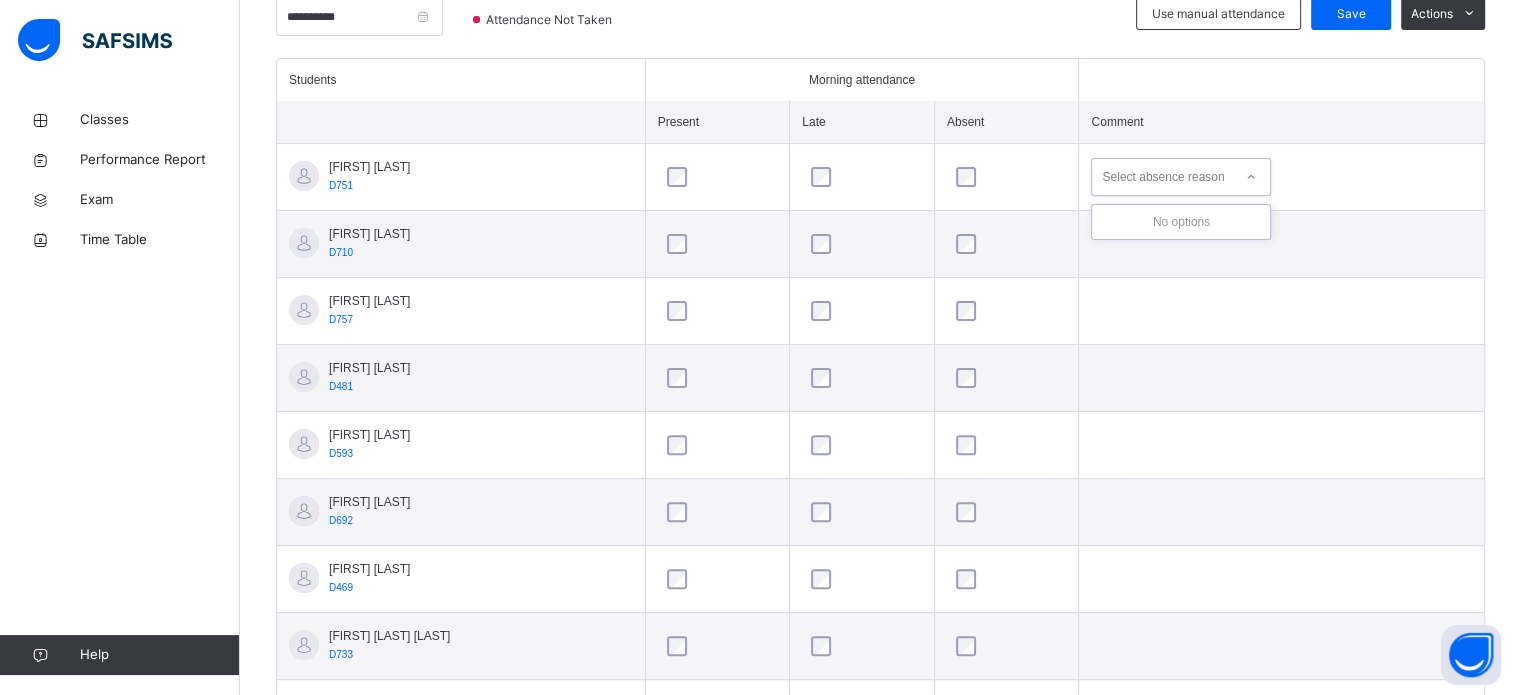 click on "Select absence reason" at bounding box center [1163, 177] 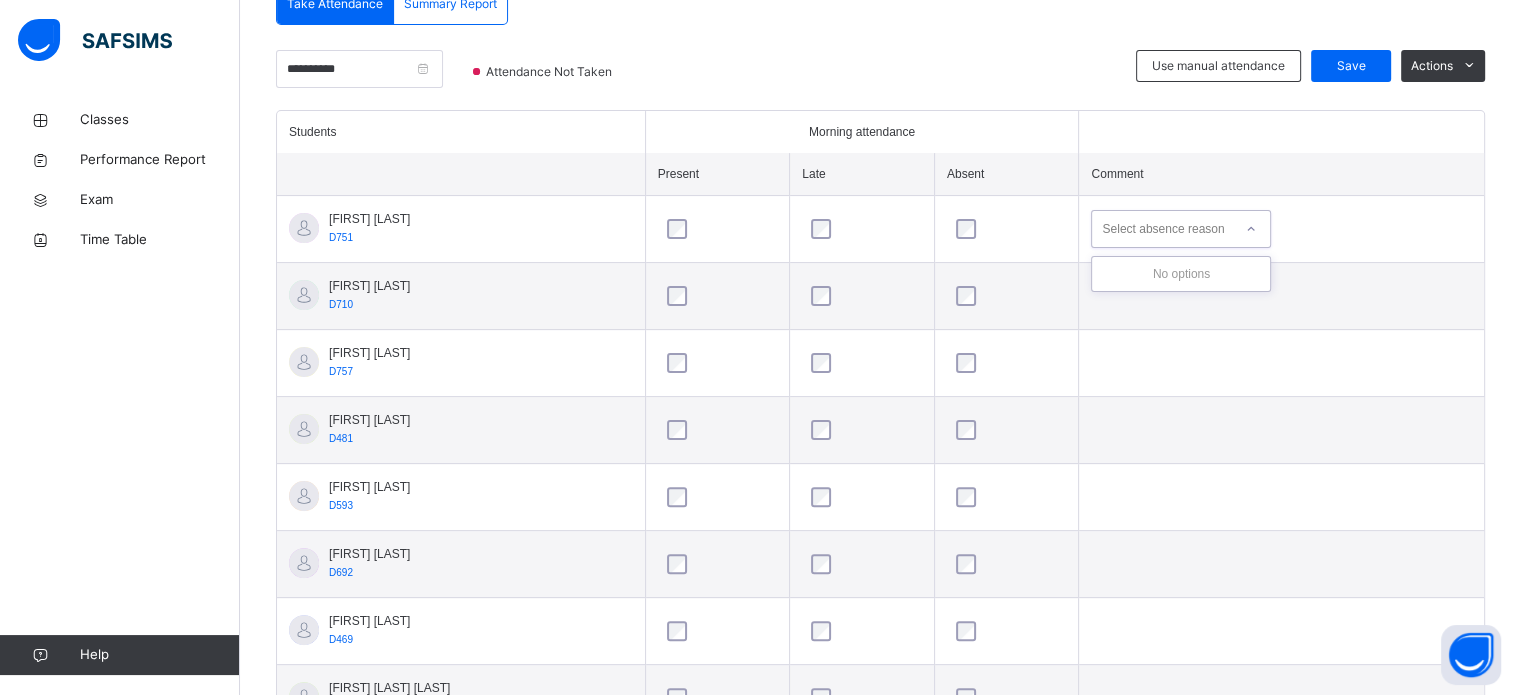 scroll, scrollTop: 464, scrollLeft: 0, axis: vertical 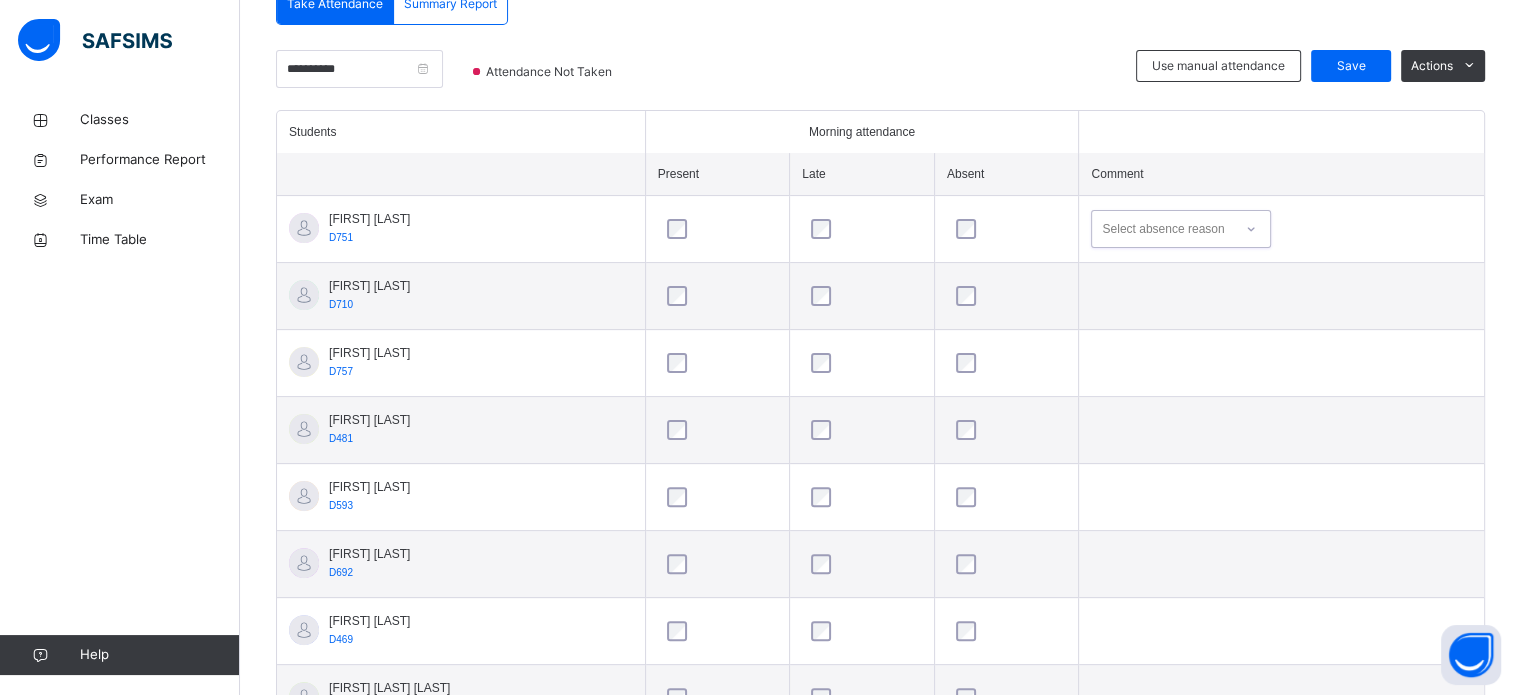 click on "Select absence reason" at bounding box center (1163, 229) 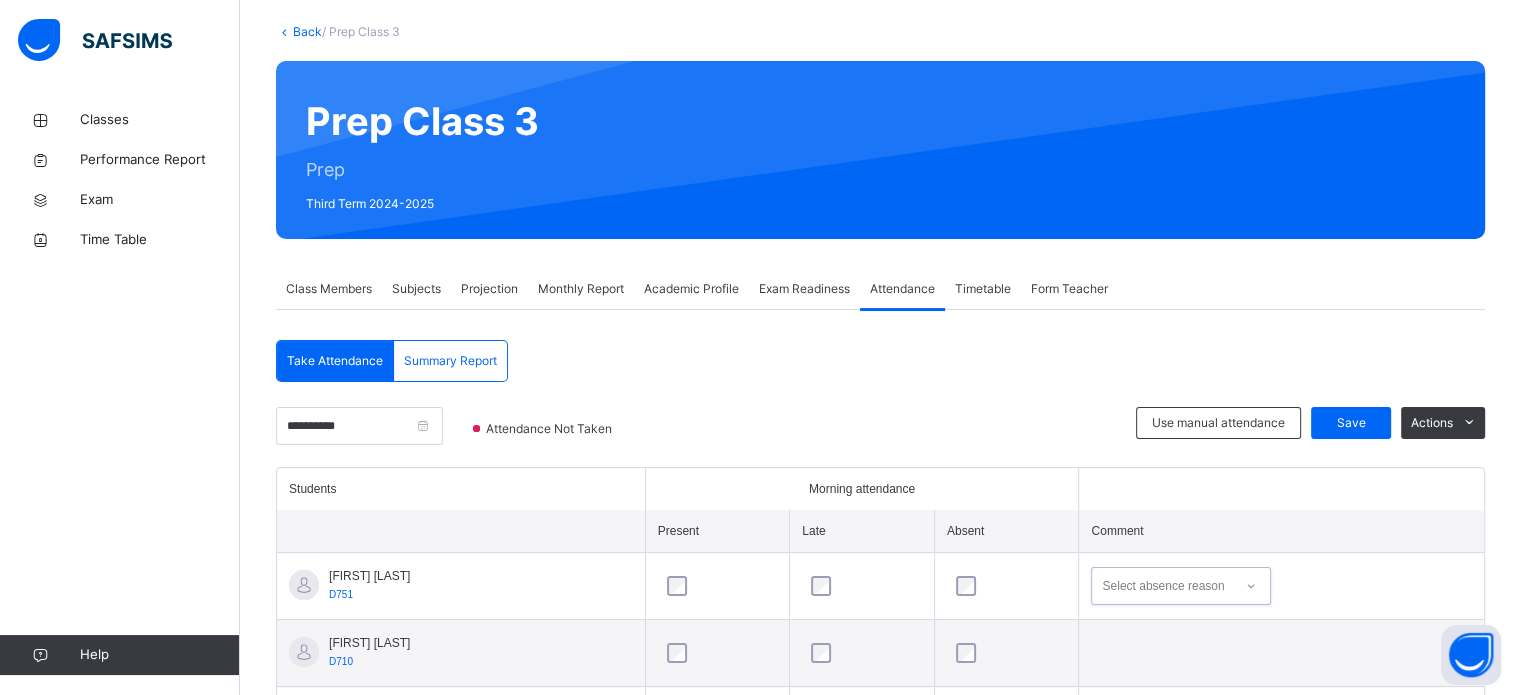 scroll, scrollTop: 0, scrollLeft: 0, axis: both 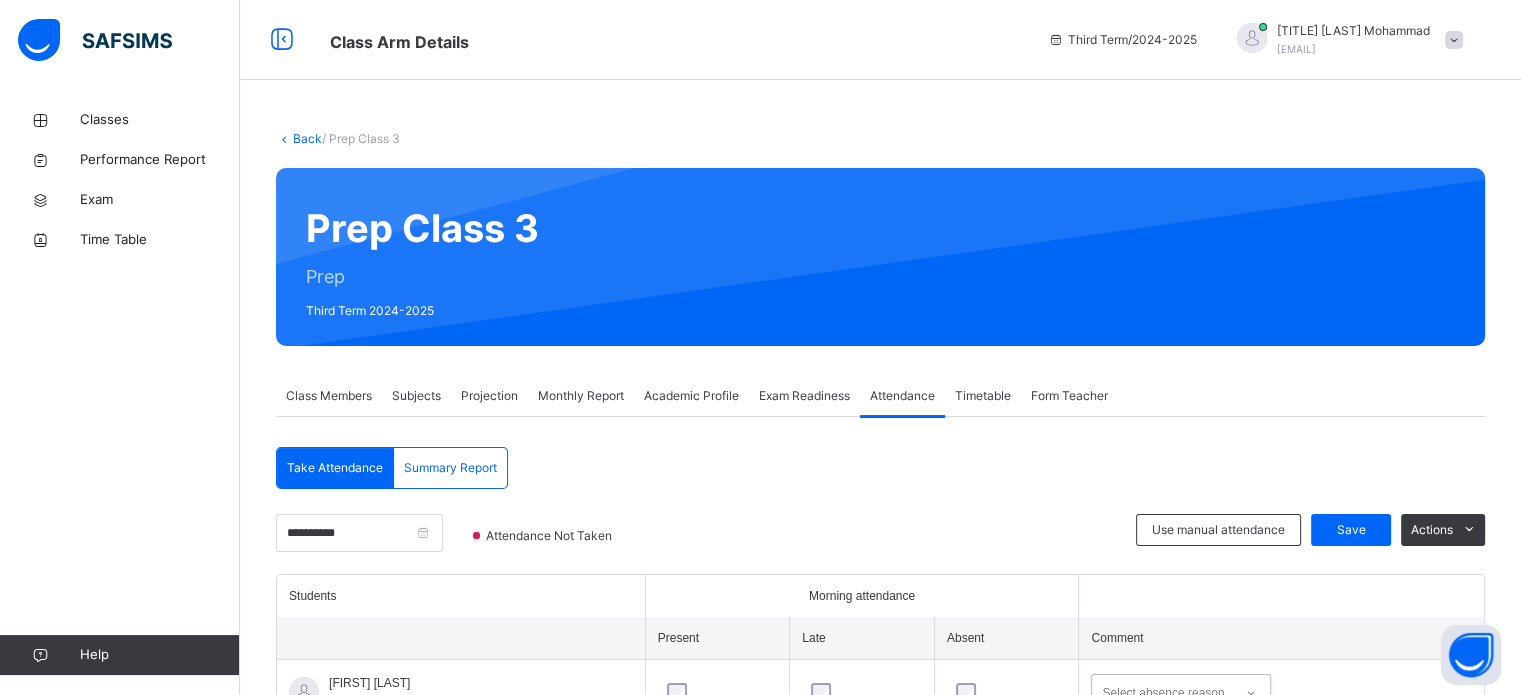 click on "Monthly Report" at bounding box center [581, 396] 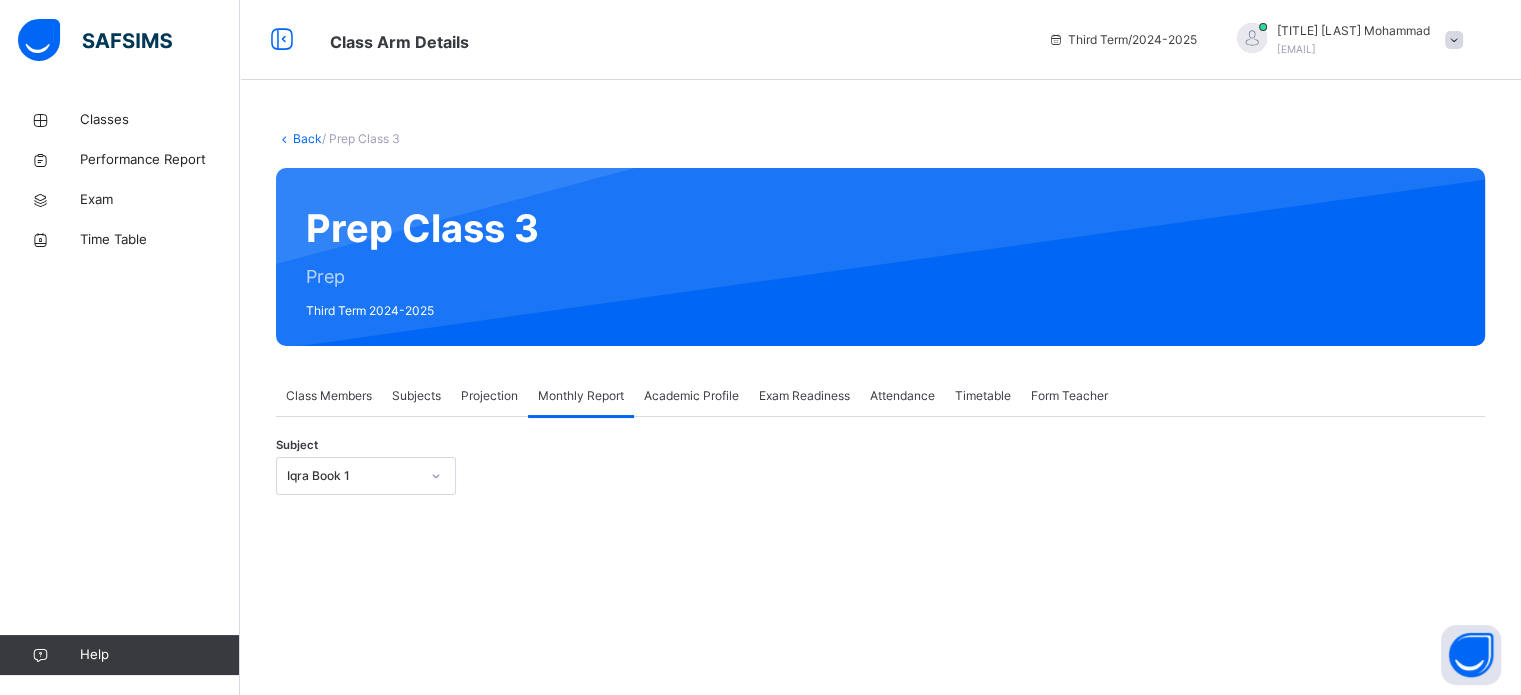 click on "Projection" at bounding box center (489, 396) 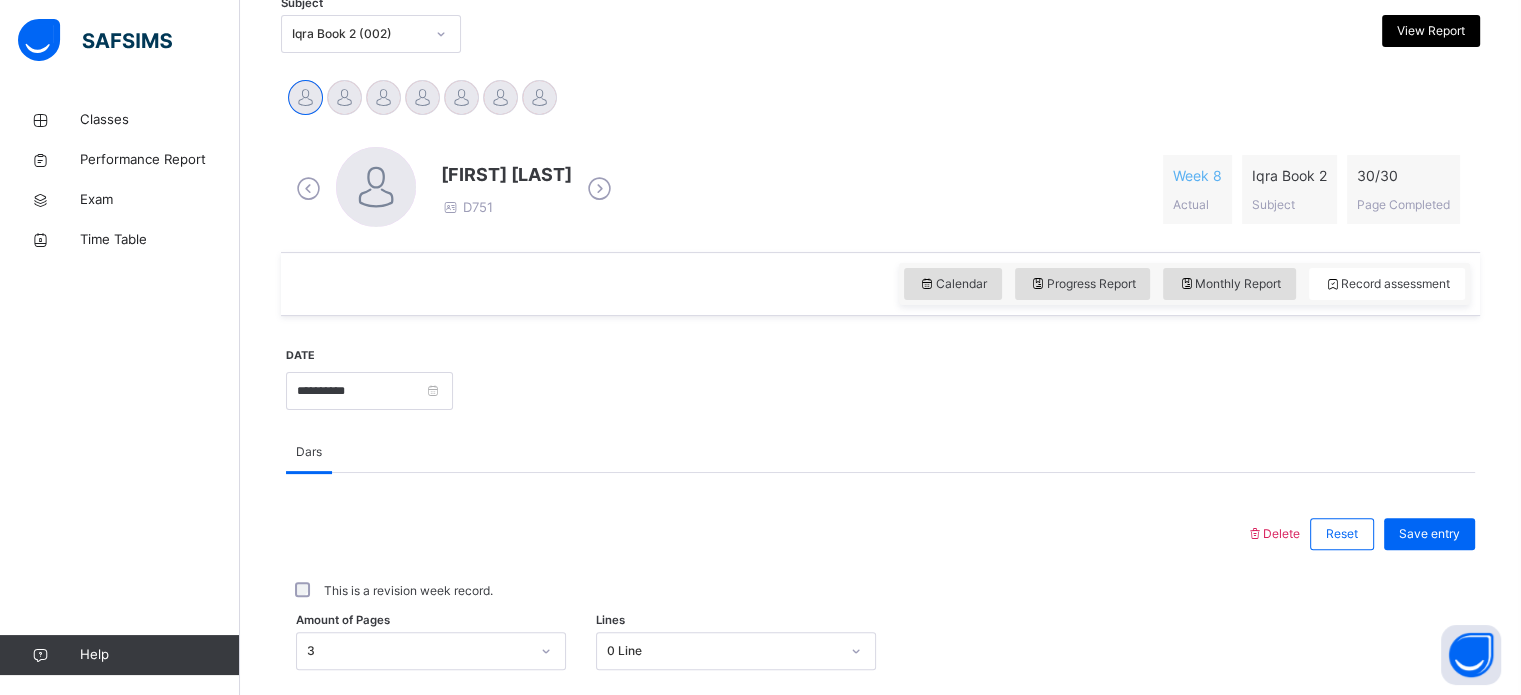 scroll, scrollTop: 440, scrollLeft: 0, axis: vertical 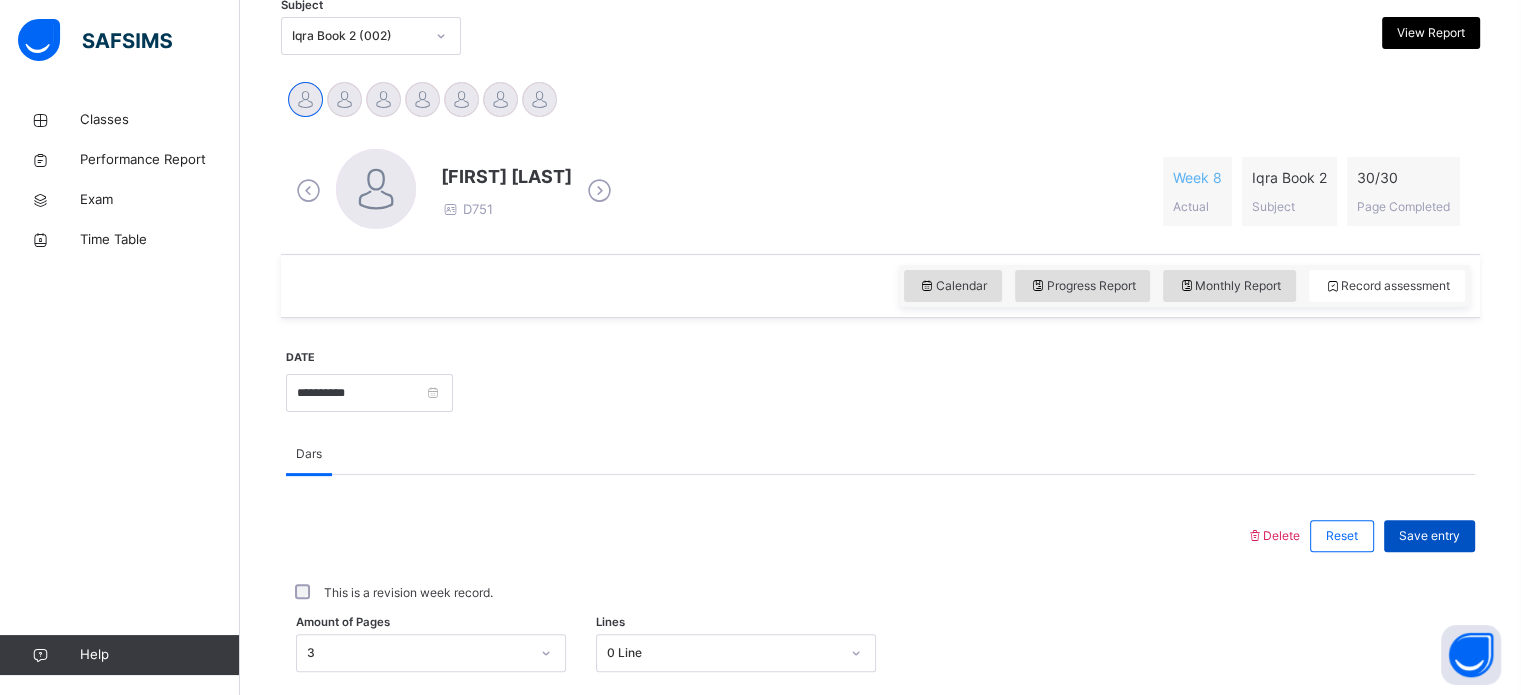 click on "Save entry" at bounding box center (1429, 536) 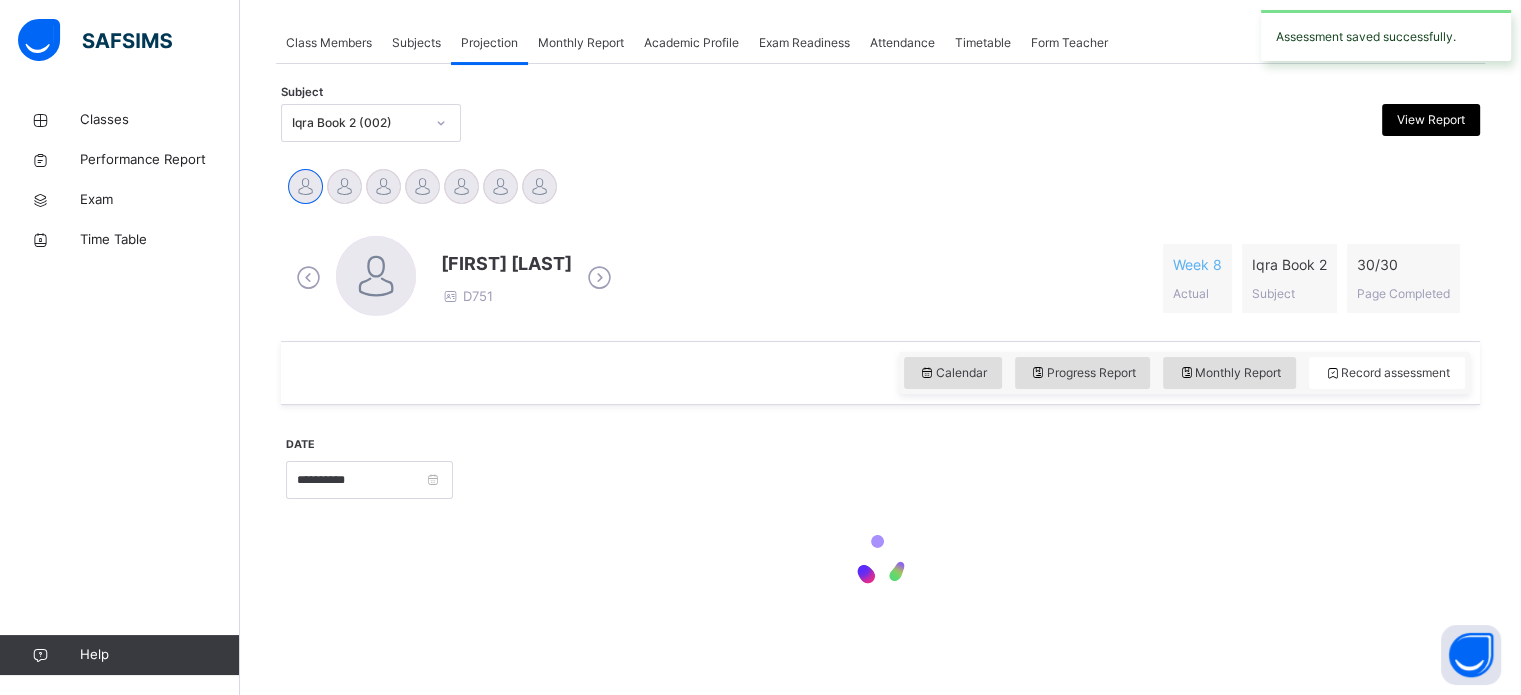 scroll, scrollTop: 440, scrollLeft: 0, axis: vertical 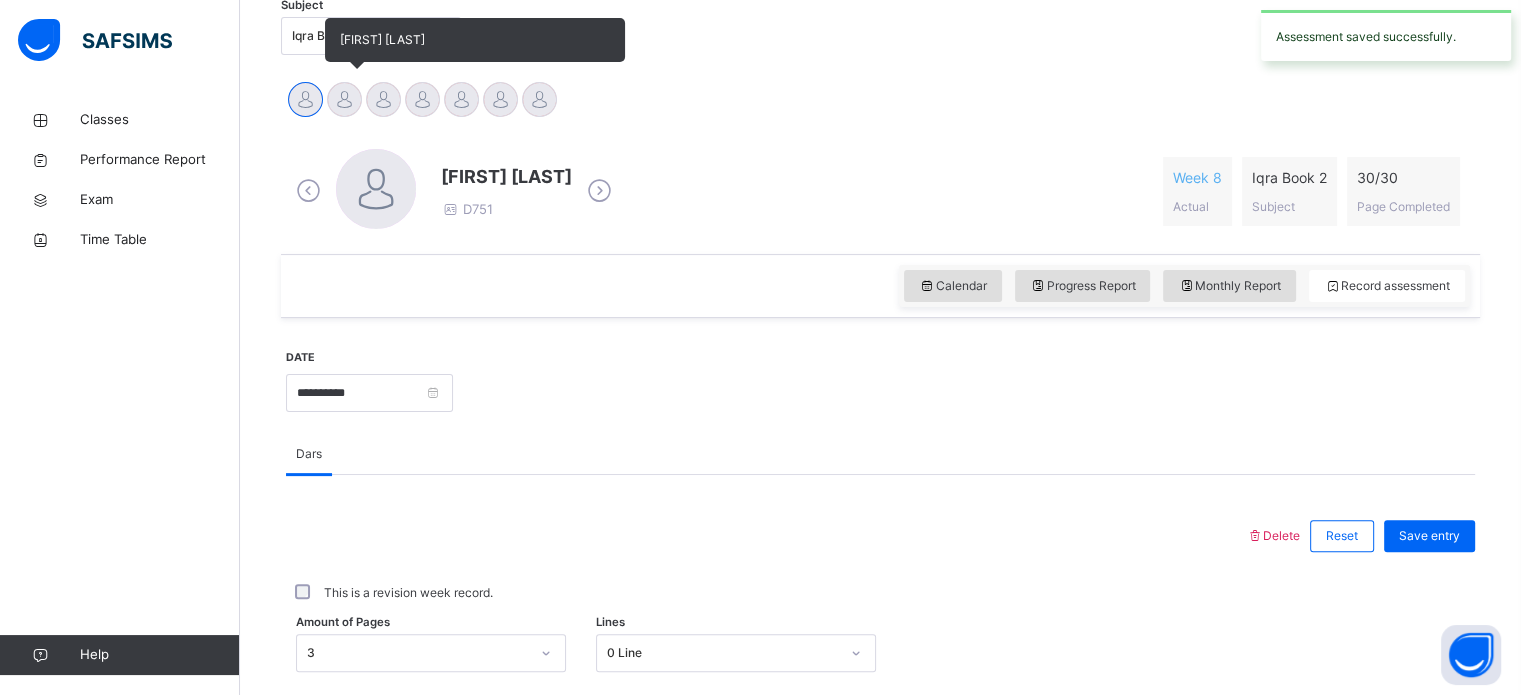 click at bounding box center (344, 99) 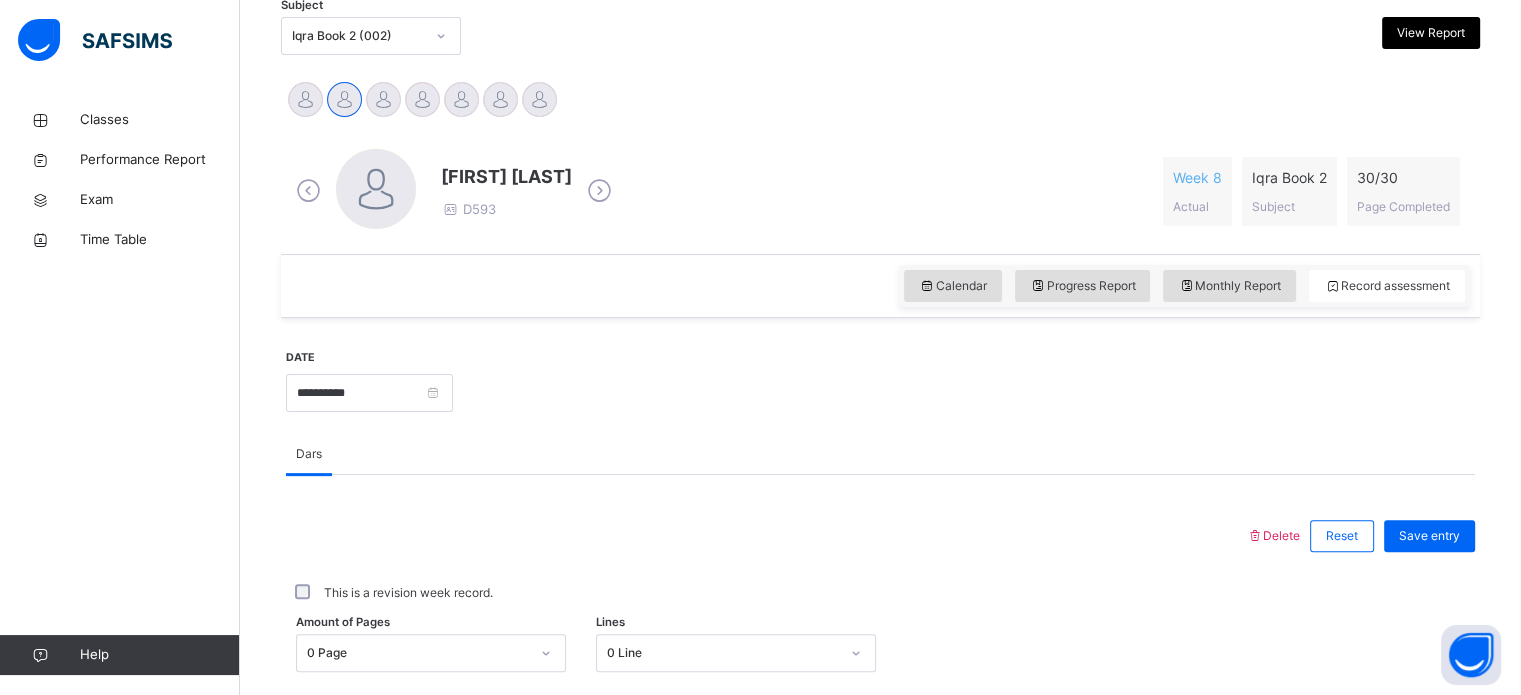 scroll, scrollTop: 532, scrollLeft: 0, axis: vertical 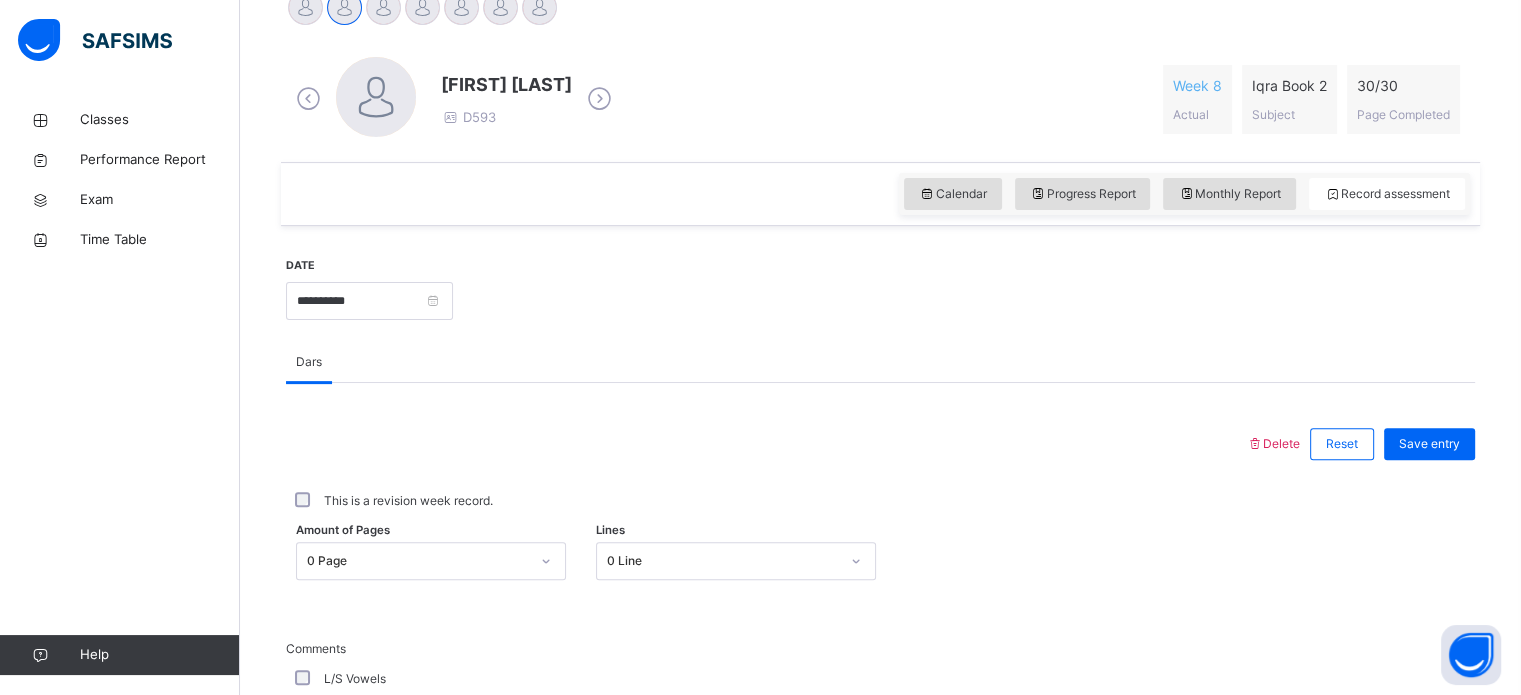 click on "This is a revision week record." at bounding box center (408, 501) 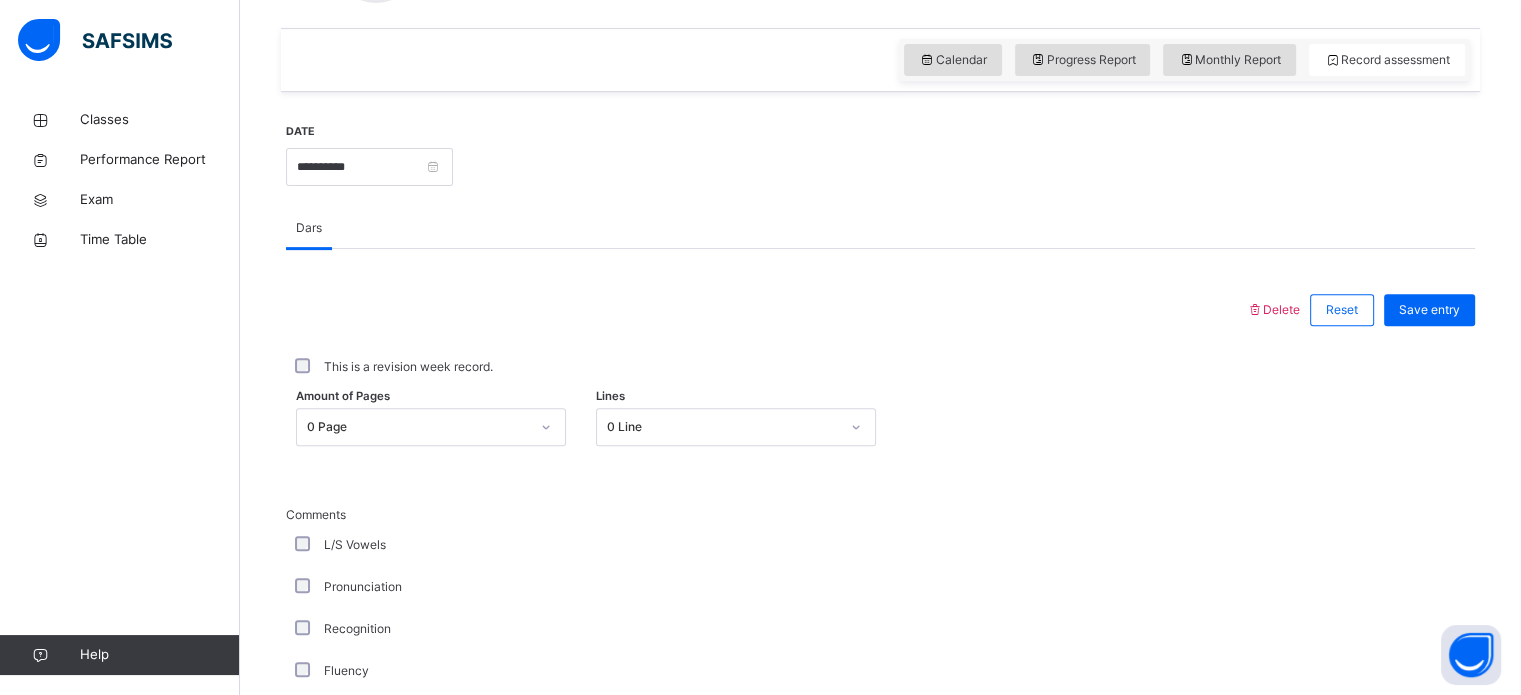 click on "0 Page" at bounding box center [431, 427] 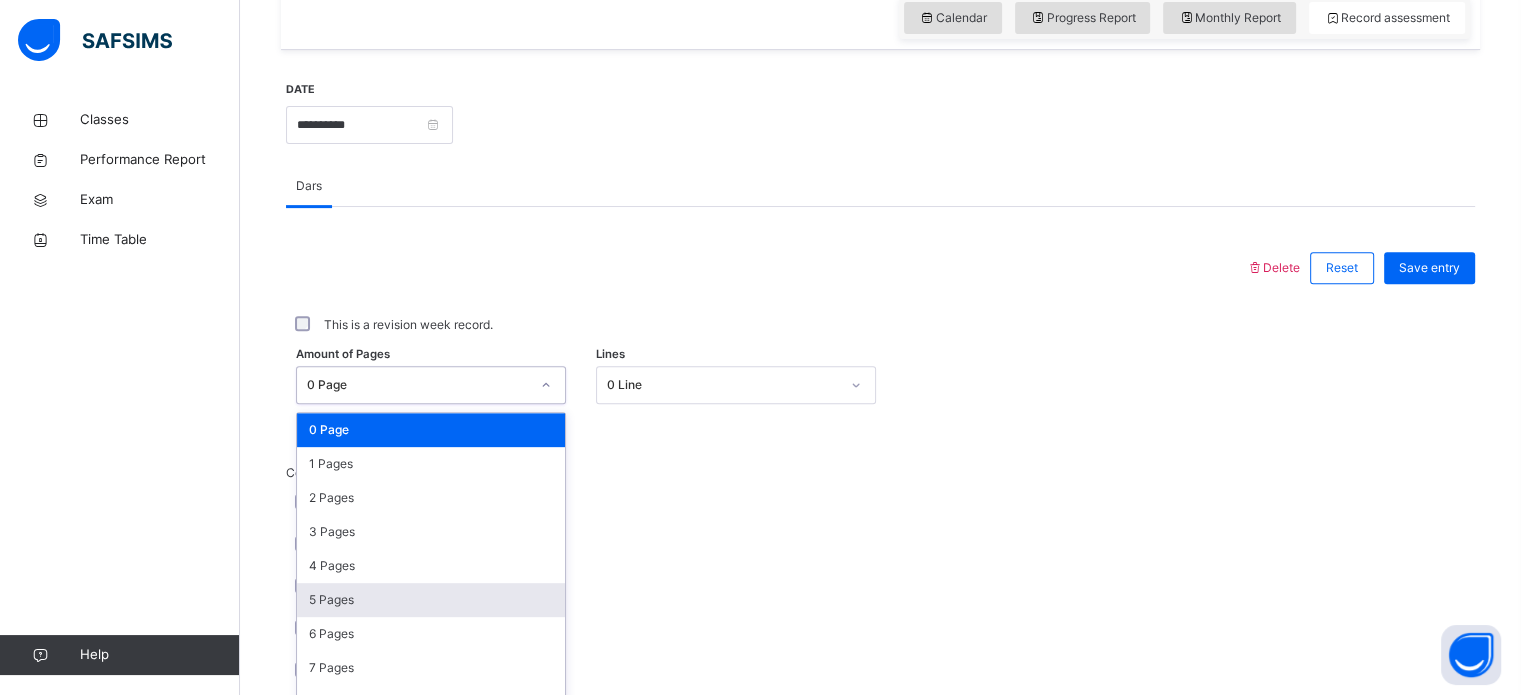 scroll, scrollTop: 734, scrollLeft: 0, axis: vertical 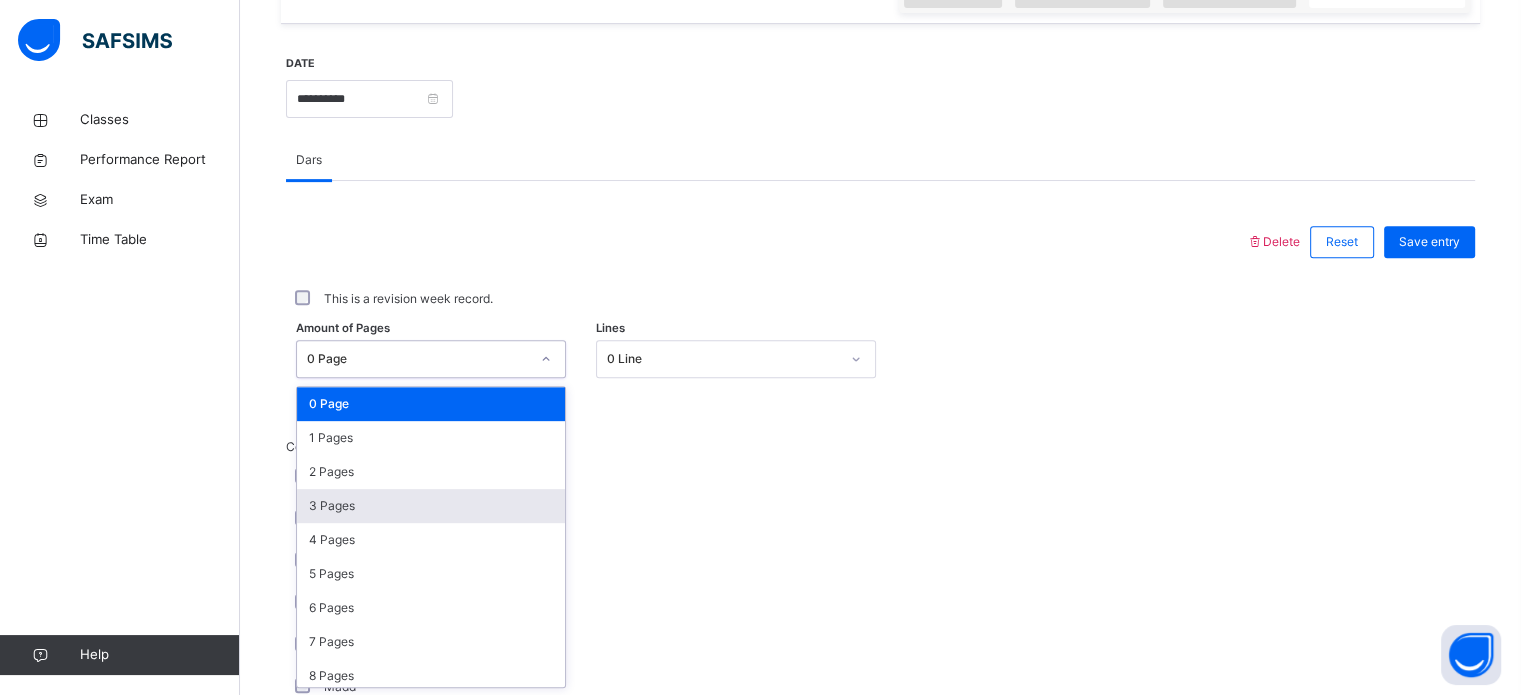 click on "3 Pages" at bounding box center [431, 506] 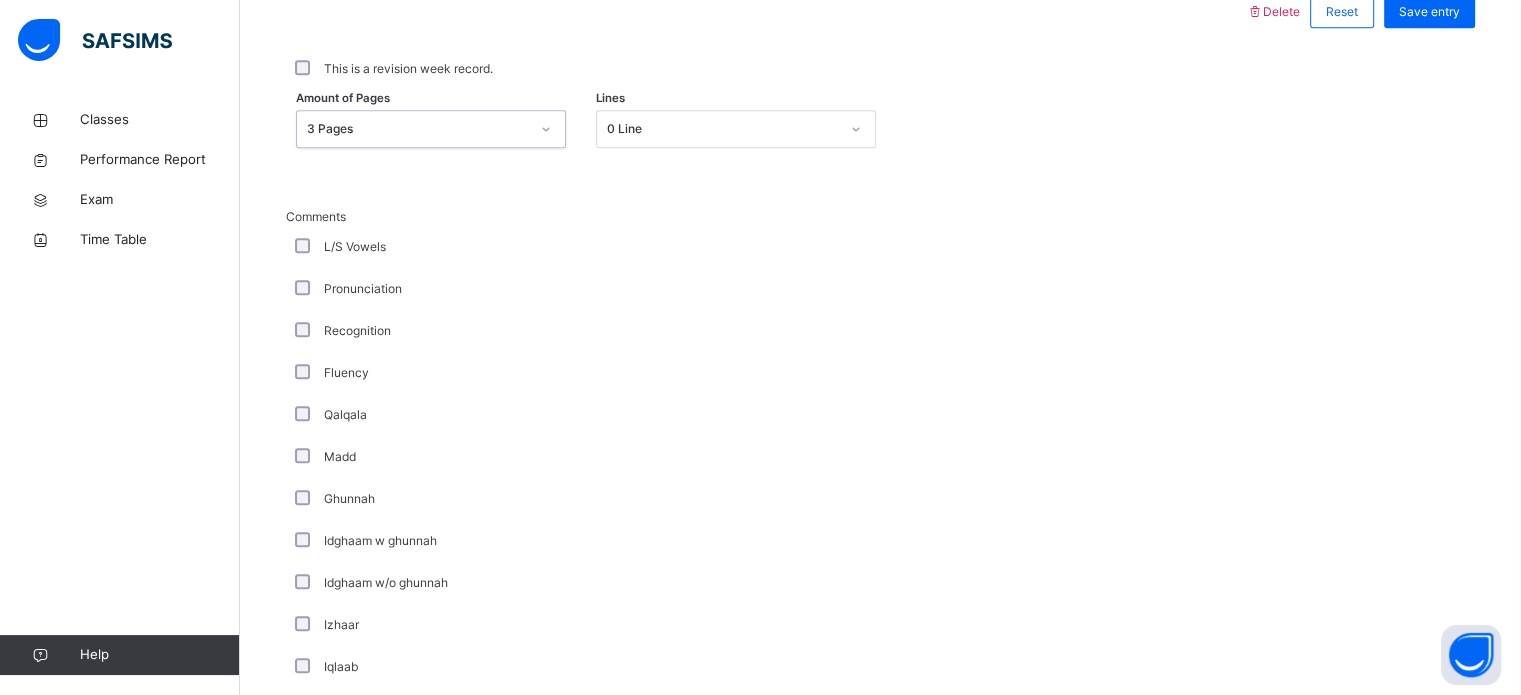 scroll, scrollTop: 966, scrollLeft: 0, axis: vertical 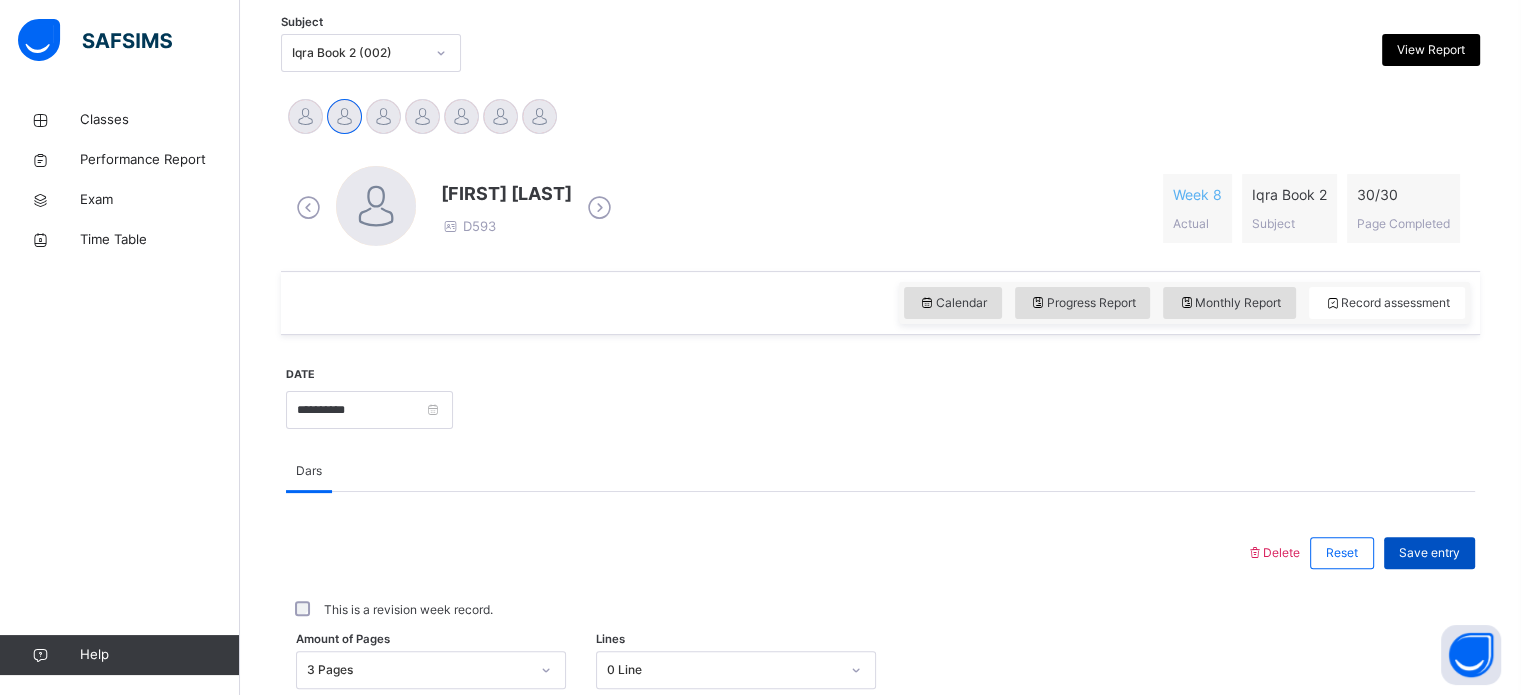 click on "Save entry" at bounding box center (1429, 553) 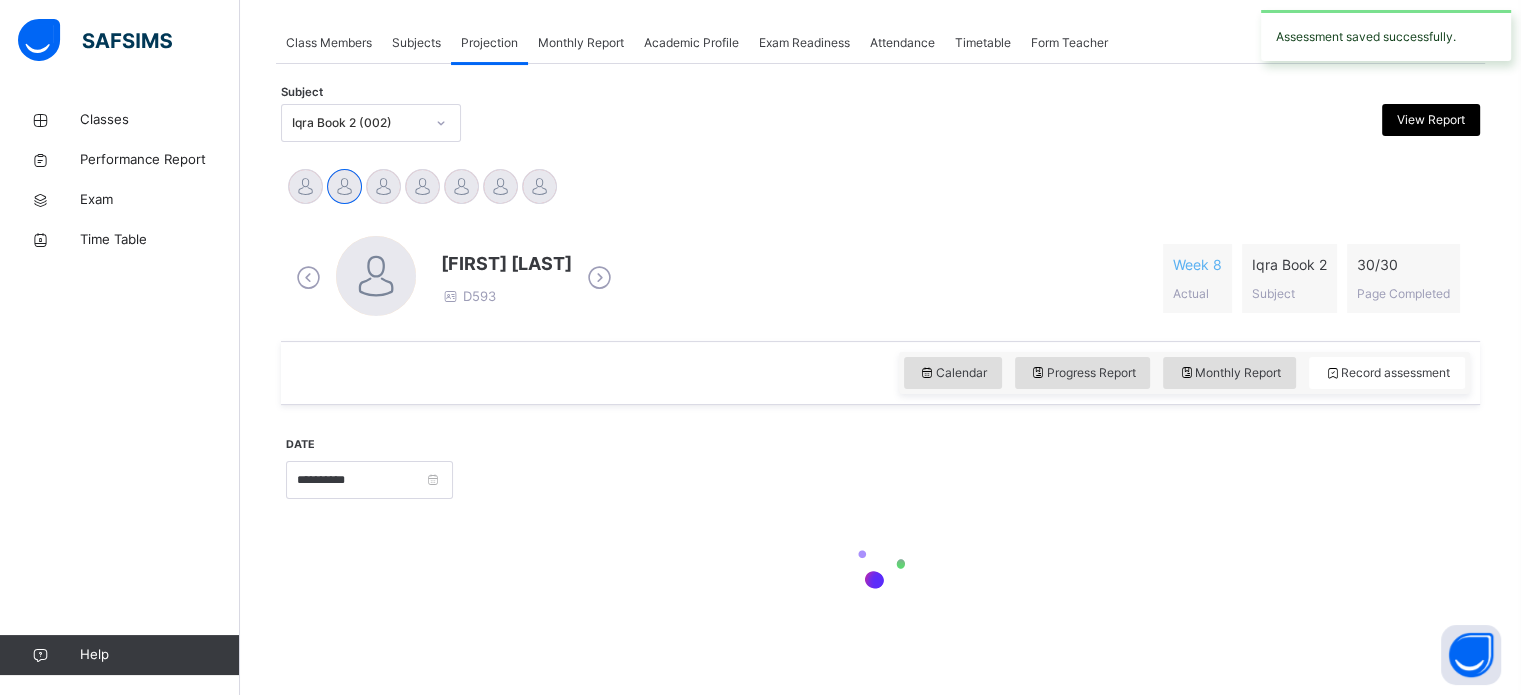 scroll, scrollTop: 423, scrollLeft: 0, axis: vertical 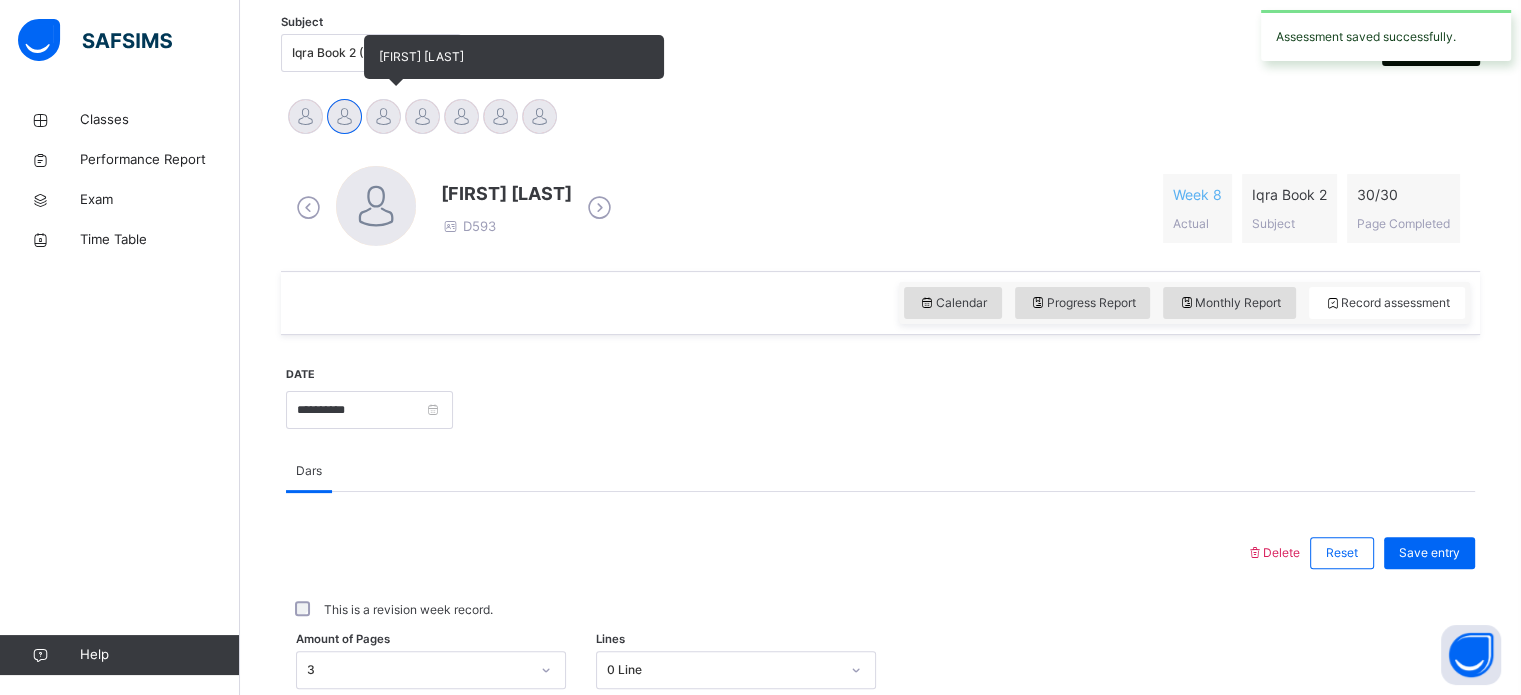 click at bounding box center [383, 116] 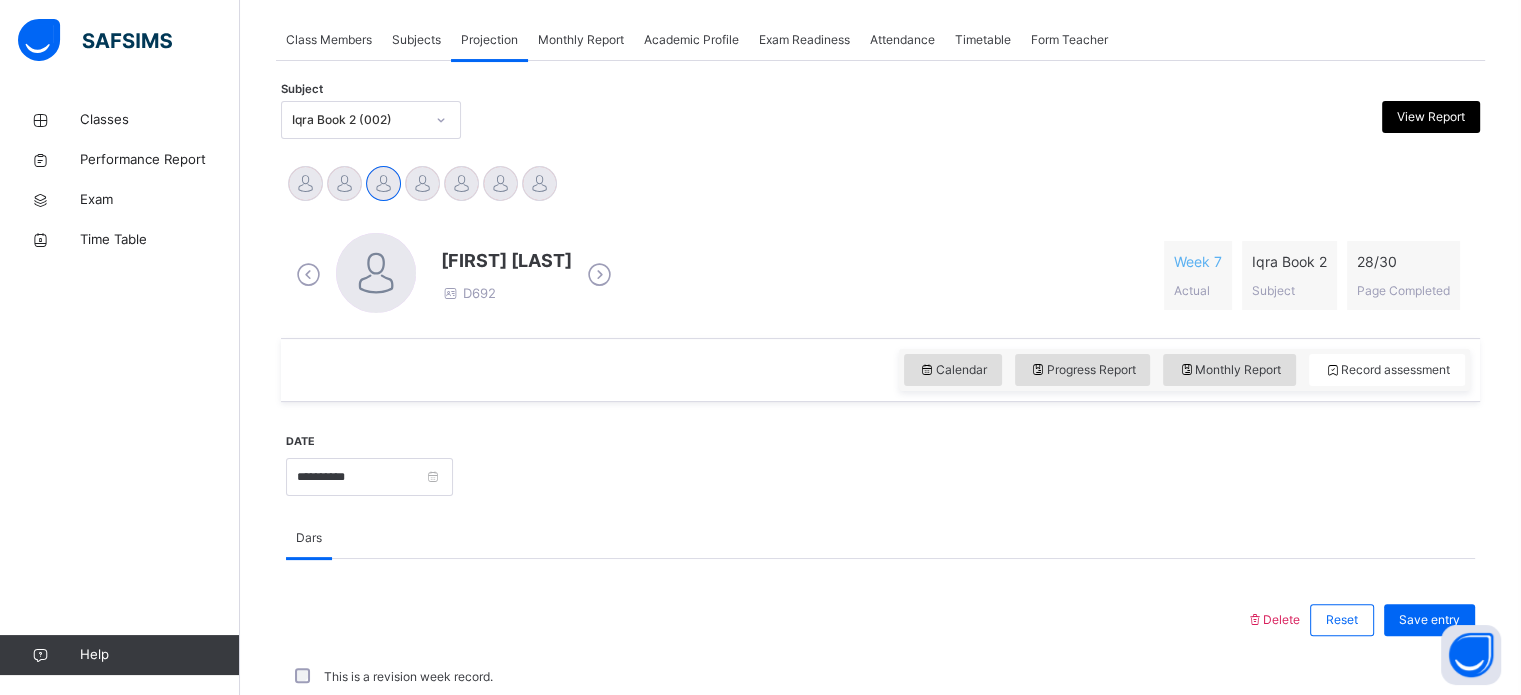 scroll, scrollTop: 351, scrollLeft: 0, axis: vertical 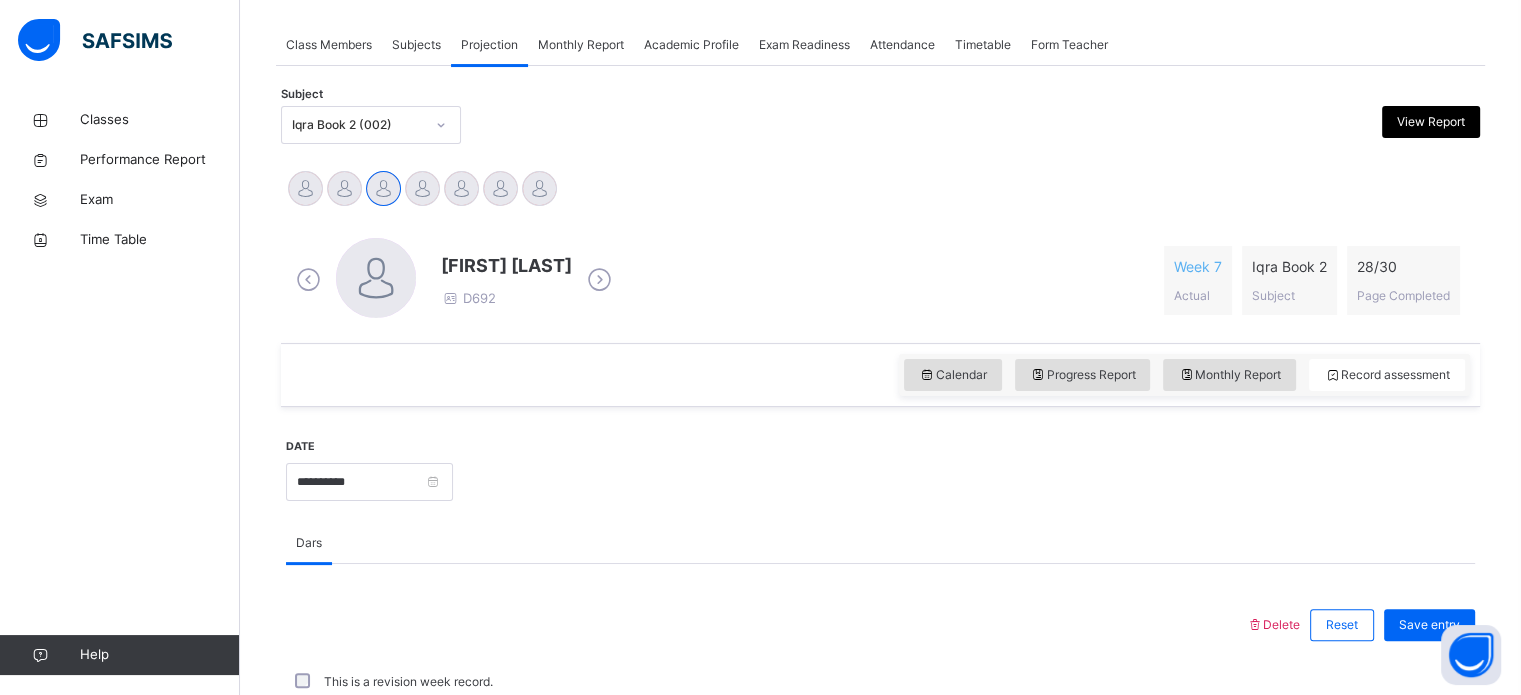 click on "Hamza  Balkaya   D692 Week 7 Actual   Iqra Book 2 Subject 28 / 30 Page Completed" at bounding box center [880, 280] 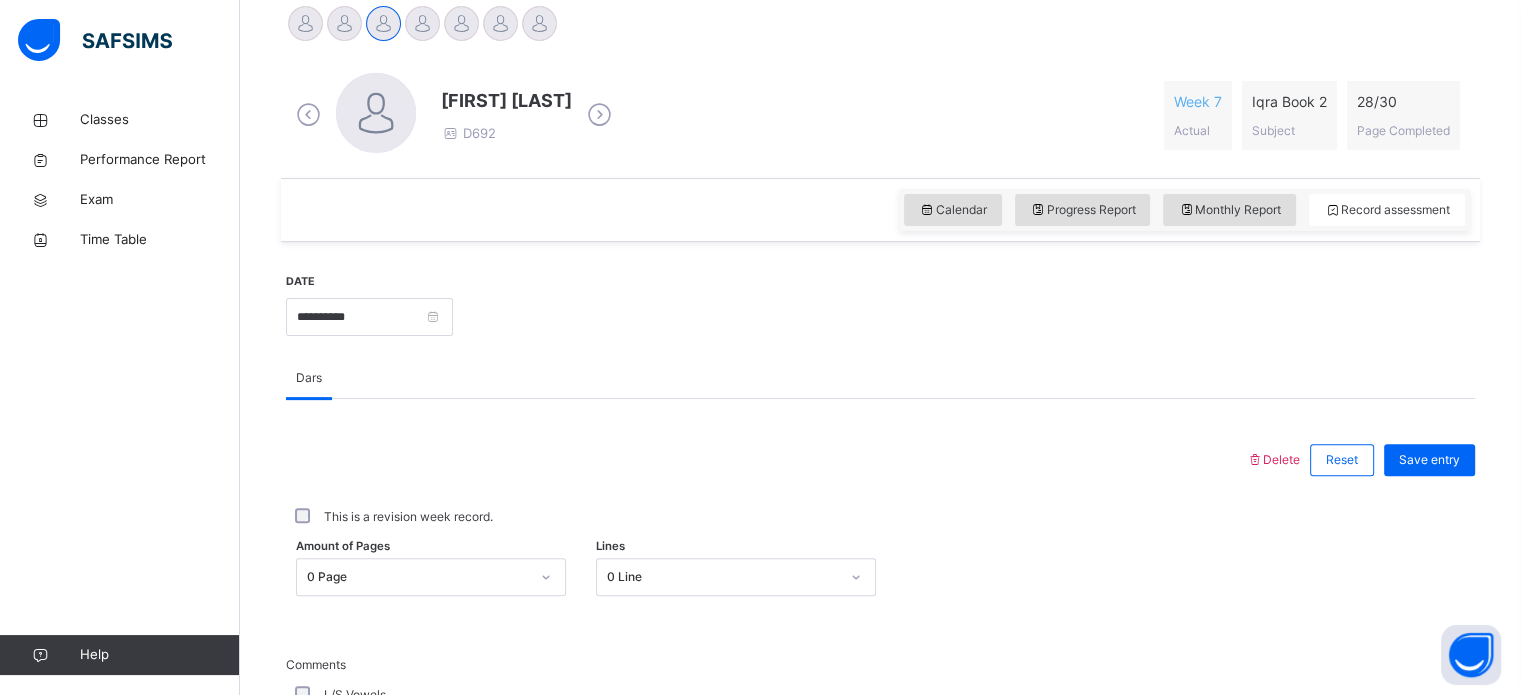 scroll, scrollTop: 522, scrollLeft: 0, axis: vertical 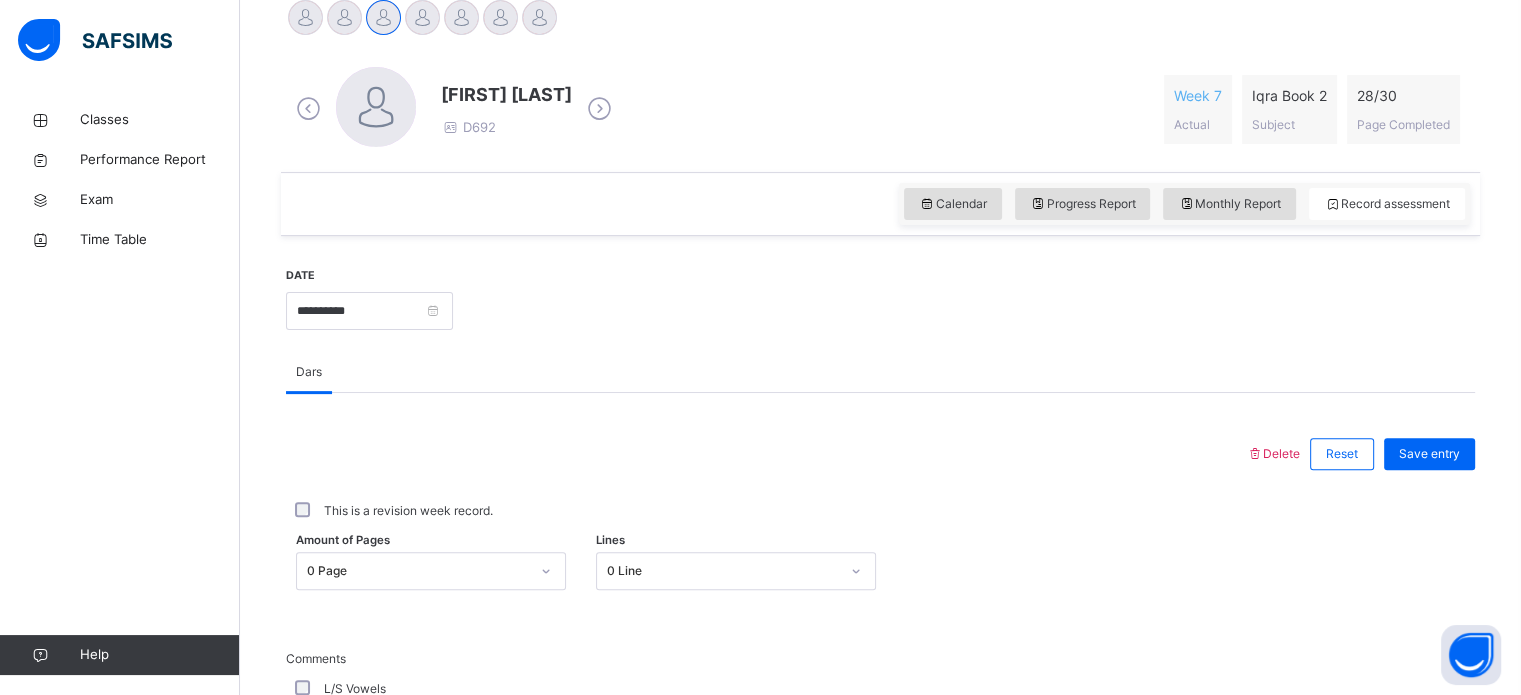 click at bounding box center (964, 309) 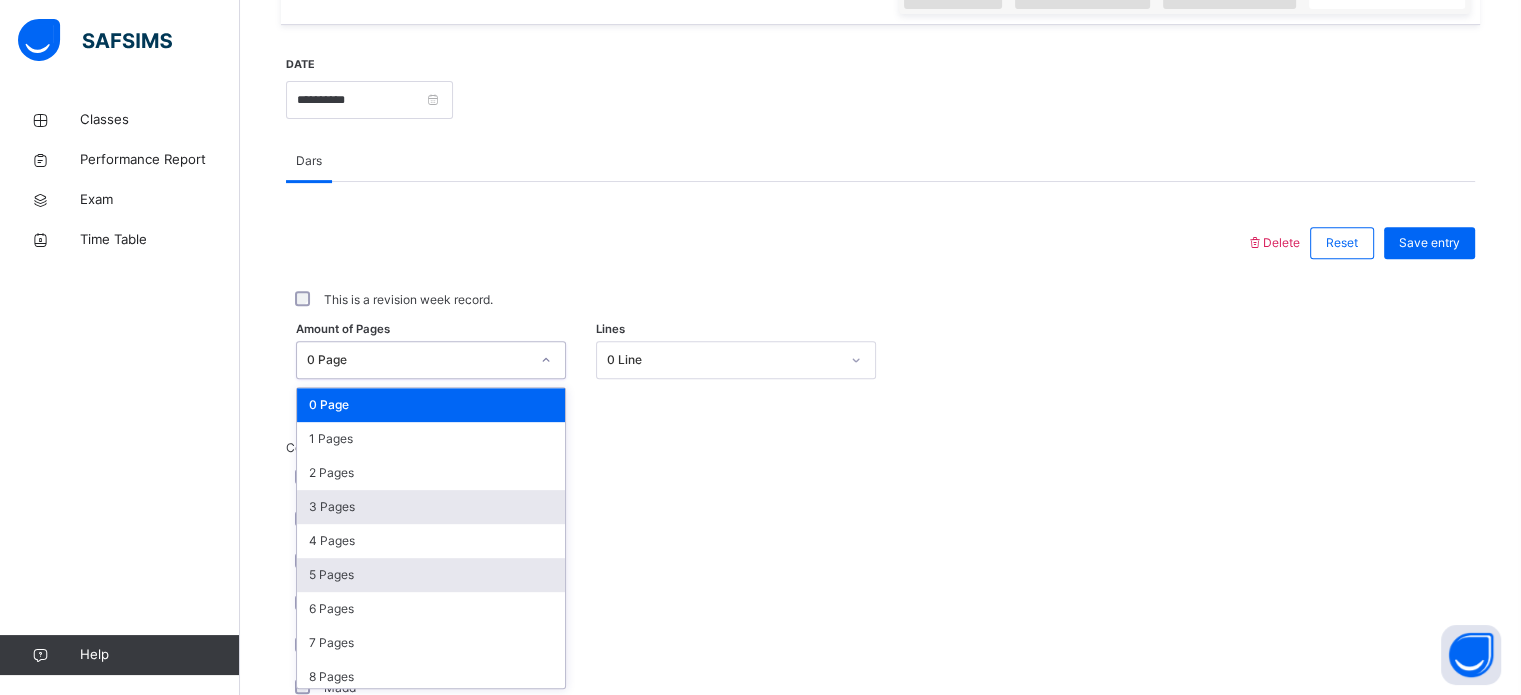 scroll, scrollTop: 734, scrollLeft: 0, axis: vertical 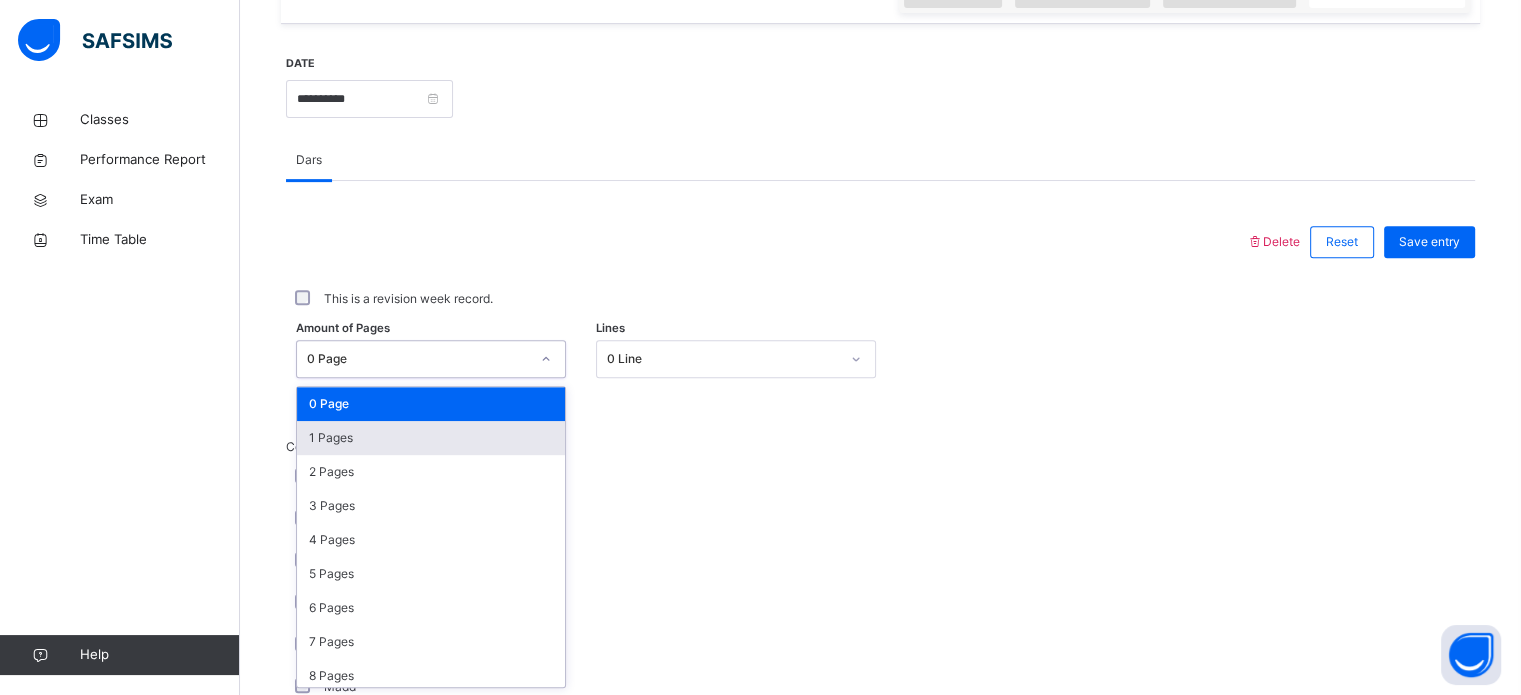 click on "1 Pages" at bounding box center (431, 438) 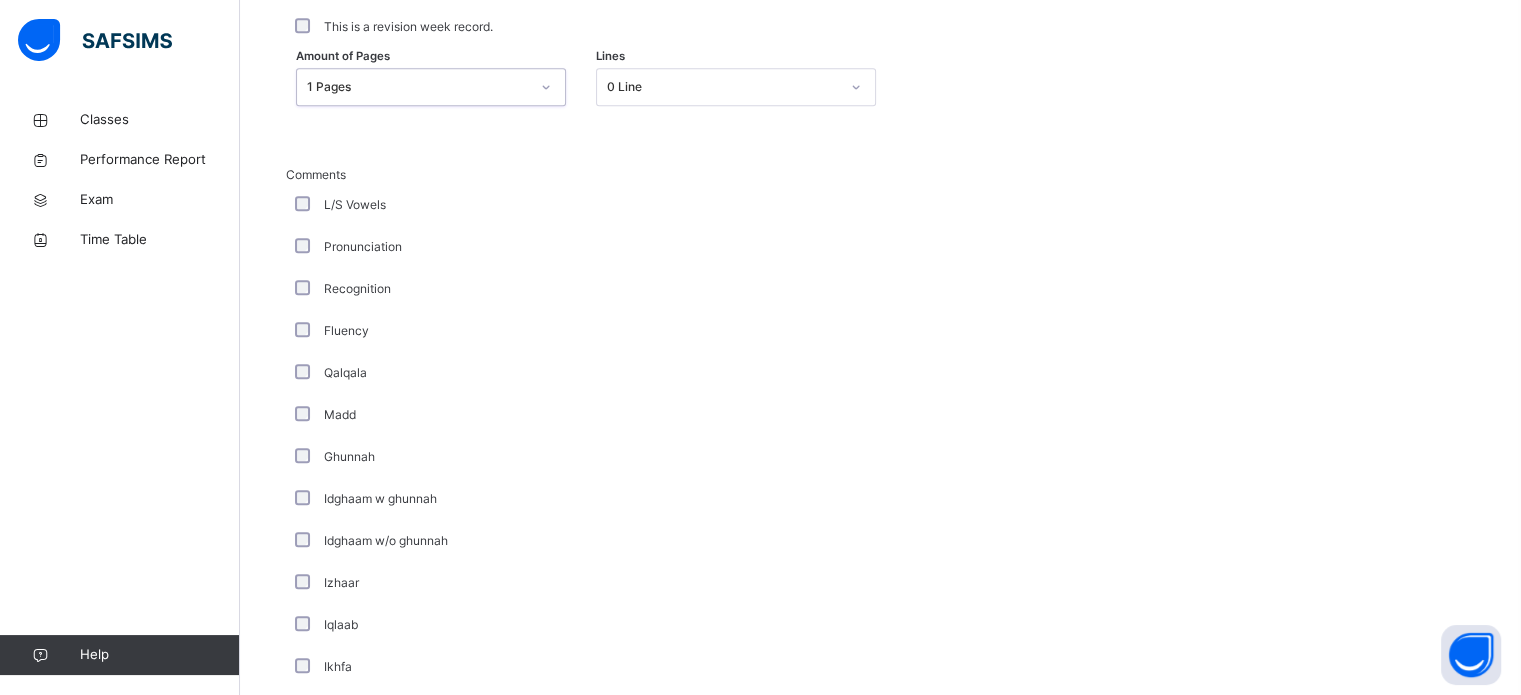 scroll, scrollTop: 1008, scrollLeft: 0, axis: vertical 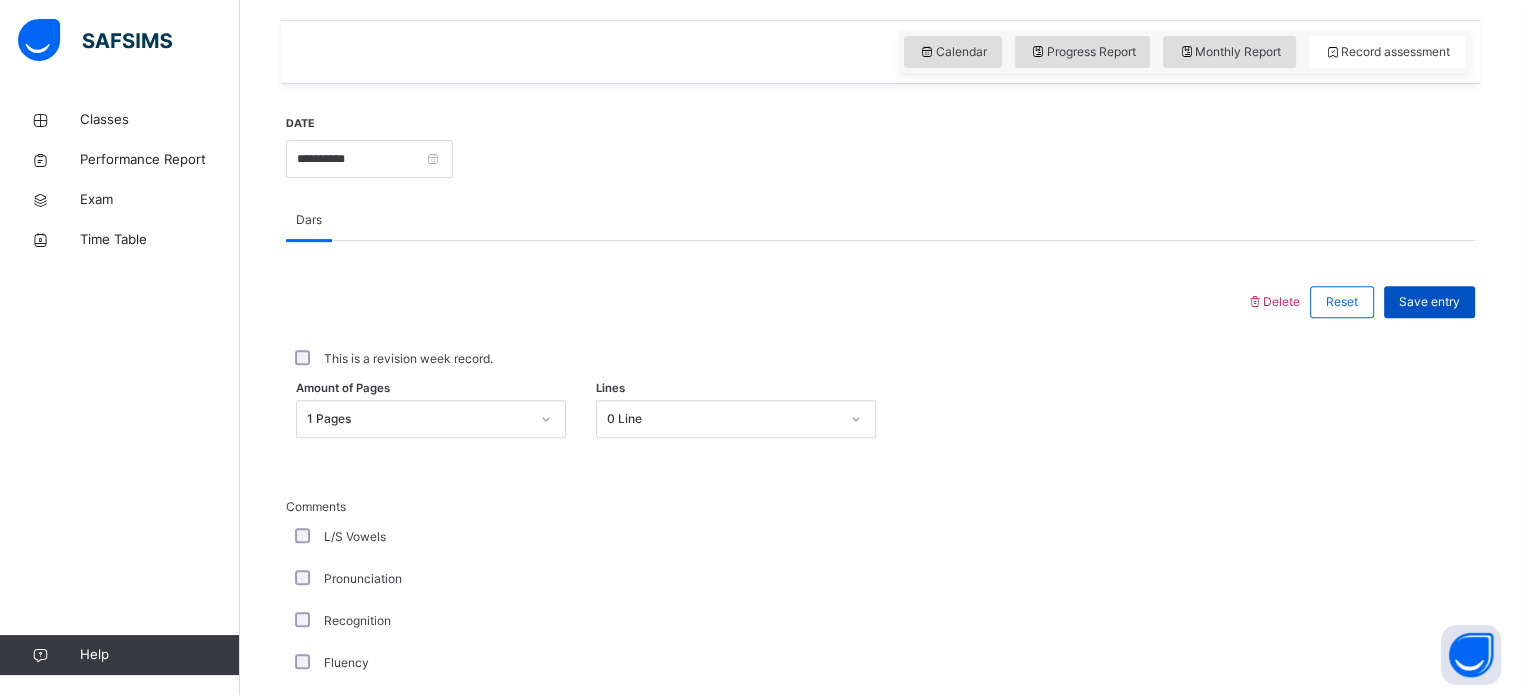 click on "Save entry" at bounding box center (1429, 302) 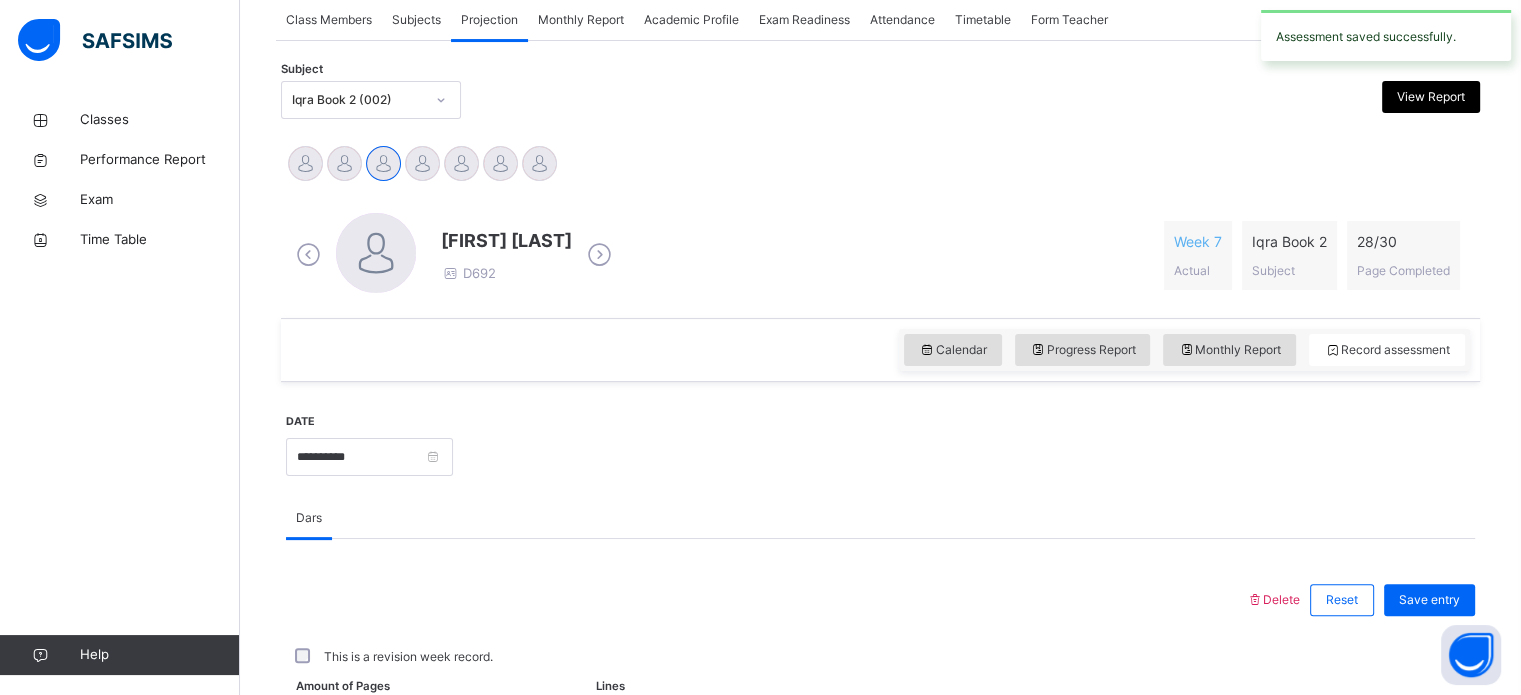 scroll, scrollTop: 375, scrollLeft: 0, axis: vertical 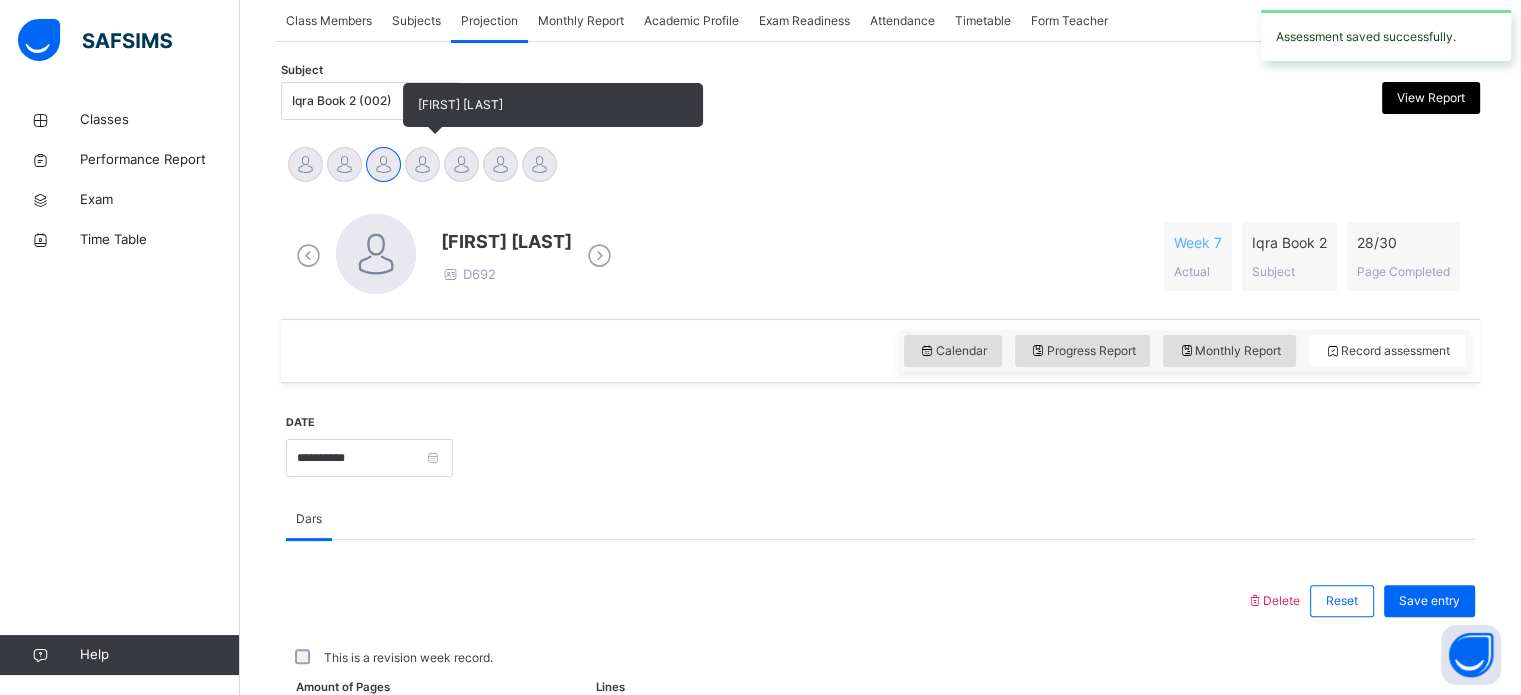 click at bounding box center (422, 164) 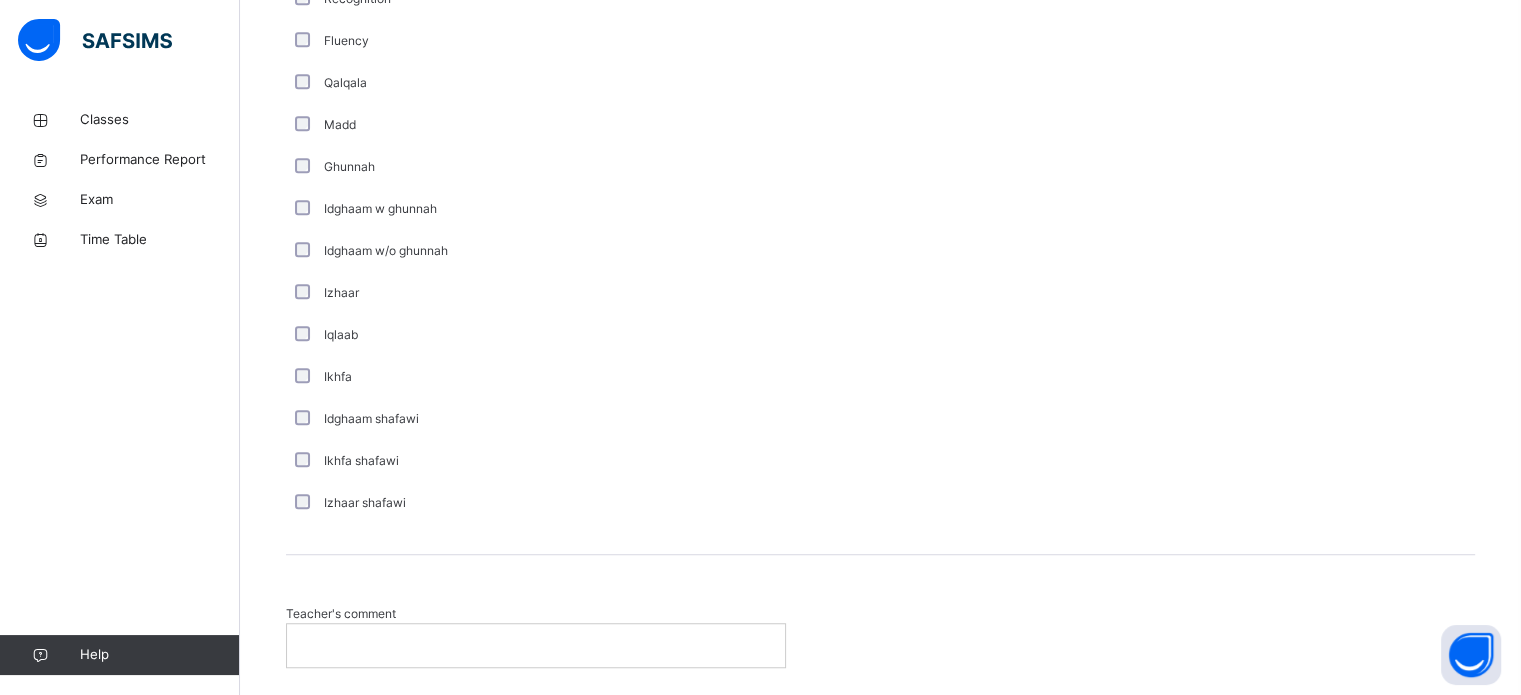 scroll, scrollTop: 1296, scrollLeft: 0, axis: vertical 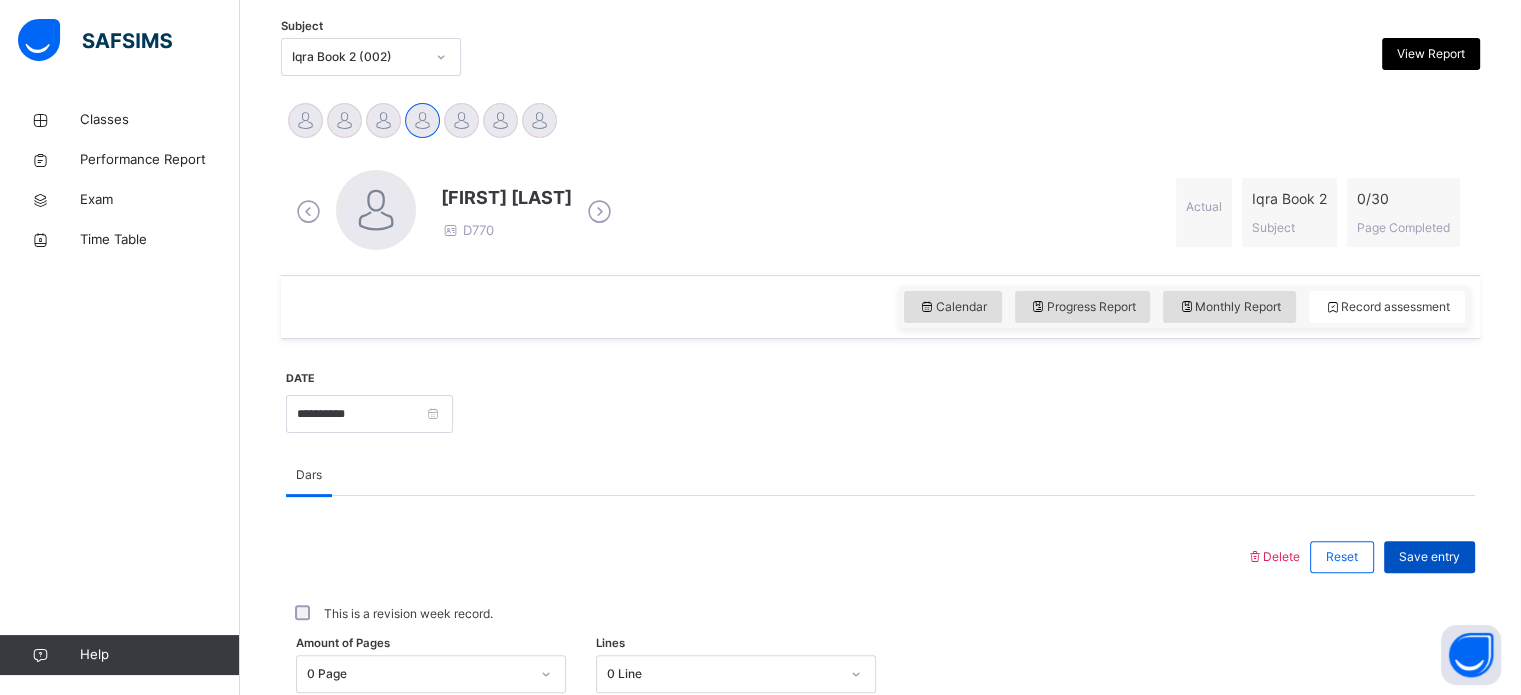 click on "Save entry" at bounding box center (1429, 557) 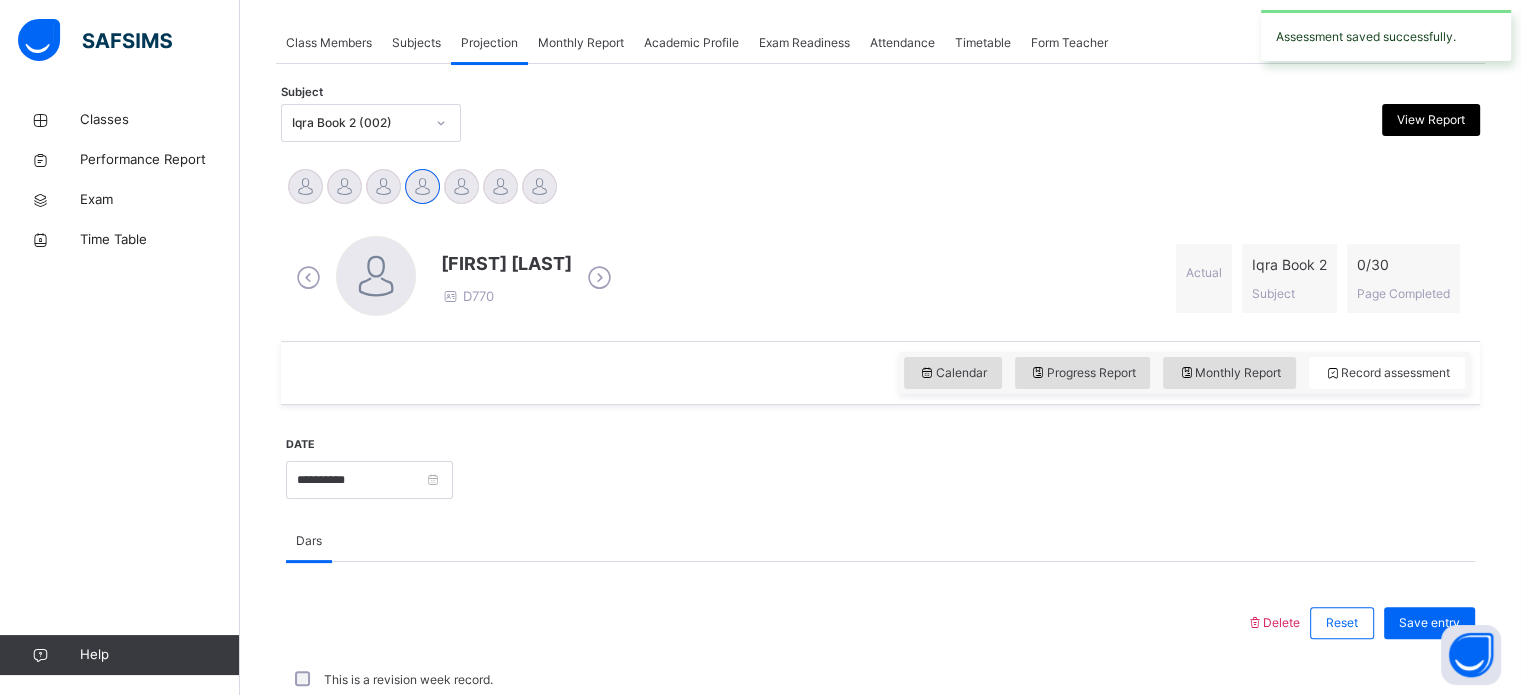scroll, scrollTop: 419, scrollLeft: 0, axis: vertical 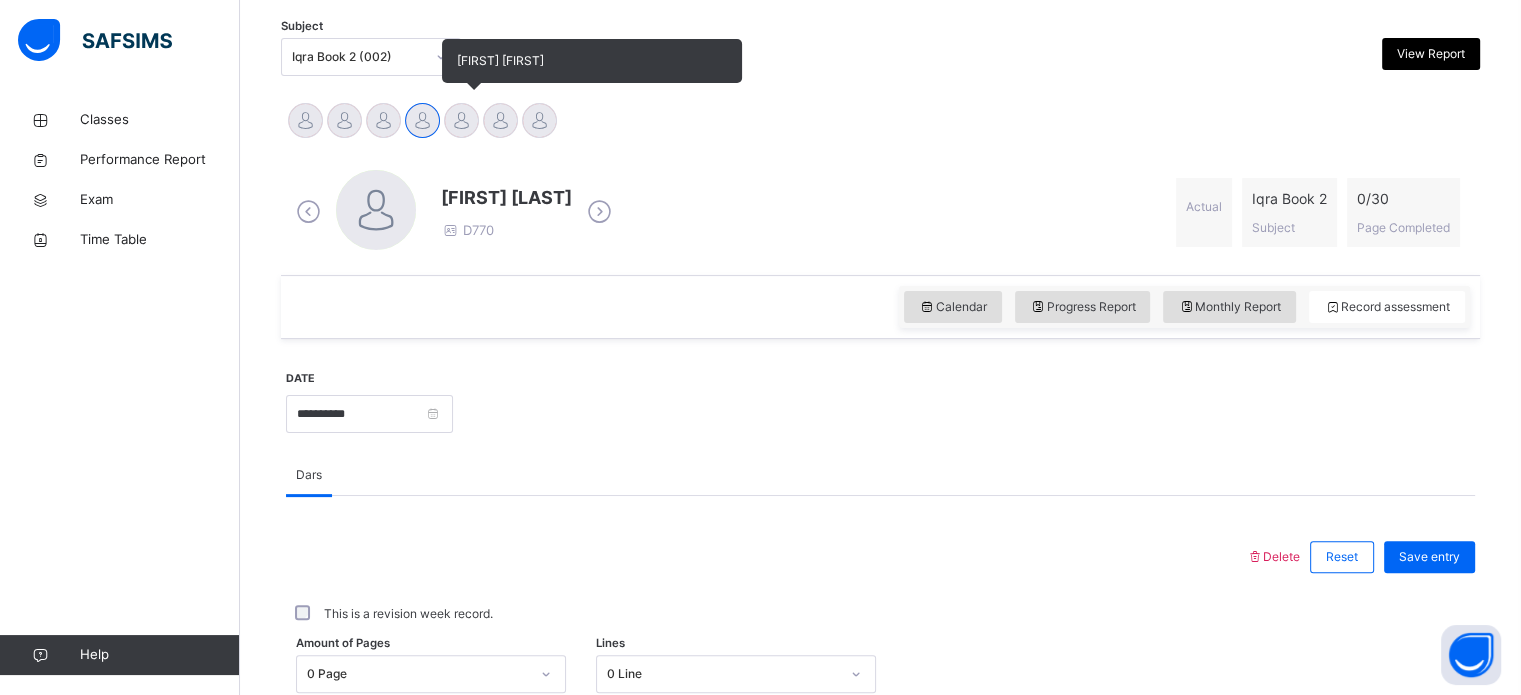 click at bounding box center [461, 120] 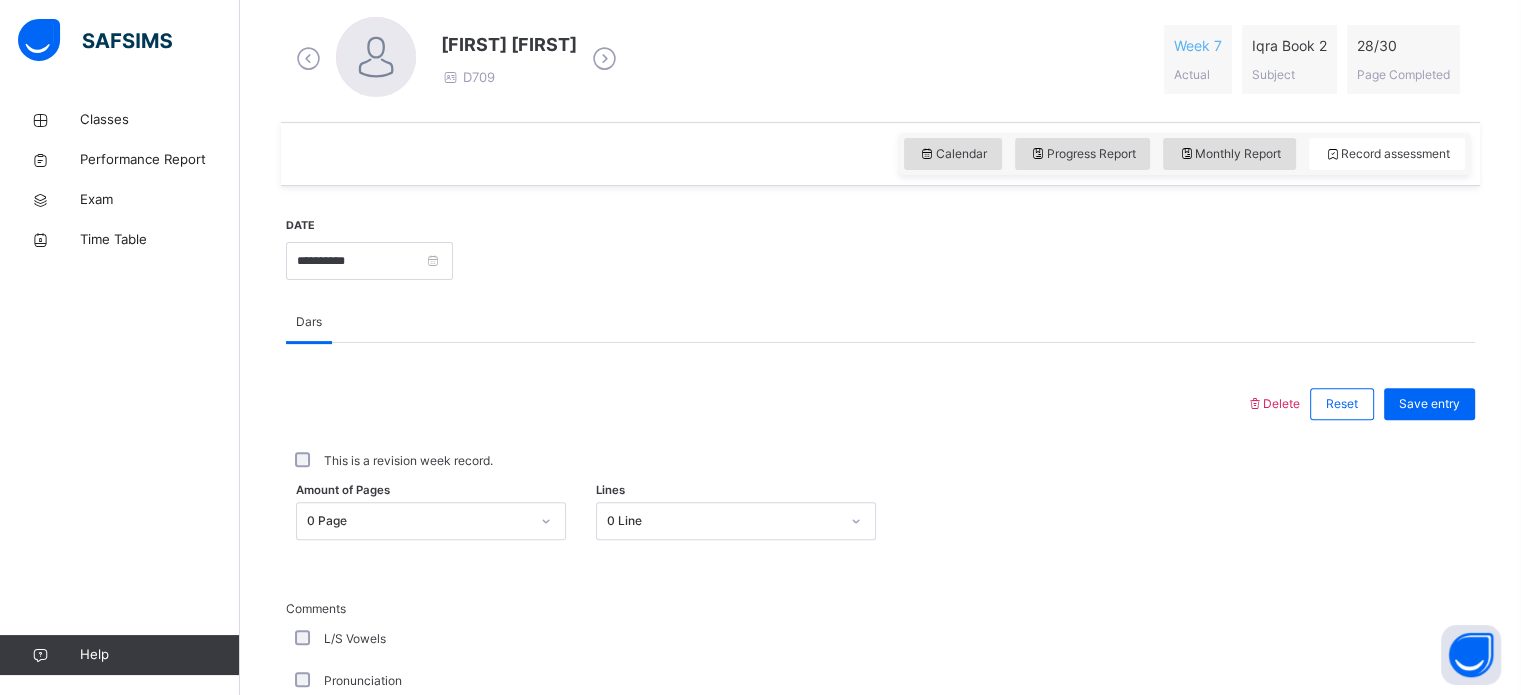 scroll, scrollTop: 575, scrollLeft: 0, axis: vertical 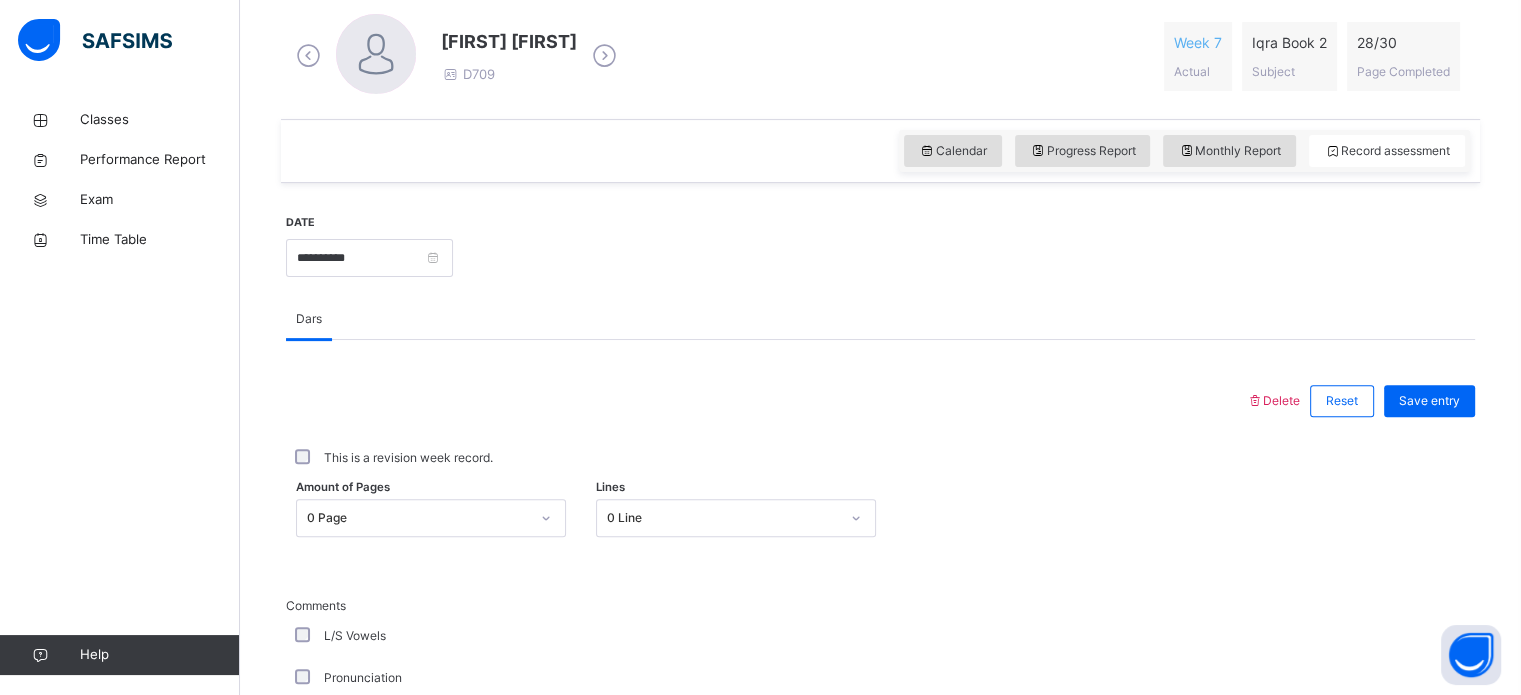 click on "L/S Vowels" at bounding box center [355, 636] 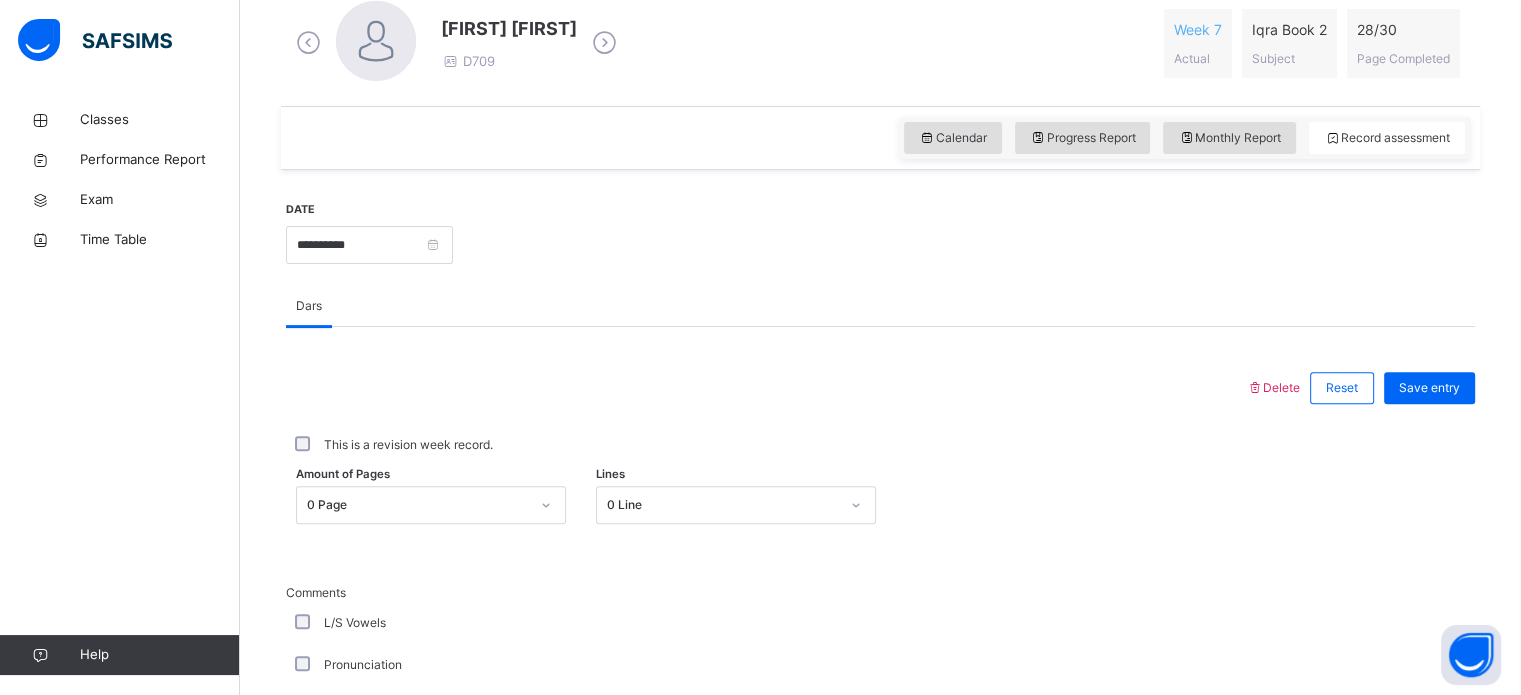 scroll, scrollTop: 590, scrollLeft: 0, axis: vertical 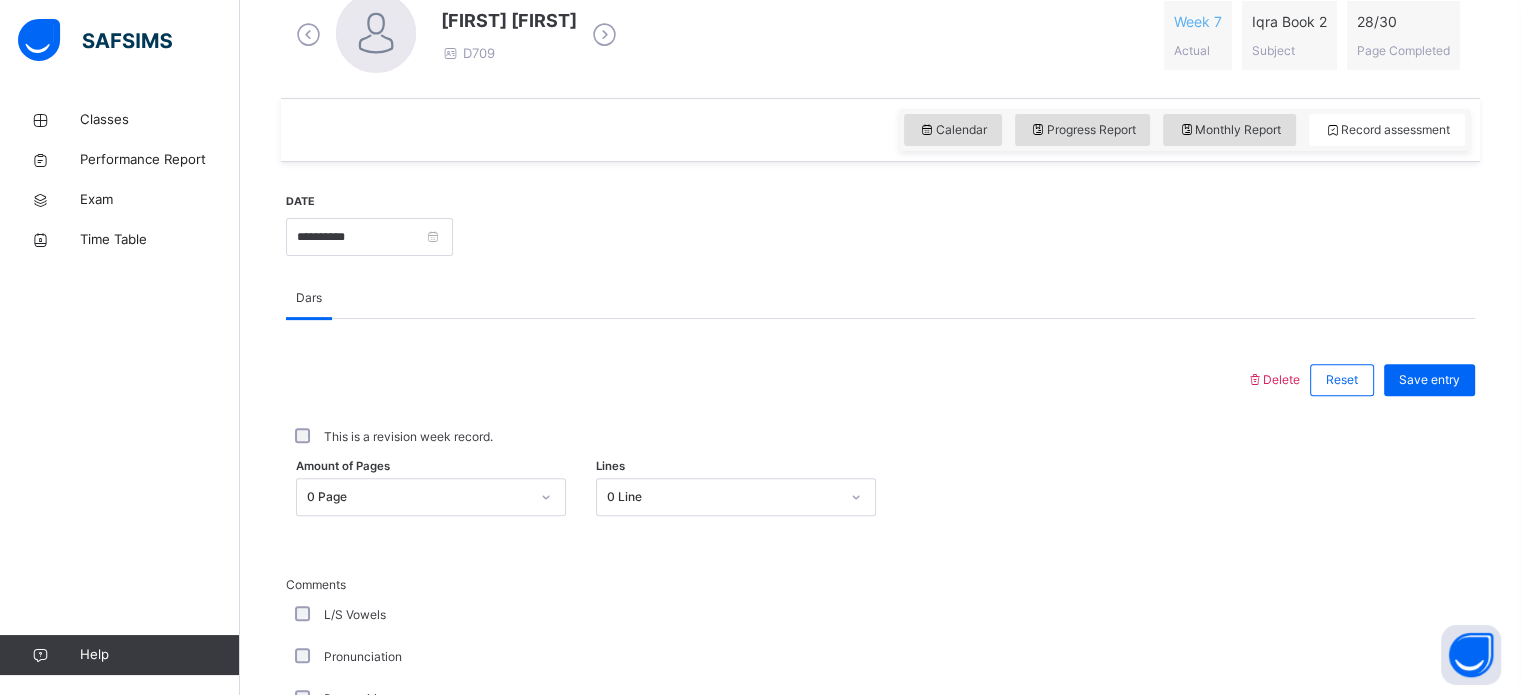 click on "0 Page" at bounding box center [431, 497] 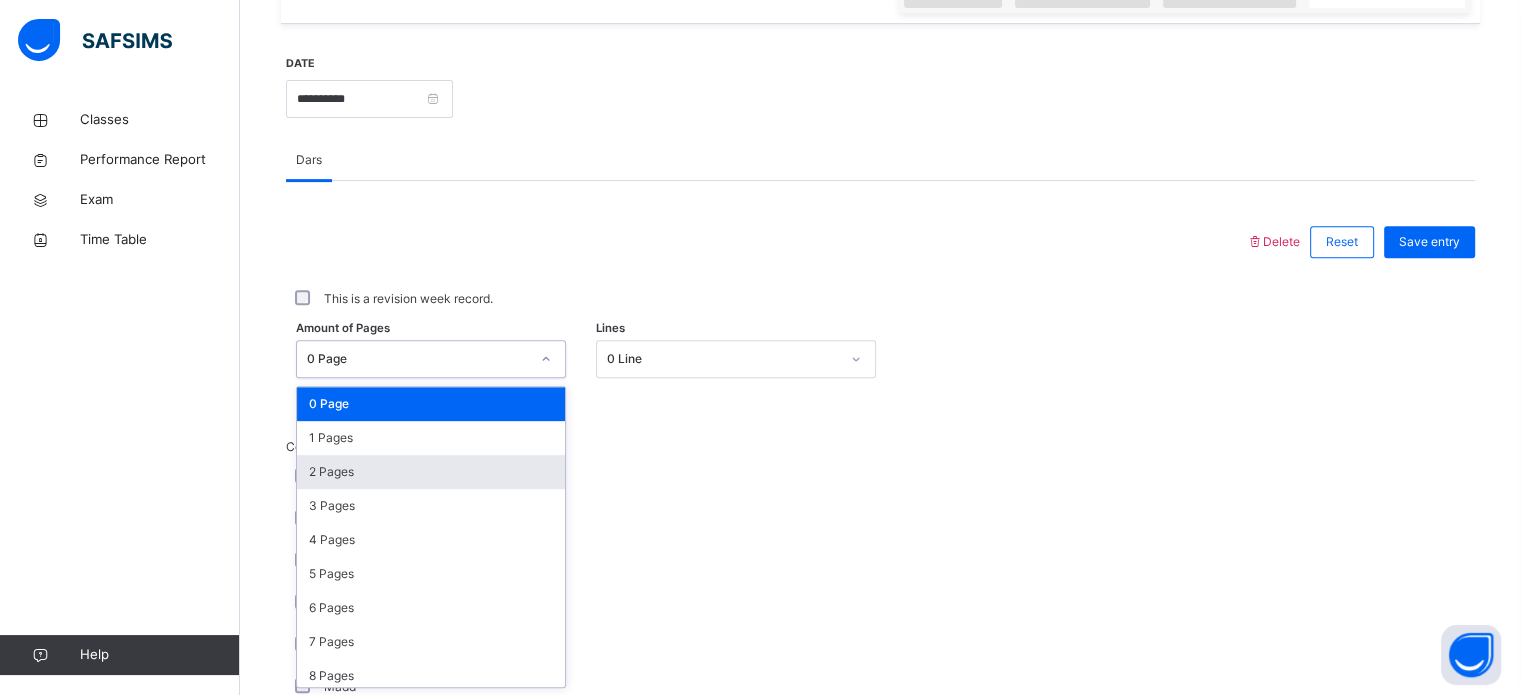 click on "2 Pages" at bounding box center (431, 472) 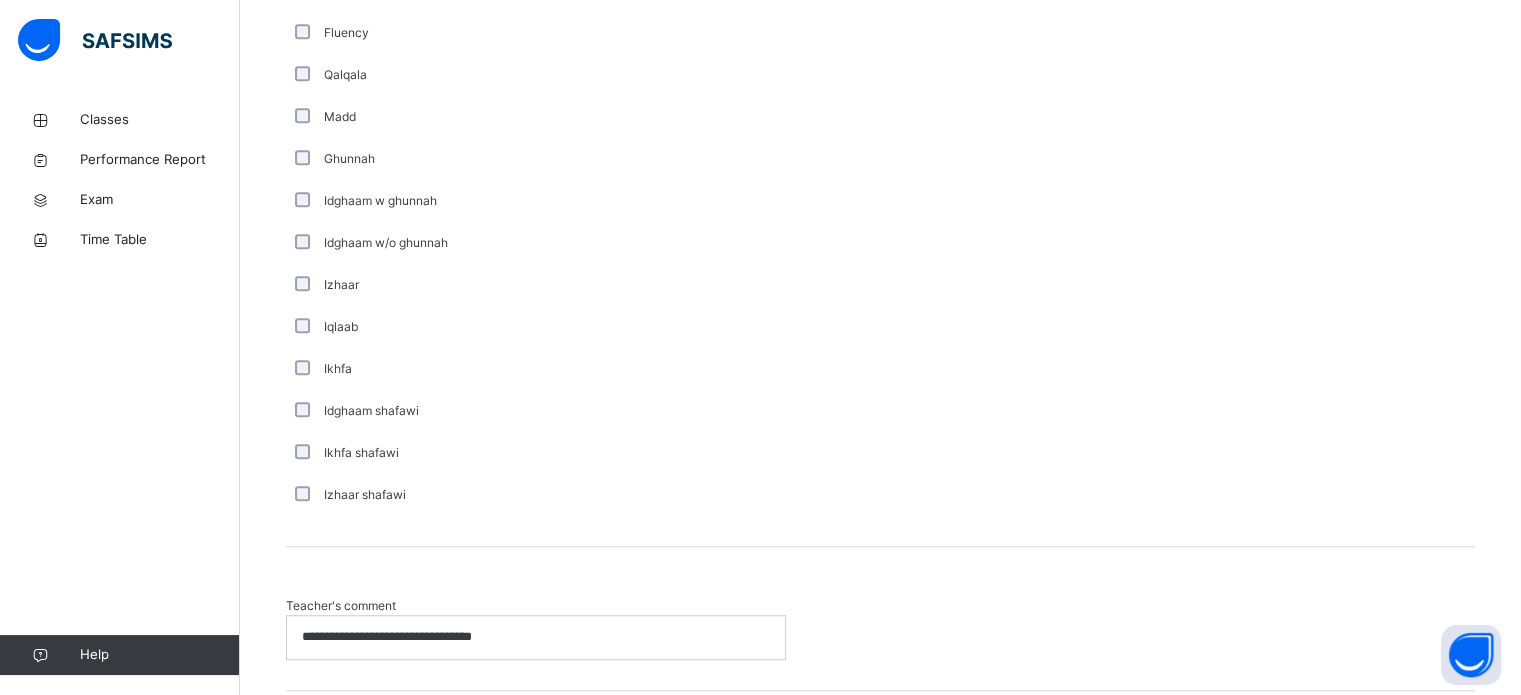 scroll, scrollTop: 1440, scrollLeft: 0, axis: vertical 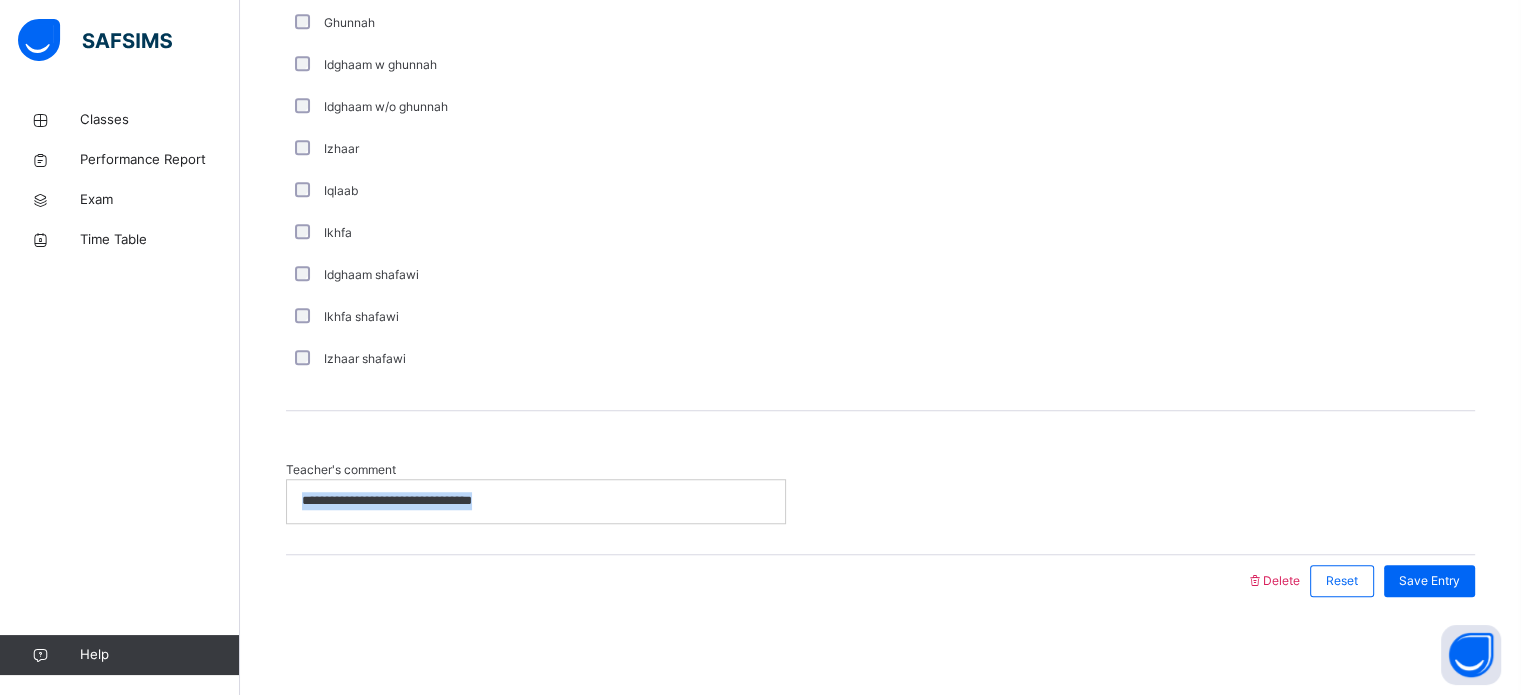 drag, startPoint x: 537, startPoint y: 506, endPoint x: 111, endPoint y: 512, distance: 426.04224 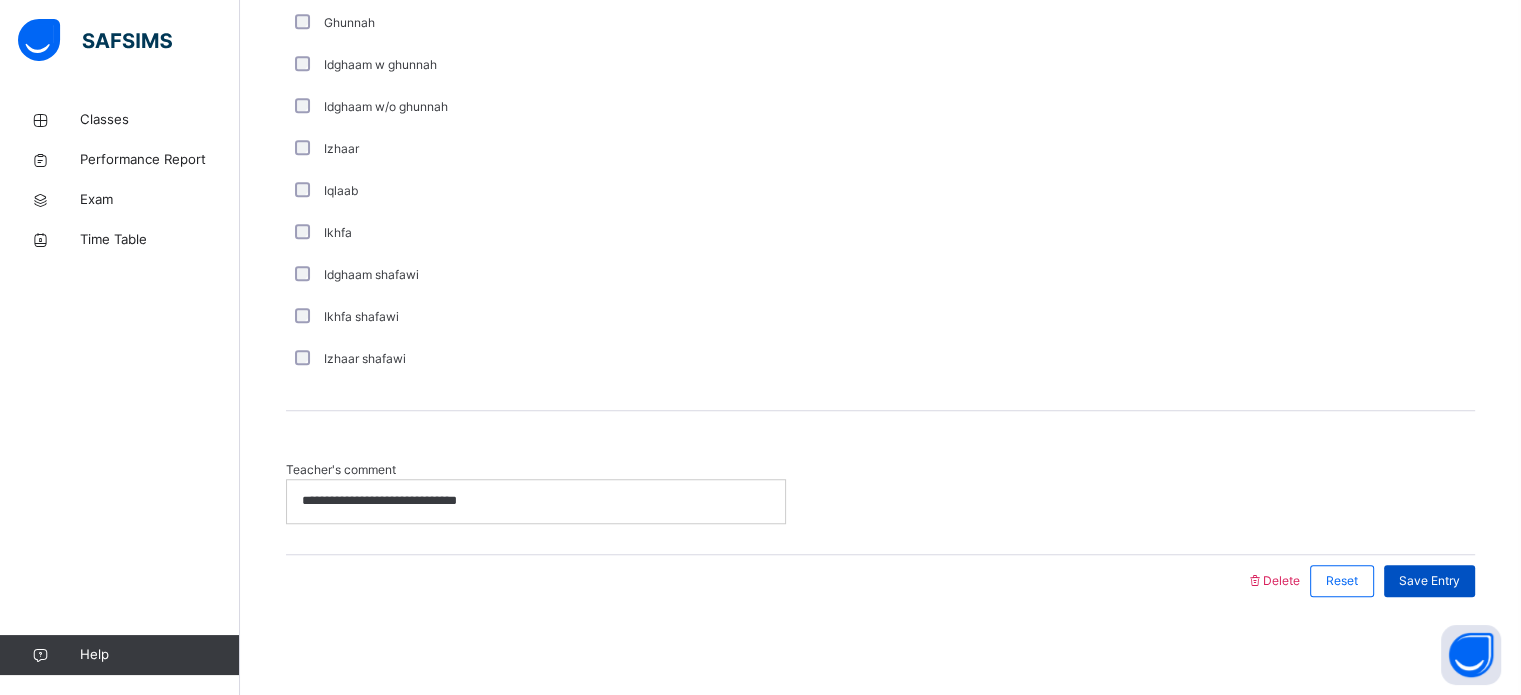 click on "Save Entry" at bounding box center (1429, 581) 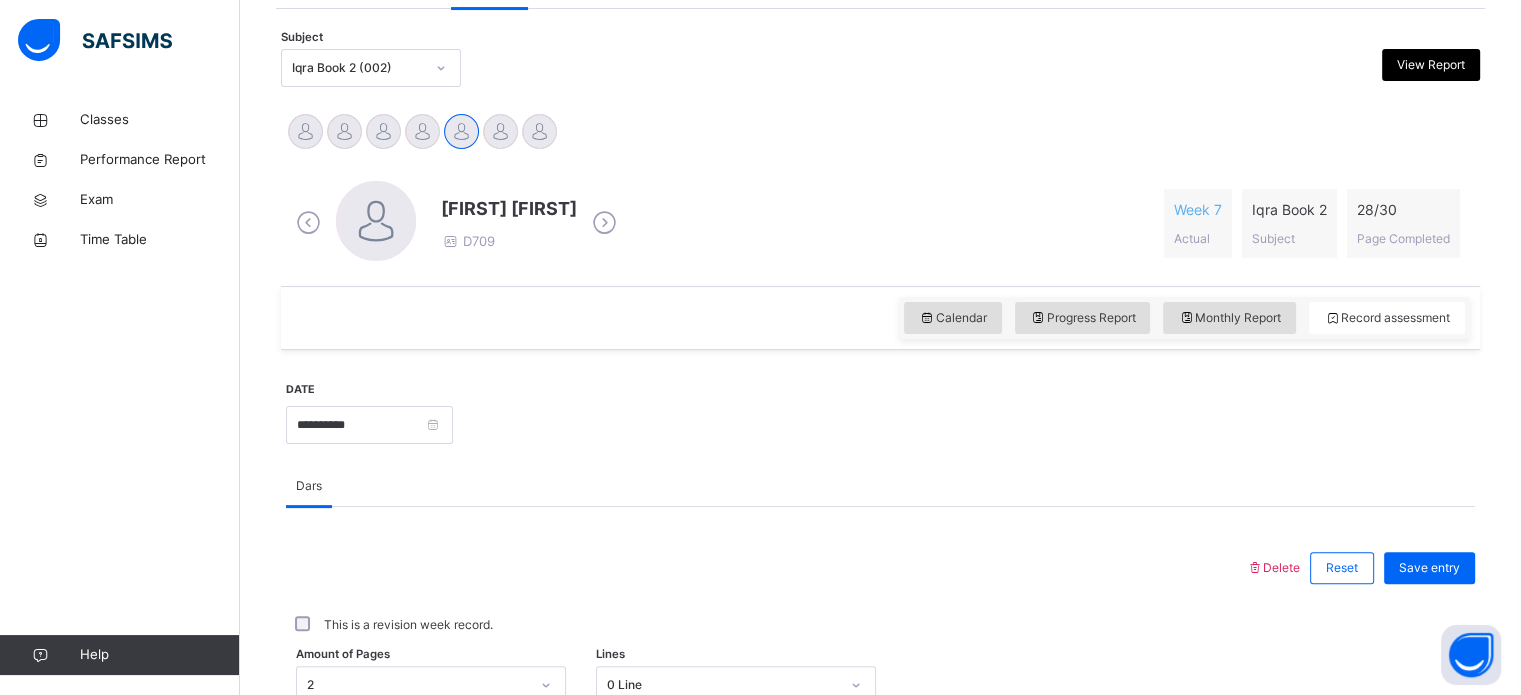 scroll, scrollTop: 407, scrollLeft: 0, axis: vertical 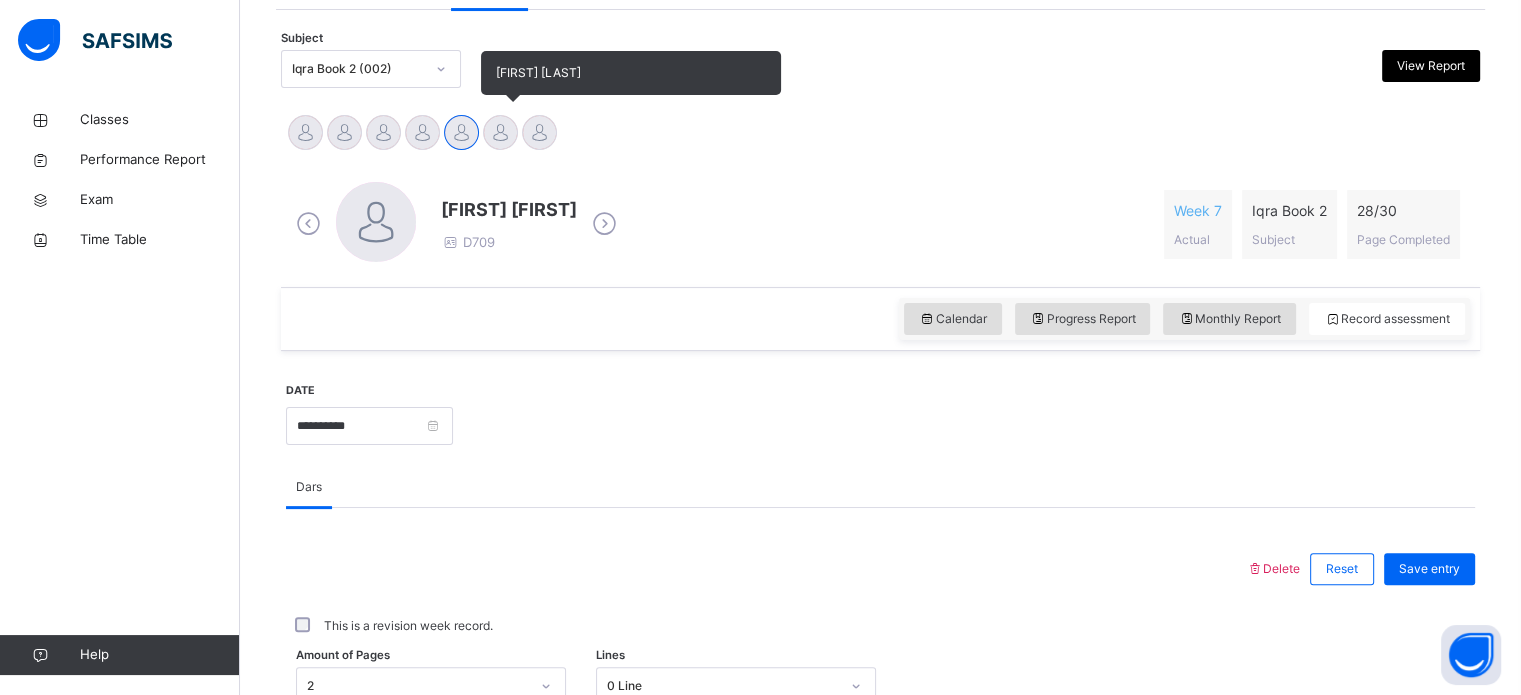click at bounding box center (500, 132) 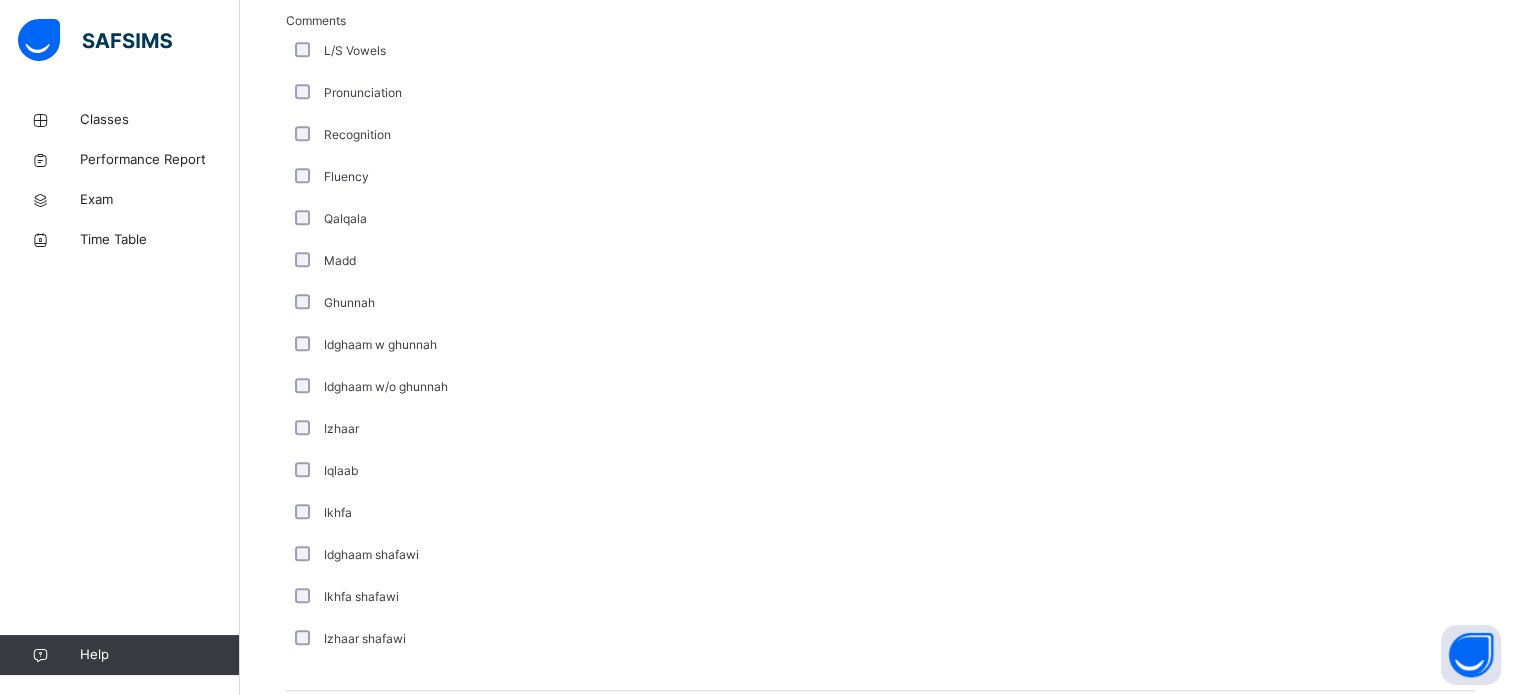 scroll, scrollTop: 1440, scrollLeft: 0, axis: vertical 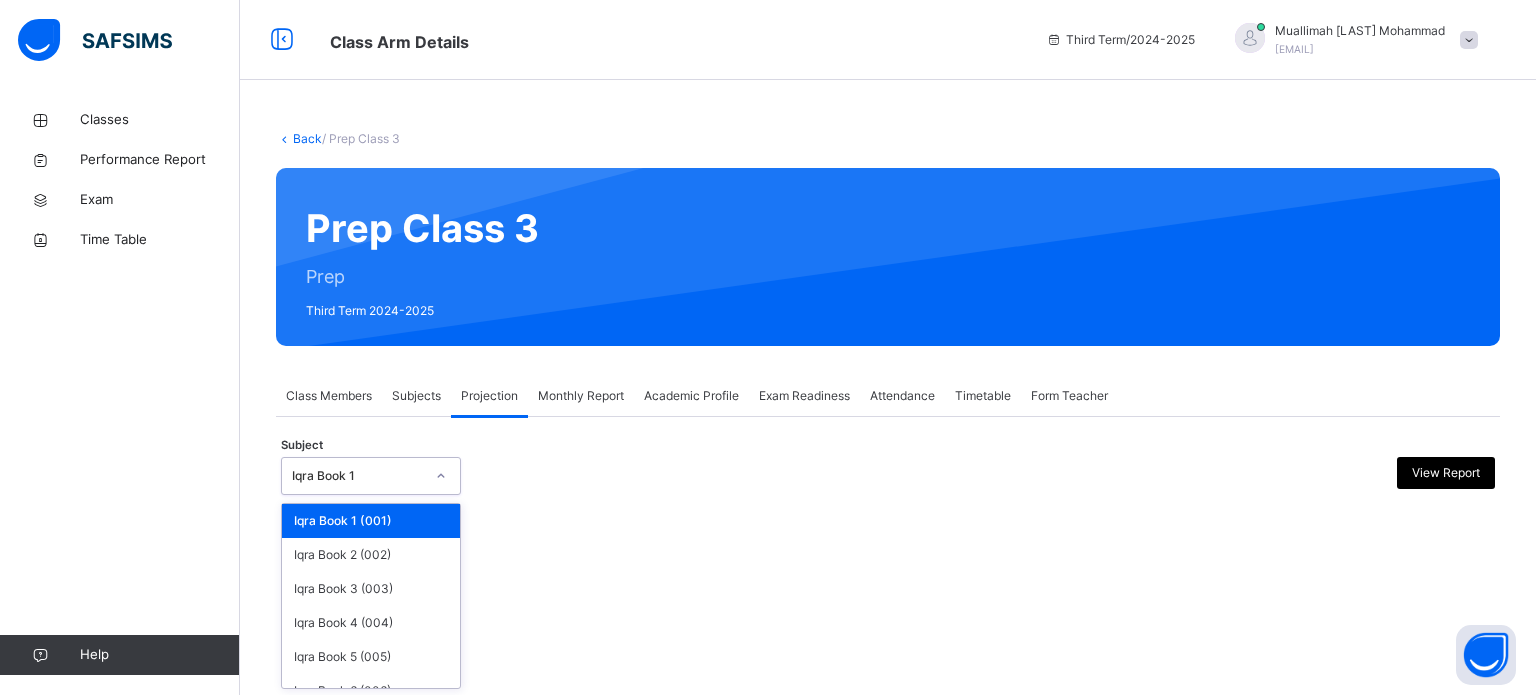 click at bounding box center (441, 476) 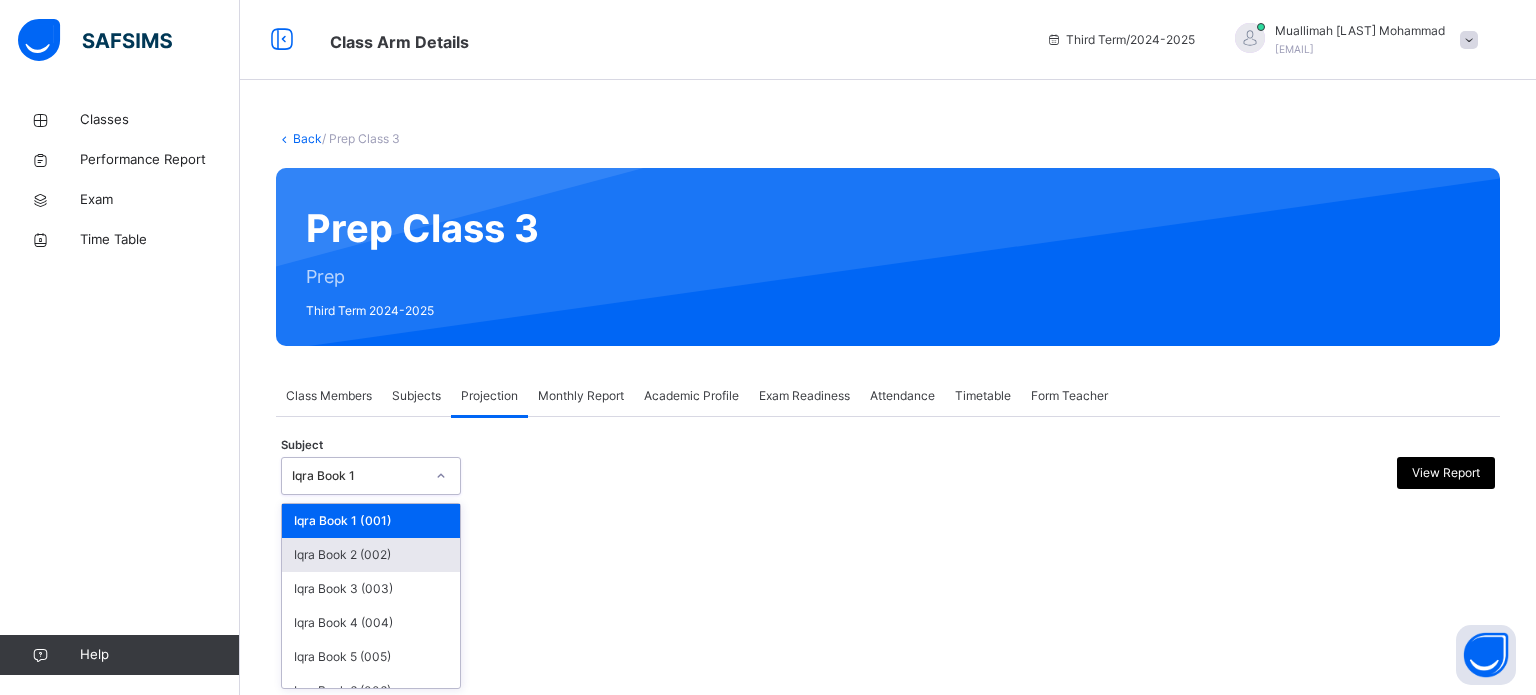click on "Iqra Book 2 (002)" at bounding box center (371, 555) 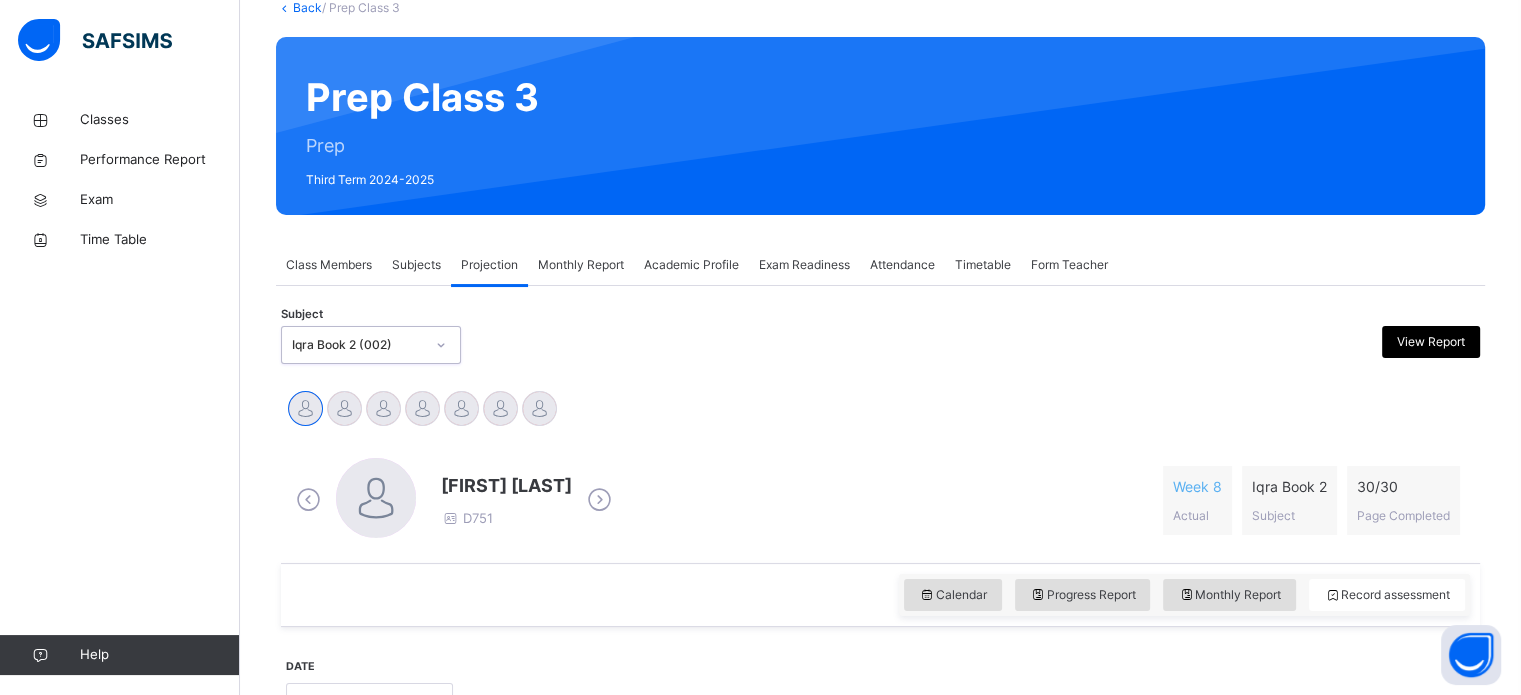 scroll, scrollTop: 132, scrollLeft: 0, axis: vertical 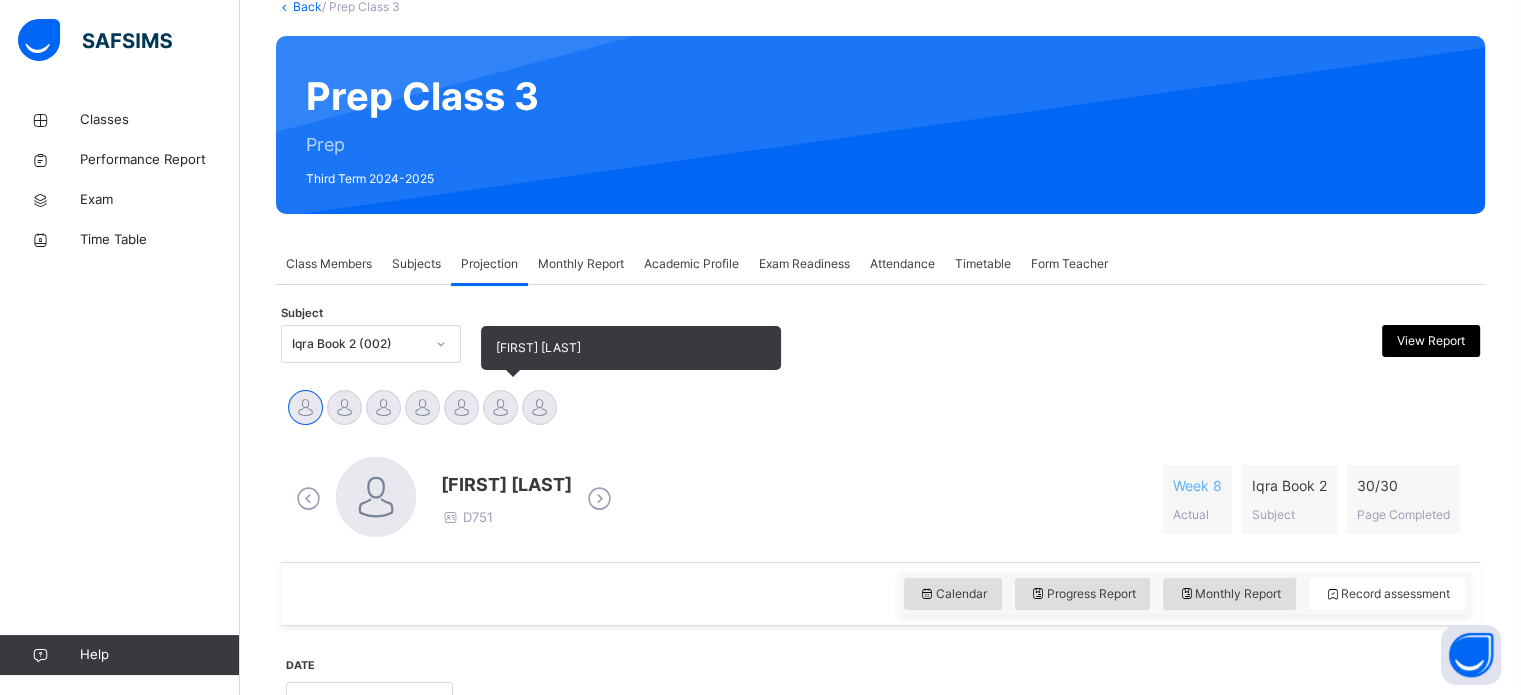 click at bounding box center [500, 407] 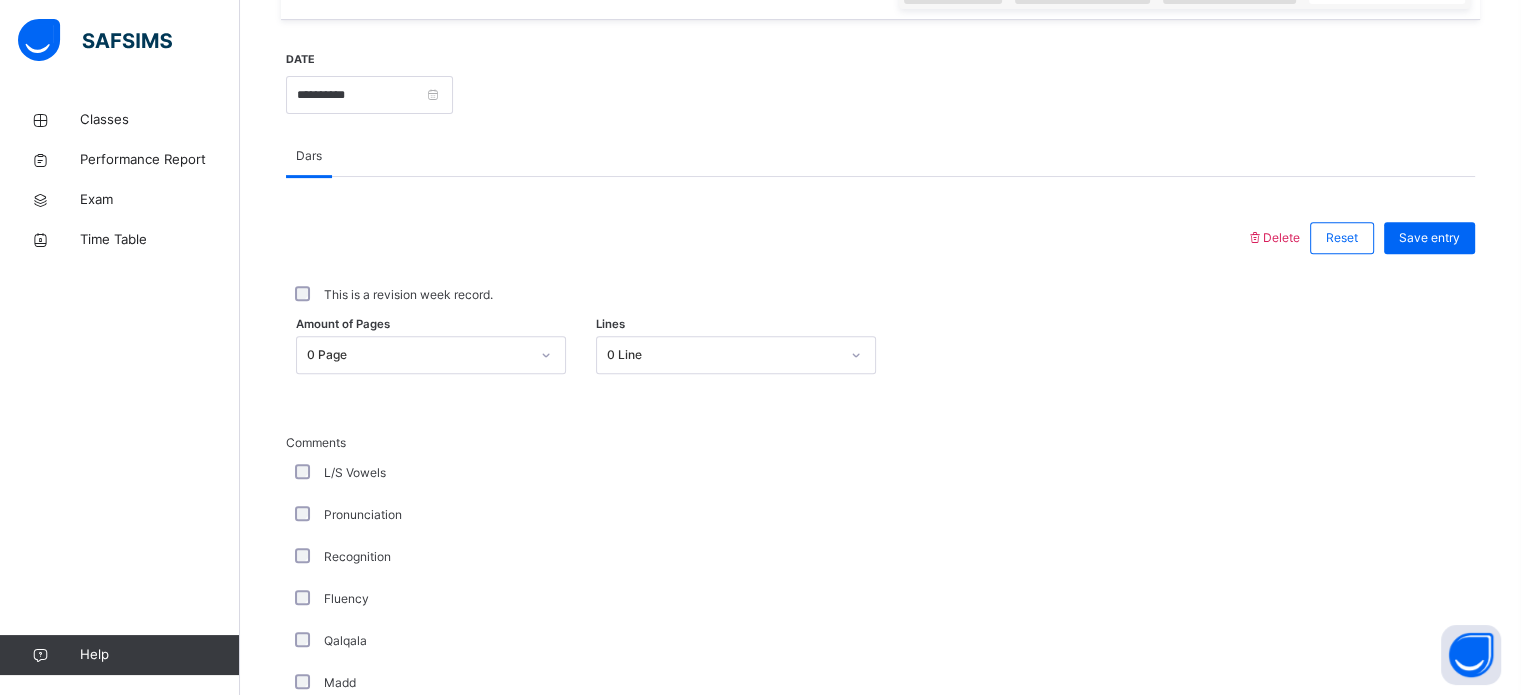 scroll, scrollTop: 459, scrollLeft: 0, axis: vertical 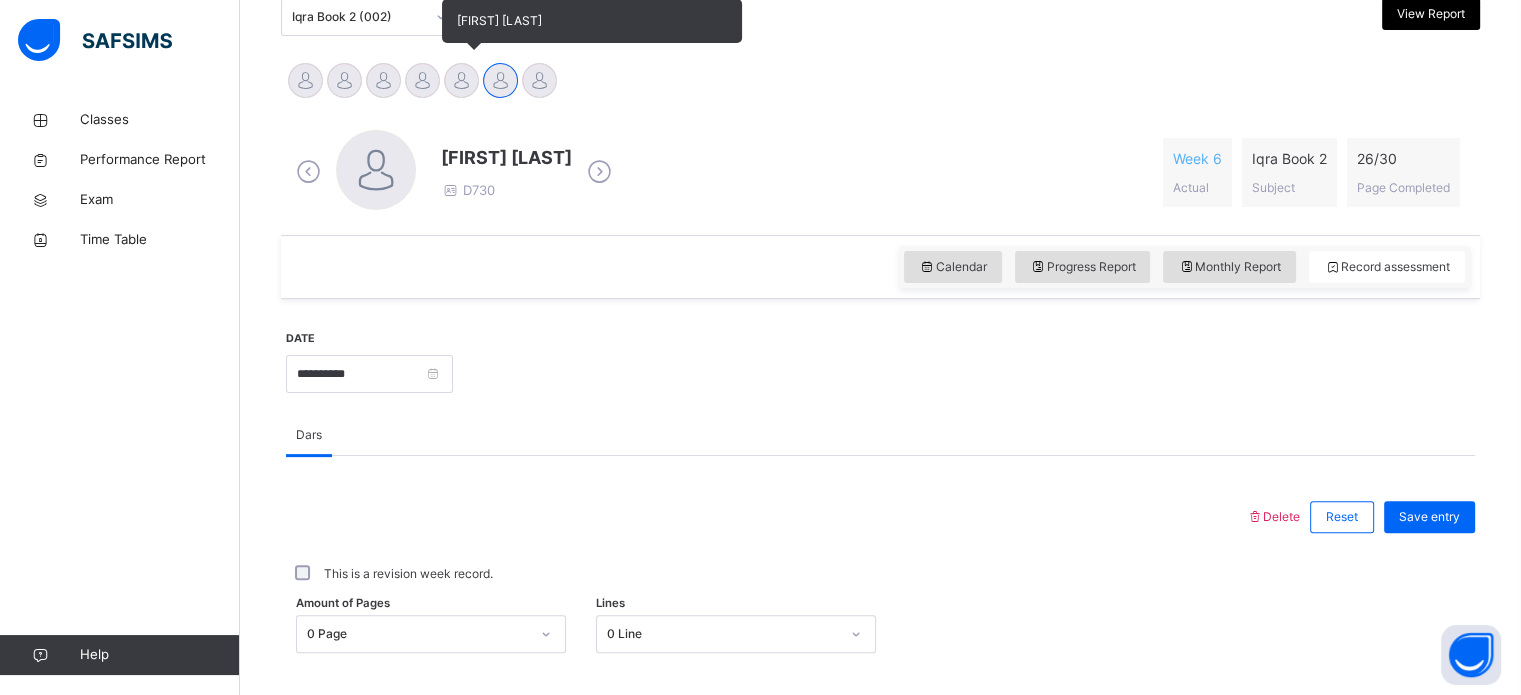 click at bounding box center [461, 80] 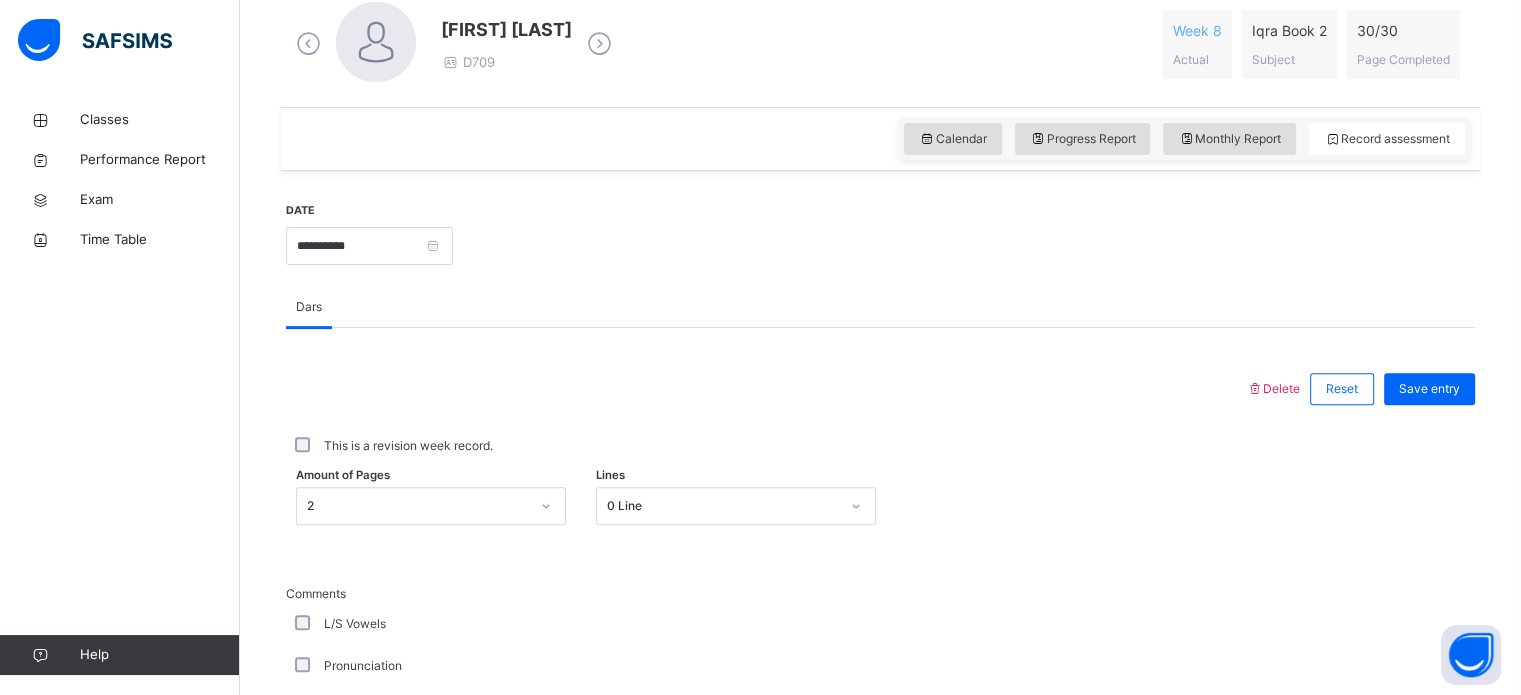 scroll, scrollTop: 370, scrollLeft: 0, axis: vertical 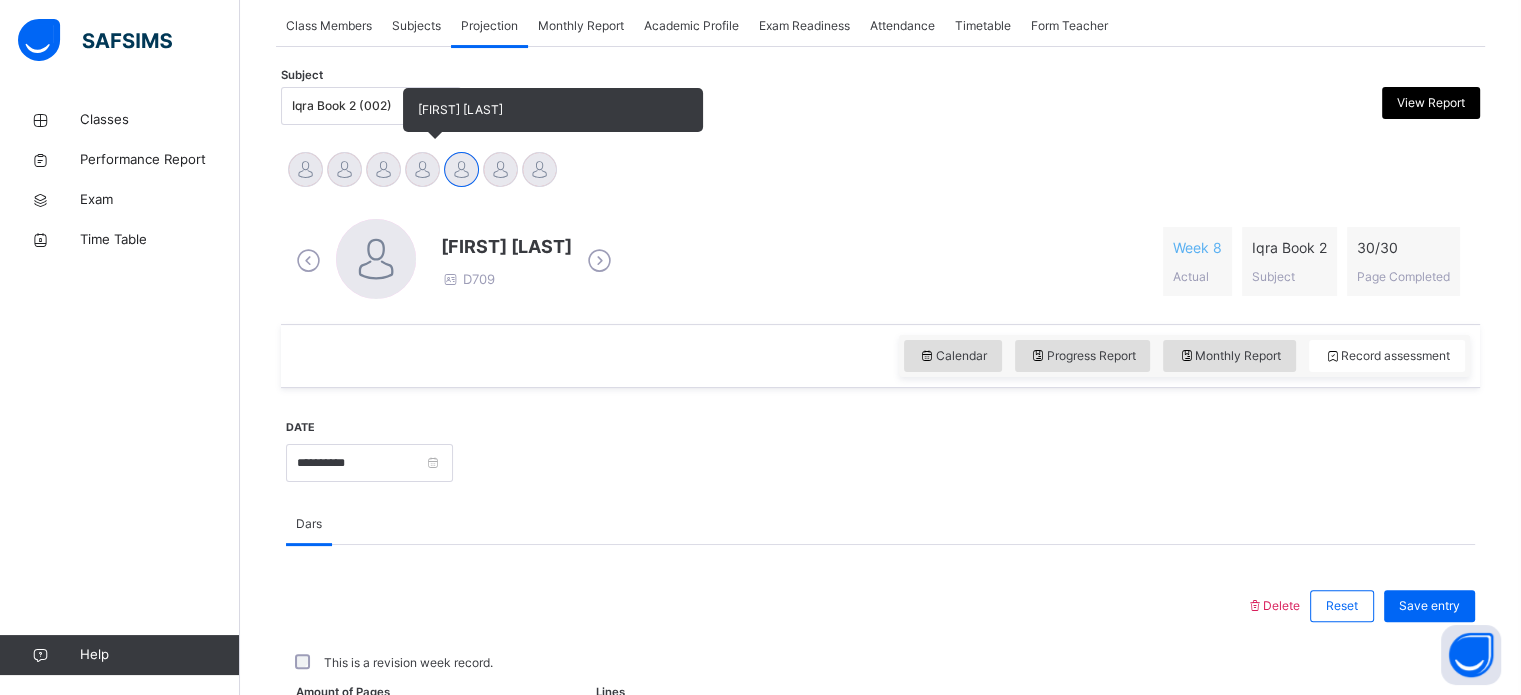 click at bounding box center (422, 169) 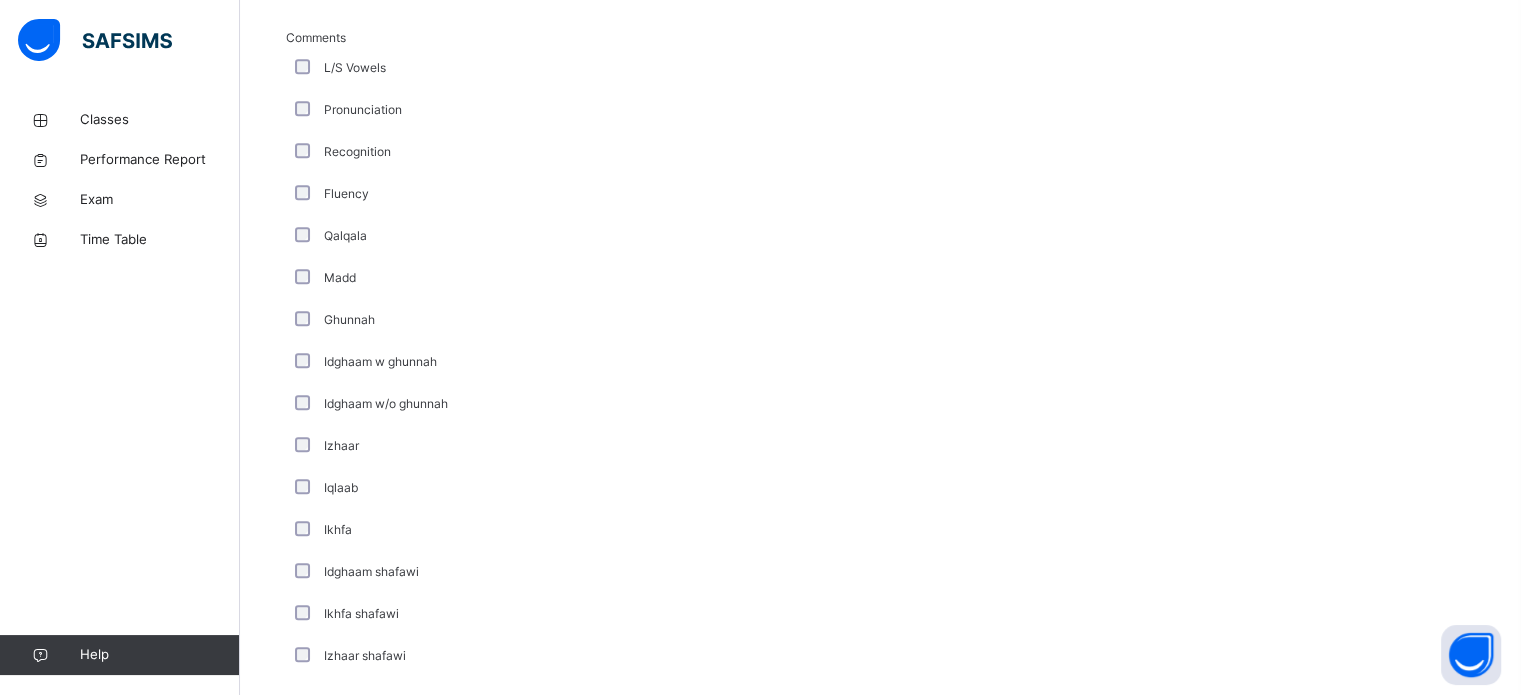 scroll, scrollTop: 1440, scrollLeft: 0, axis: vertical 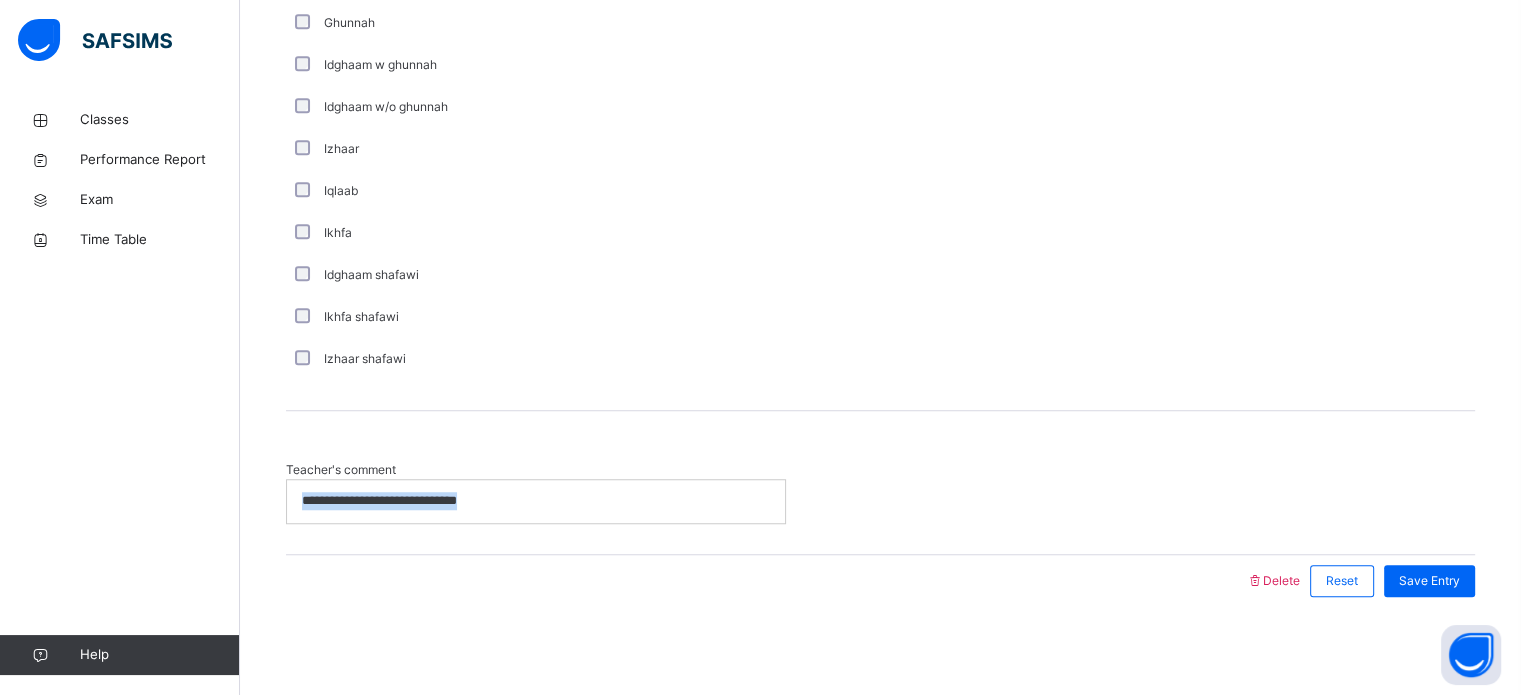 drag, startPoint x: 513, startPoint y: 507, endPoint x: 232, endPoint y: 503, distance: 281.02847 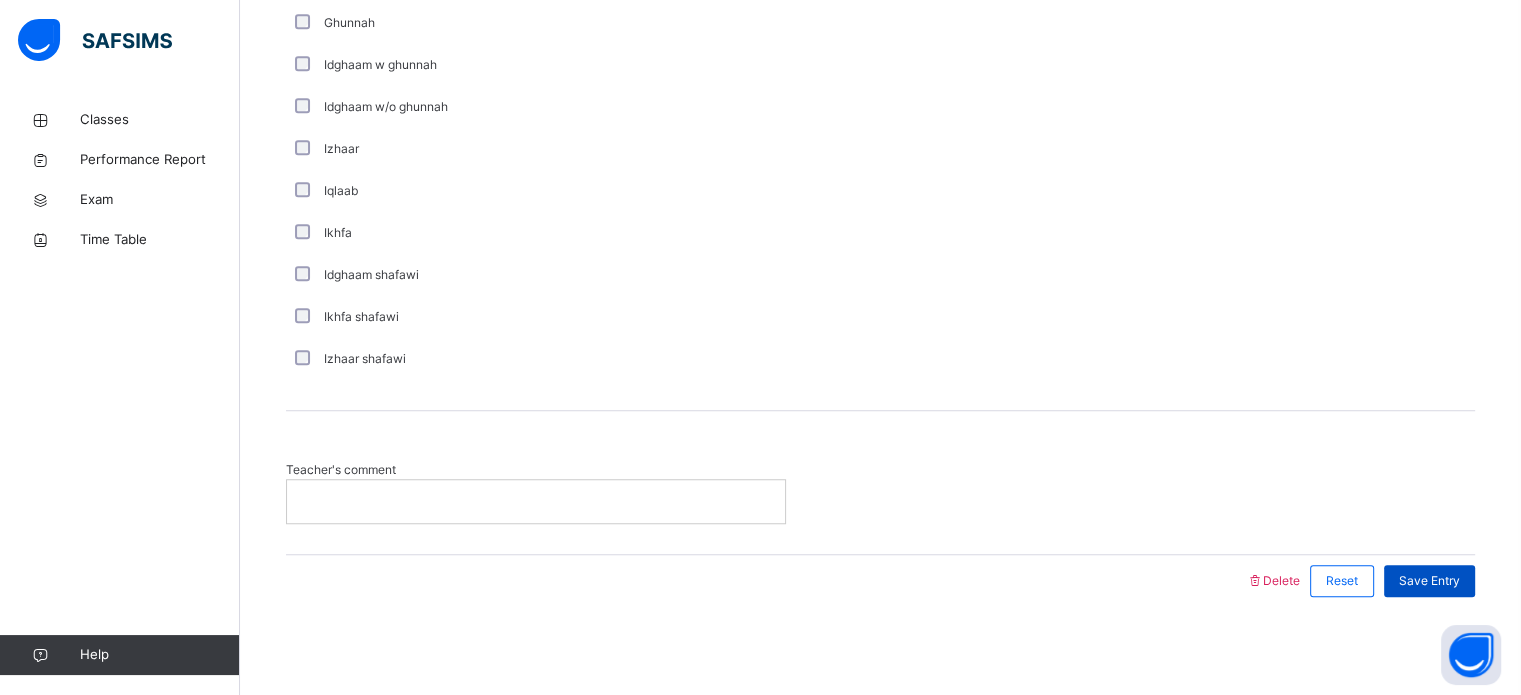 click on "Save Entry" at bounding box center (1429, 581) 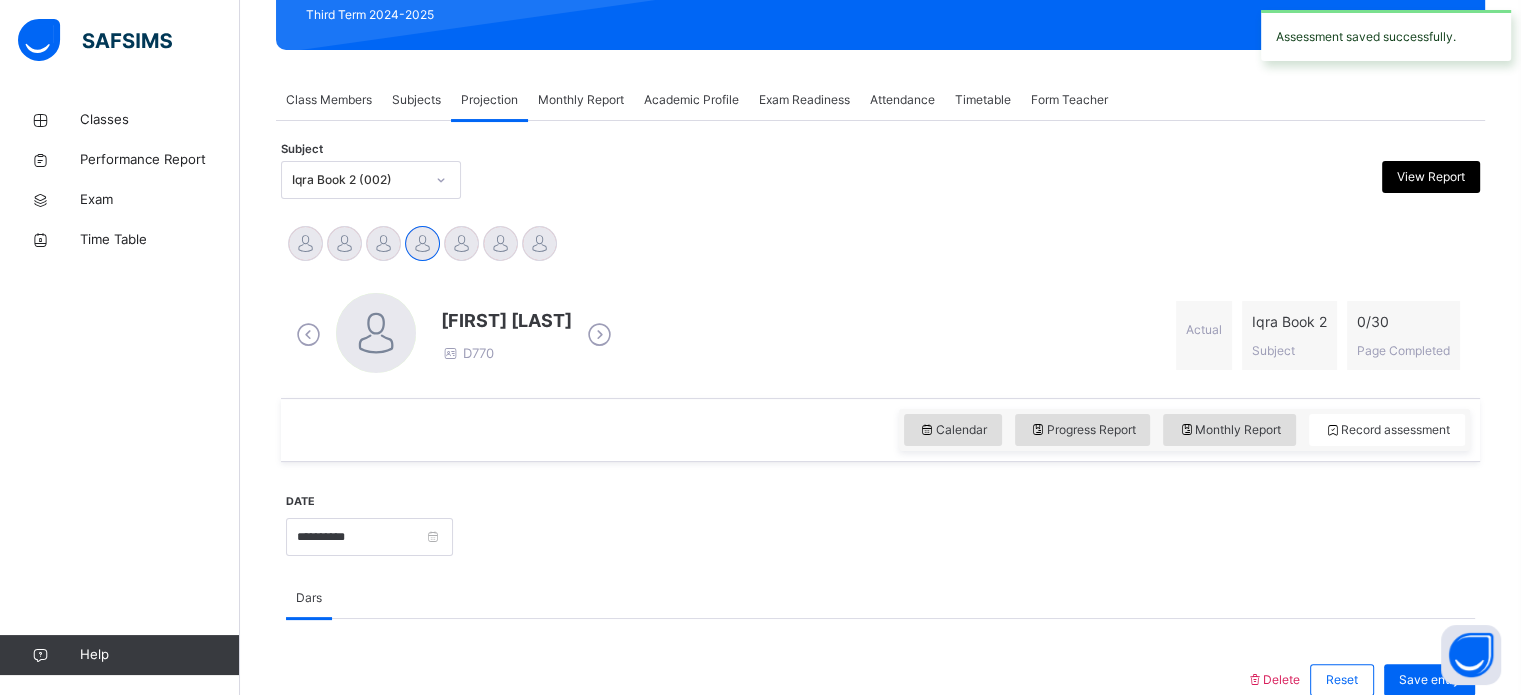 scroll, scrollTop: 0, scrollLeft: 0, axis: both 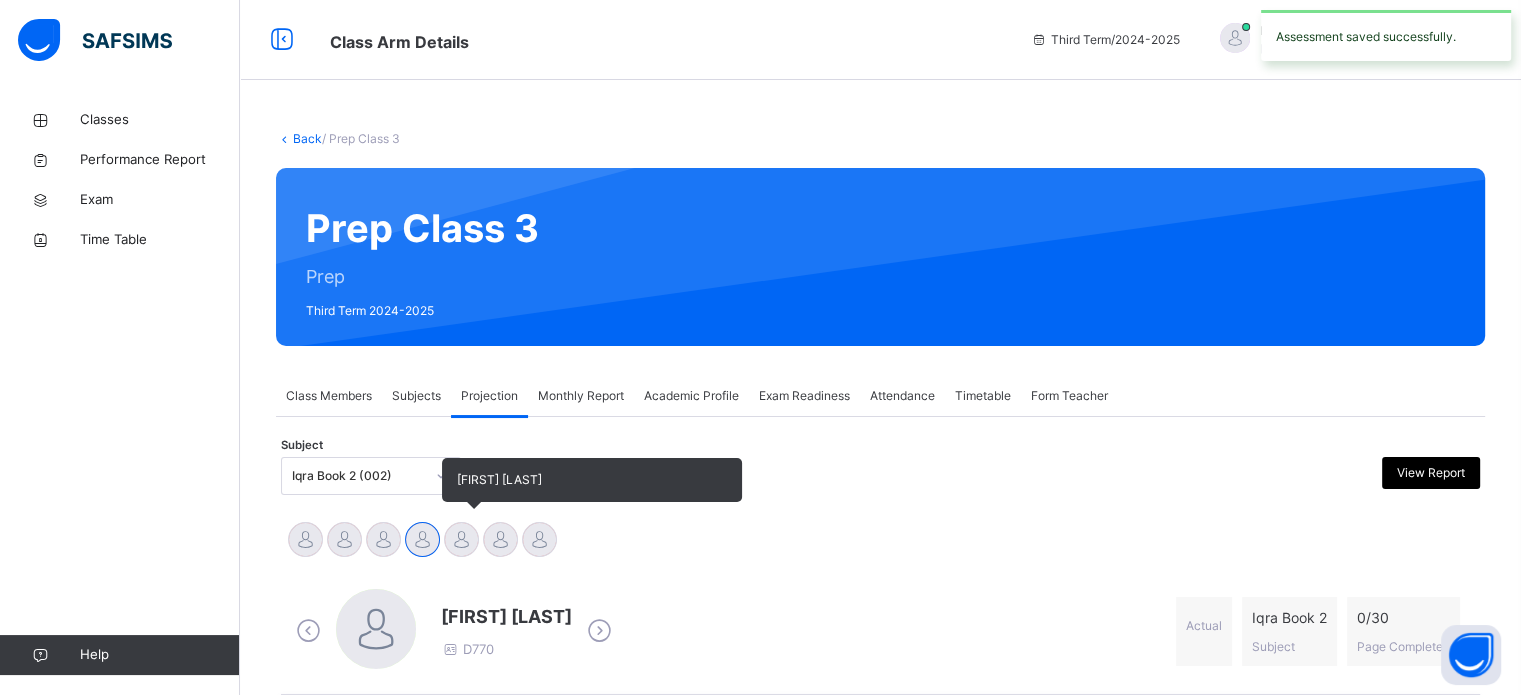click at bounding box center (461, 539) 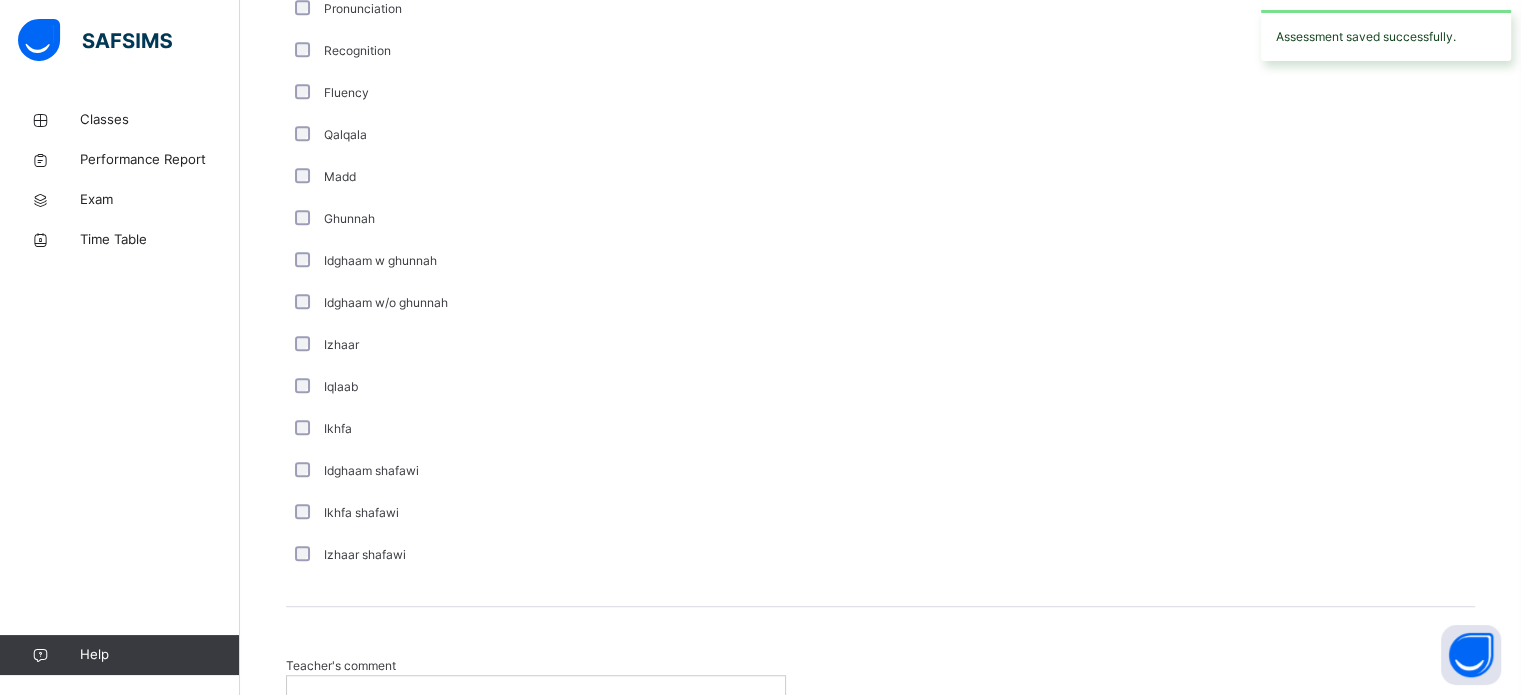 scroll, scrollTop: 1440, scrollLeft: 0, axis: vertical 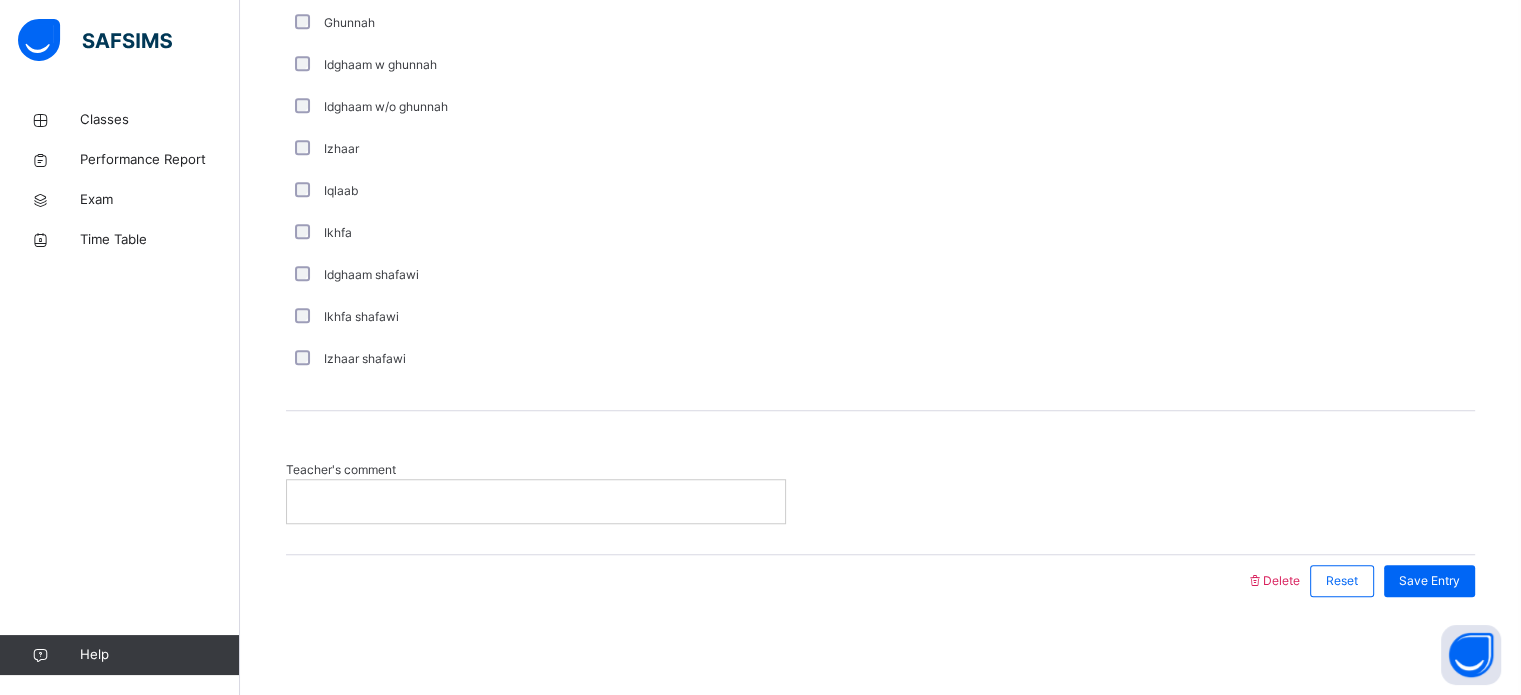 click at bounding box center (536, 501) 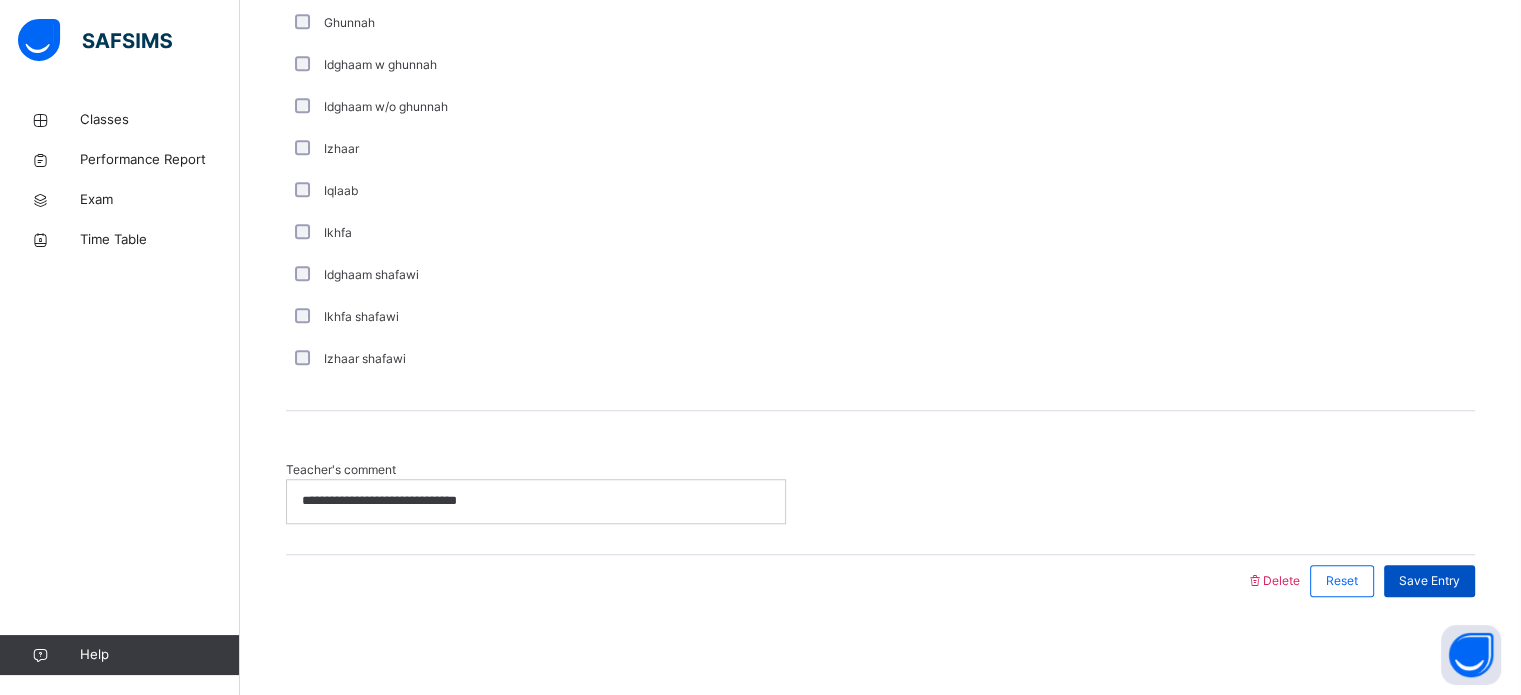 click on "Save Entry" at bounding box center [1429, 581] 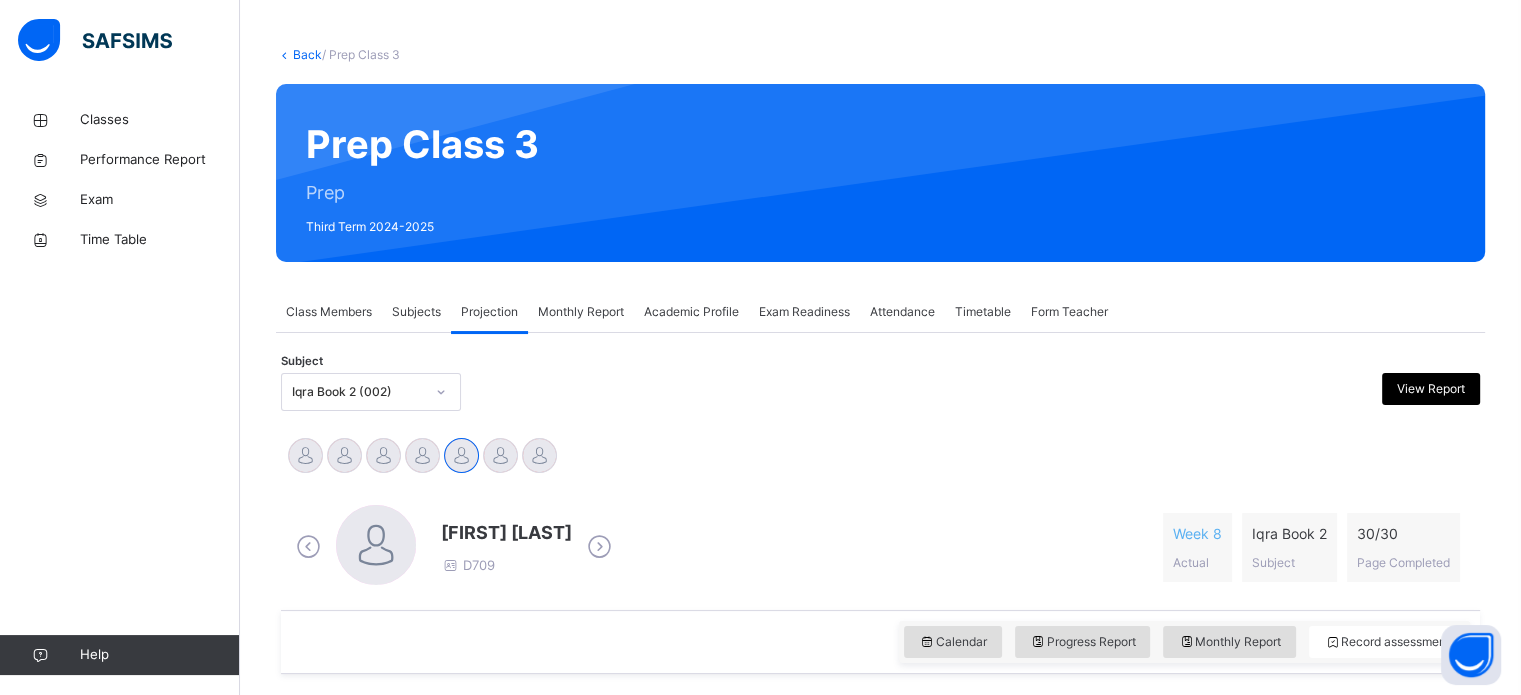 scroll, scrollTop: 0, scrollLeft: 0, axis: both 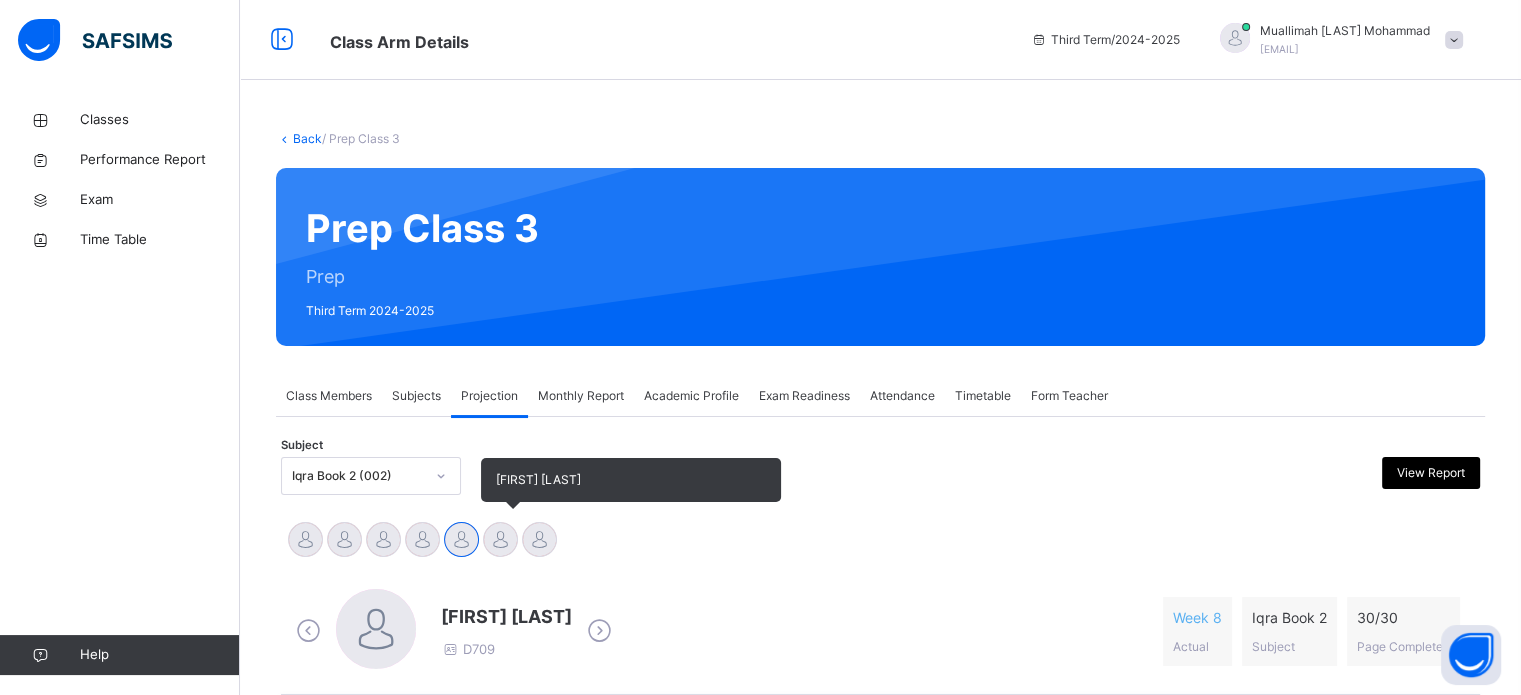 click at bounding box center [500, 539] 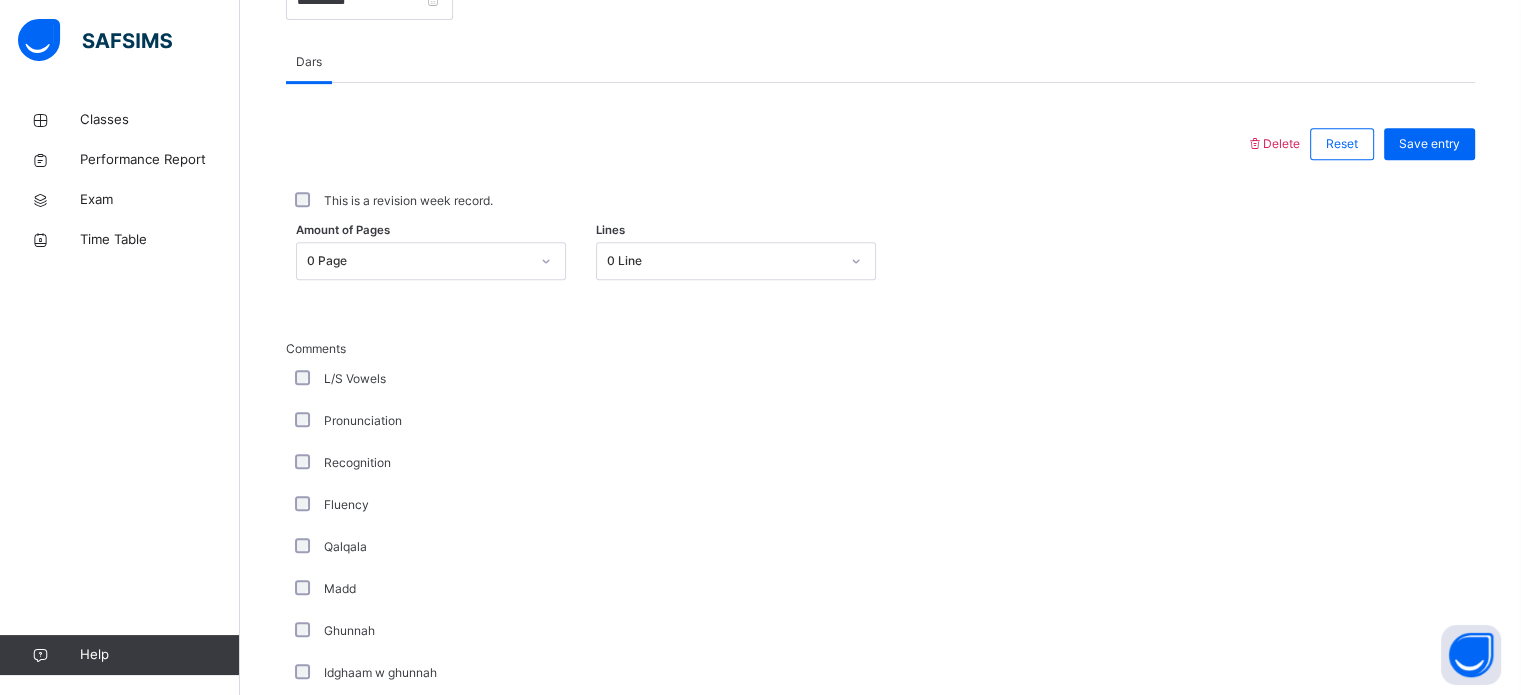 scroll, scrollTop: 1440, scrollLeft: 0, axis: vertical 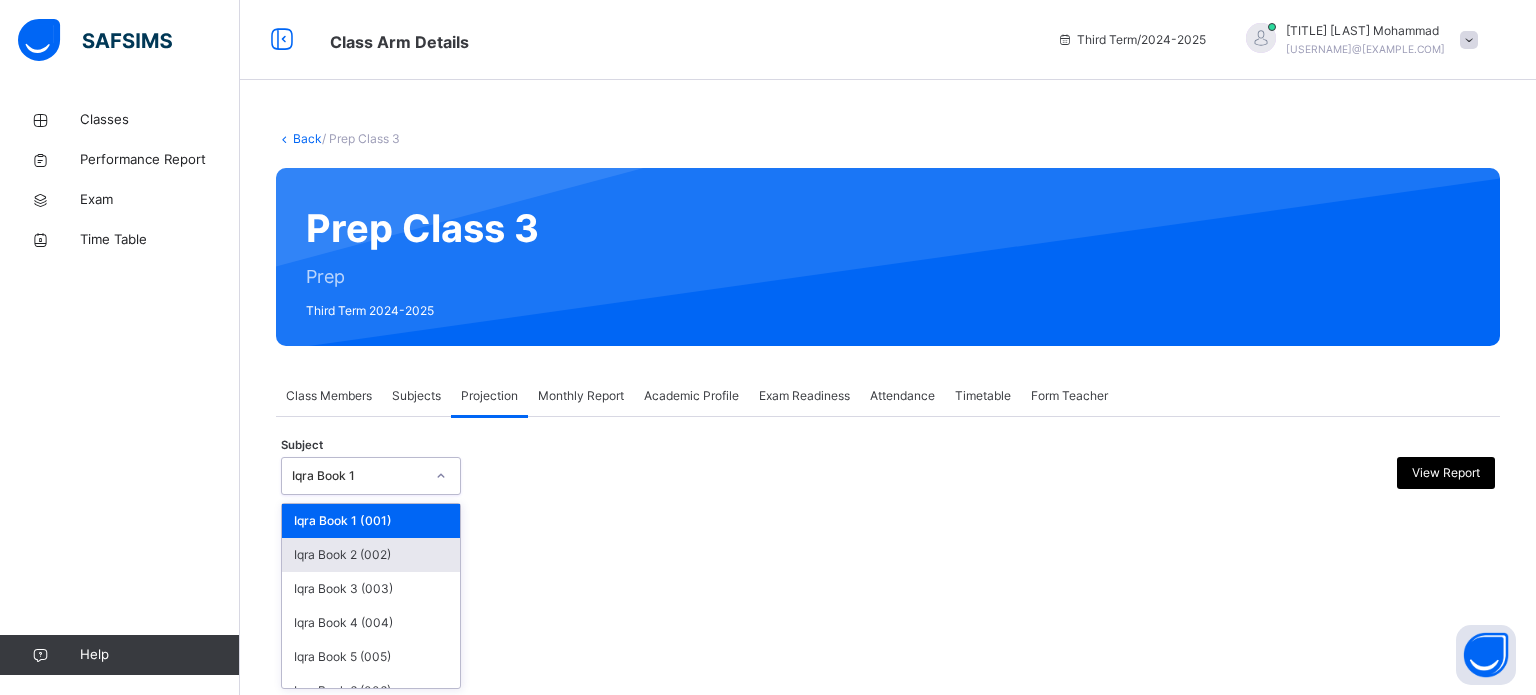 click on "Iqra Book 2 (002)" at bounding box center [371, 555] 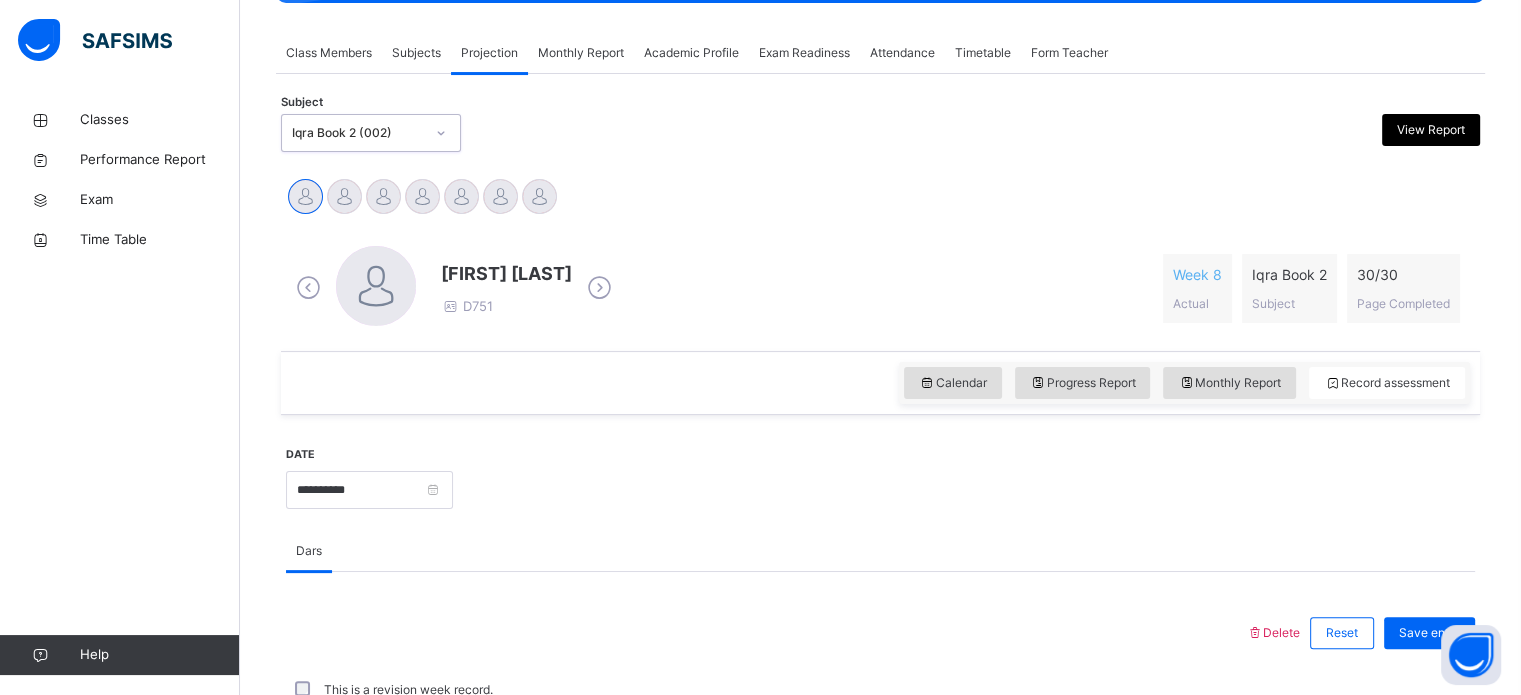 scroll, scrollTop: 344, scrollLeft: 0, axis: vertical 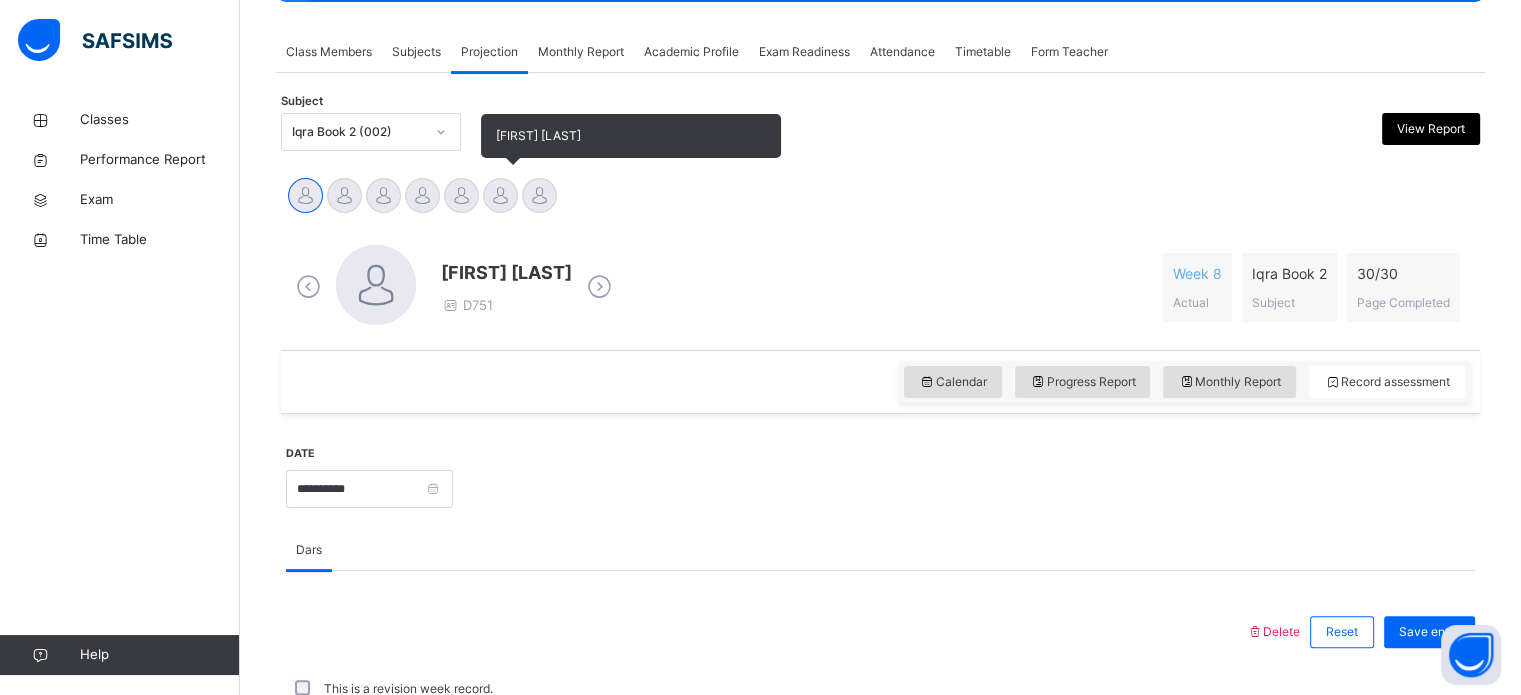 click at bounding box center (500, 195) 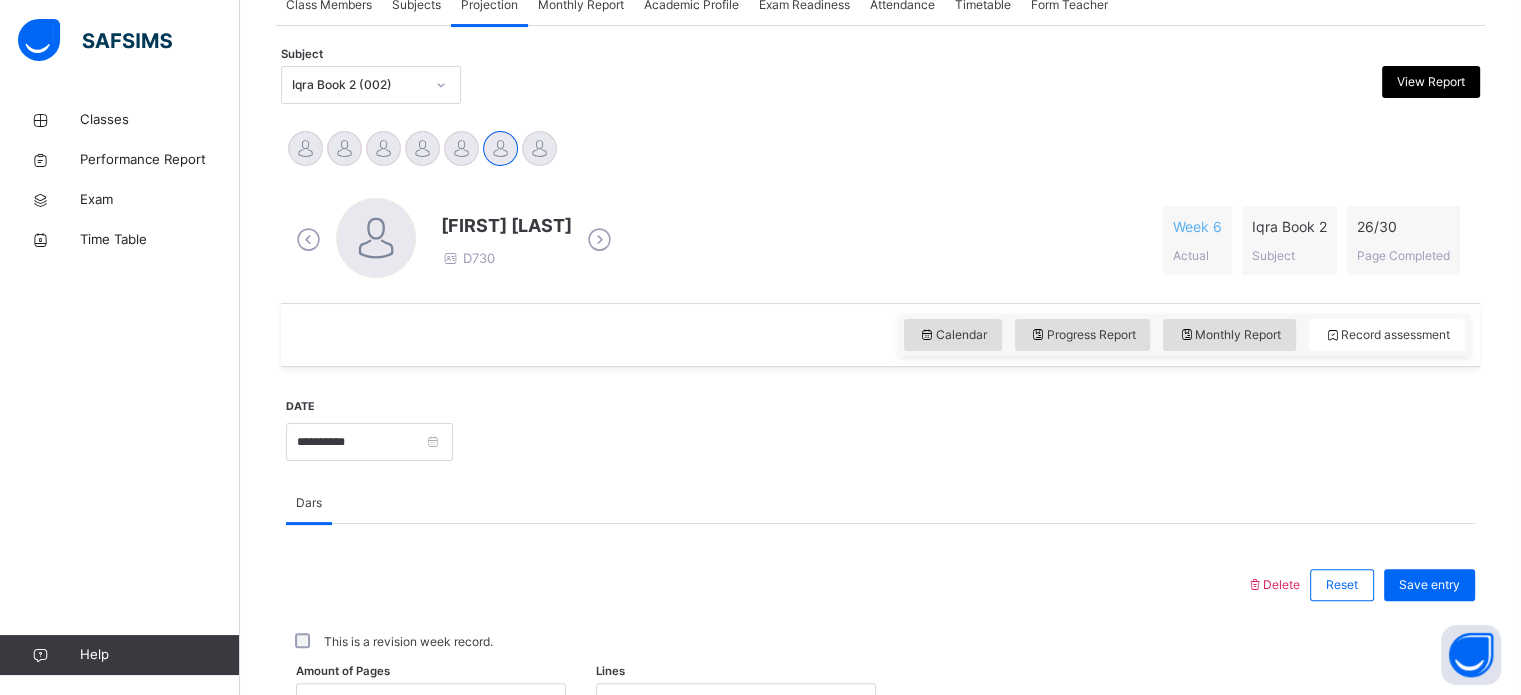 scroll, scrollTop: 392, scrollLeft: 0, axis: vertical 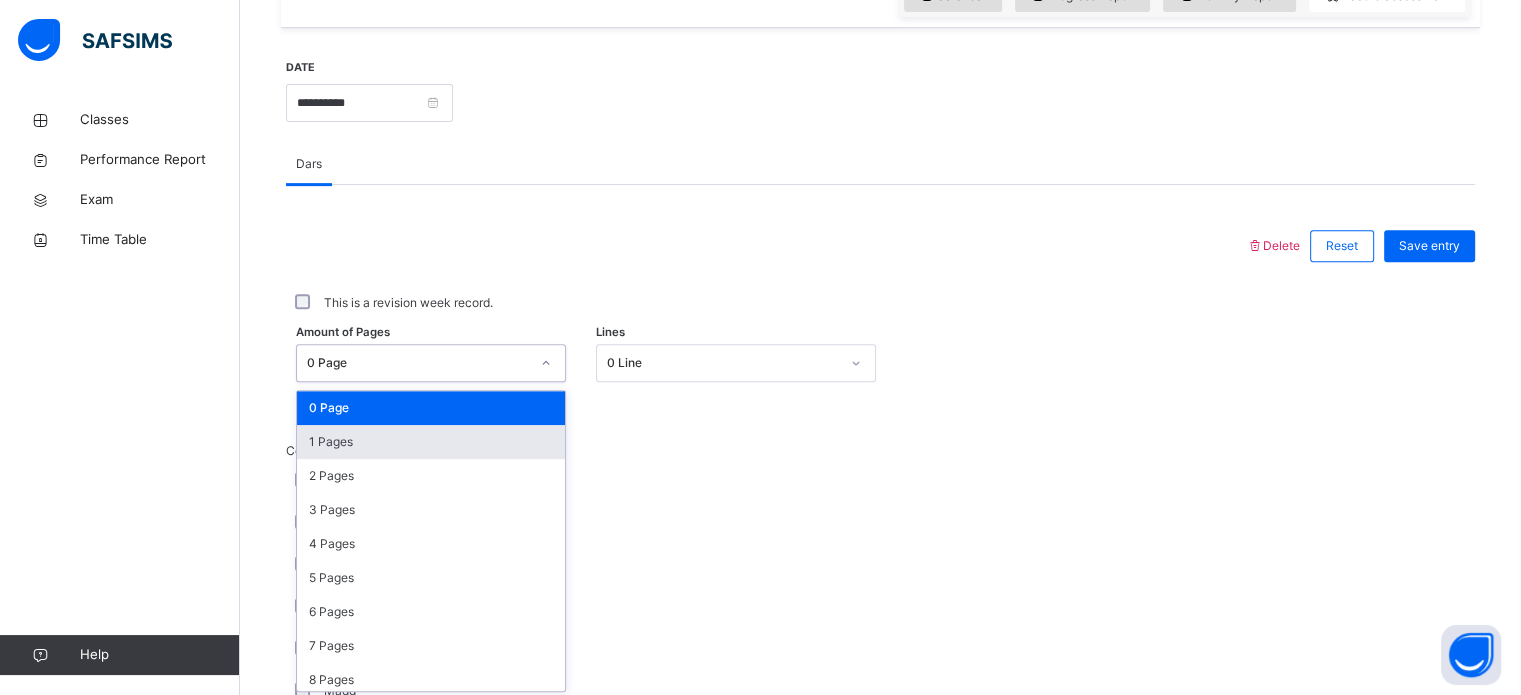 click on "option 1 Pages focused, 2 of 31. 31 results available. Use Up and Down to choose options, press Enter to select the currently focused option, press Escape to exit the menu, press Tab to select the option and exit the menu. 0 Page 0 Page 1 Pages 2 Pages 3 Pages 4 Pages 5 Pages 6 Pages 7 Pages 8 Pages 9 Pages 10 Pages 11 Pages 12 Pages 13 Pages 14 Pages 15 Pages 16 Pages 17 Pages 18 Pages 19 Pages 20 Pages 21 Pages 22 Pages 23 Pages 24 Pages 25 Pages 26 Pages 27 Pages 28 Pages 29 Pages 30 Pages" at bounding box center (431, 363) 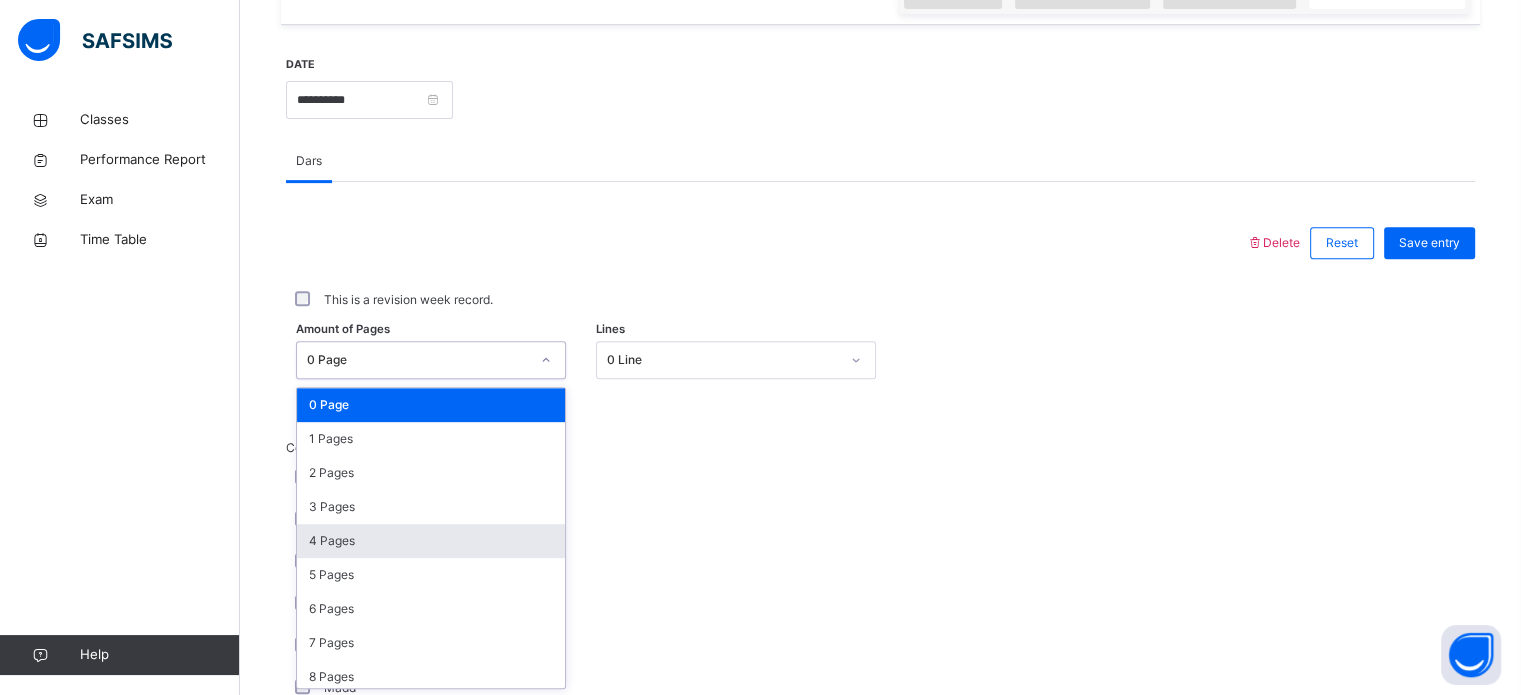 scroll, scrollTop: 734, scrollLeft: 0, axis: vertical 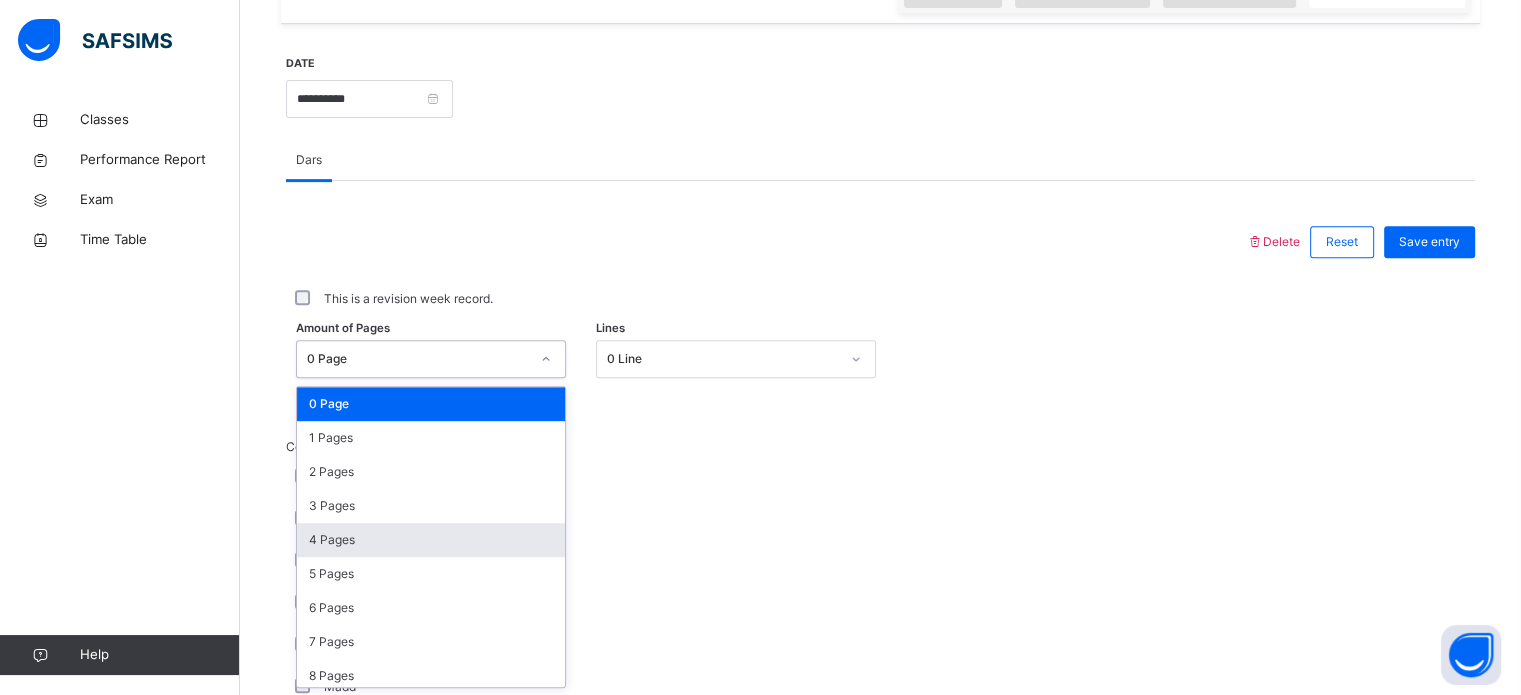 click on "4 Pages" at bounding box center [431, 540] 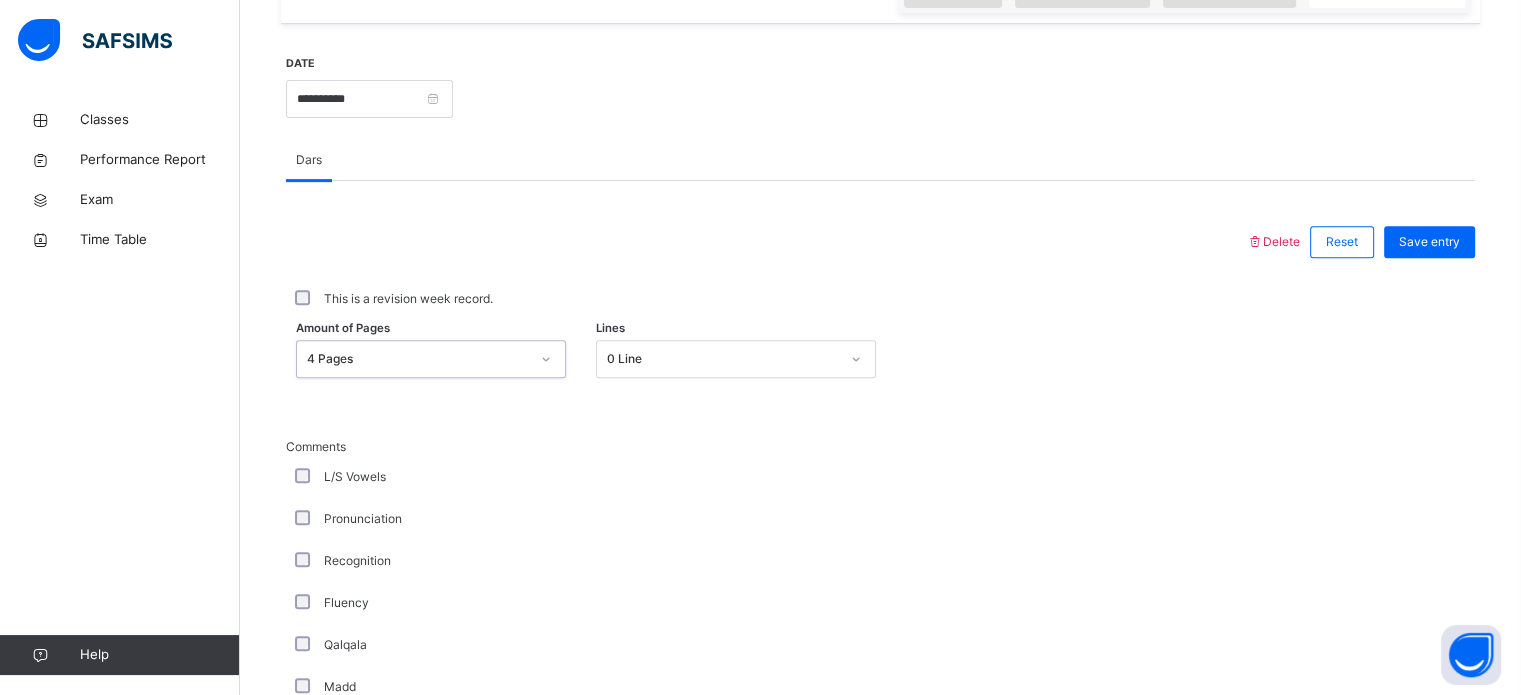 scroll, scrollTop: 817, scrollLeft: 0, axis: vertical 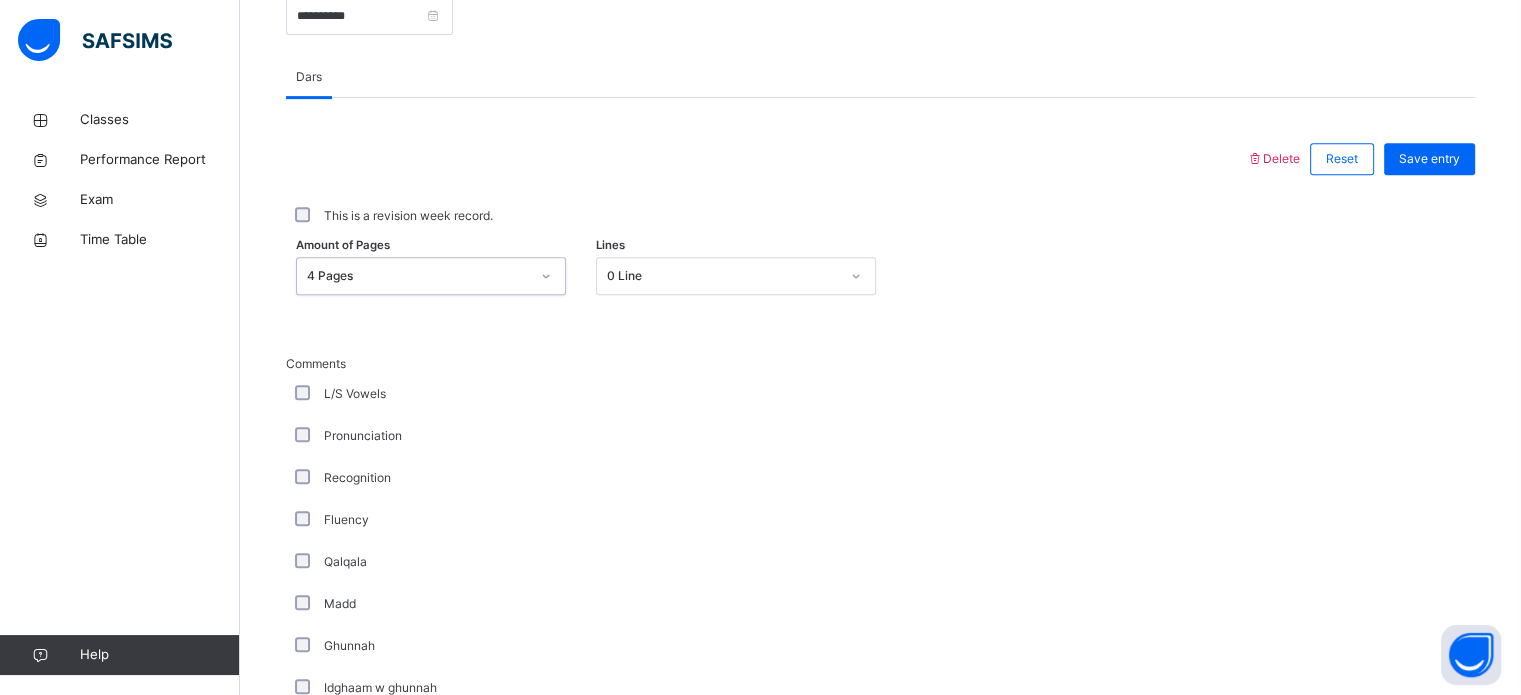click on "Fluency" at bounding box center (536, 520) 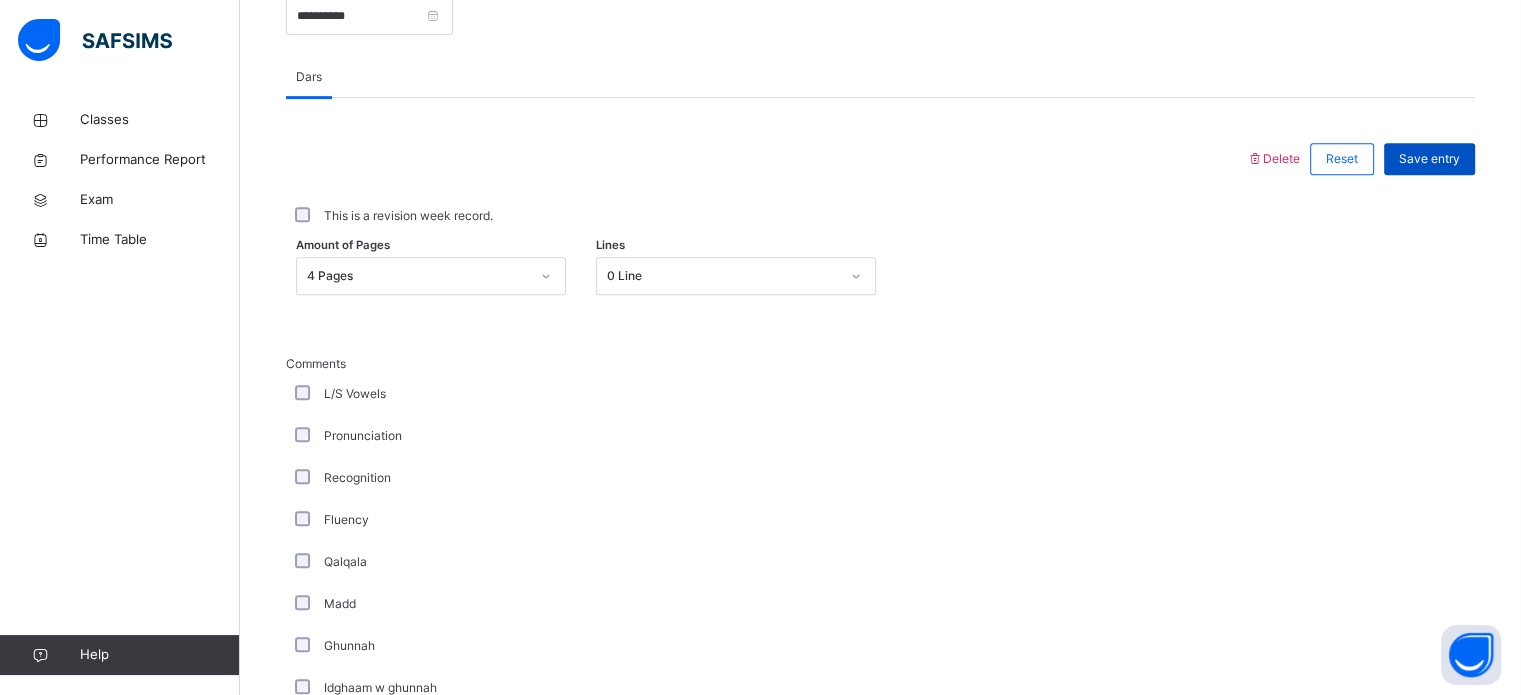 click on "Save entry" at bounding box center [1429, 159] 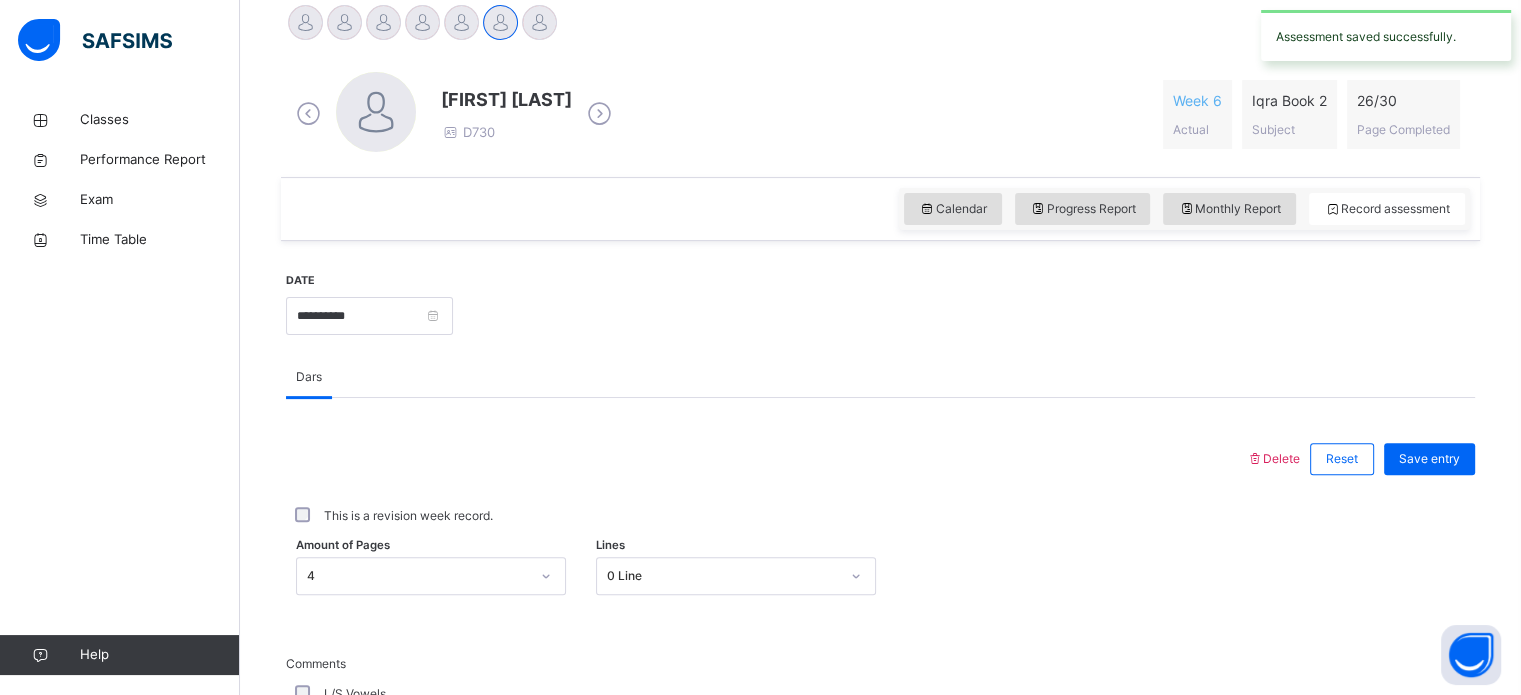 scroll, scrollTop: 421, scrollLeft: 0, axis: vertical 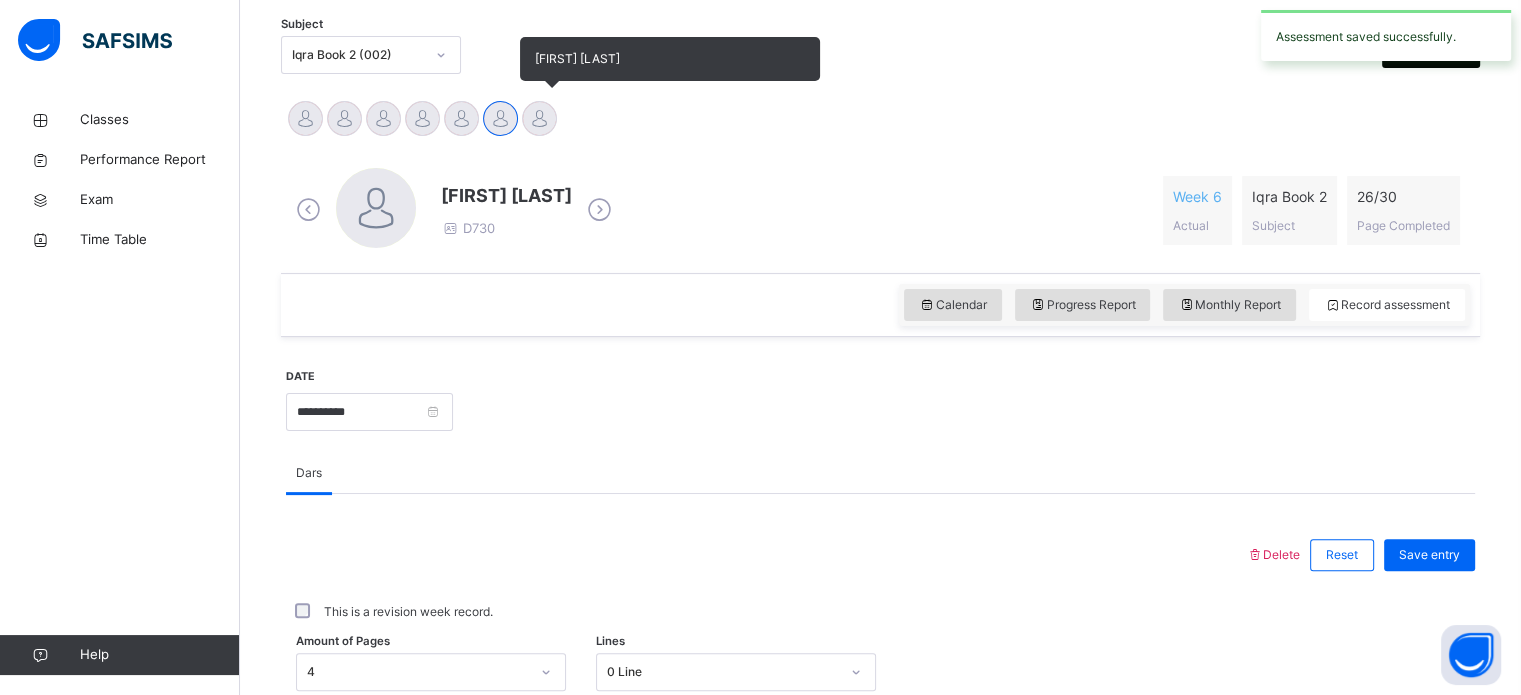 click at bounding box center (539, 118) 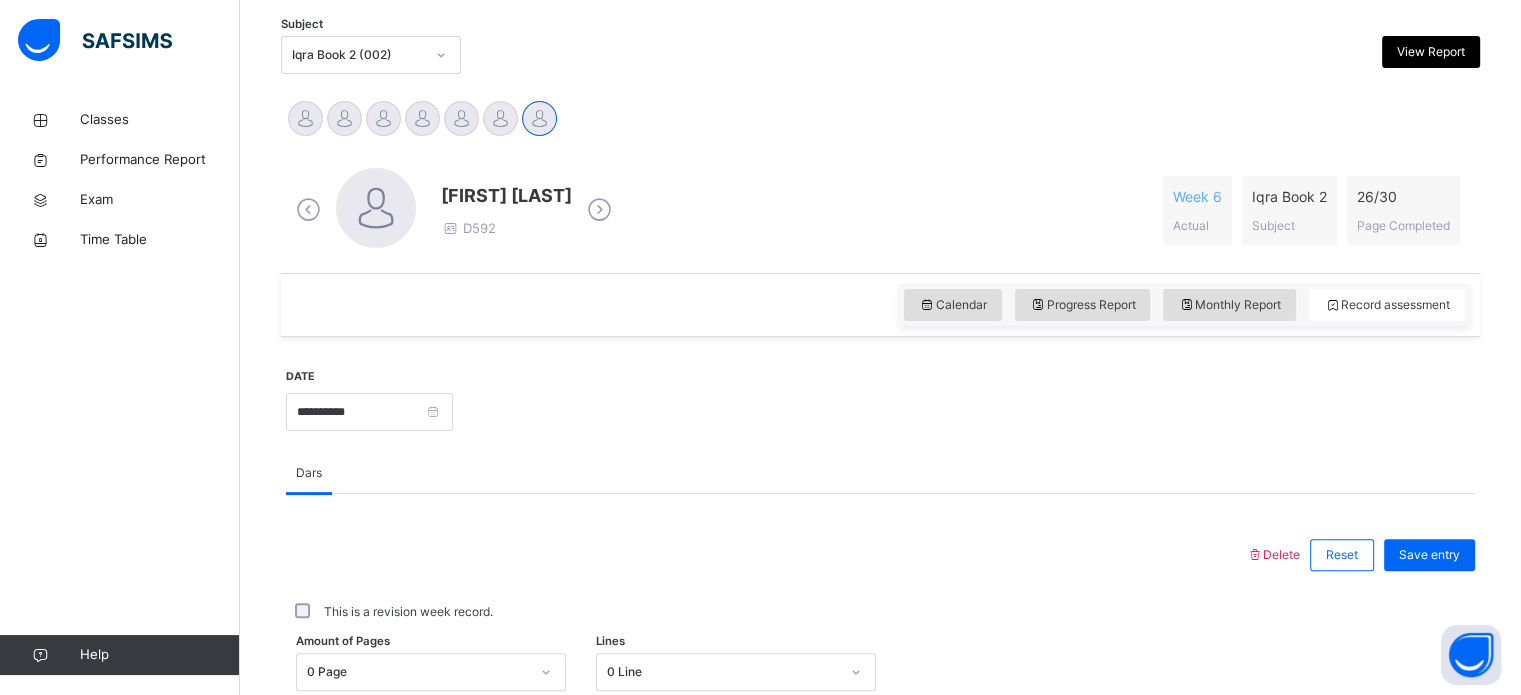 scroll, scrollTop: 502, scrollLeft: 0, axis: vertical 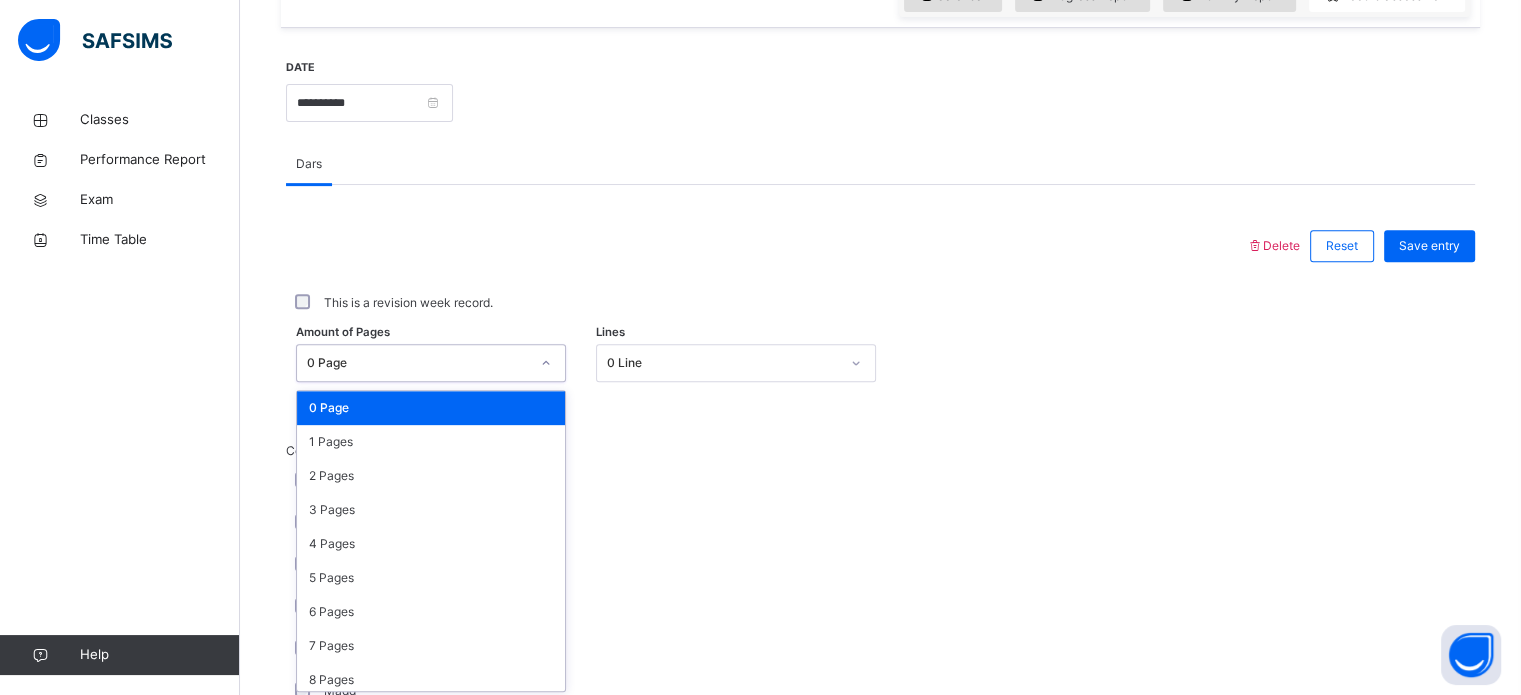click on "option 0 Page focused, 1 of 31. 31 results available. Use Up and Down to choose options, press Enter to select the currently focused option, press Escape to exit the menu, press Tab to select the option and exit the menu. 0 Page 0 Page 1 Pages 2 Pages 3 Pages 4 Pages 5 Pages 6 Pages 7 Pages 8 Pages 9 Pages 10 Pages 11 Pages 12 Pages 13 Pages 14 Pages 15 Pages 16 Pages 17 Pages 18 Pages 19 Pages 20 Pages 21 Pages 22 Pages 23 Pages 24 Pages 25 Pages 26 Pages 27 Pages 28 Pages 29 Pages 30 Pages" at bounding box center (431, 363) 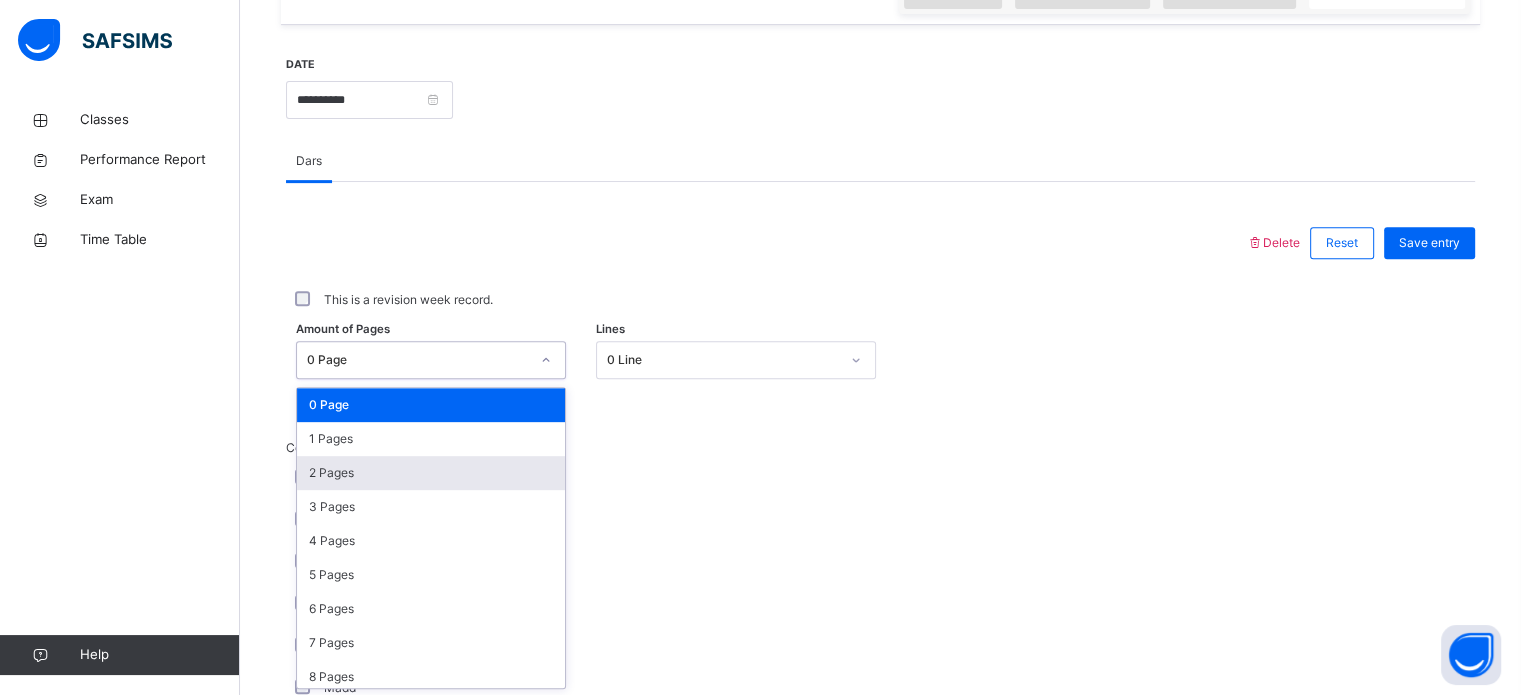 scroll, scrollTop: 734, scrollLeft: 0, axis: vertical 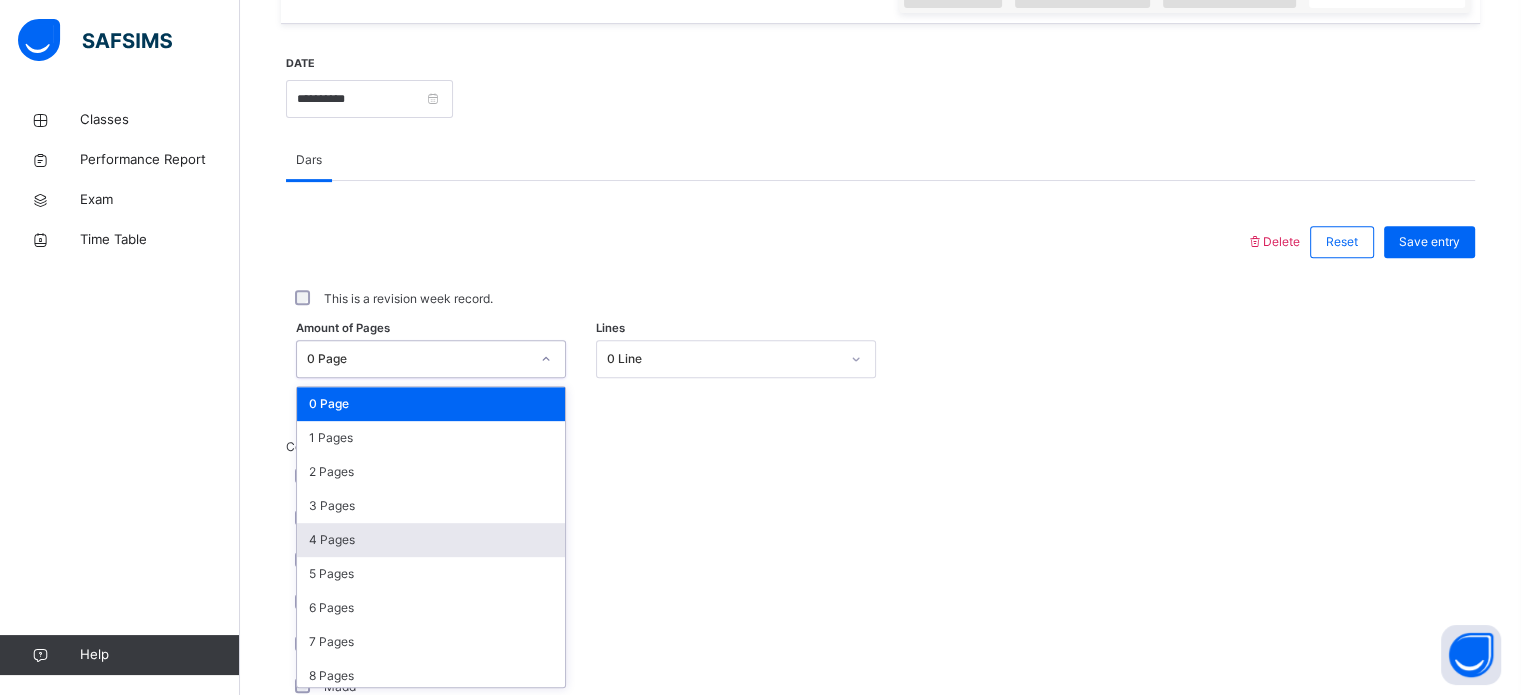 click on "4 Pages" at bounding box center [431, 540] 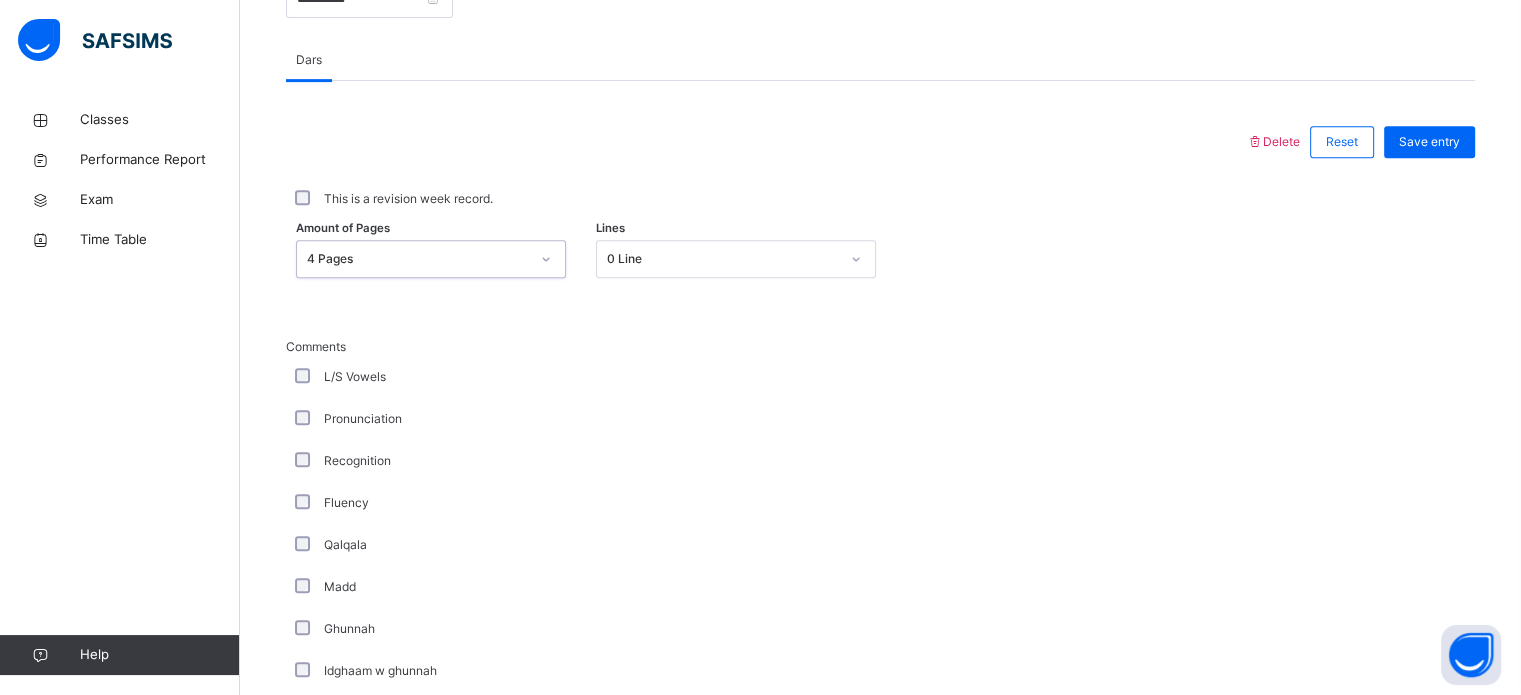 scroll, scrollTop: 836, scrollLeft: 0, axis: vertical 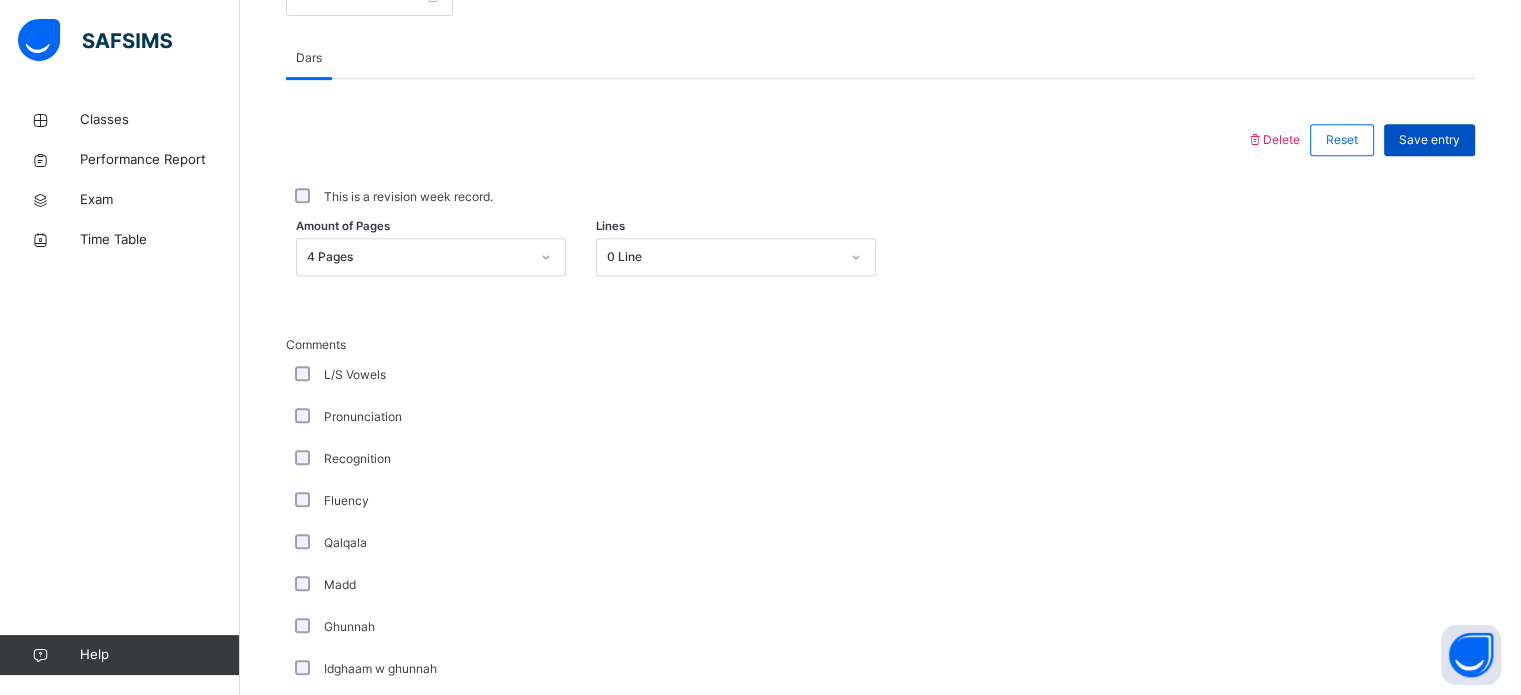 click on "Save entry" at bounding box center (1429, 140) 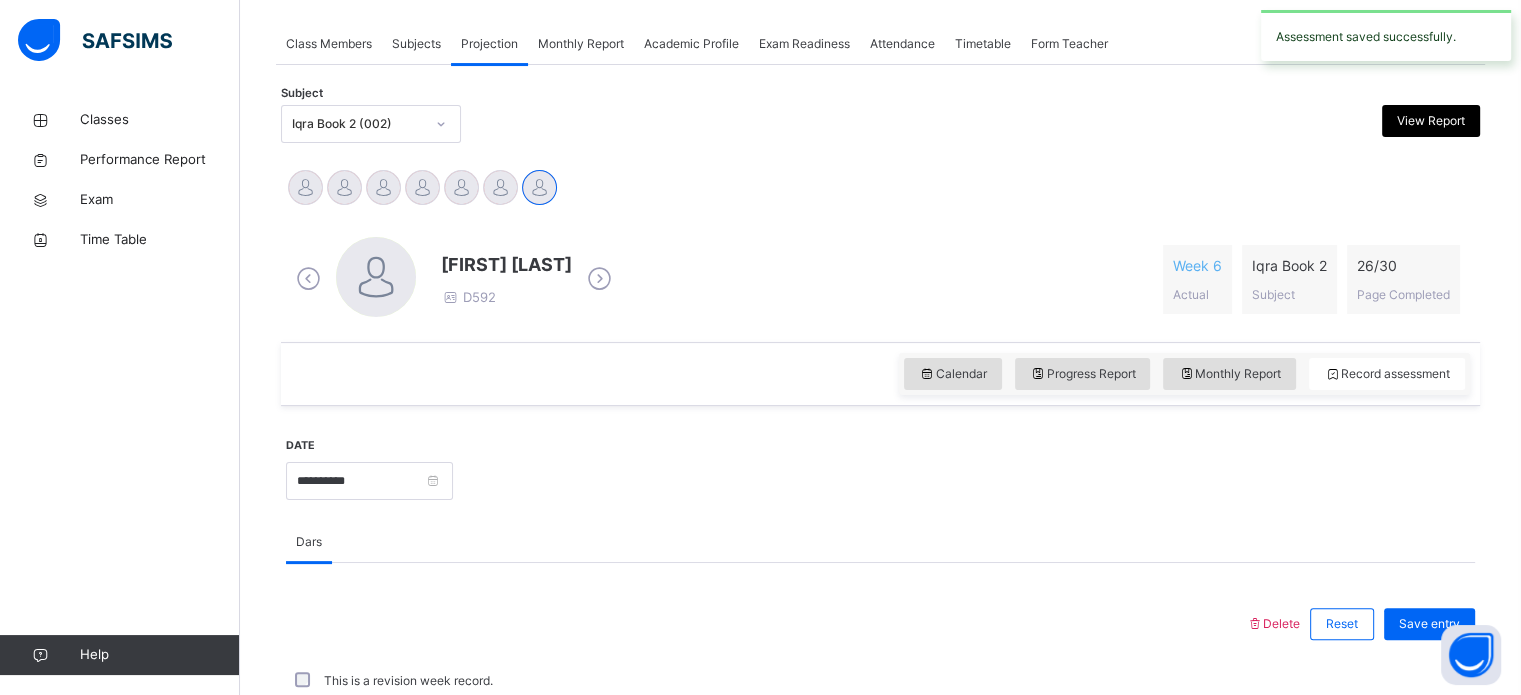 scroll, scrollTop: 0, scrollLeft: 0, axis: both 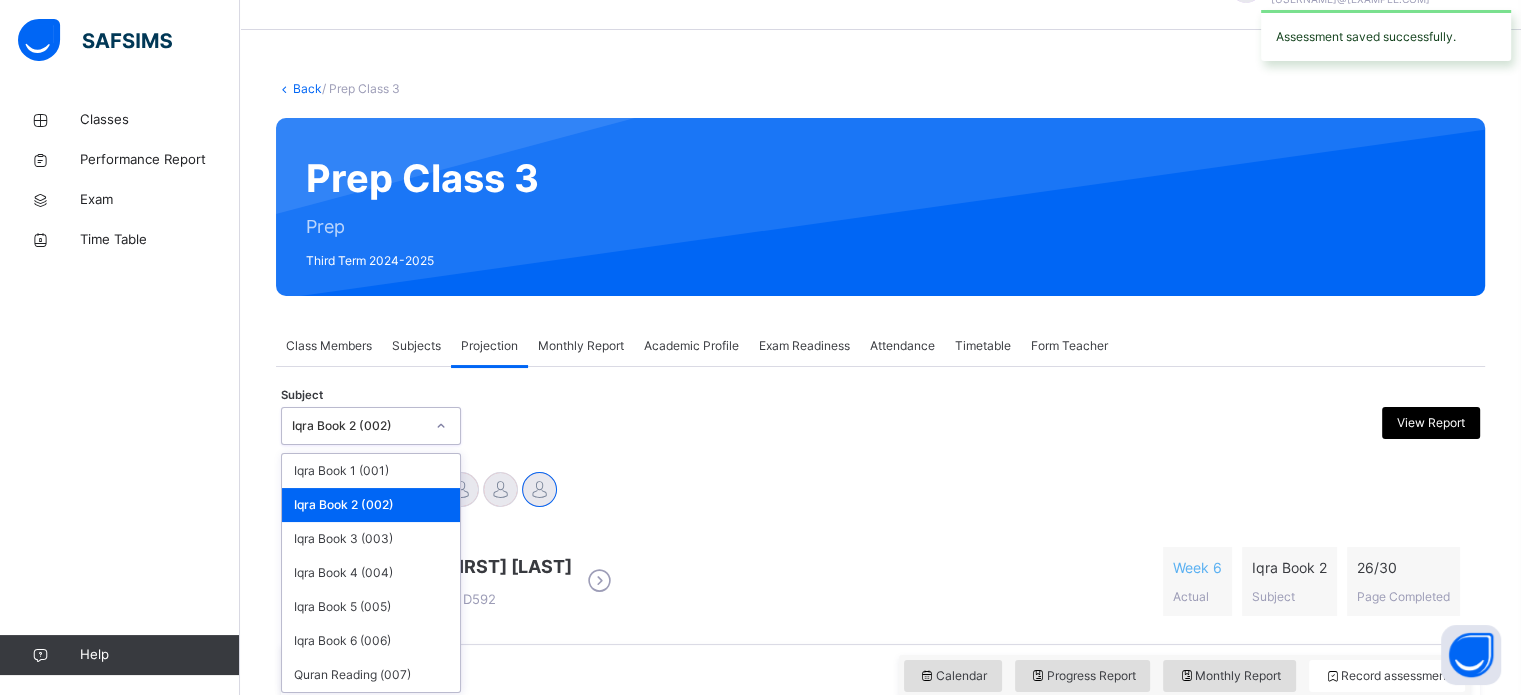 click on "option Iqra Book 2 (002), selected.    option Iqra Book 2 (002) focused, 2 of 7. 7 results available. Use Up and Down to choose options, press Enter to select the currently focused option, press Escape to exit the menu, press Tab to select the option and exit the menu. Iqra Book 2 (002) Iqra Book 1 (001) Iqra Book 2 (002) Iqra Book 3 (003) Iqra Book 4 (004) Iqra Book 5 (005) Iqra Book 6 (006) Quran Reading (007)" at bounding box center [371, 426] 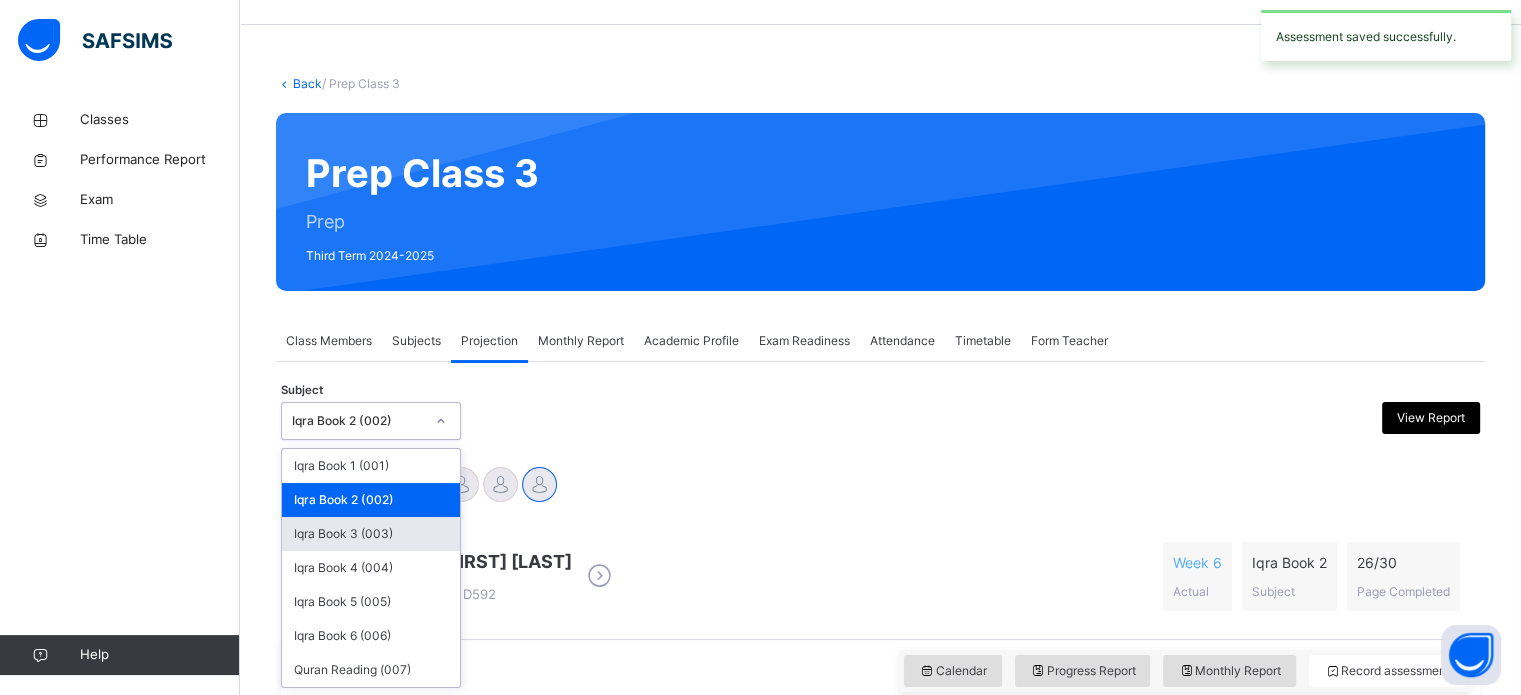 click on "Iqra Book 3 (003)" at bounding box center (371, 534) 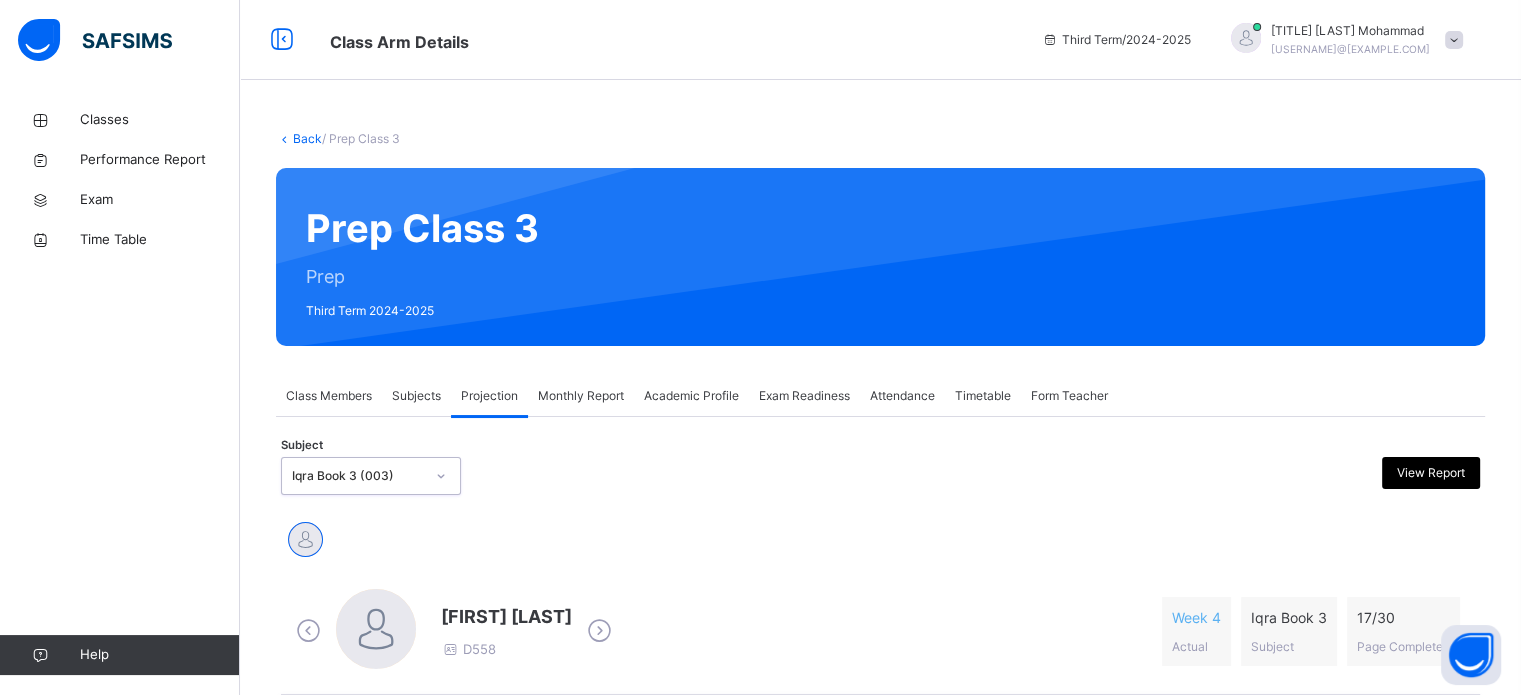scroll, scrollTop: 353, scrollLeft: 0, axis: vertical 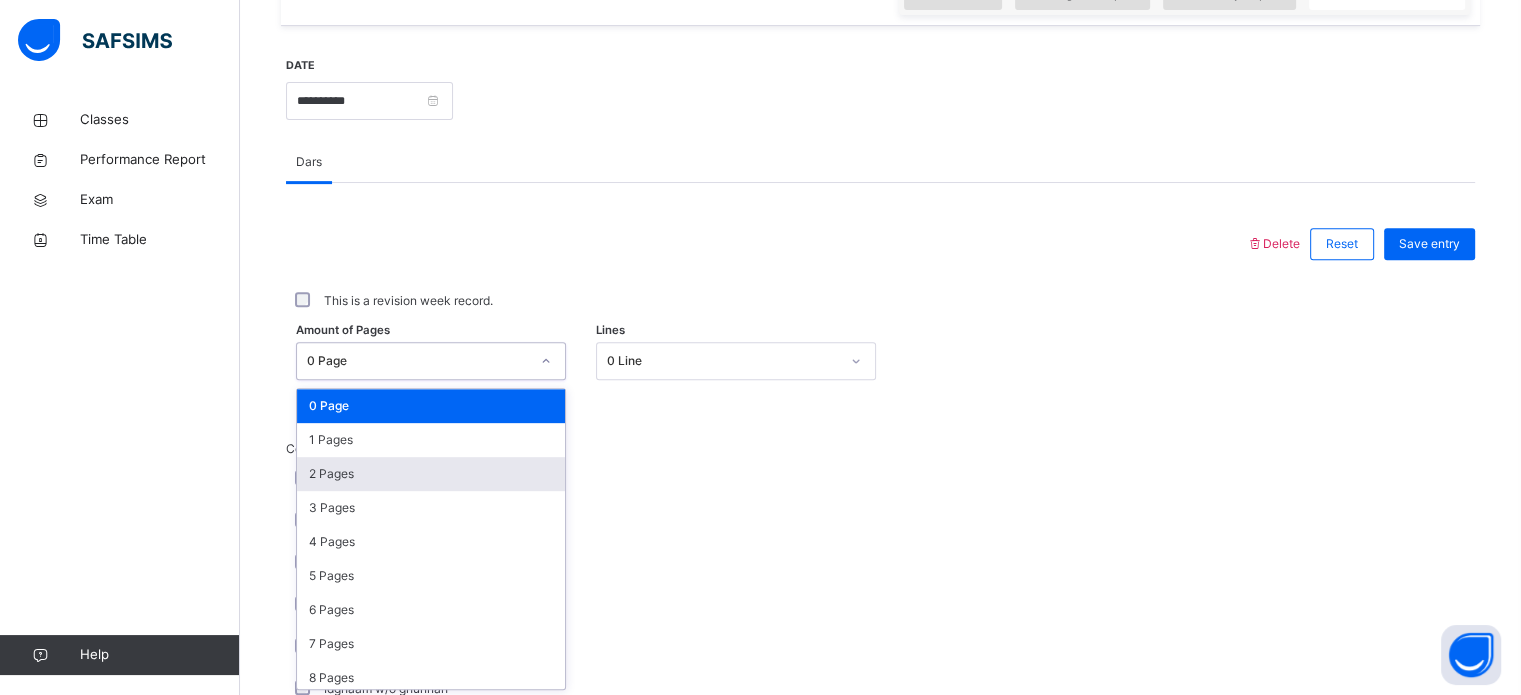 click on "option 2 Pages focused, 3 of 31. 31 results available. Use Up and Down to choose options, press Enter to select the currently focused option, press Escape to exit the menu, press Tab to select the option and exit the menu. 0 Page 0 Page 1 Pages 2 Pages 3 Pages 4 Pages 5 Pages 6 Pages 7 Pages 8 Pages 9 Pages 10 Pages 11 Pages 12 Pages 13 Pages 14 Pages 15 Pages 16 Pages 17 Pages 18 Pages 19 Pages 20 Pages 21 Pages 22 Pages 23 Pages 24 Pages 25 Pages 26 Pages 27 Pages 28 Pages 29 Pages 30 Pages" at bounding box center [431, 361] 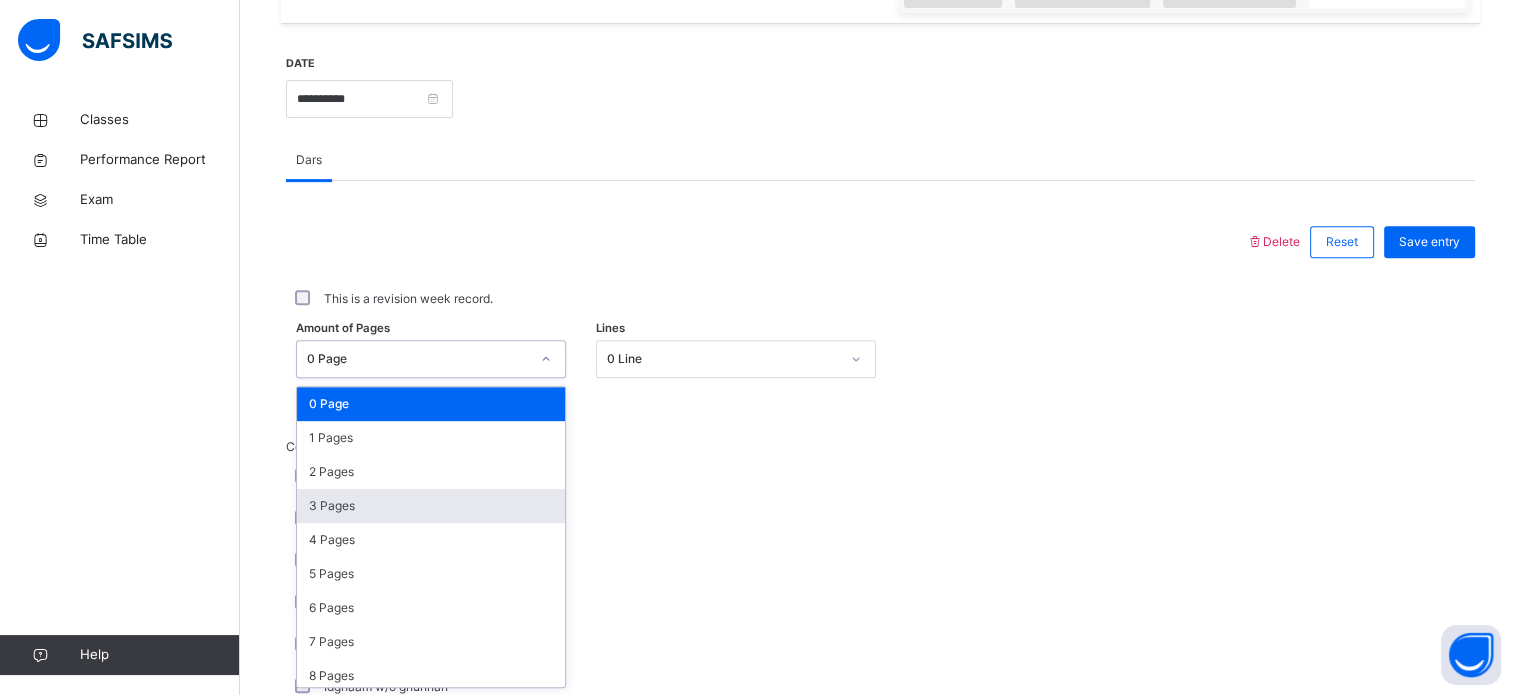 click on "3 Pages" at bounding box center (431, 506) 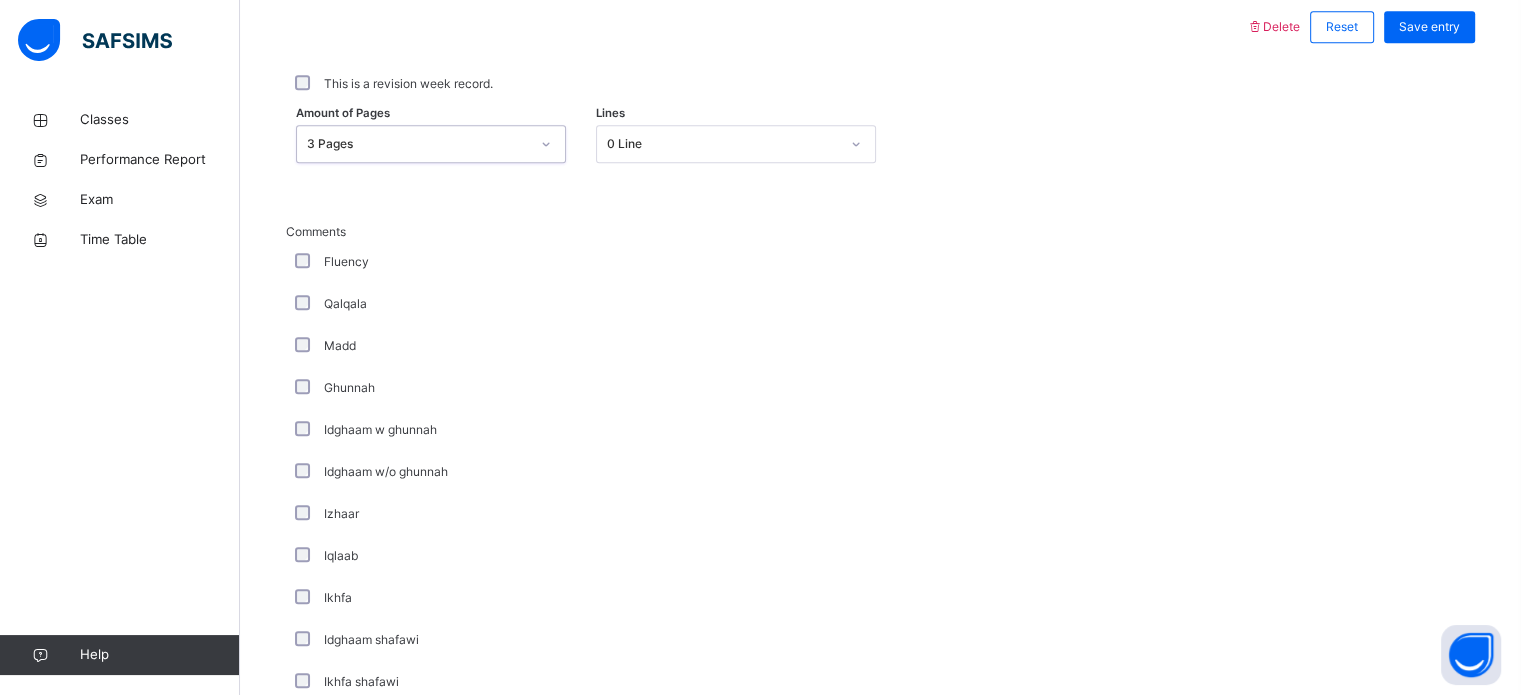 scroll, scrollTop: 953, scrollLeft: 0, axis: vertical 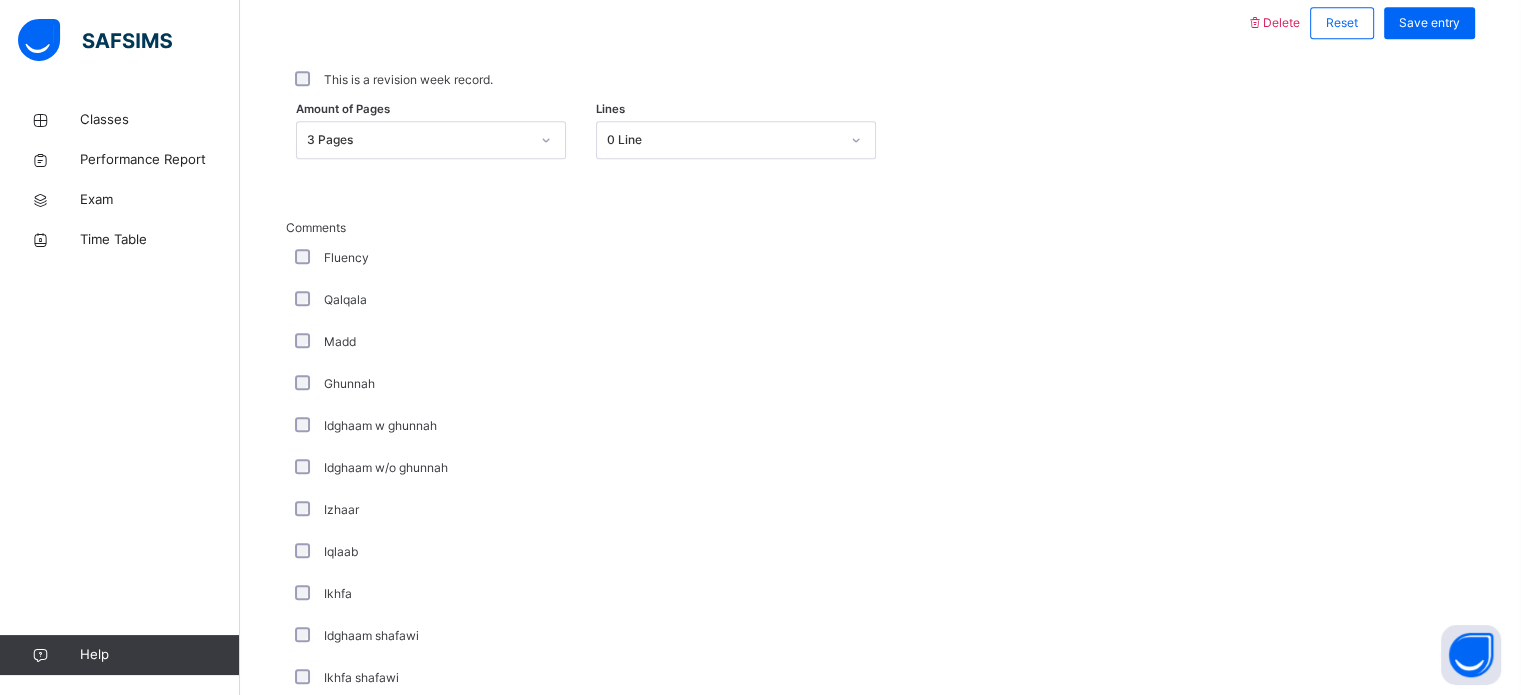 click on "Fluency" at bounding box center [536, 258] 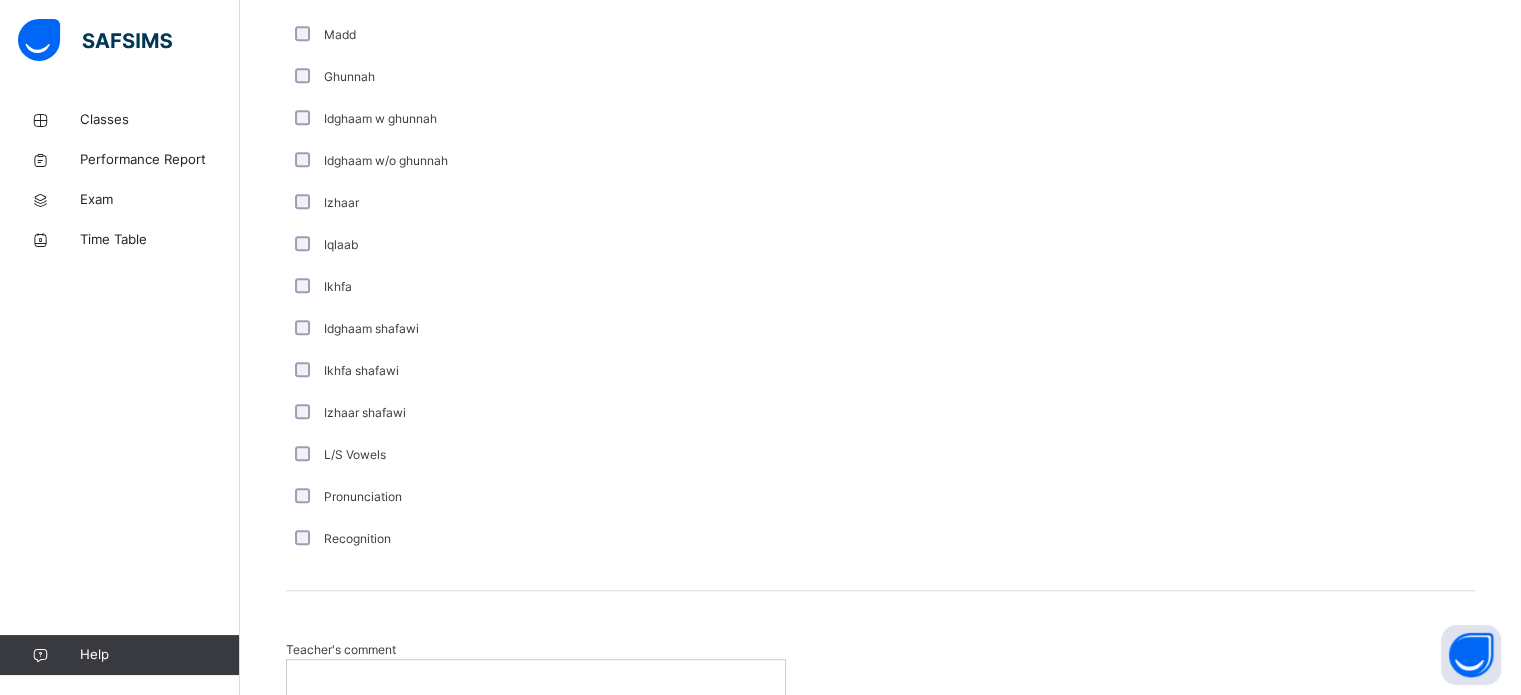 scroll, scrollTop: 1267, scrollLeft: 0, axis: vertical 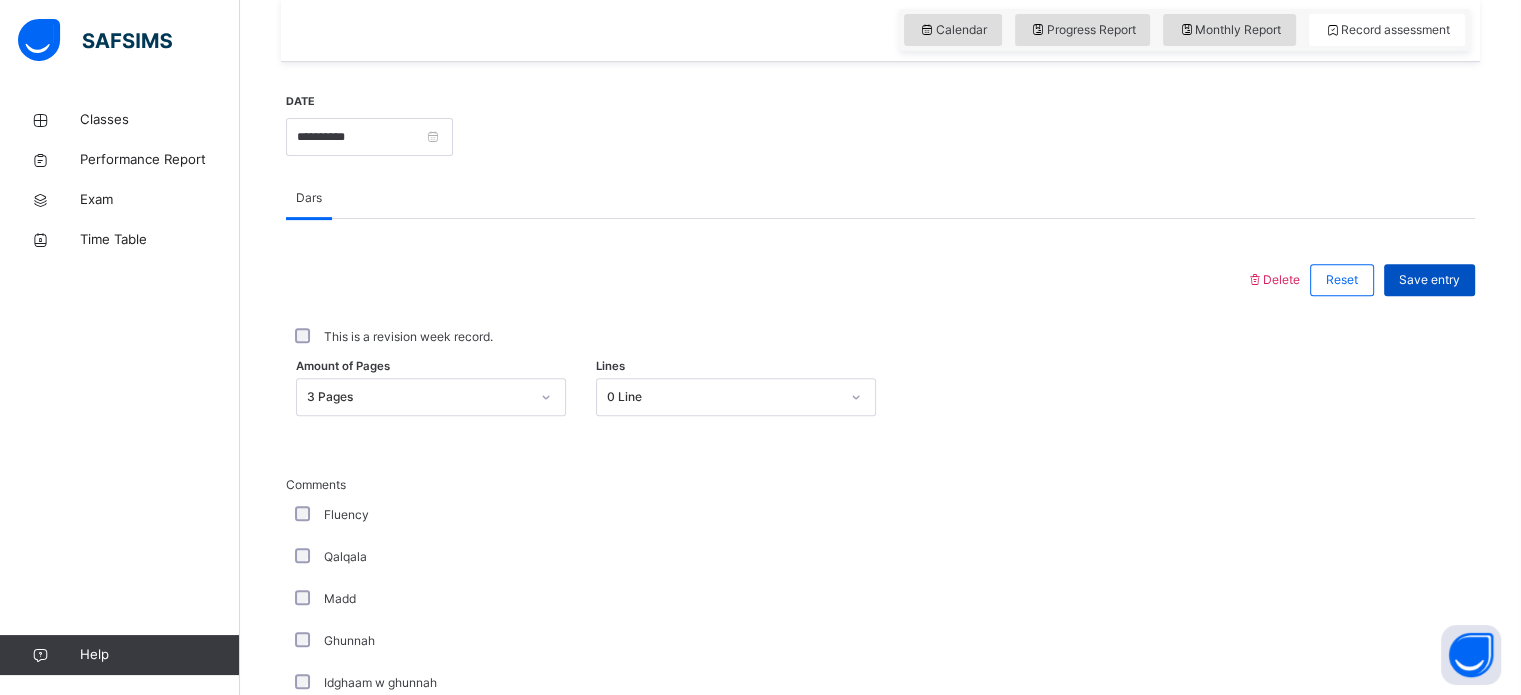 click on "Save entry" at bounding box center [1429, 280] 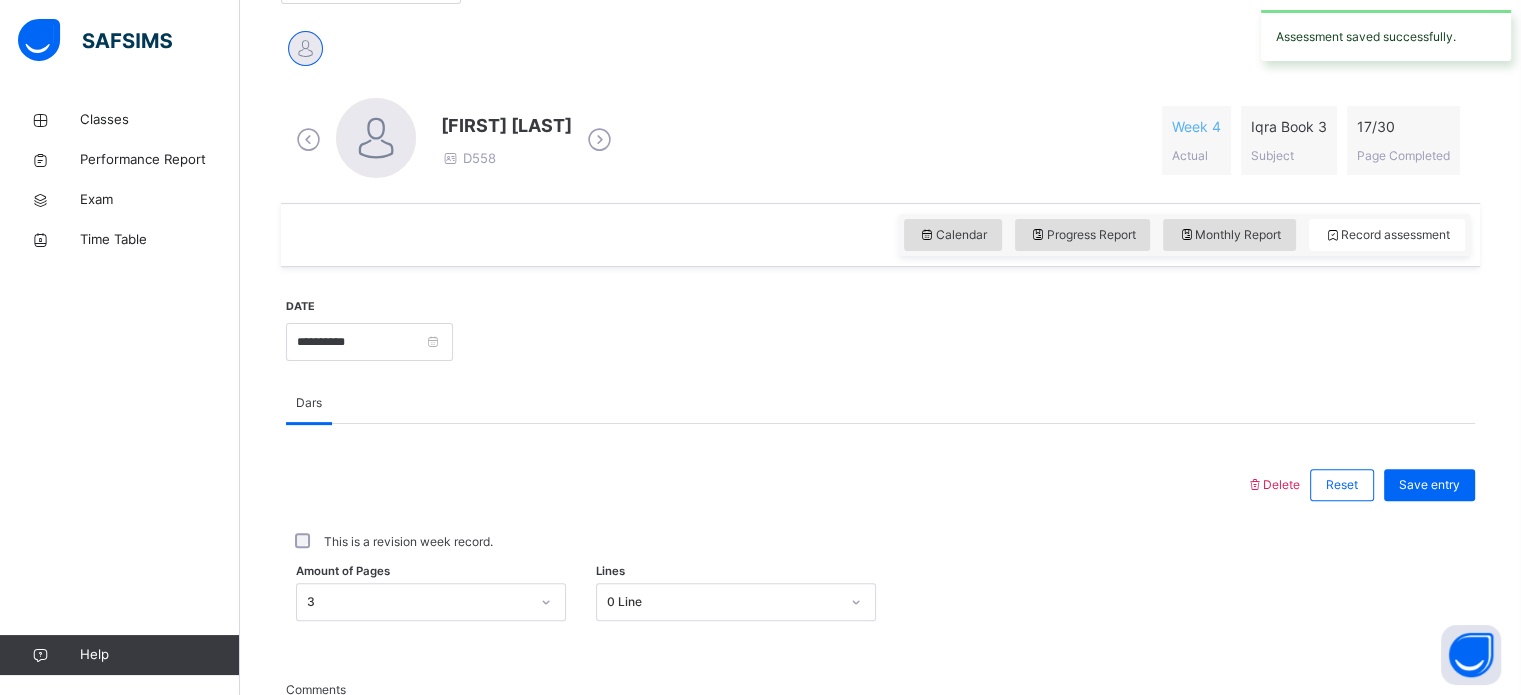 scroll, scrollTop: 375, scrollLeft: 0, axis: vertical 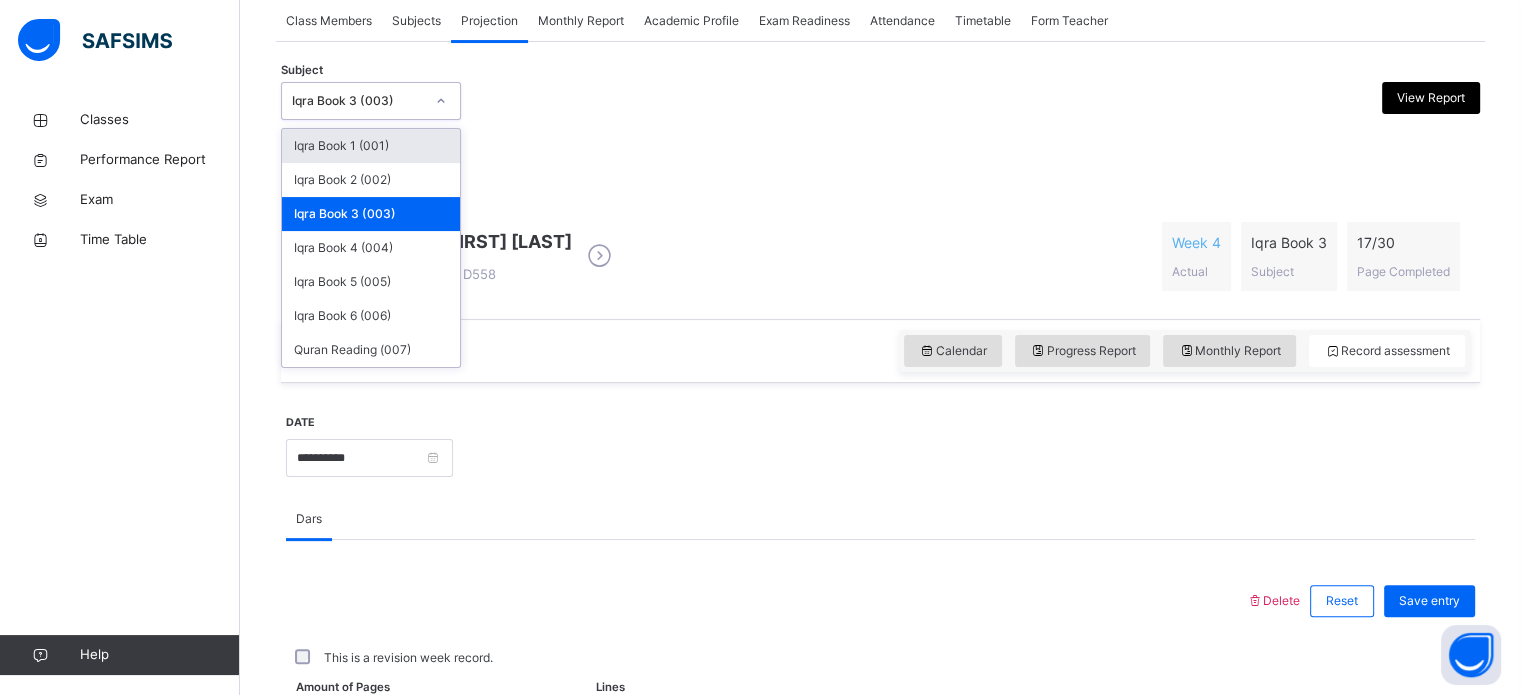 click at bounding box center [441, 101] 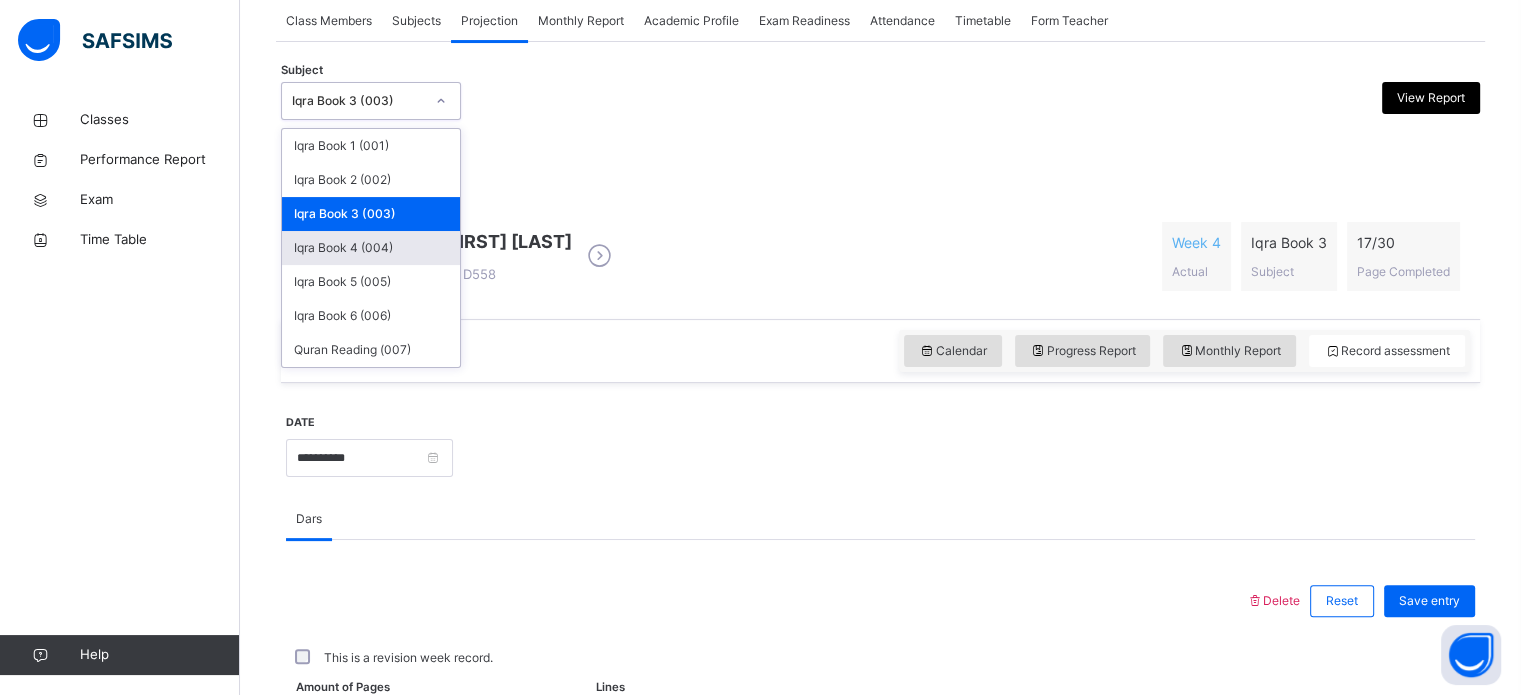 click on "Iqra Book 4 (004)" at bounding box center (371, 248) 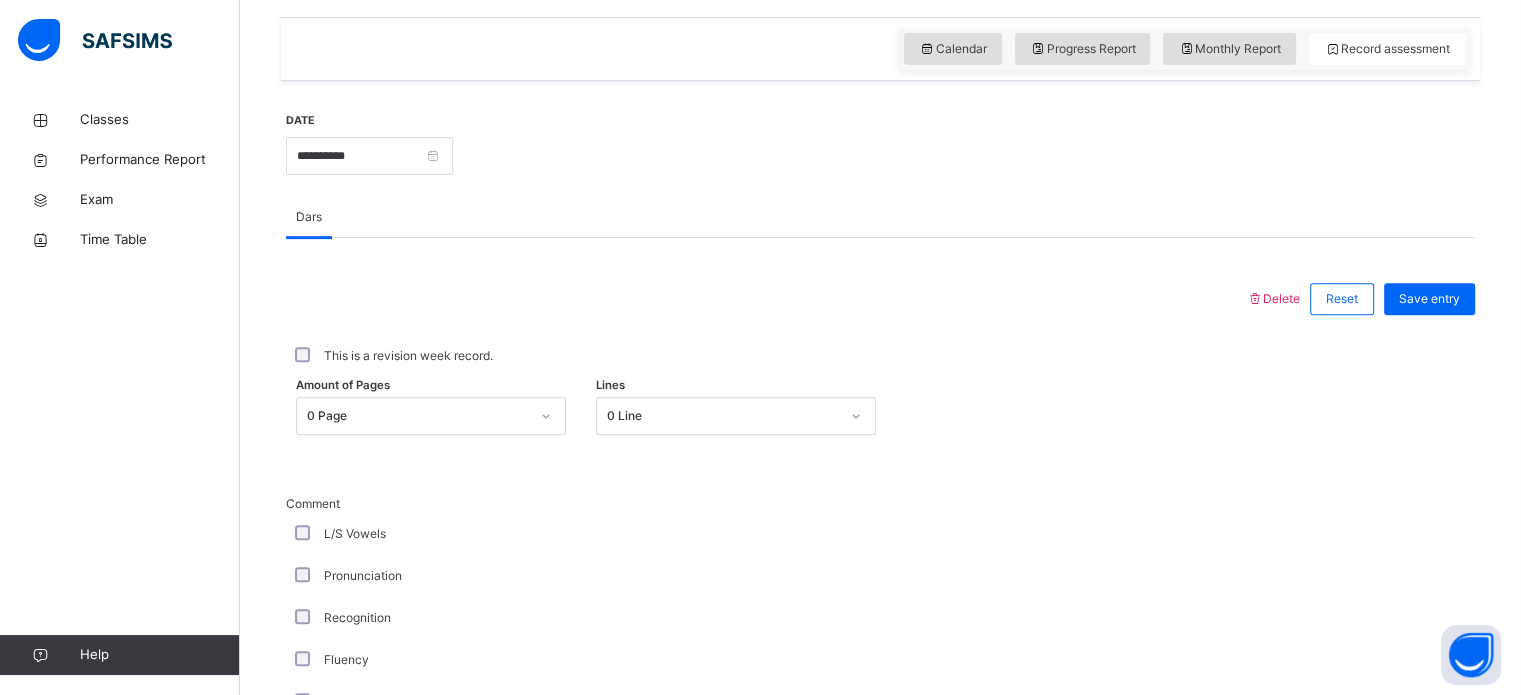 scroll, scrollTop: 681, scrollLeft: 0, axis: vertical 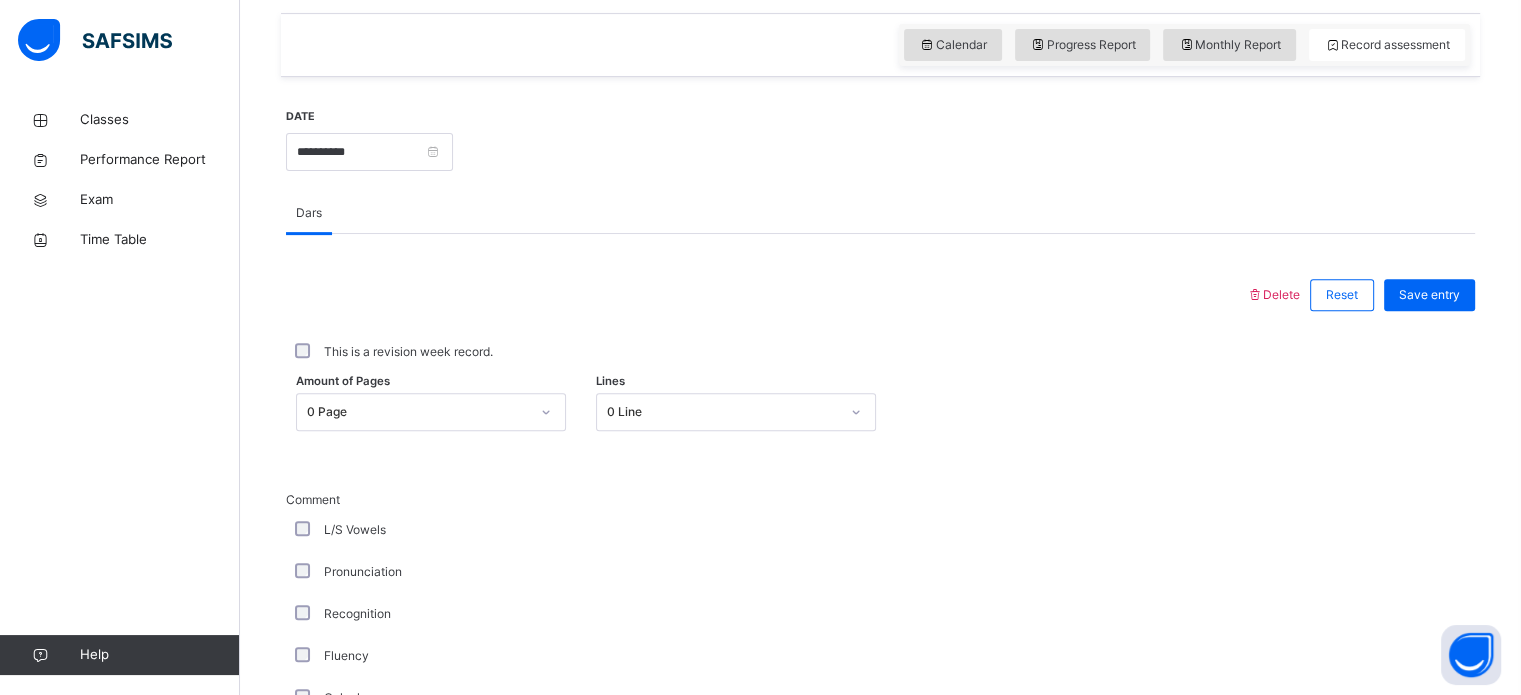 click on "This is a revision week record." at bounding box center (408, 352) 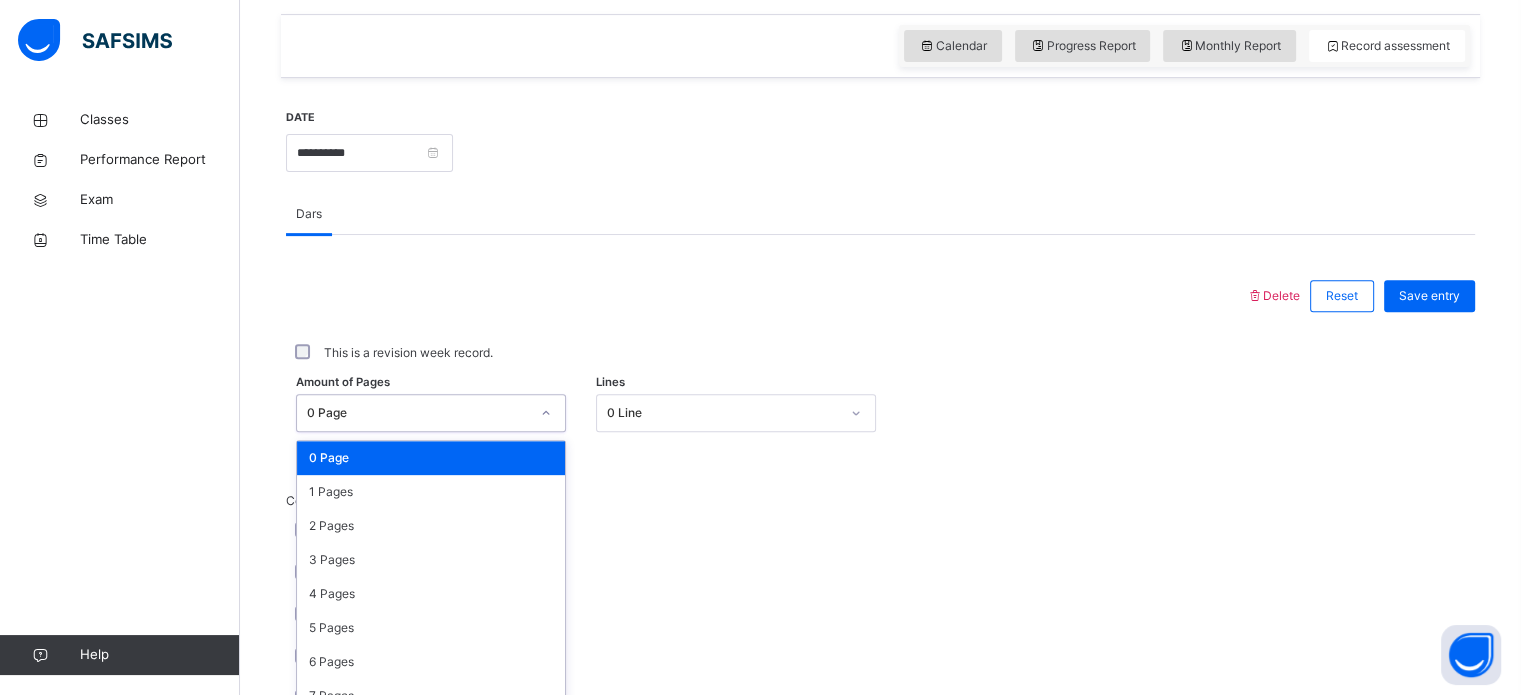 scroll, scrollTop: 734, scrollLeft: 0, axis: vertical 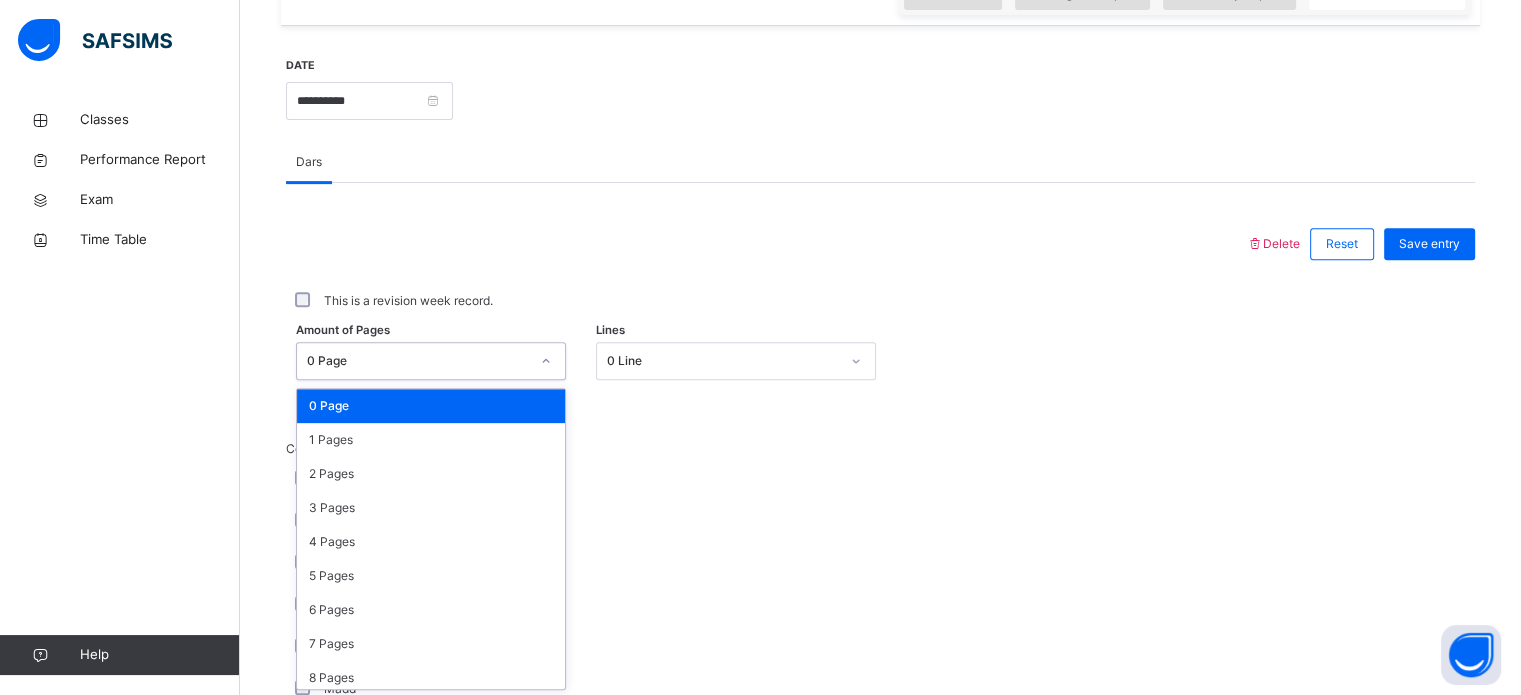 click on "option 0 Page focused, 1 of 31. 31 results available. Use Up and Down to choose options, press Enter to select the currently focused option, press Escape to exit the menu, press Tab to select the option and exit the menu. 0 Page 0 Page 1 Pages 2 Pages 3 Pages 4 Pages 5 Pages 6 Pages 7 Pages 8 Pages 9 Pages 10 Pages 11 Pages 12 Pages 13 Pages 14 Pages 15 Pages 16 Pages 17 Pages 18 Pages 19 Pages 20 Pages 21 Pages 22 Pages 23 Pages 24 Pages 25 Pages 26 Pages 27 Pages 28 Pages 29 Pages 30 Pages" at bounding box center (431, 361) 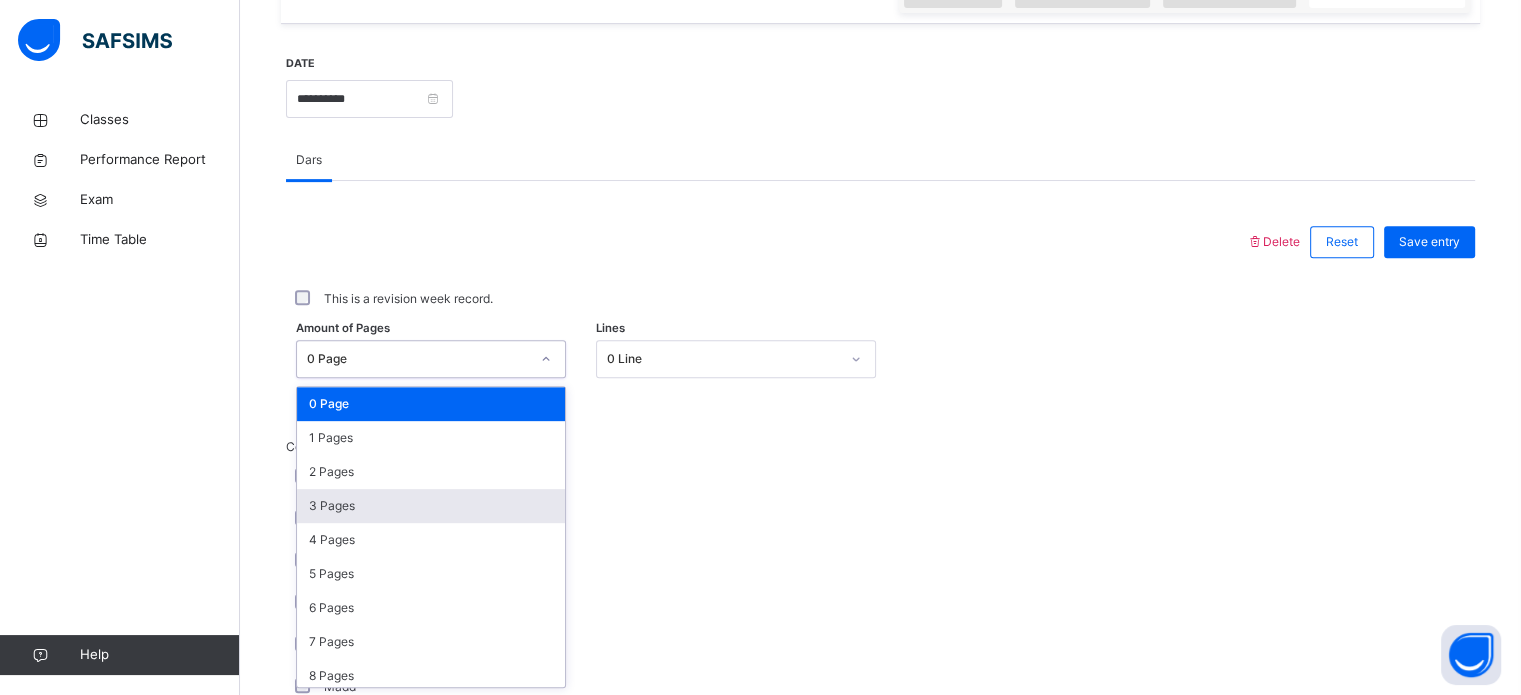 click on "3 Pages" at bounding box center (431, 506) 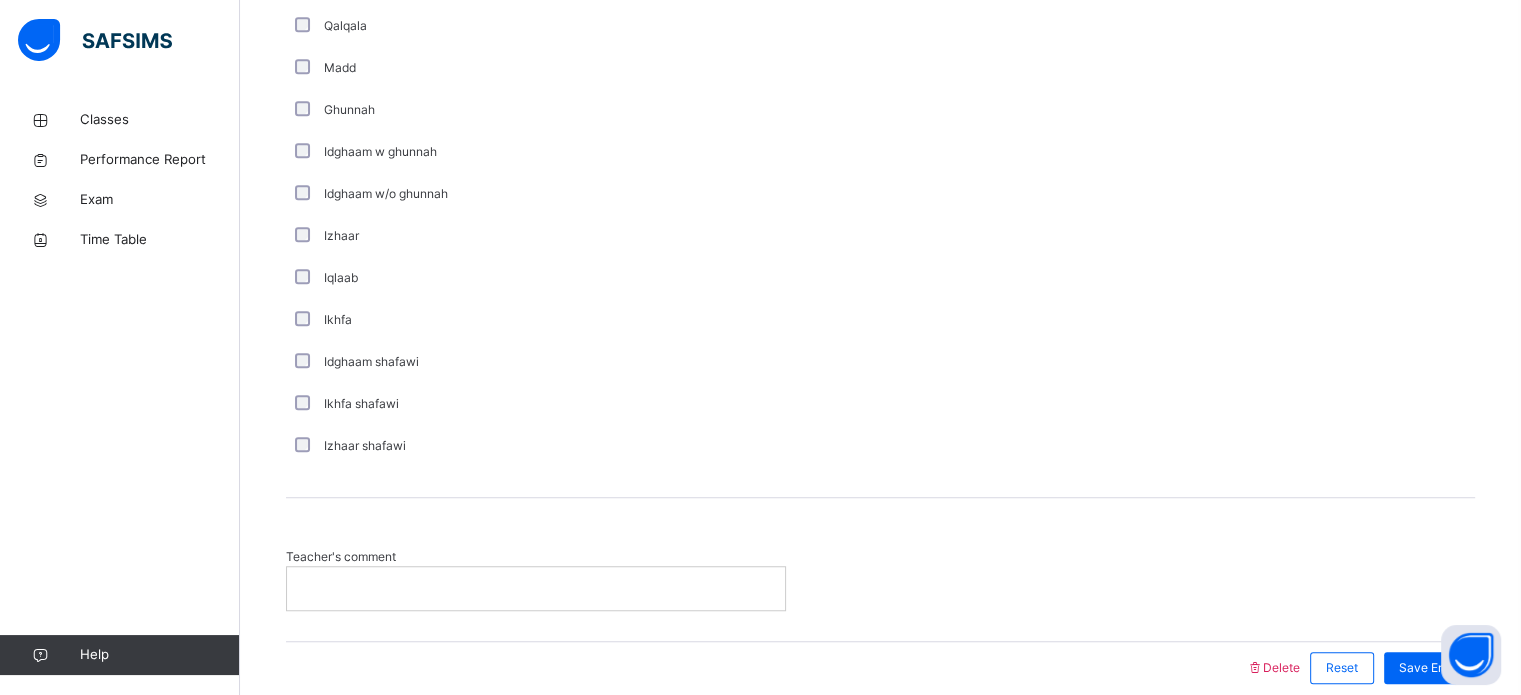 scroll, scrollTop: 1359, scrollLeft: 0, axis: vertical 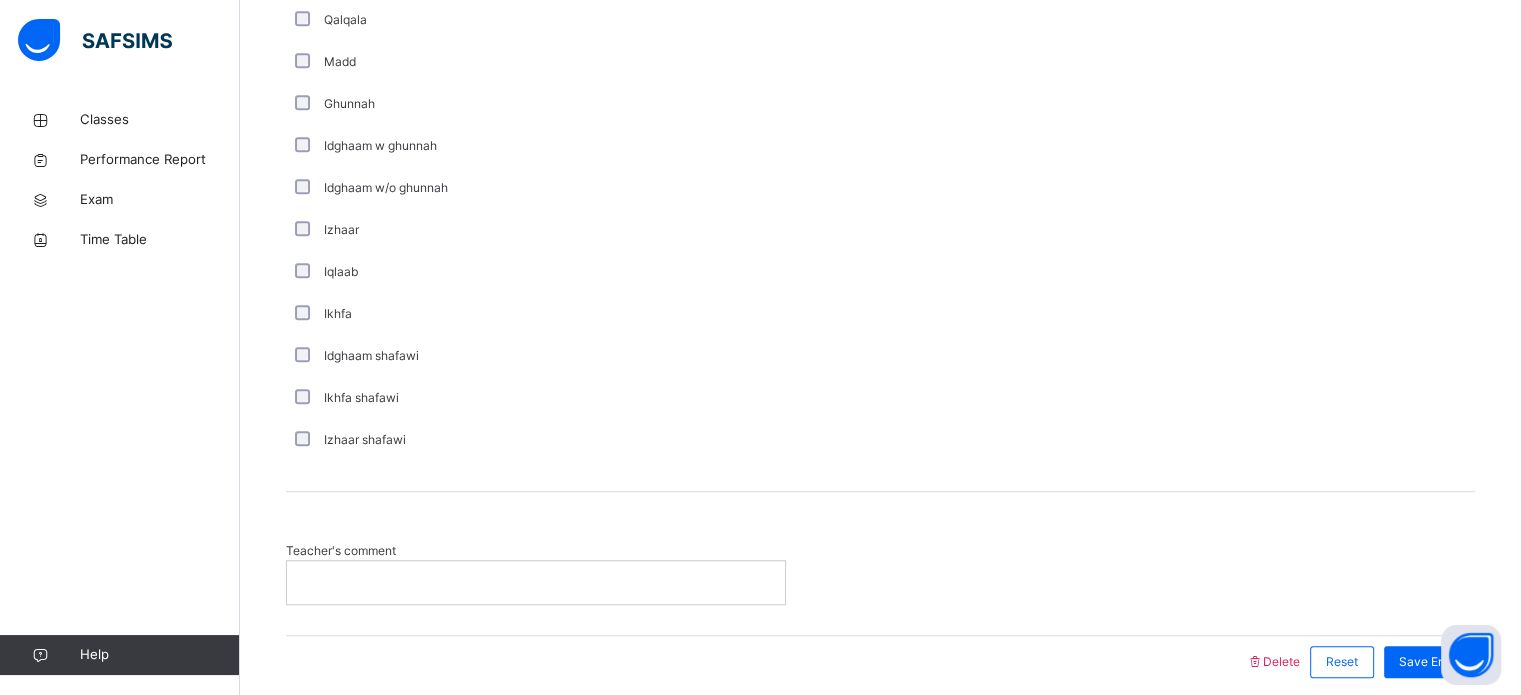 click at bounding box center (536, 582) 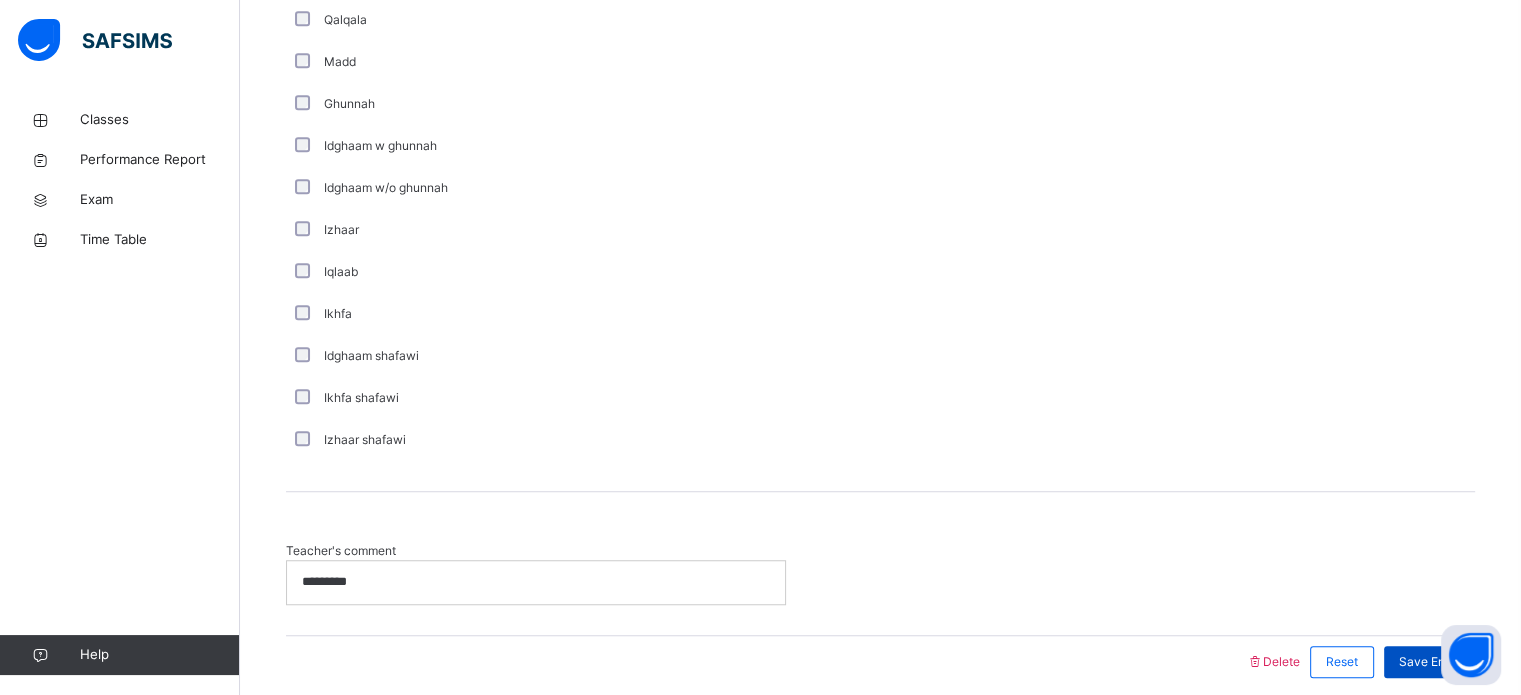 click on "Save Entry" at bounding box center [1429, 662] 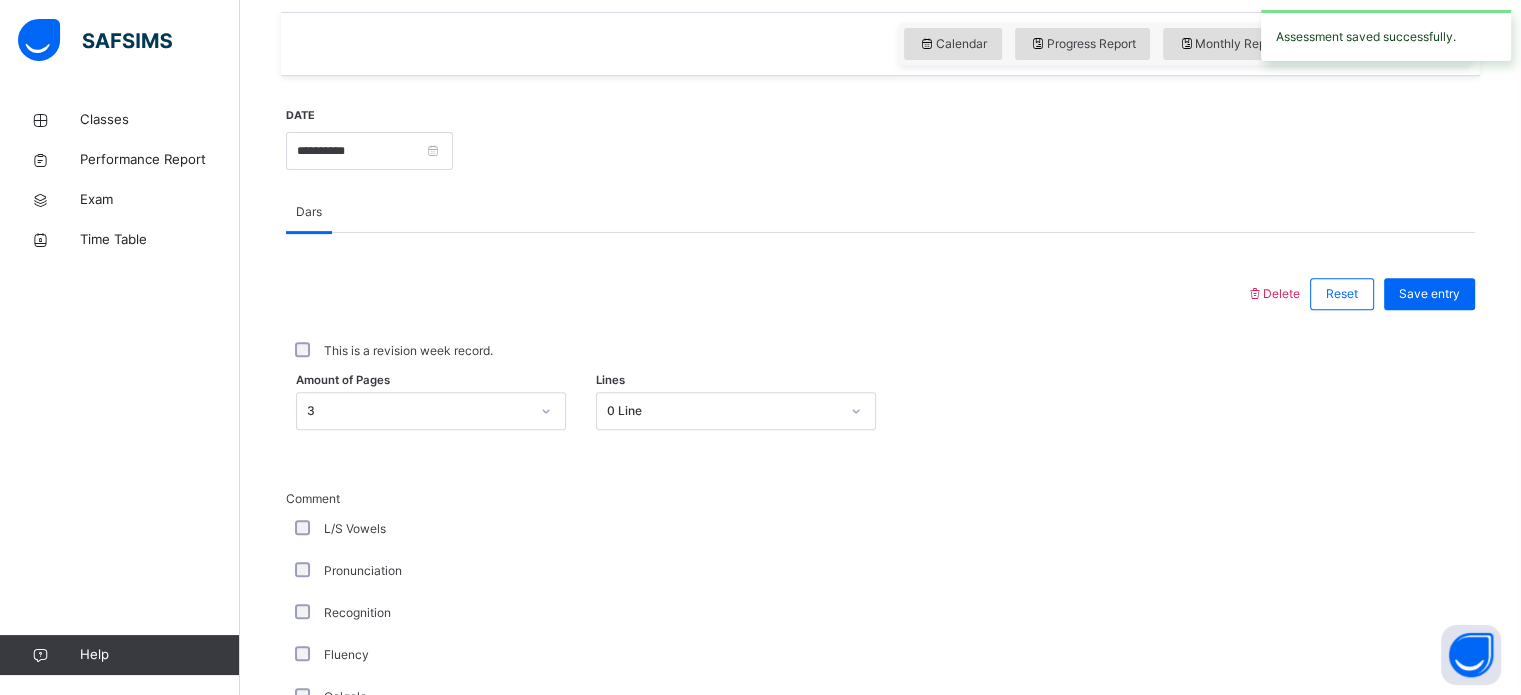 scroll, scrollTop: 0, scrollLeft: 0, axis: both 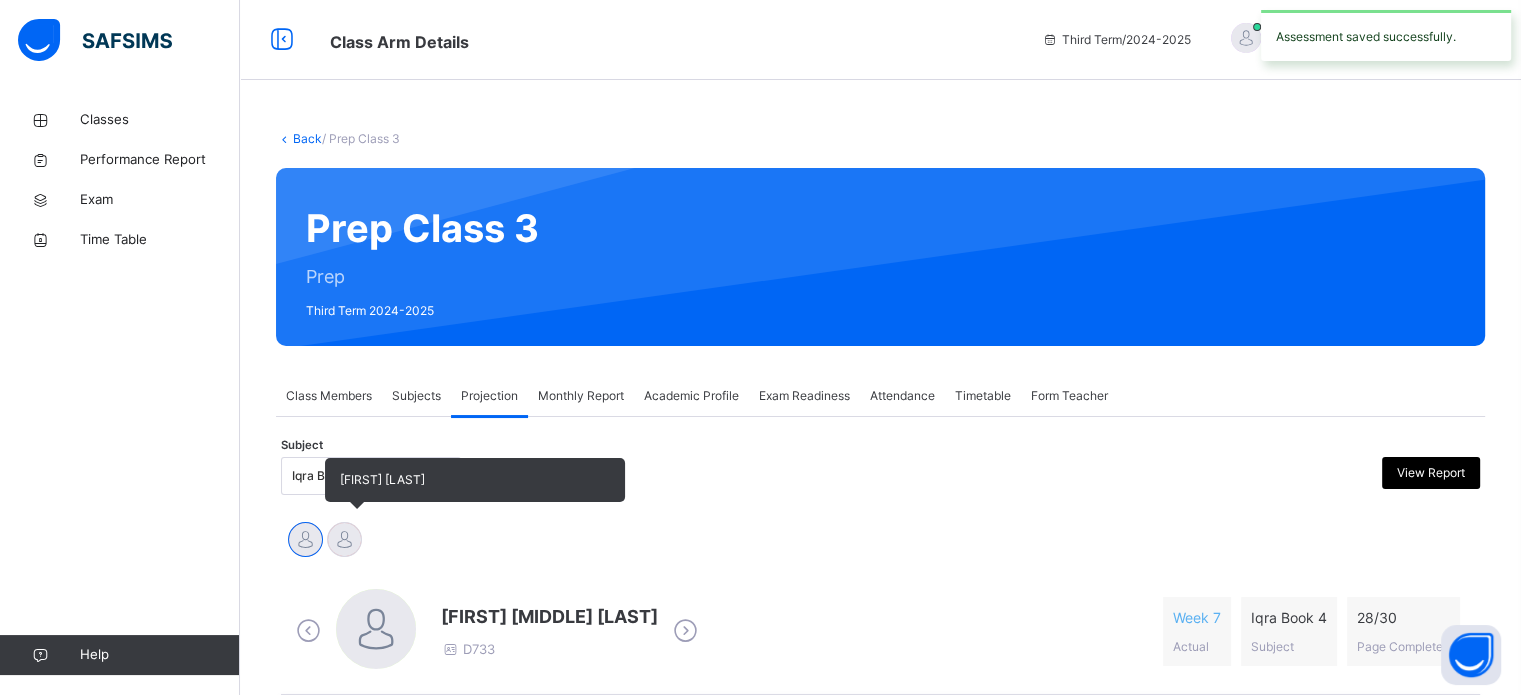 click at bounding box center (344, 539) 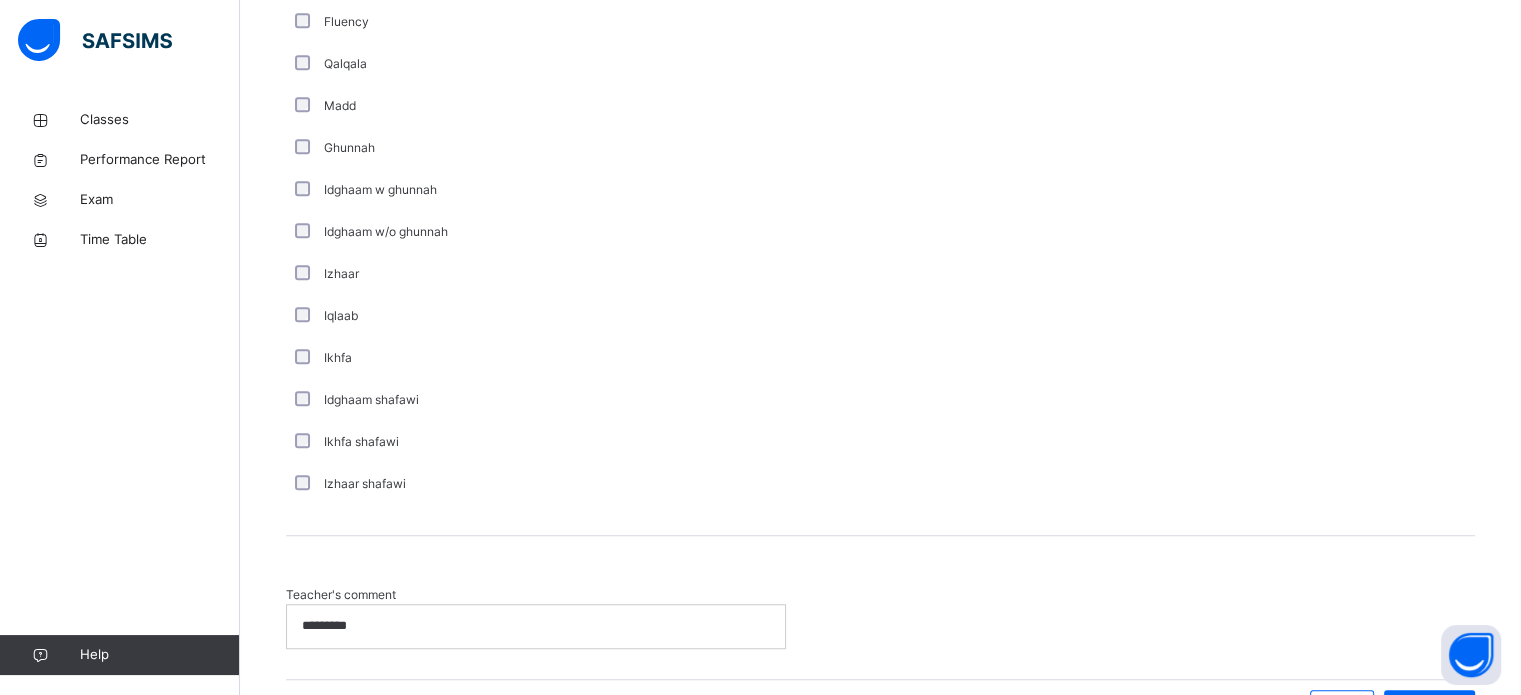 scroll, scrollTop: 1418, scrollLeft: 0, axis: vertical 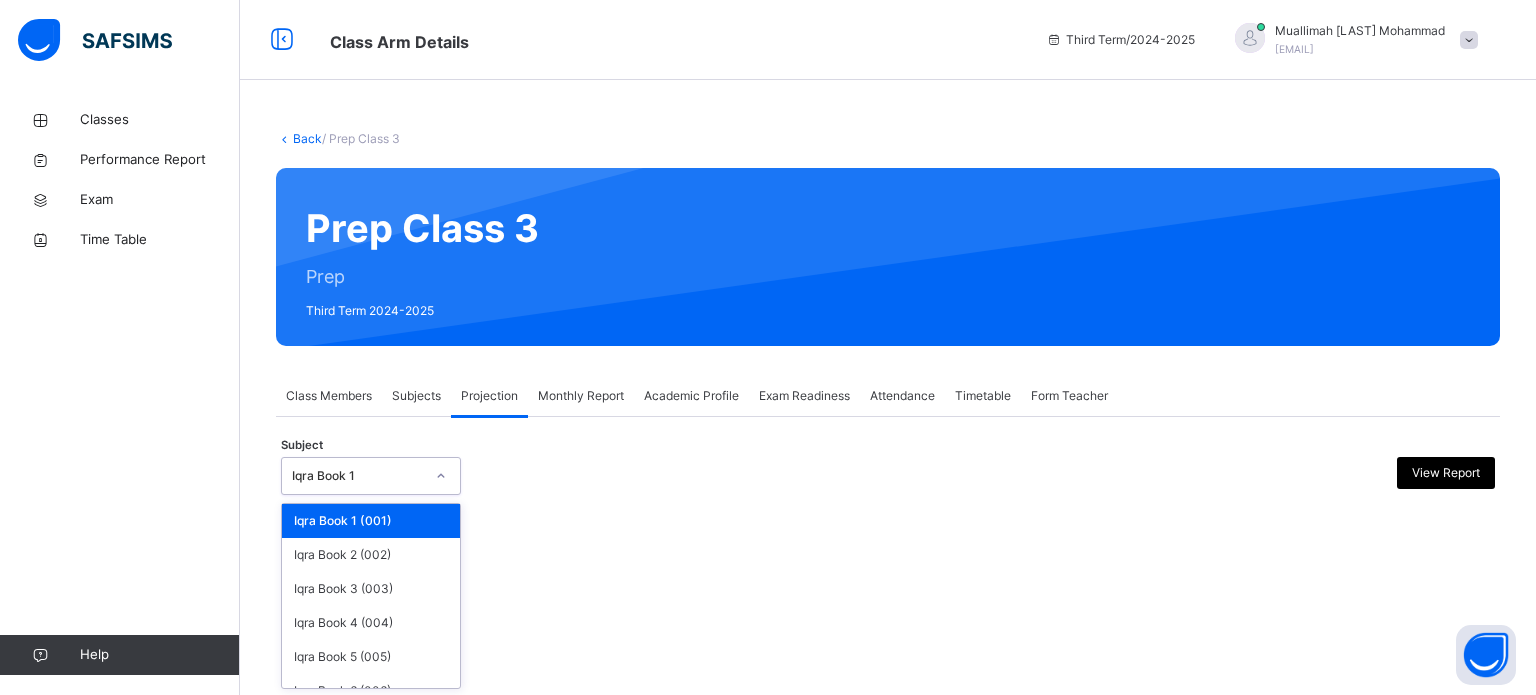 click on "Iqra Book 1" at bounding box center (358, 476) 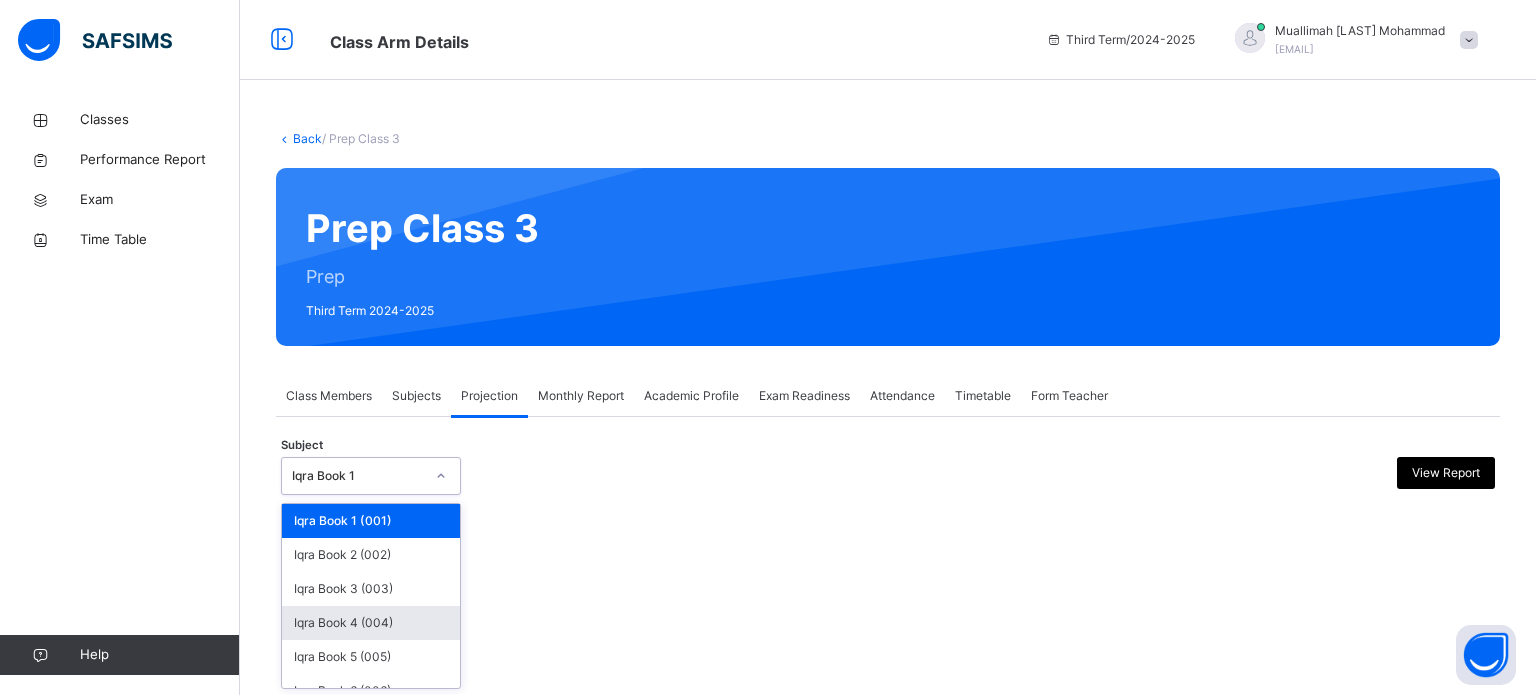click on "Iqra Book 4 (004)" at bounding box center [371, 623] 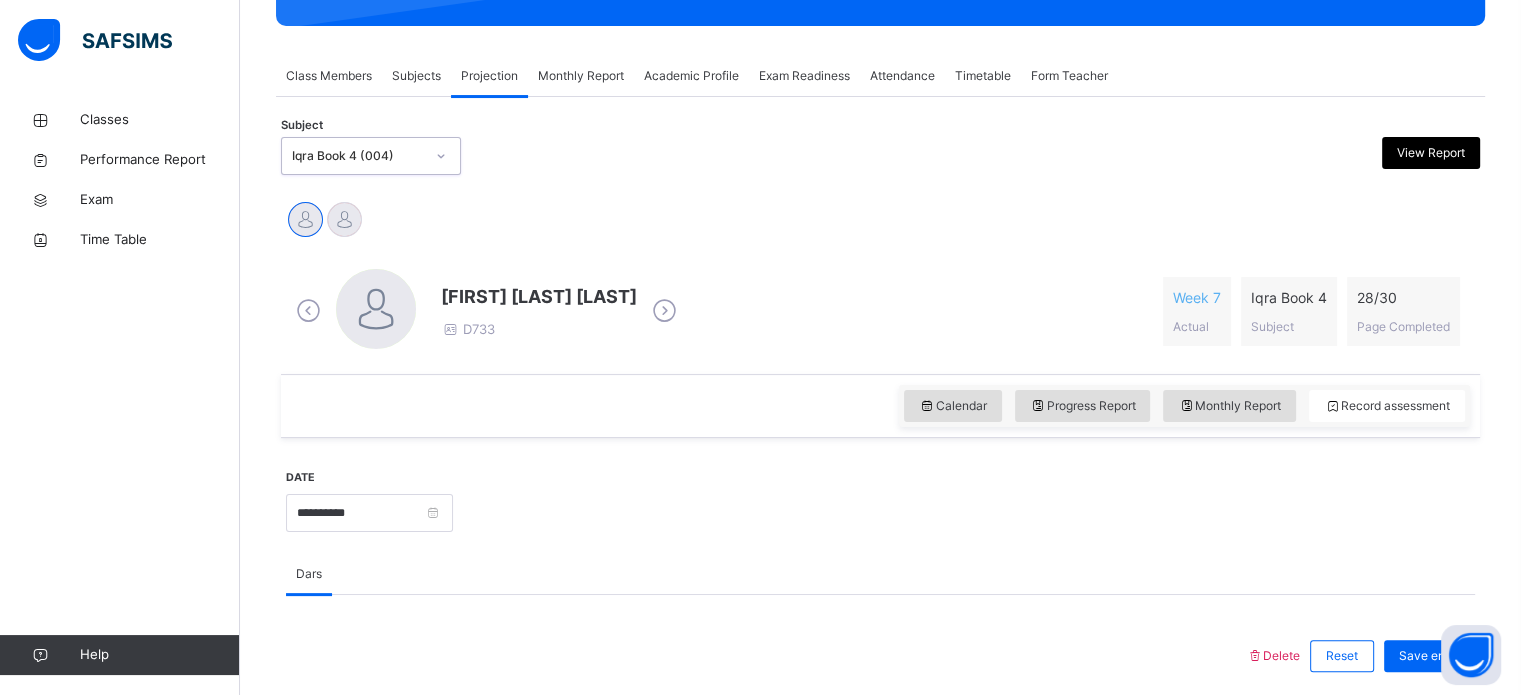scroll, scrollTop: 276, scrollLeft: 0, axis: vertical 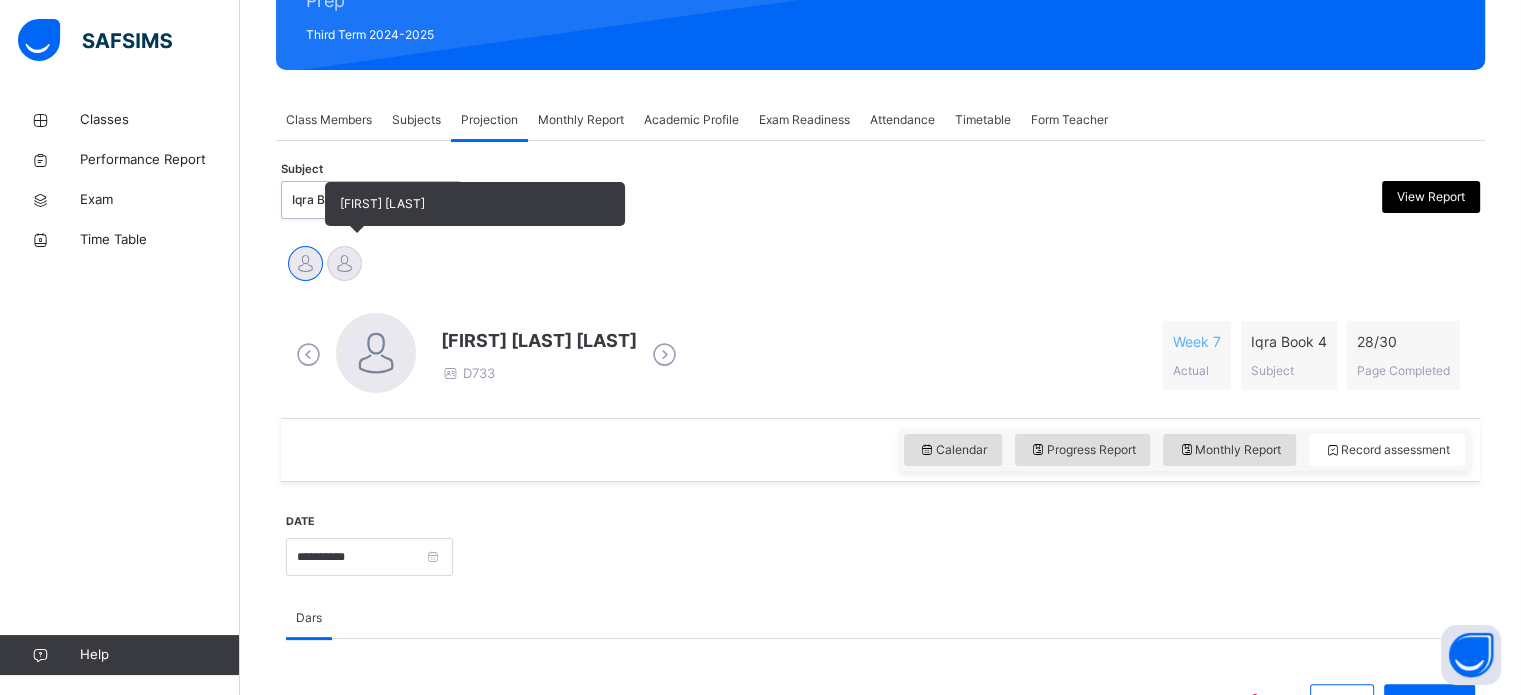 click at bounding box center [344, 263] 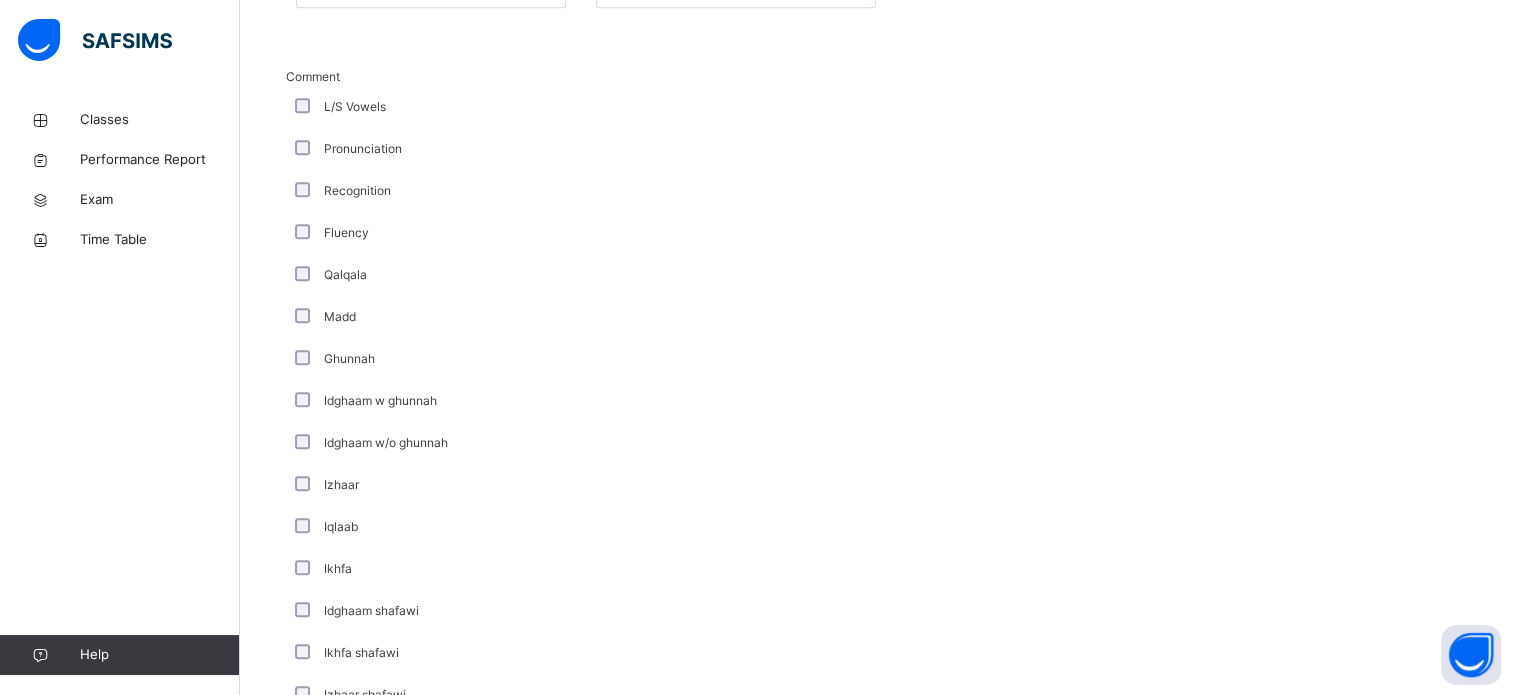 scroll, scrollTop: 1440, scrollLeft: 0, axis: vertical 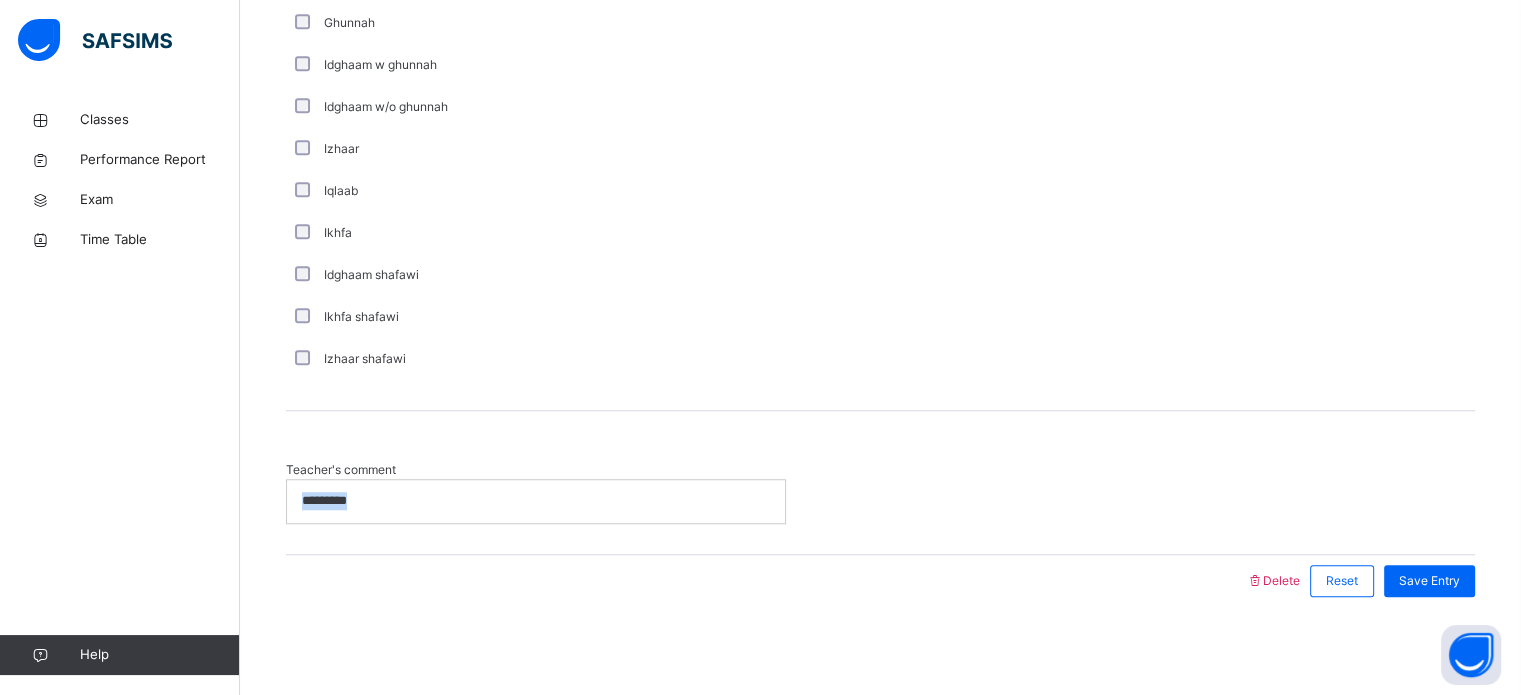 drag, startPoint x: 572, startPoint y: 499, endPoint x: 0, endPoint y: 455, distance: 573.6898 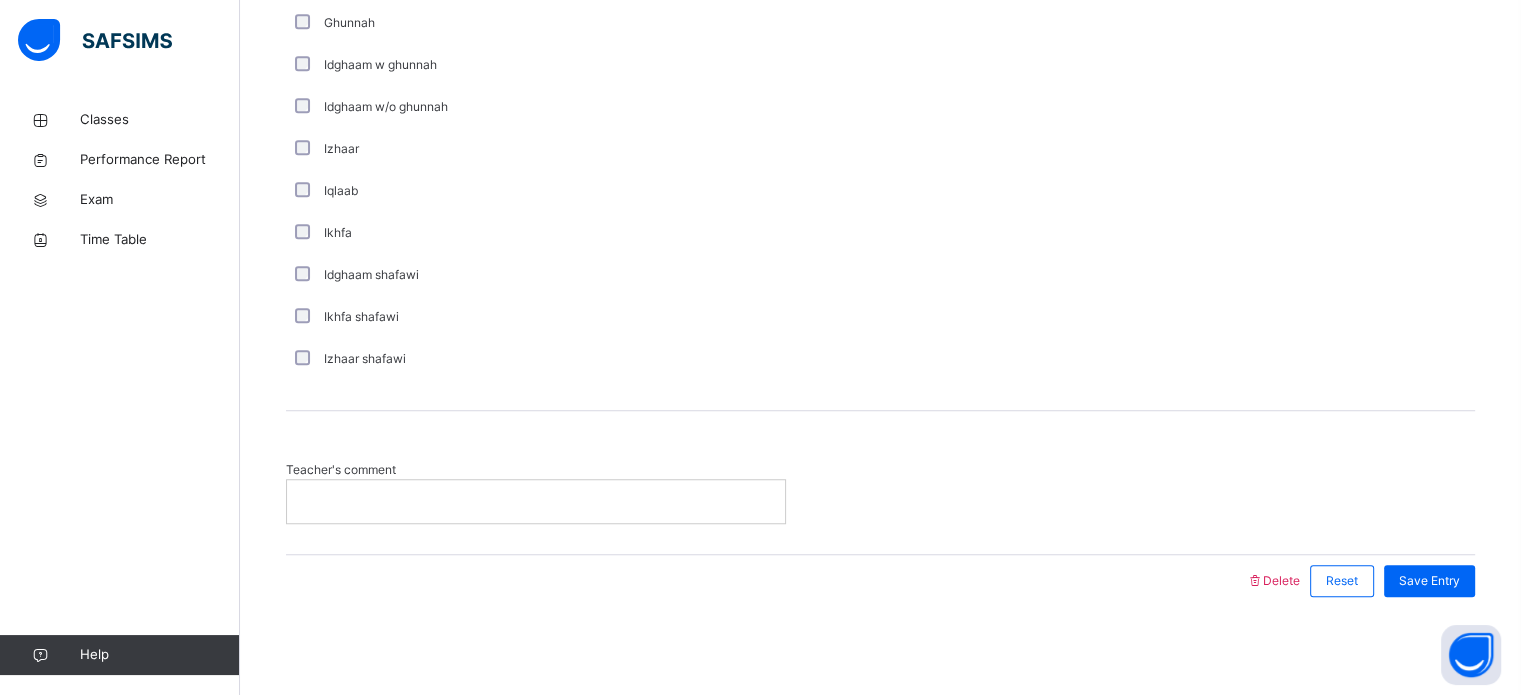 type 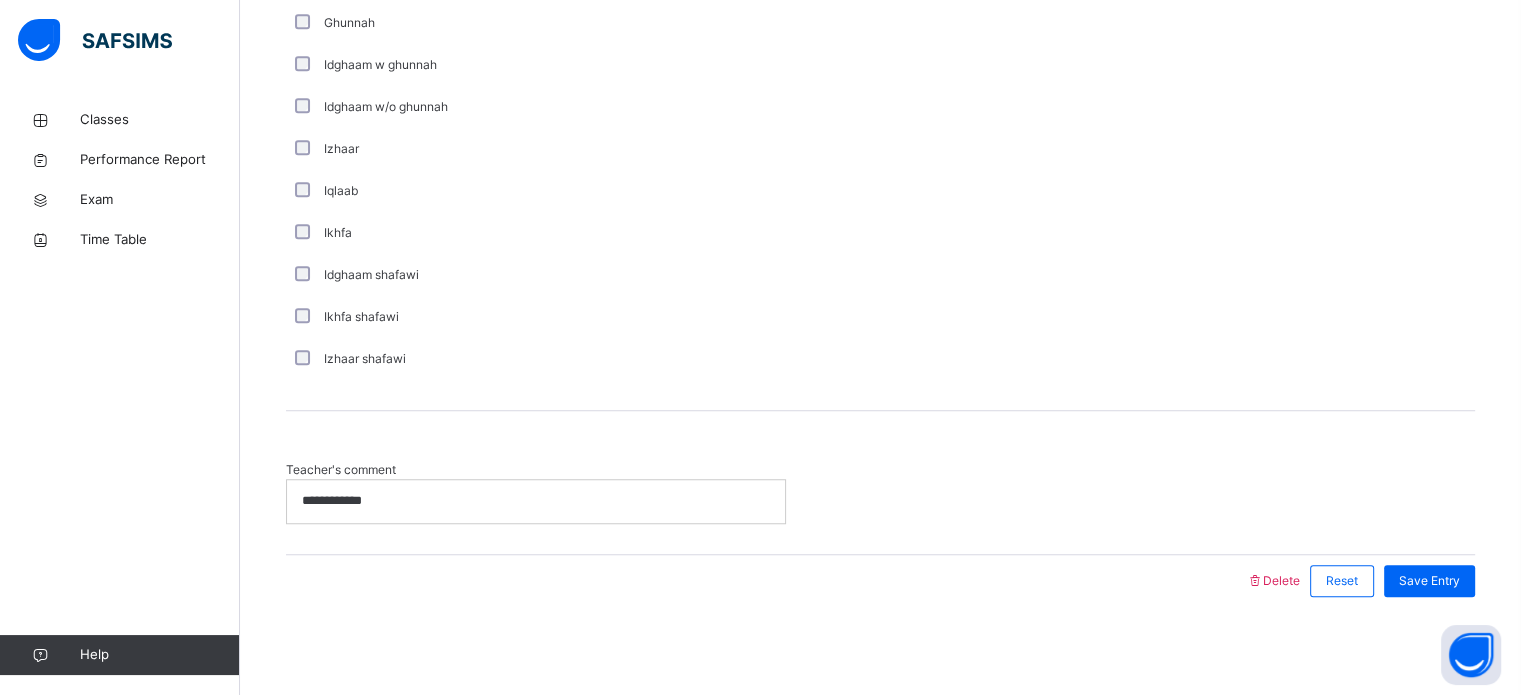 click on "Save Entry" at bounding box center [1424, 581] 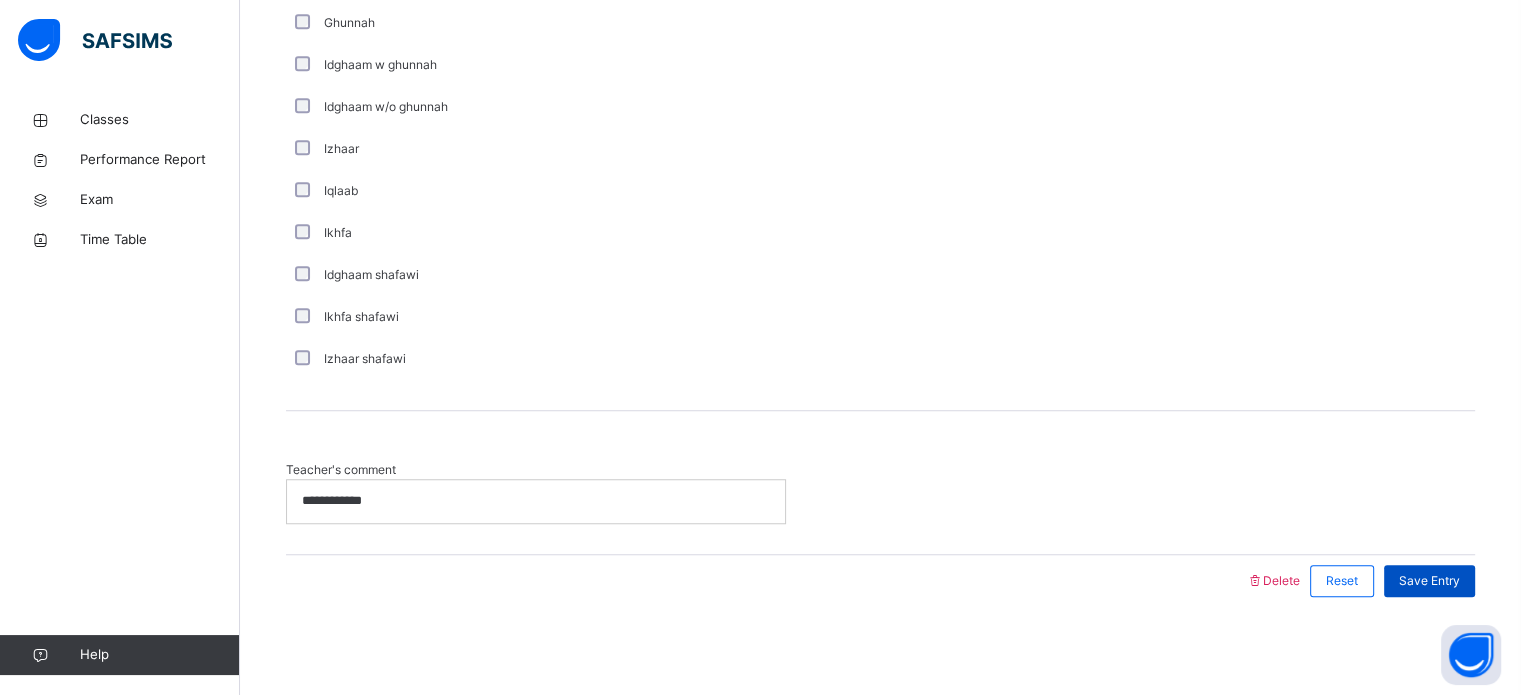 click on "Save Entry" at bounding box center (1429, 581) 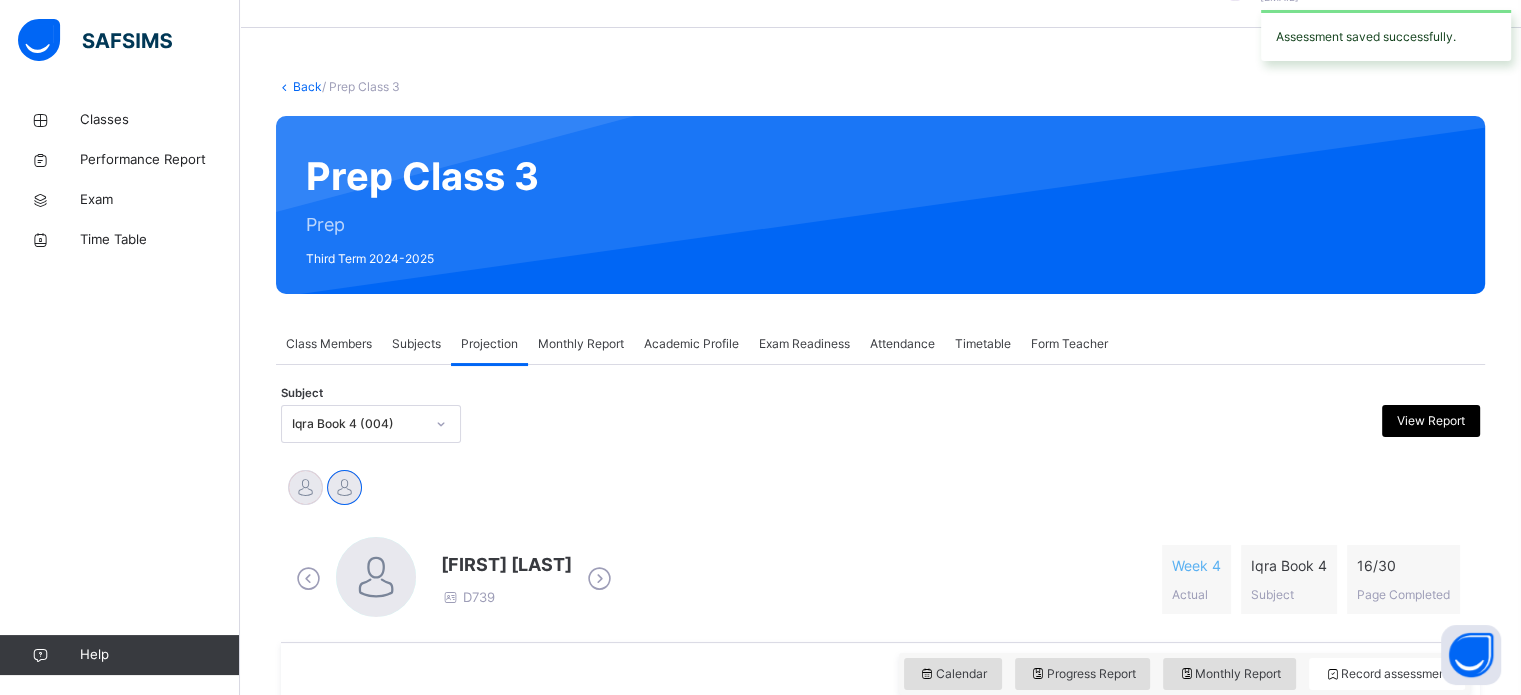 scroll, scrollTop: 0, scrollLeft: 0, axis: both 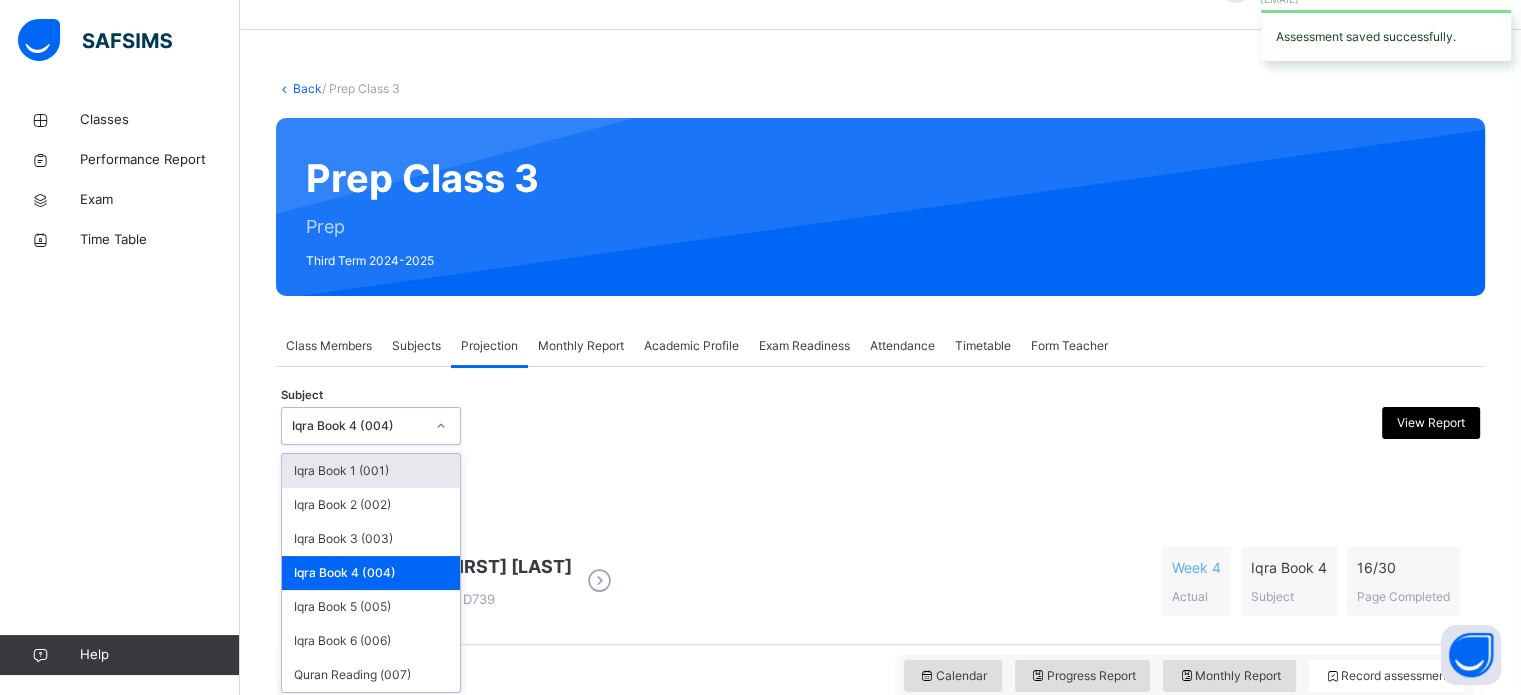 click on "option Iqra Book 4 (004), selected.    option Iqra Book 1 (001) focused, 1 of 7. 7 results available. Use Up and Down to choose options, press Enter to select the currently focused option, press Escape to exit the menu, press Tab to select the option and exit the menu. Iqra Book 4 (004) Iqra Book 1 (001) Iqra Book 2 (002) Iqra Book 3 (003) Iqra Book 4 (004) Iqra Book 5 (005) Iqra Book 6 (006) Quran Reading (007)" at bounding box center (371, 426) 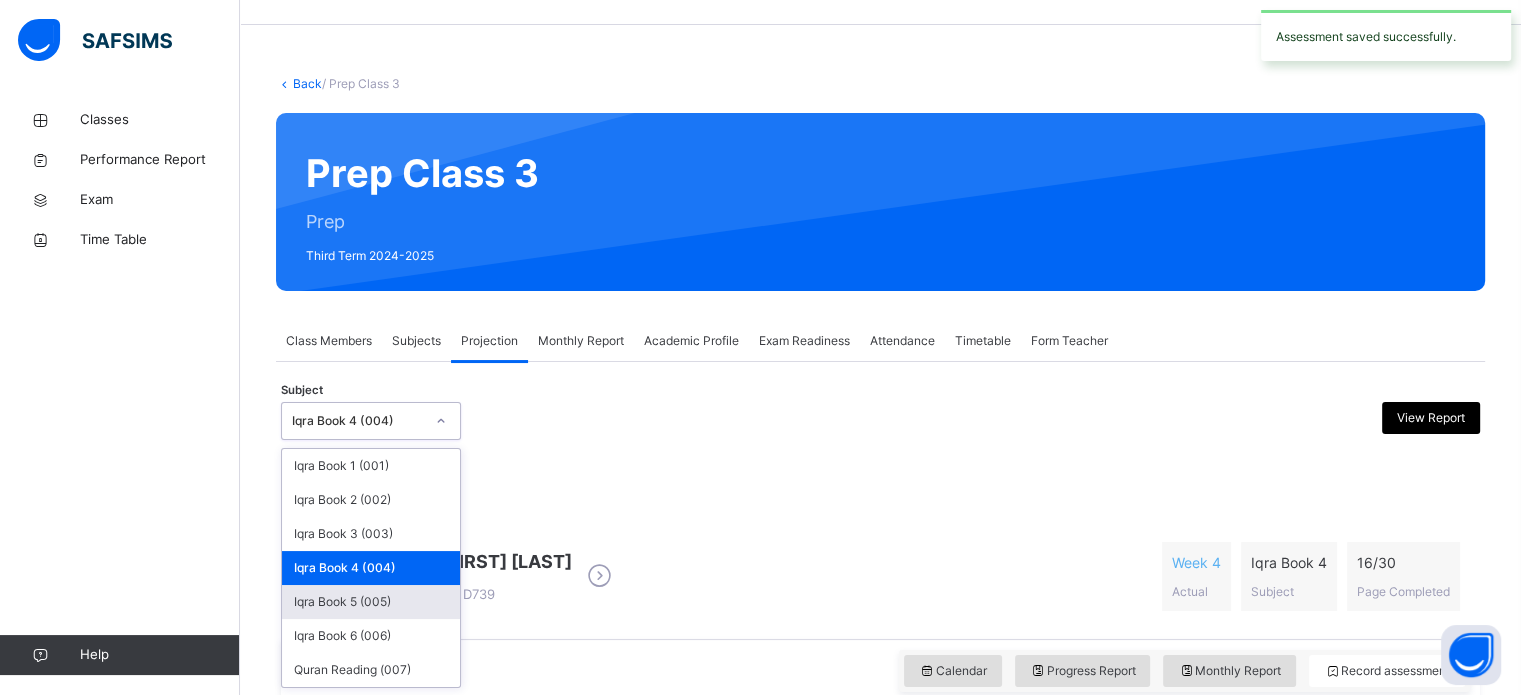 click on "Iqra Book 5 (005)" at bounding box center [371, 602] 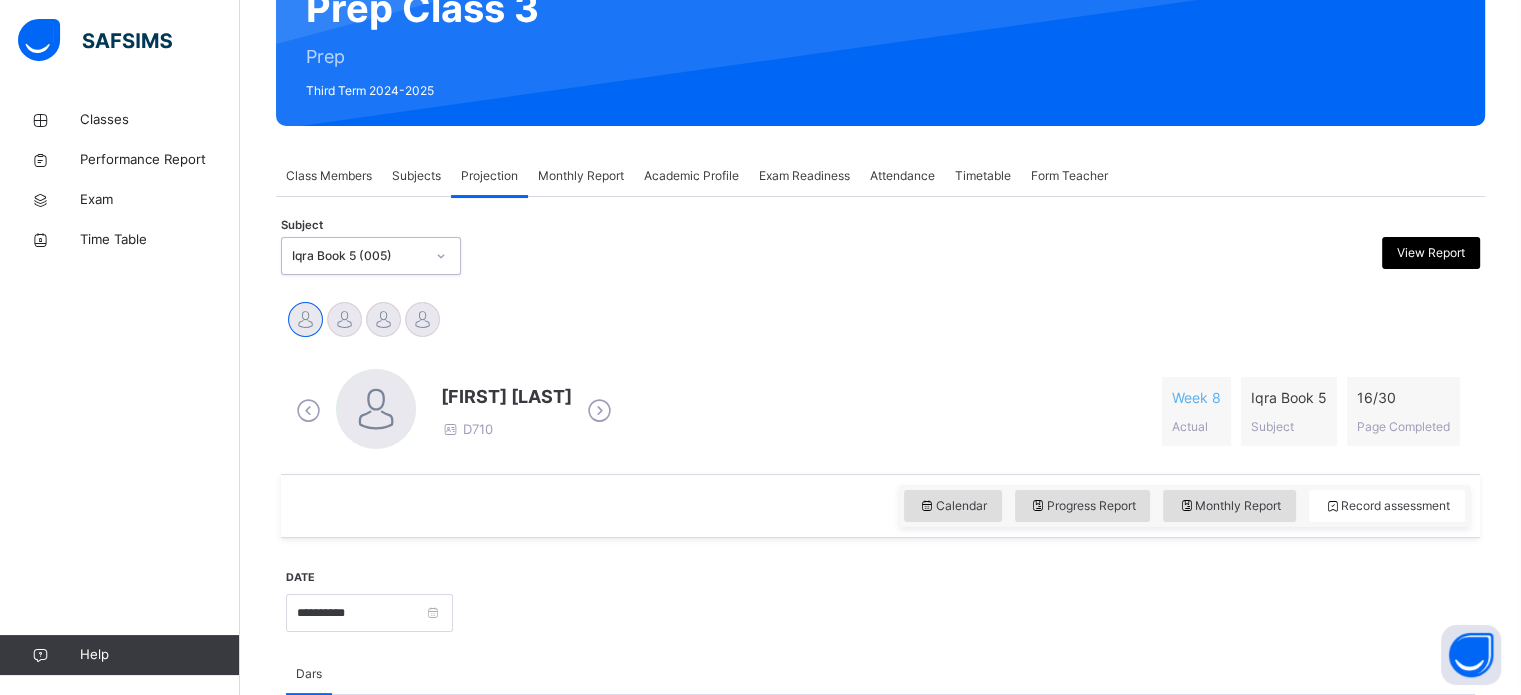 scroll, scrollTop: 620, scrollLeft: 0, axis: vertical 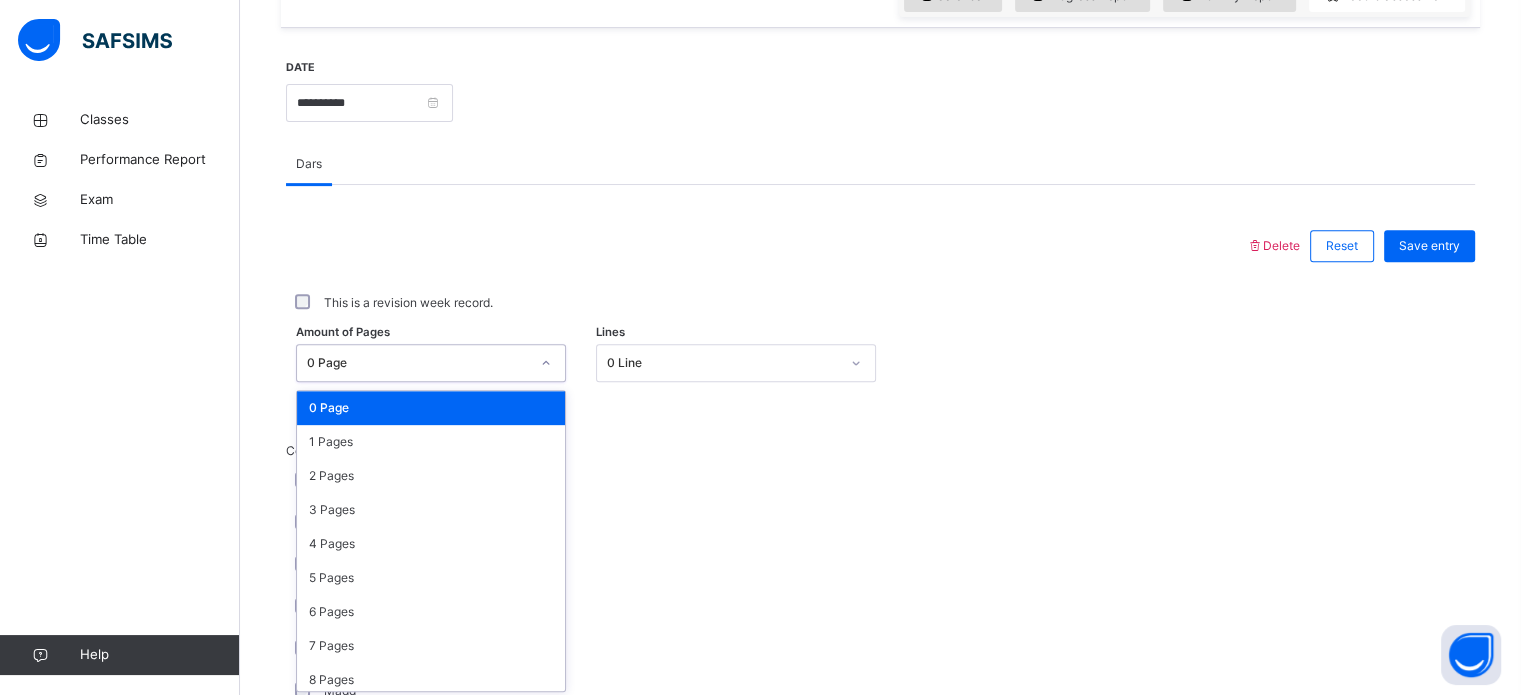 click on "option 0 Page focused, 1 of 31. 31 results available. Use Up and Down to choose options, press Enter to select the currently focused option, press Escape to exit the menu, press Tab to select the option and exit the menu. 0 Page 0 Page 1 Pages 2 Pages 3 Pages 4 Pages 5 Pages 6 Pages 7 Pages 8 Pages 9 Pages 10 Pages 11 Pages 12 Pages 13 Pages 14 Pages 15 Pages 16 Pages 17 Pages 18 Pages 19 Pages 20 Pages 21 Pages 22 Pages 23 Pages 24 Pages 25 Pages 26 Pages 27 Pages 28 Pages 29 Pages 30 Pages" at bounding box center [431, 363] 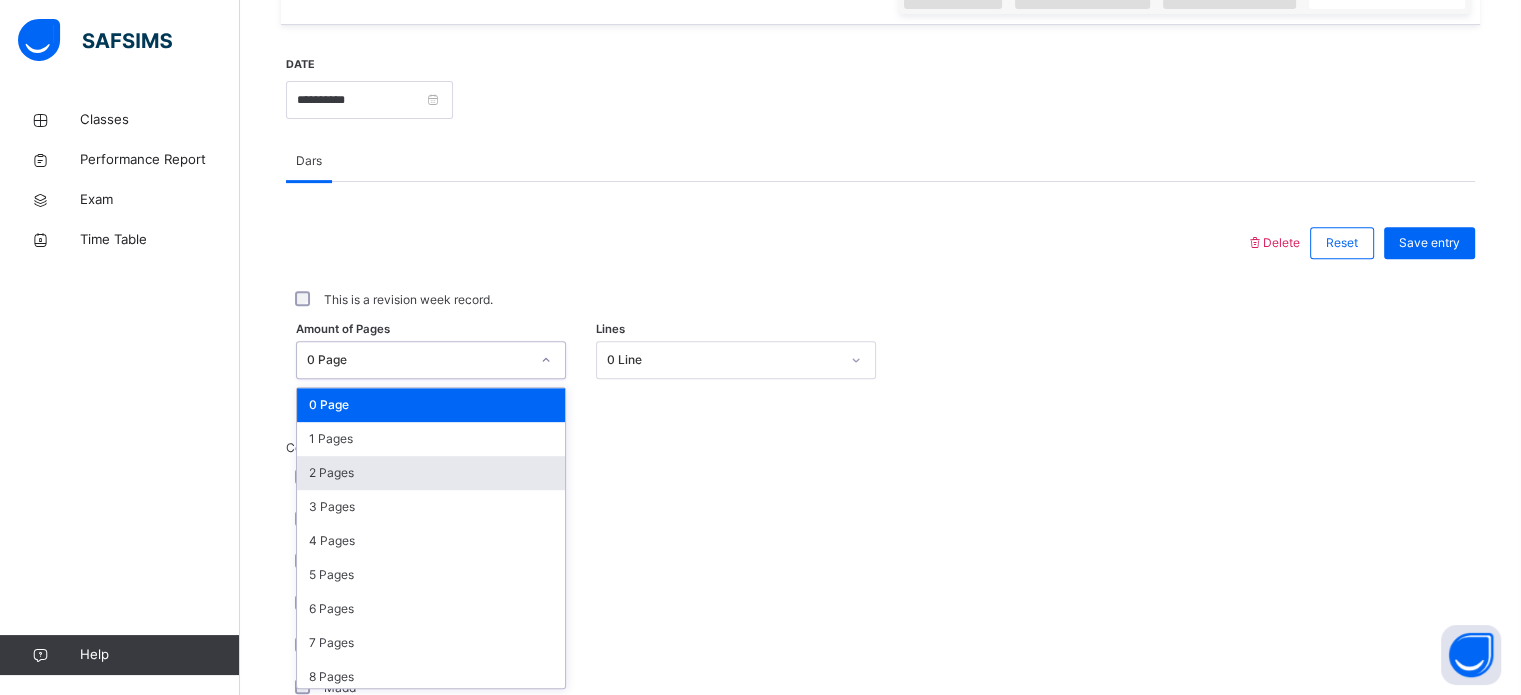 scroll, scrollTop: 734, scrollLeft: 0, axis: vertical 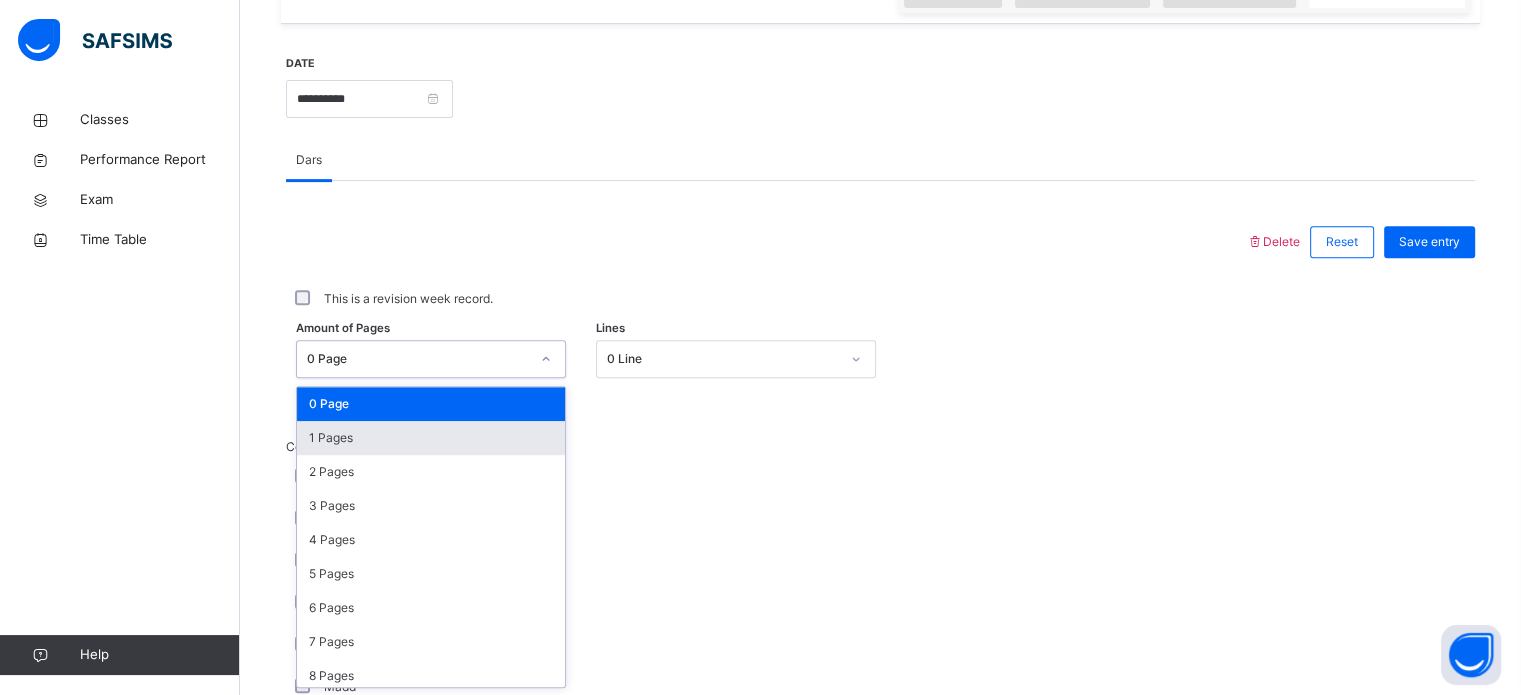 click on "1 Pages" at bounding box center [431, 438] 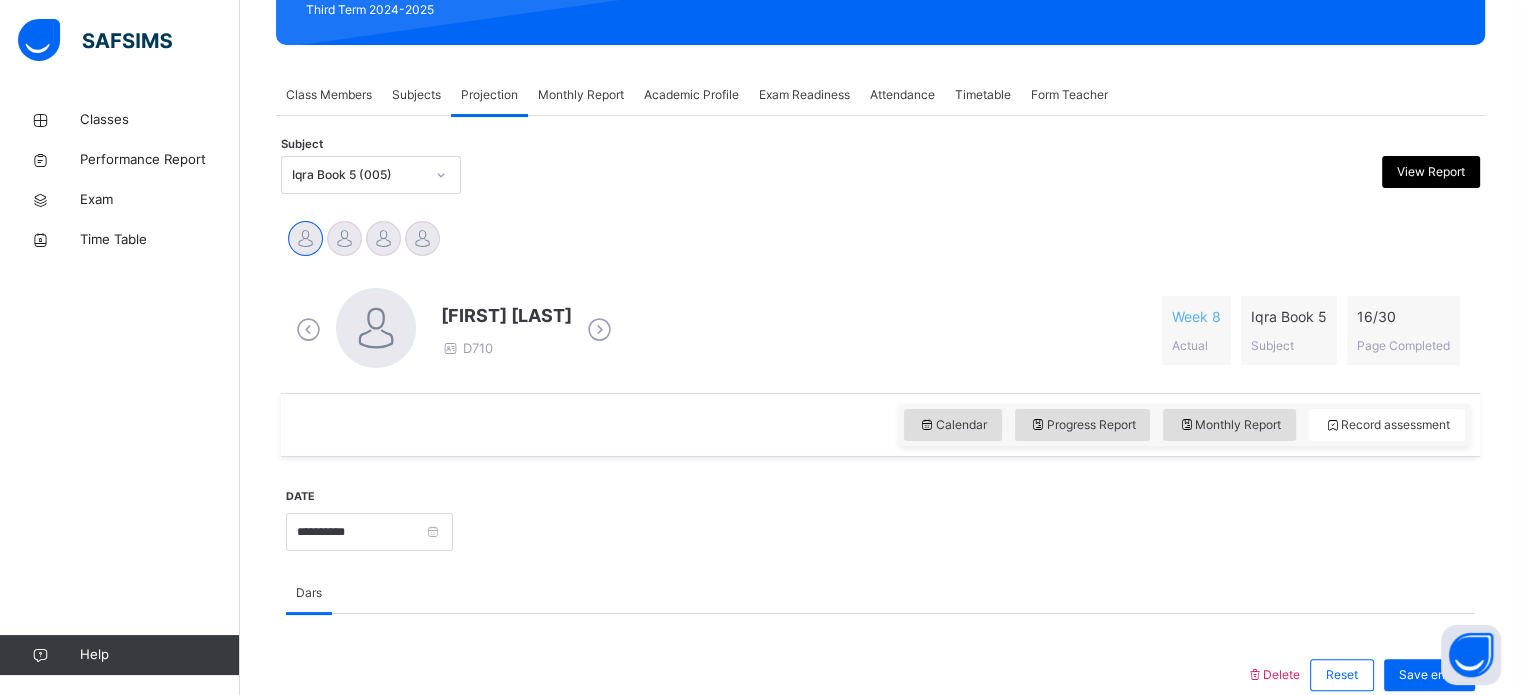 scroll, scrollTop: 302, scrollLeft: 0, axis: vertical 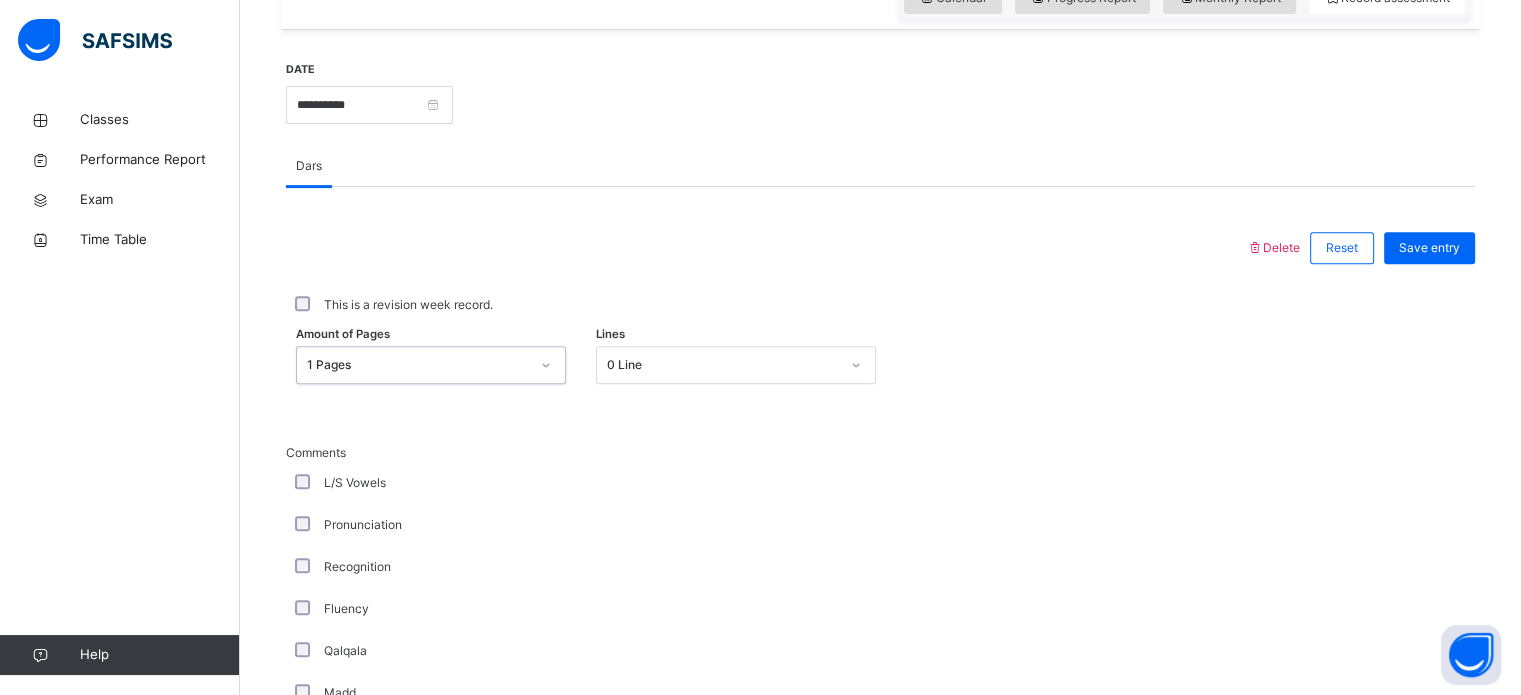 click on "option 1 Pages, selected.     0 results available. Select is focused ,type to refine list, press Down to open the menu,  1 Pages" at bounding box center [431, 365] 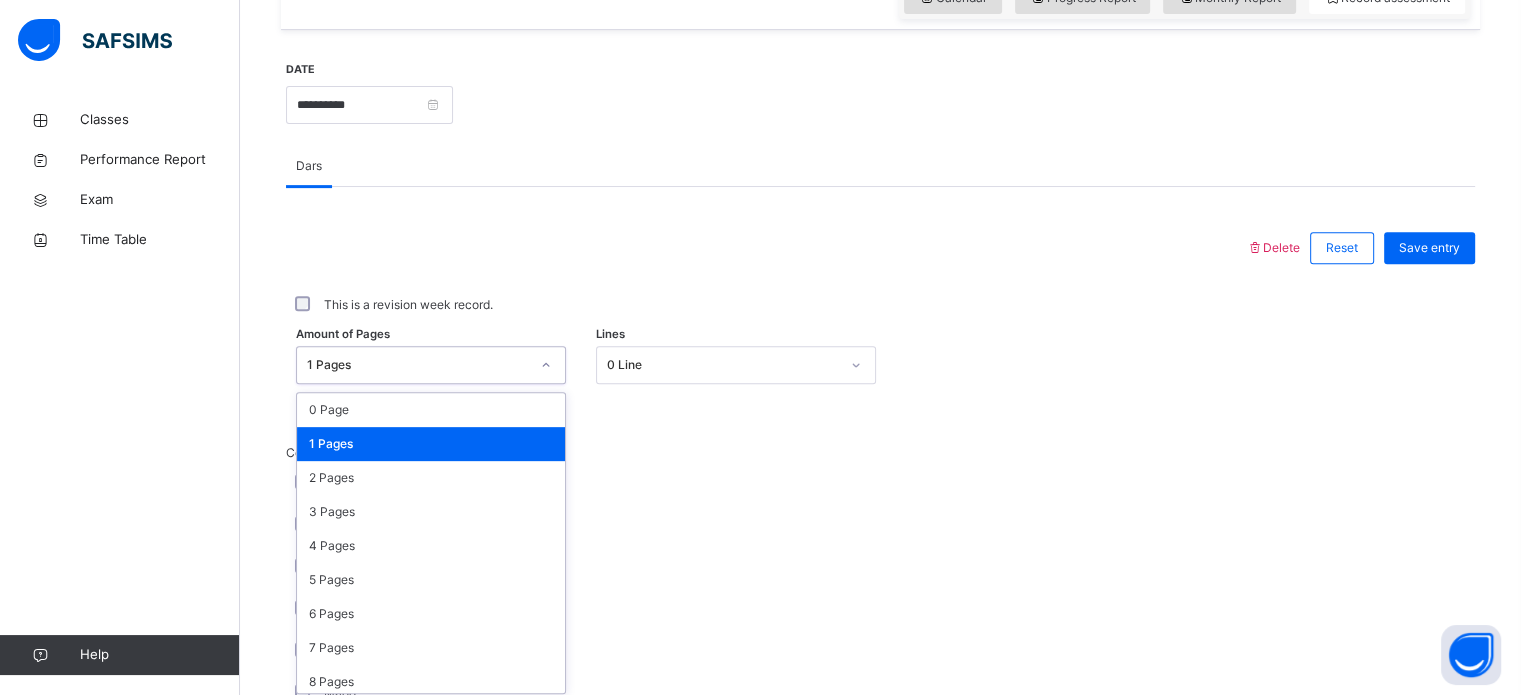 scroll, scrollTop: 734, scrollLeft: 0, axis: vertical 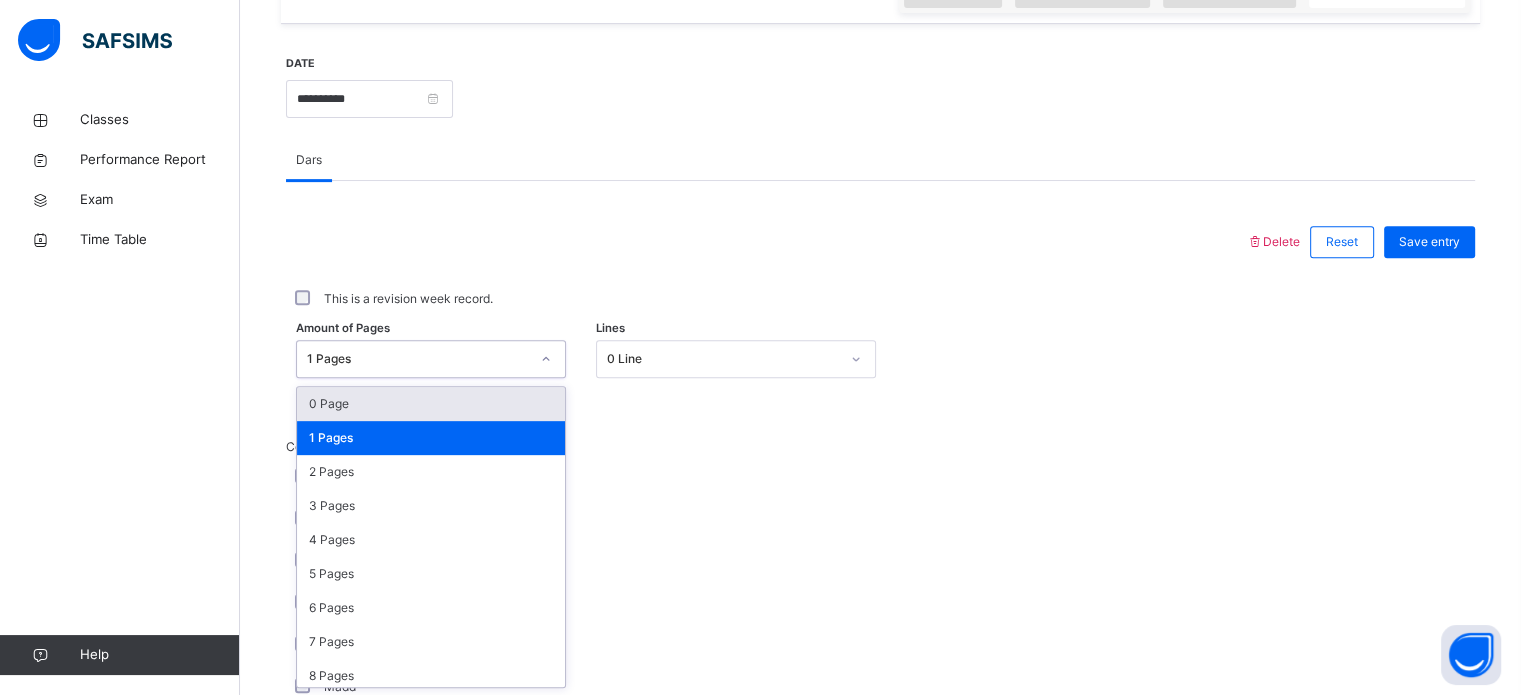 click on "0 Page" at bounding box center (431, 404) 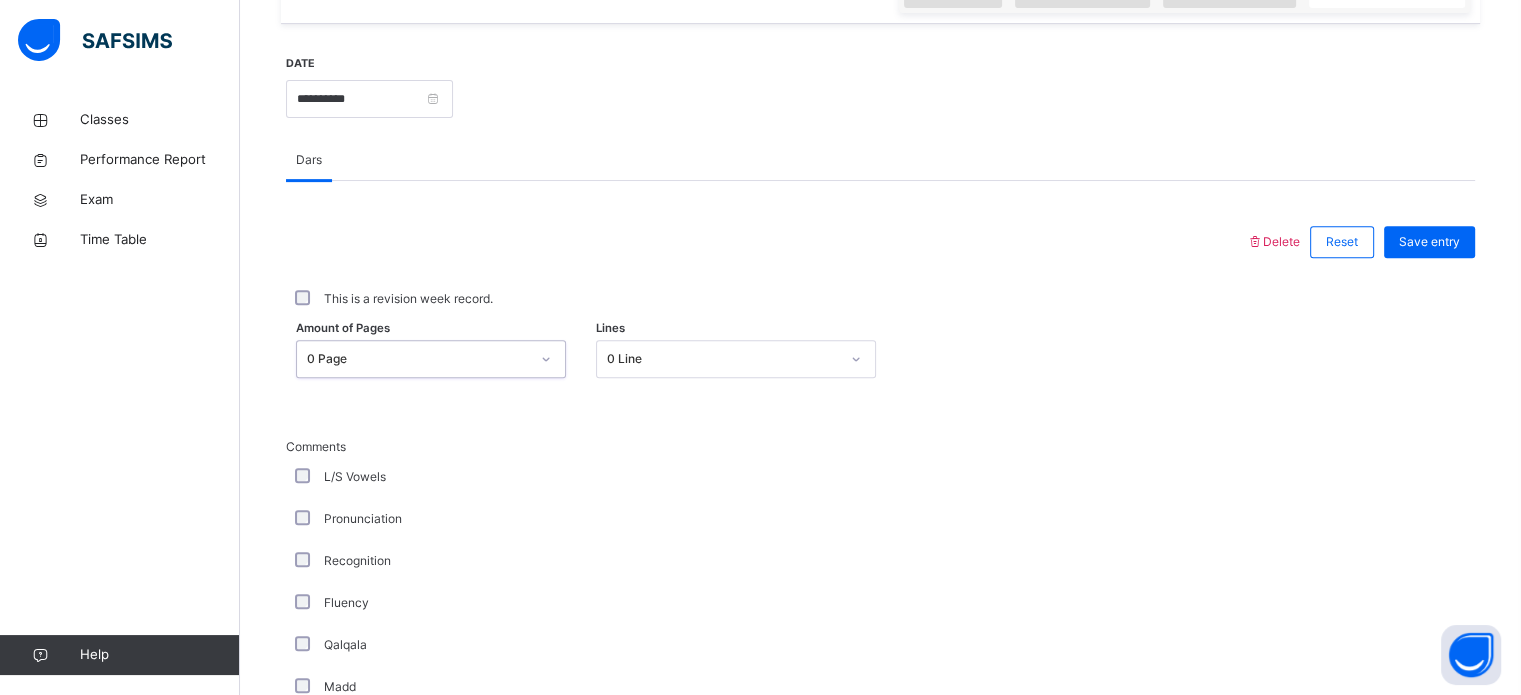 scroll, scrollTop: 1440, scrollLeft: 0, axis: vertical 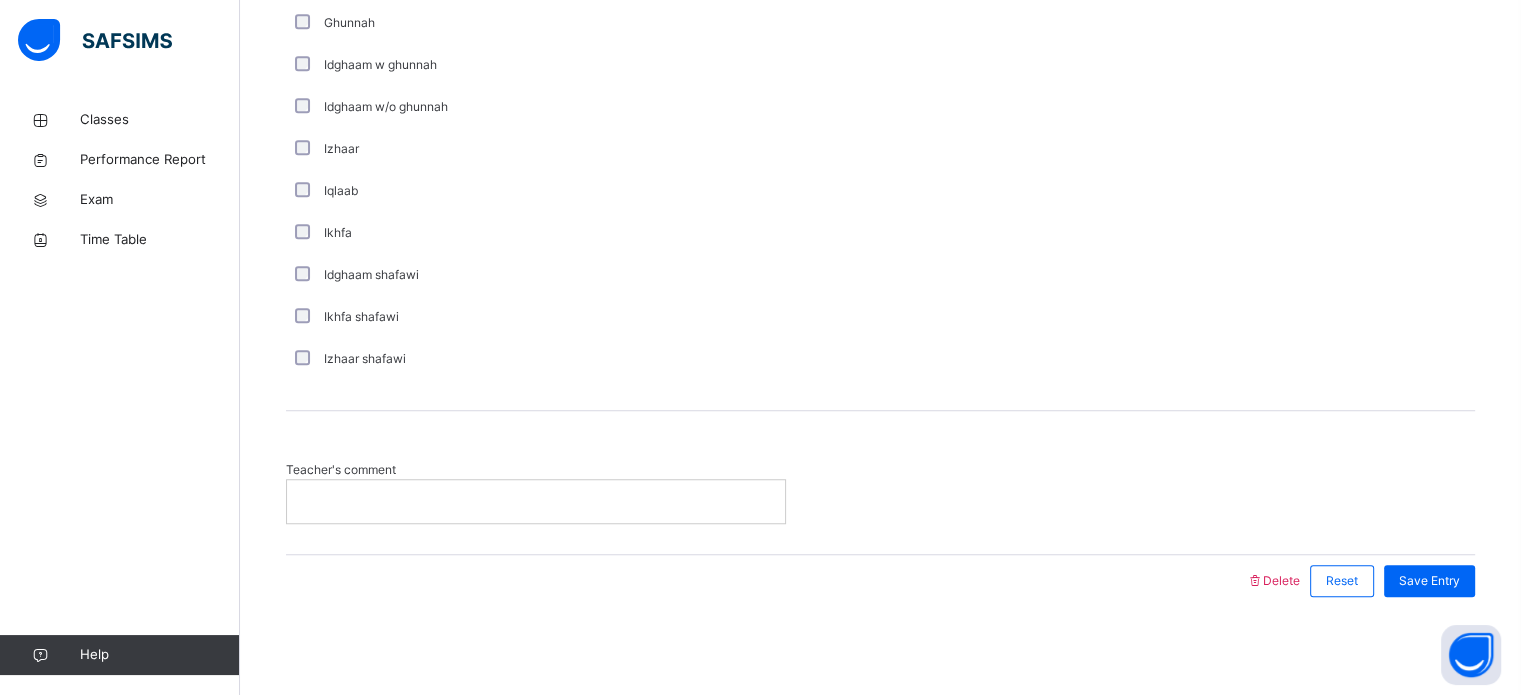 click at bounding box center (536, 501) 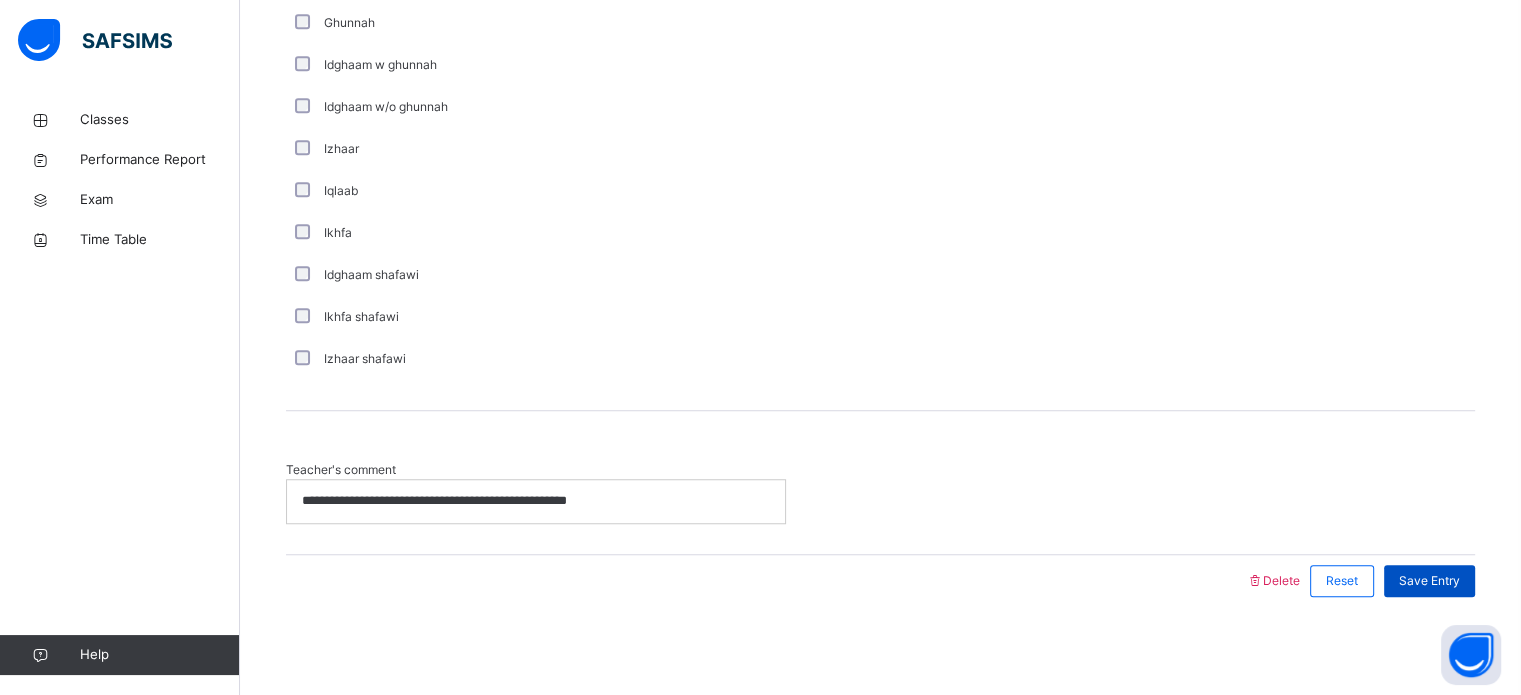 click on "Save Entry" at bounding box center (1429, 581) 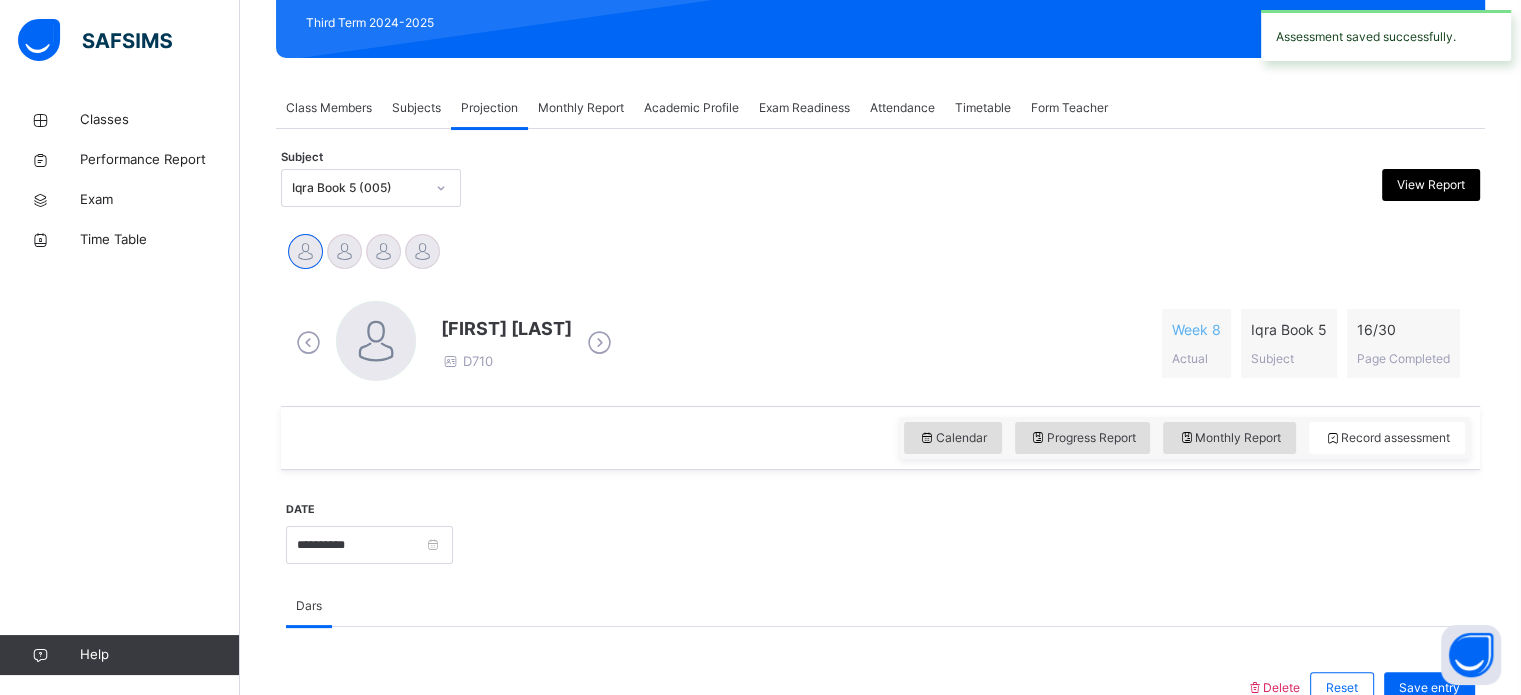 scroll, scrollTop: 0, scrollLeft: 0, axis: both 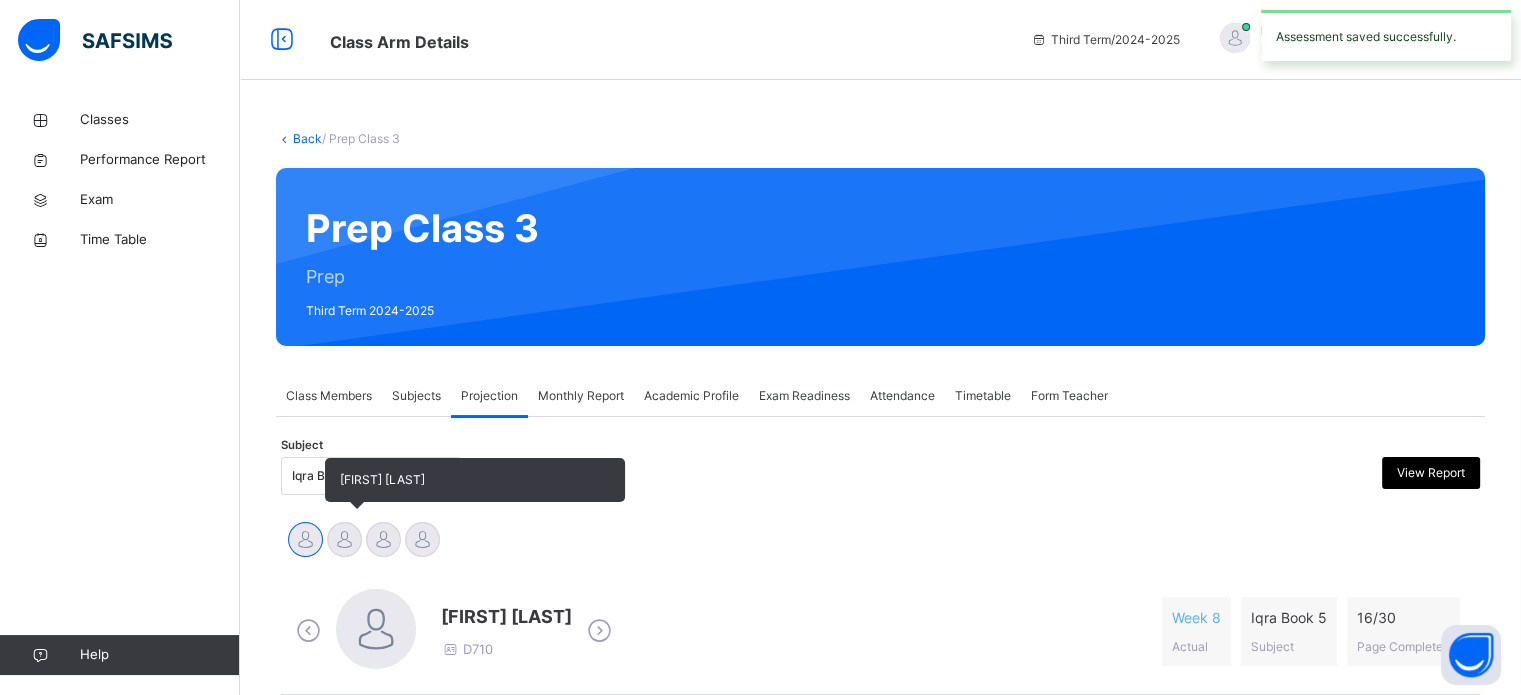 click at bounding box center (344, 539) 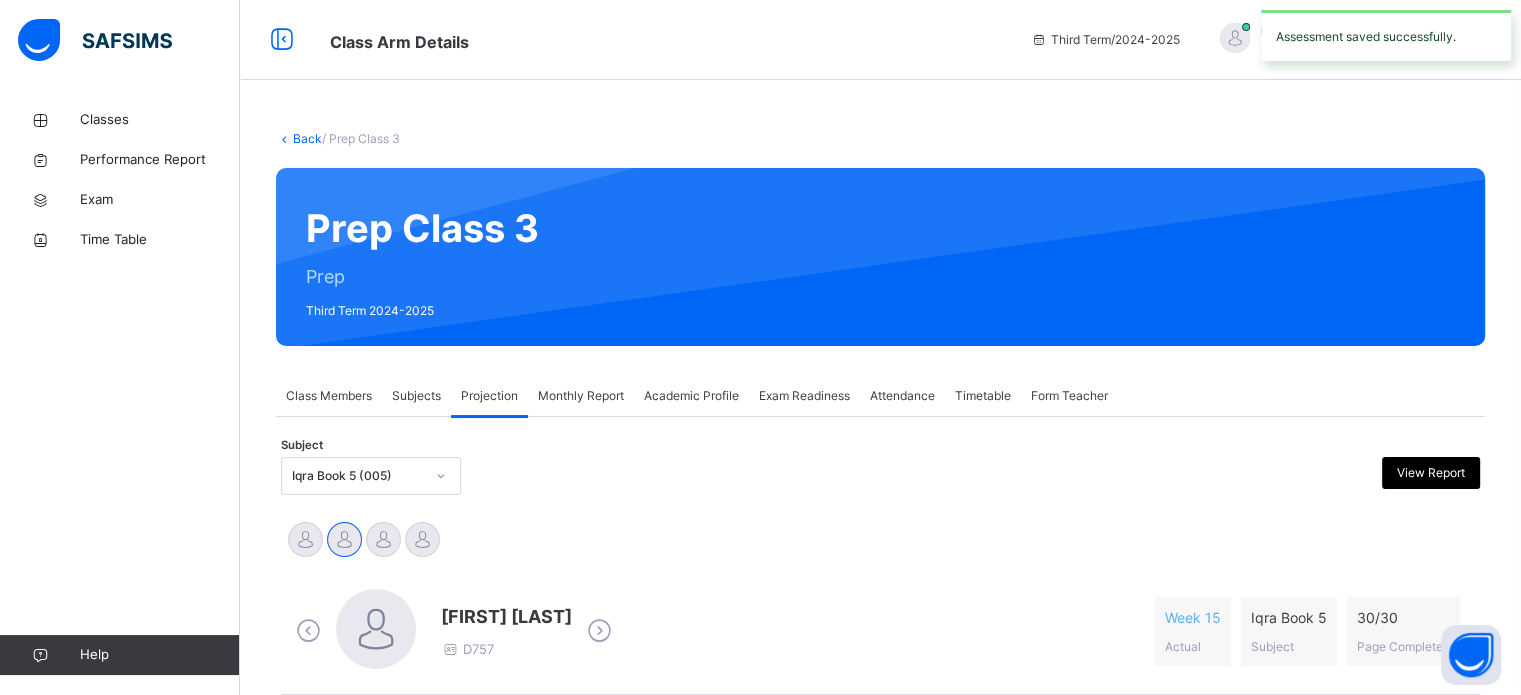 scroll, scrollTop: 459, scrollLeft: 0, axis: vertical 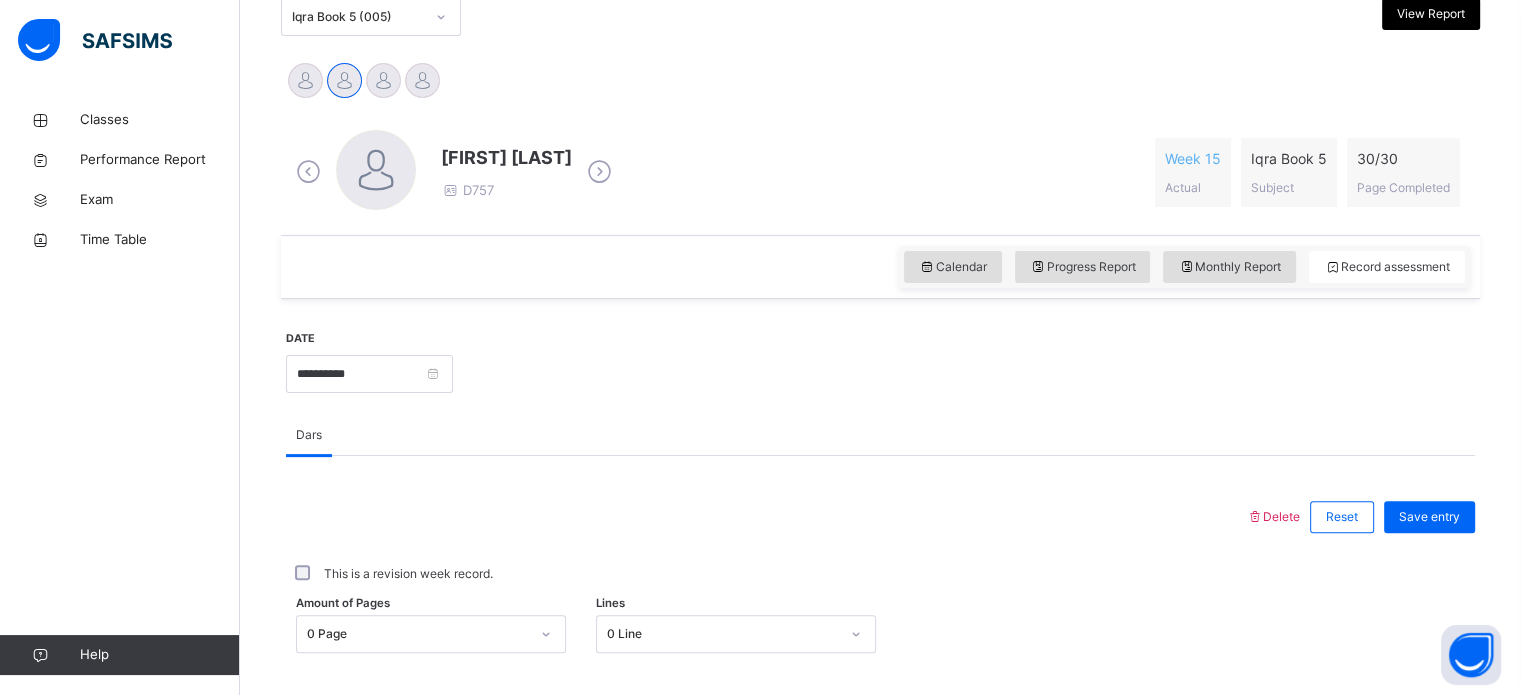 click on "This is a revision week record." at bounding box center [880, 574] 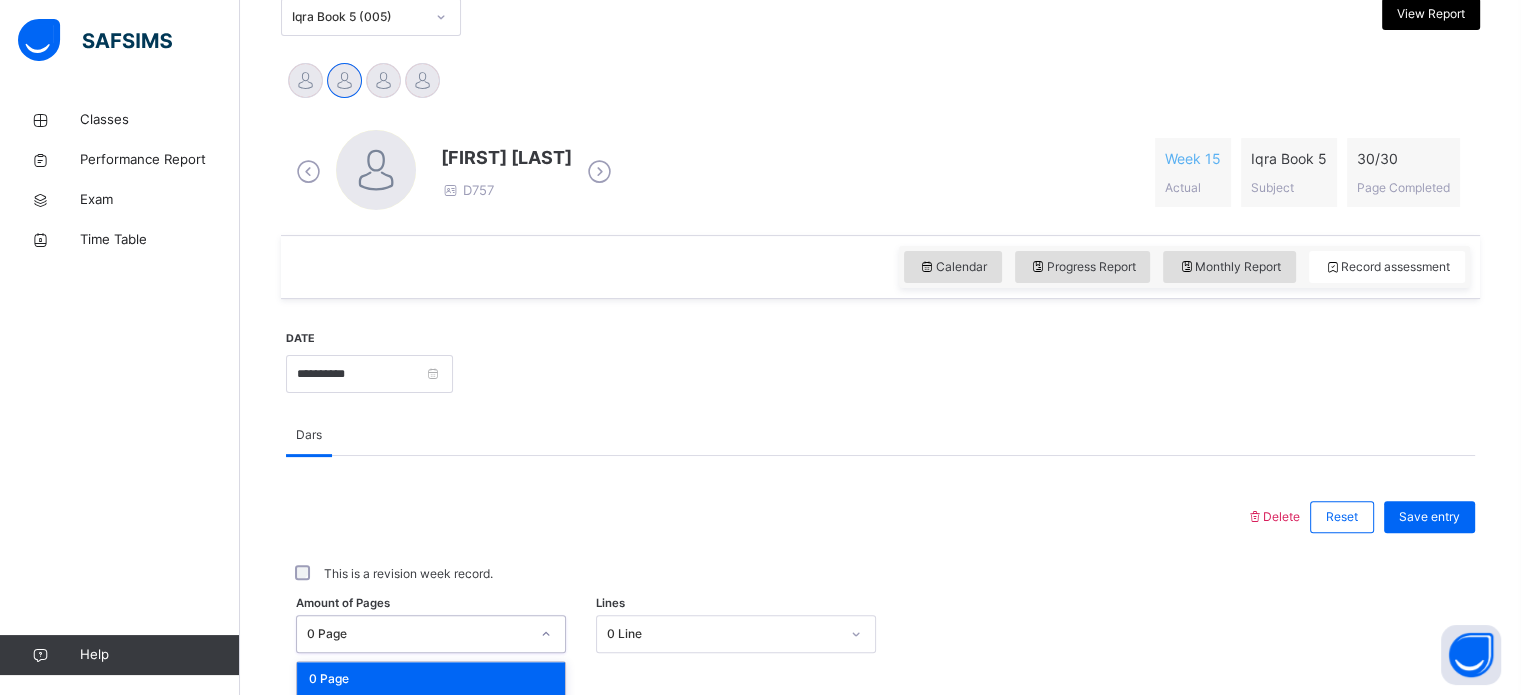 scroll, scrollTop: 734, scrollLeft: 0, axis: vertical 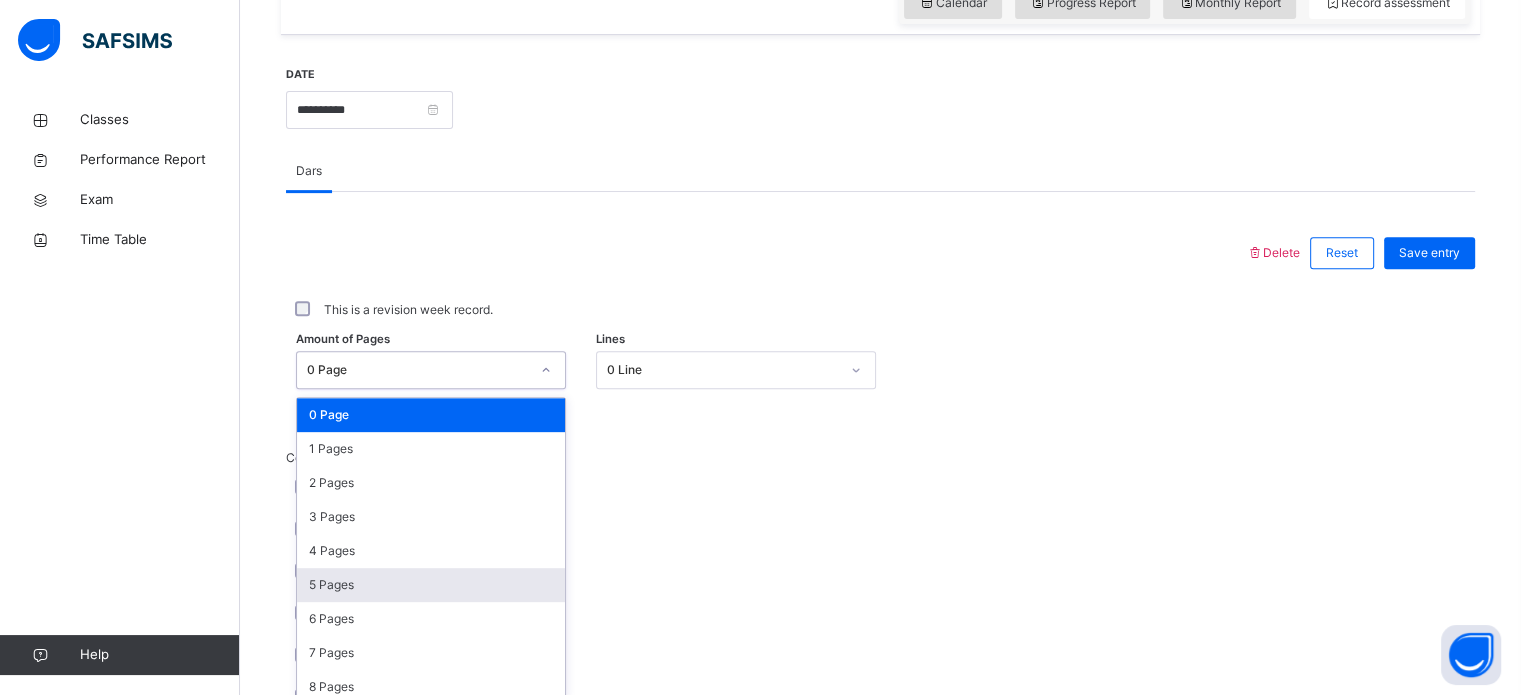 click on "option 5 Pages focused, 6 of 31. 31 results available. Use Up and Down to choose options, press Enter to select the currently focused option, press Escape to exit the menu, press Tab to select the option and exit the menu. 0 Page 0 Page 1 Pages 2 Pages 3 Pages 4 Pages 5 Pages 6 Pages 7 Pages 8 Pages 9 Pages 10 Pages 11 Pages 12 Pages 13 Pages 14 Pages 15 Pages 16 Pages 17 Pages 18 Pages 19 Pages 20 Pages 21 Pages 22 Pages 23 Pages 24 Pages 25 Pages 26 Pages 27 Pages 28 Pages 29 Pages 30 Pages" at bounding box center [431, 370] 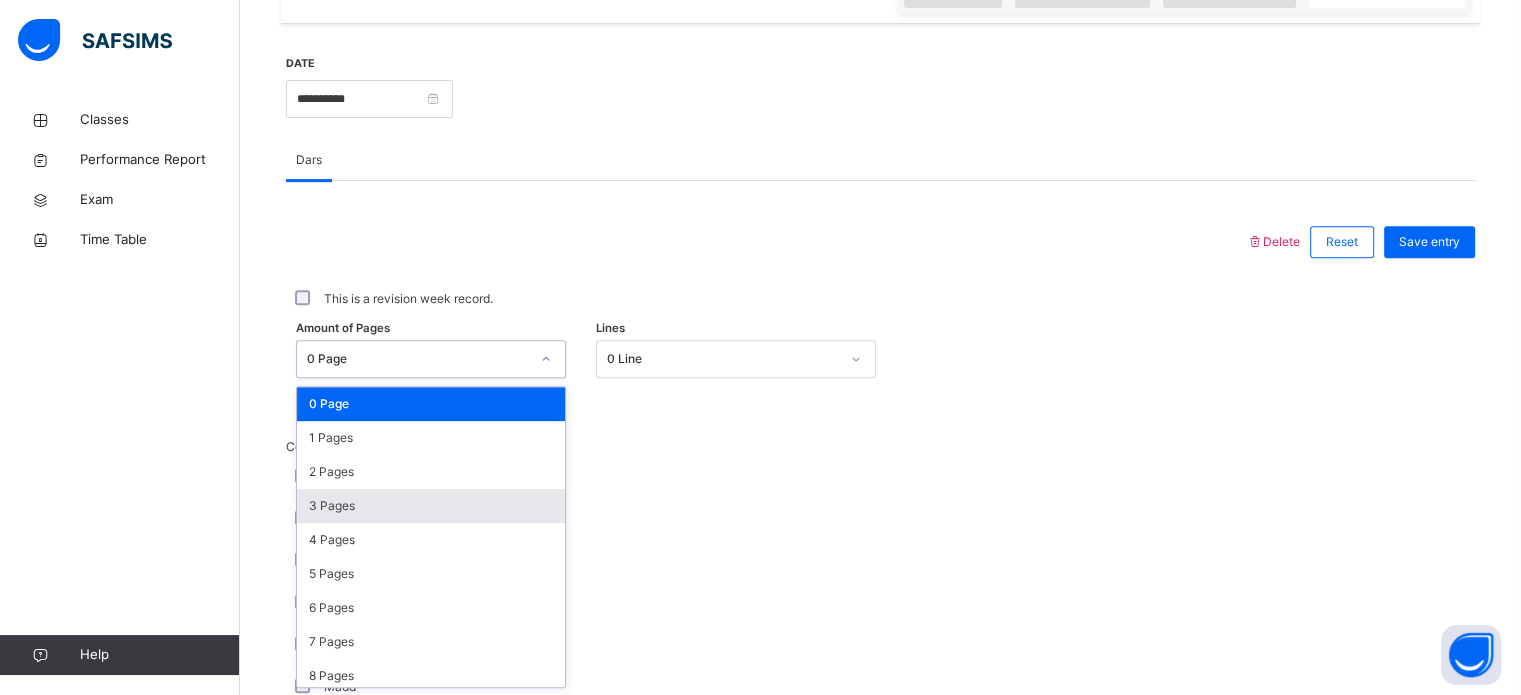 click on "3 Pages" at bounding box center [431, 506] 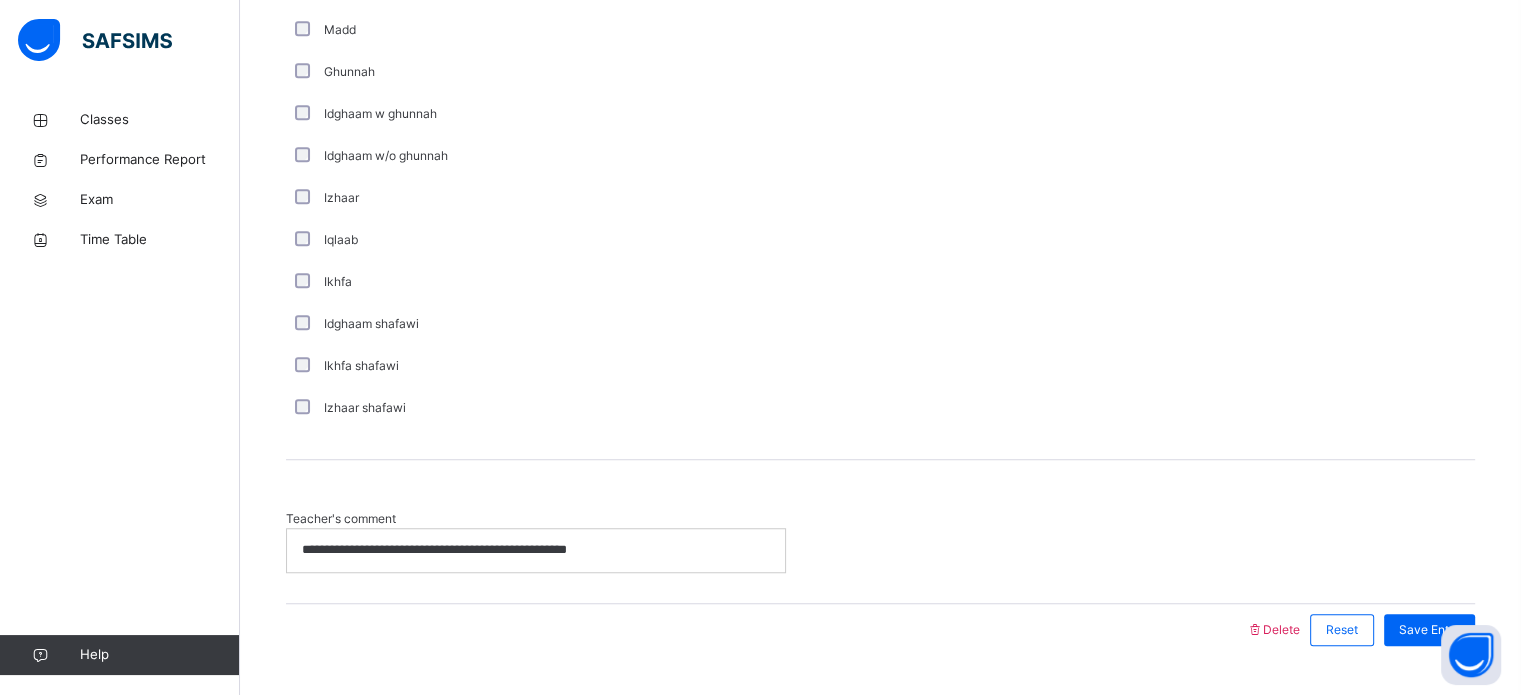 scroll, scrollTop: 1440, scrollLeft: 0, axis: vertical 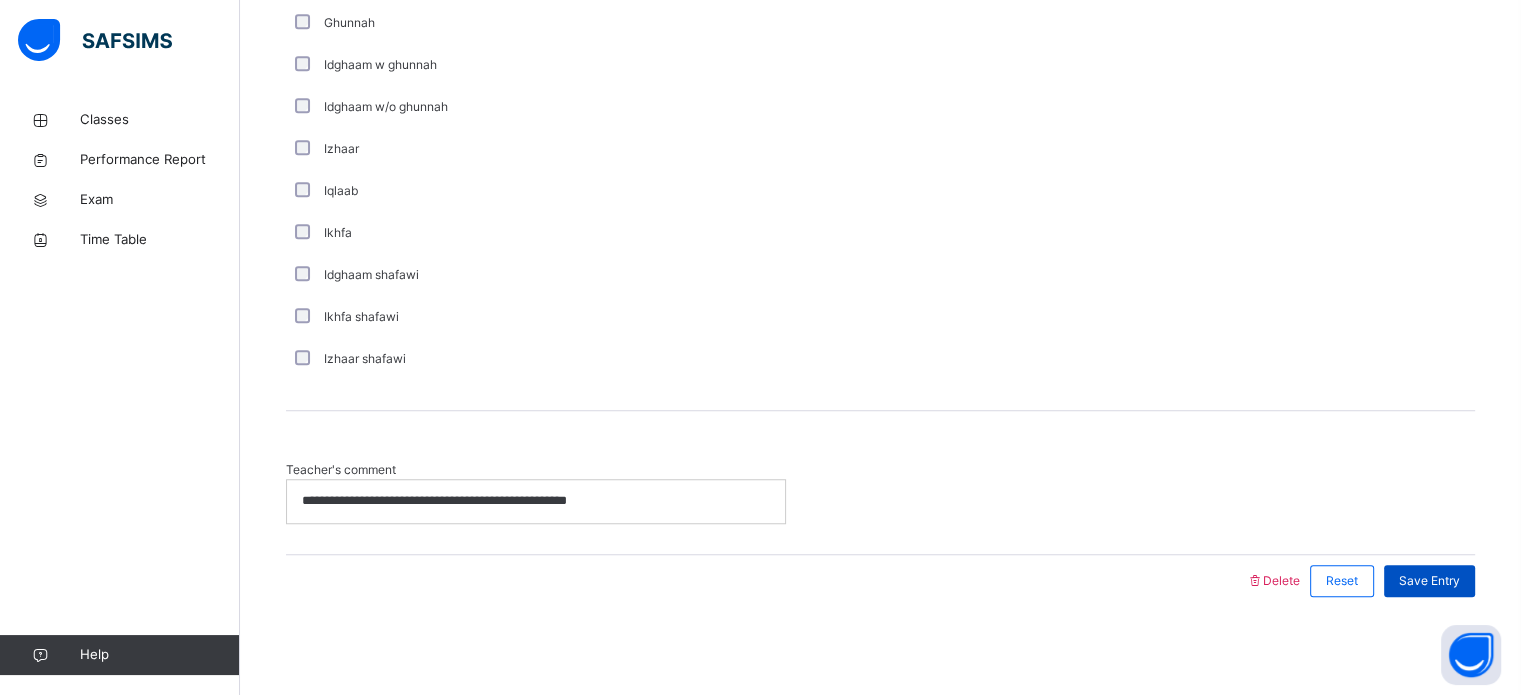 click on "Save Entry" at bounding box center (1429, 581) 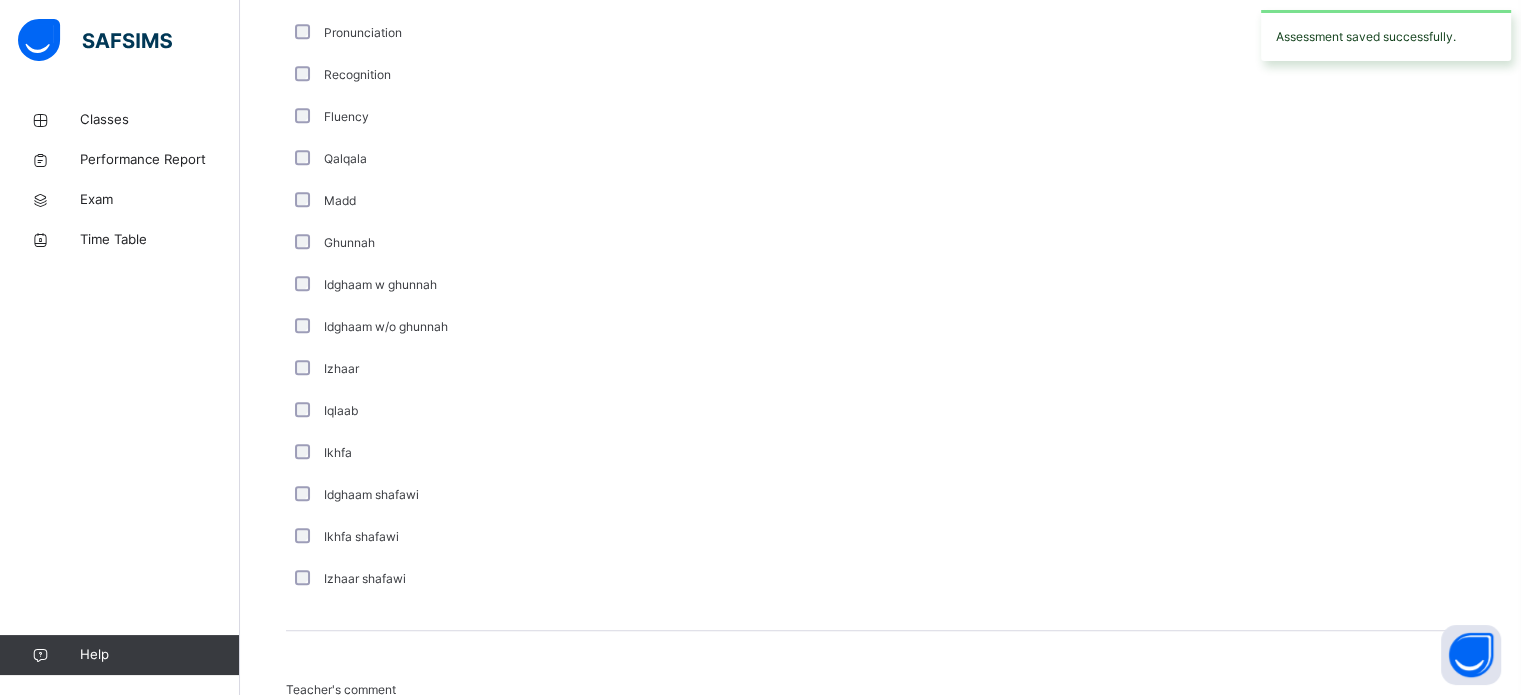 scroll, scrollTop: 1440, scrollLeft: 0, axis: vertical 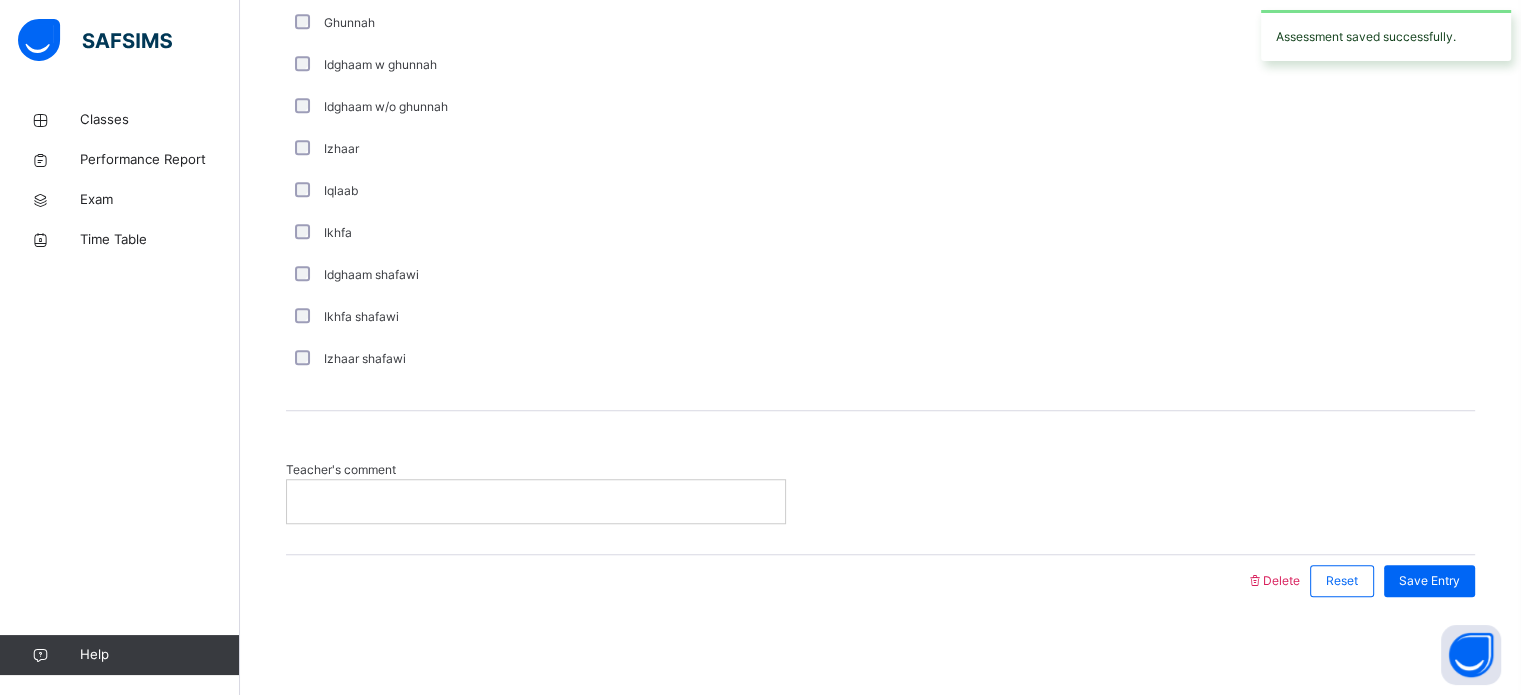 click at bounding box center [536, 501] 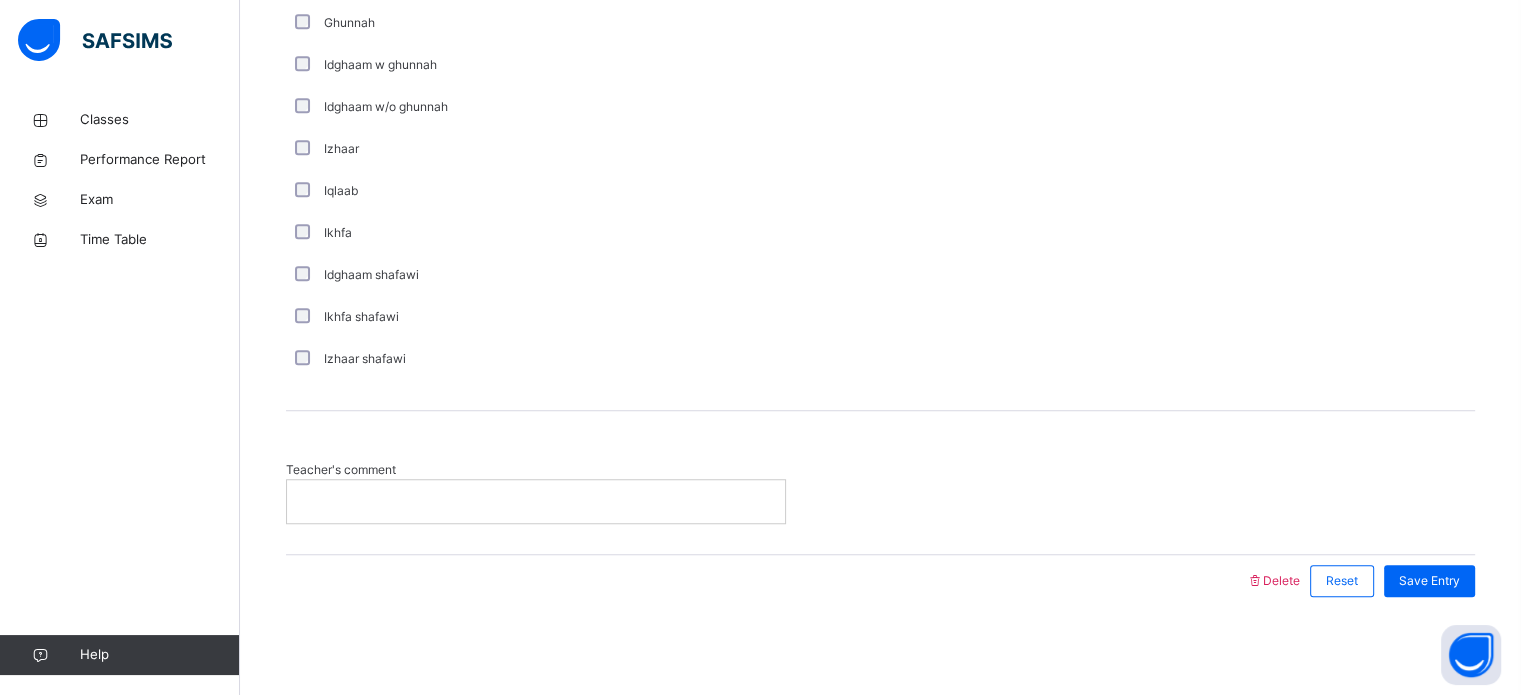 type 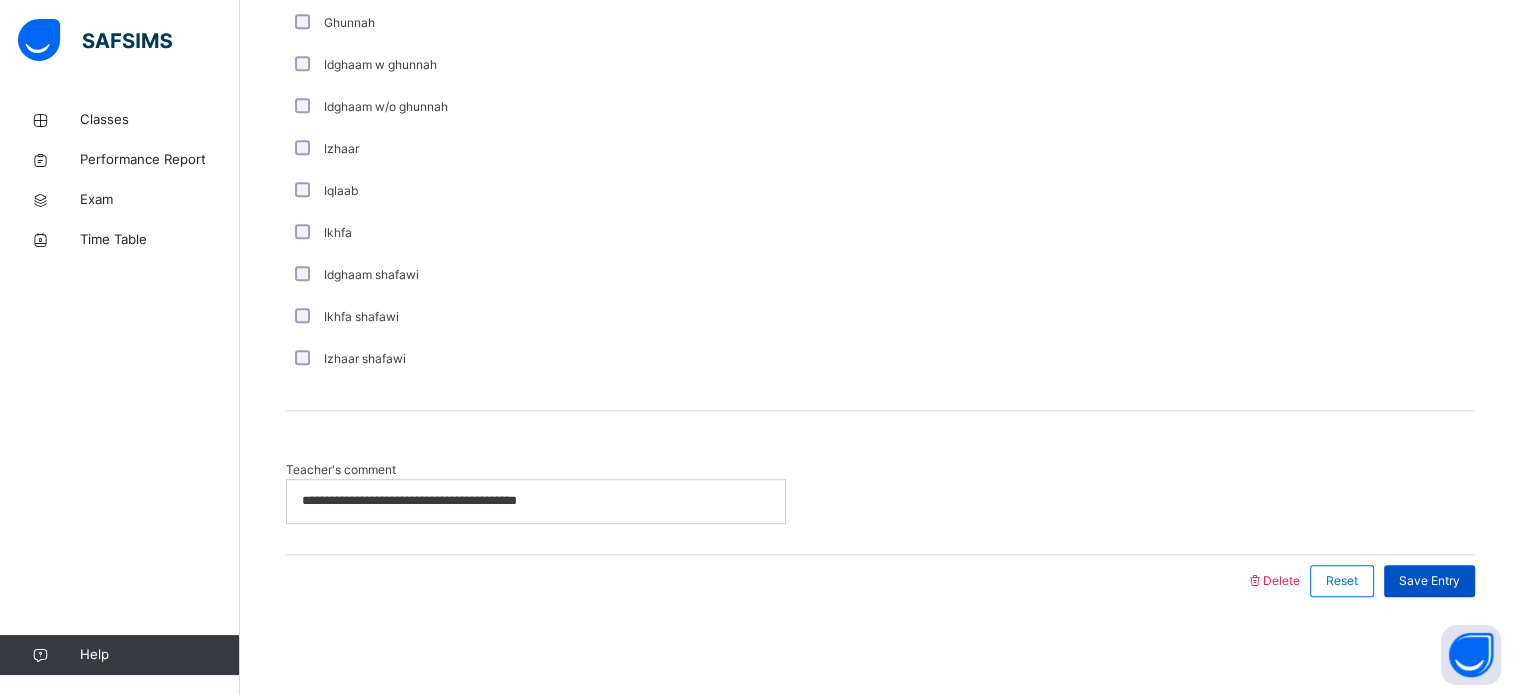click on "Save Entry" at bounding box center (1429, 581) 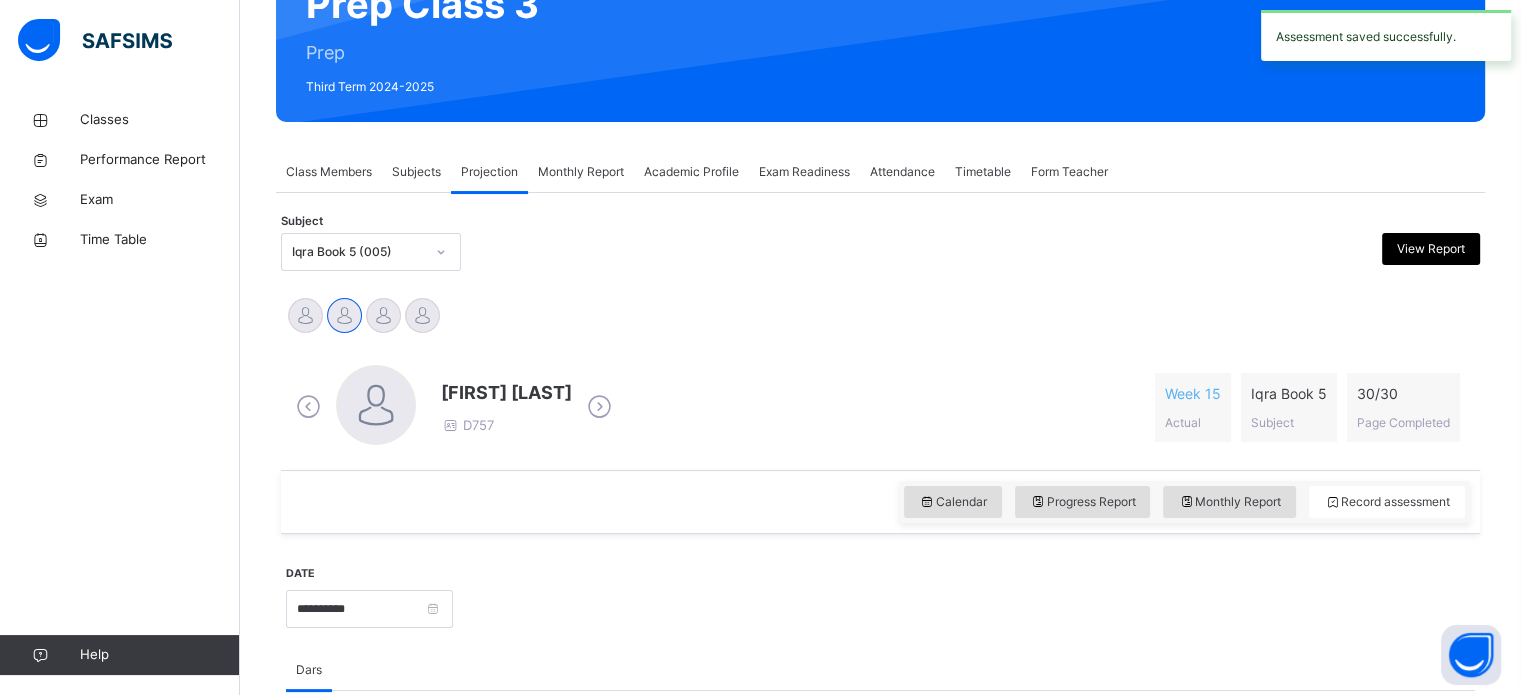 scroll, scrollTop: 119, scrollLeft: 0, axis: vertical 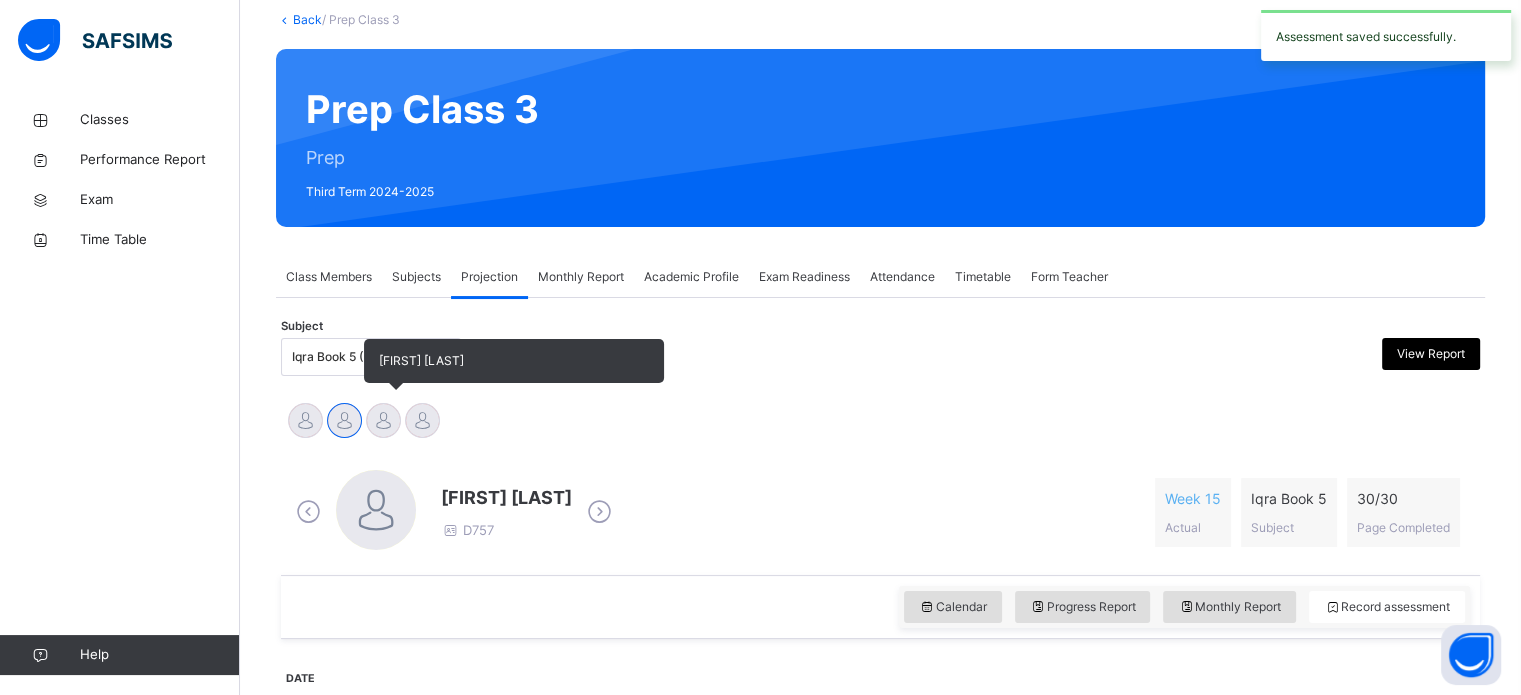 click at bounding box center [383, 420] 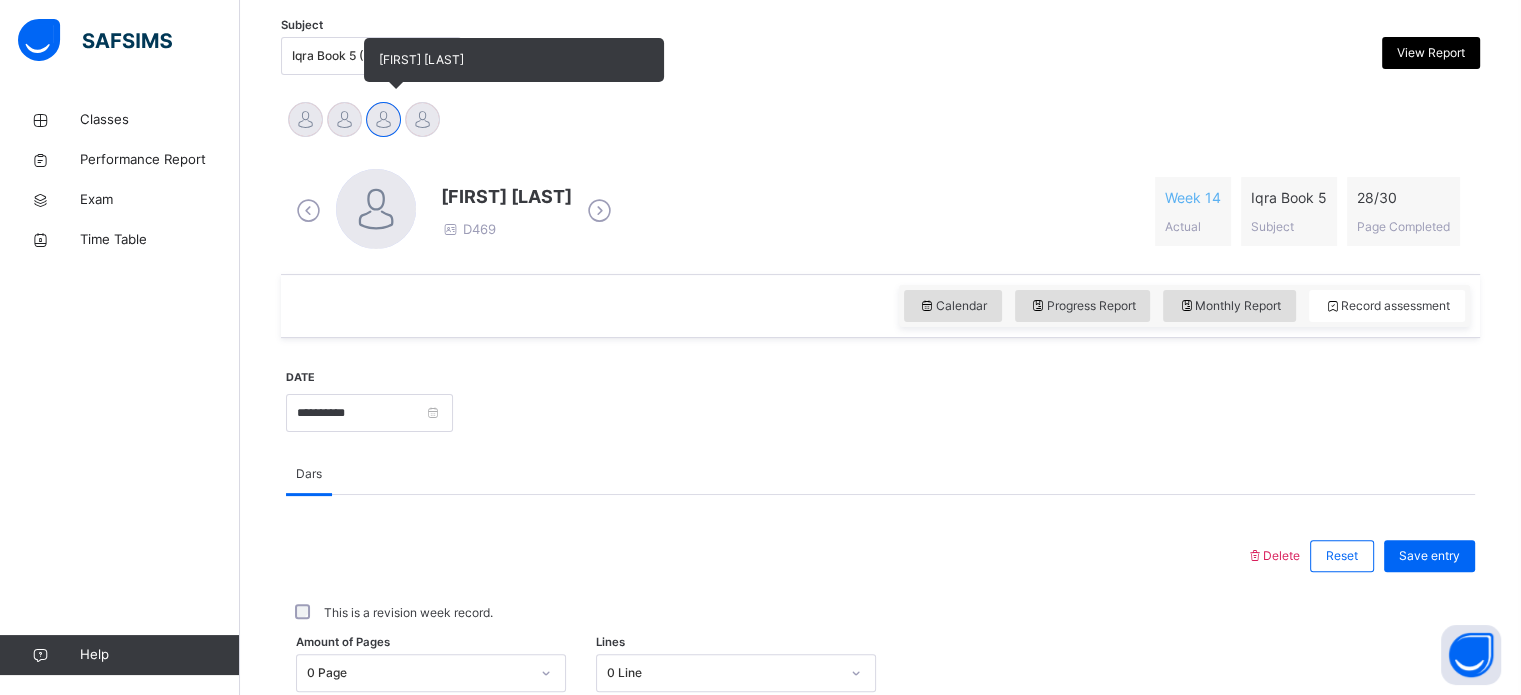 scroll, scrollTop: 1440, scrollLeft: 0, axis: vertical 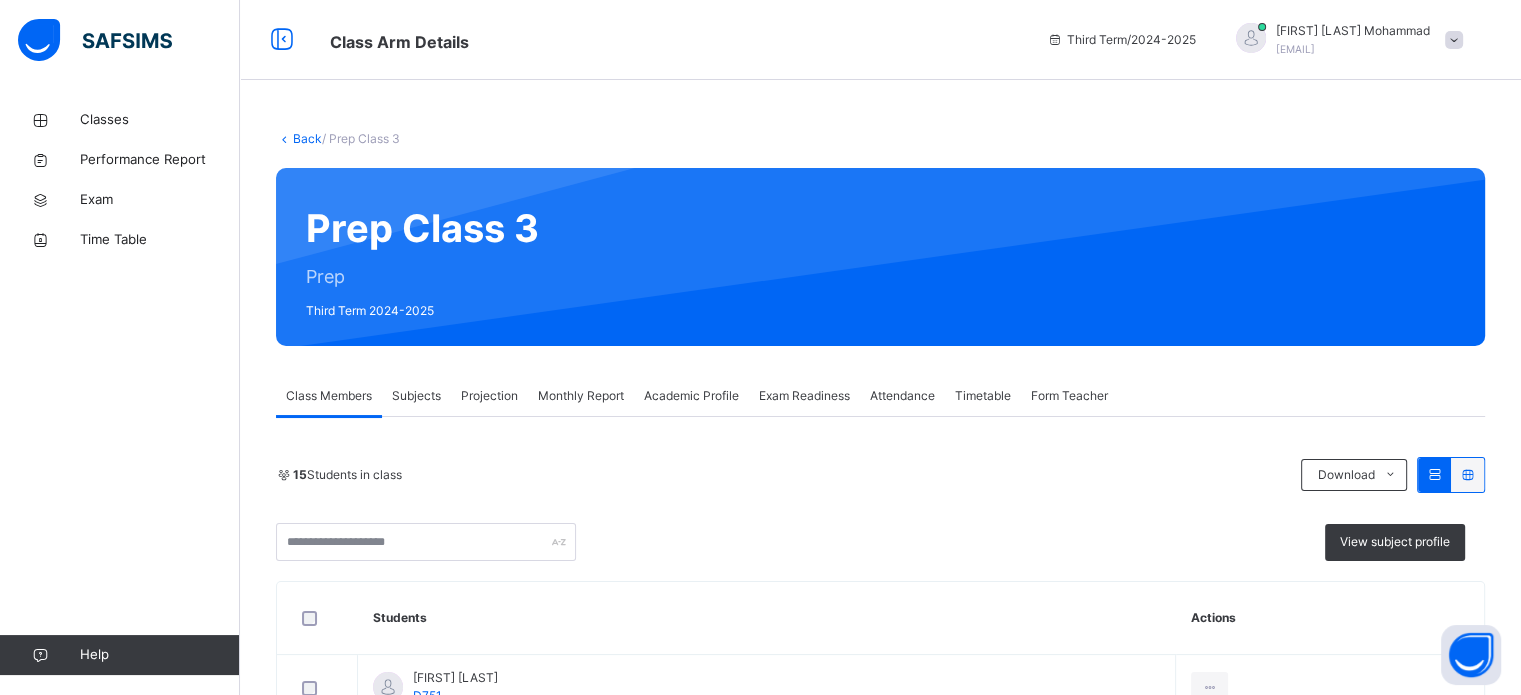 drag, startPoint x: 0, startPoint y: 0, endPoint x: 485, endPoint y: 418, distance: 640.2726 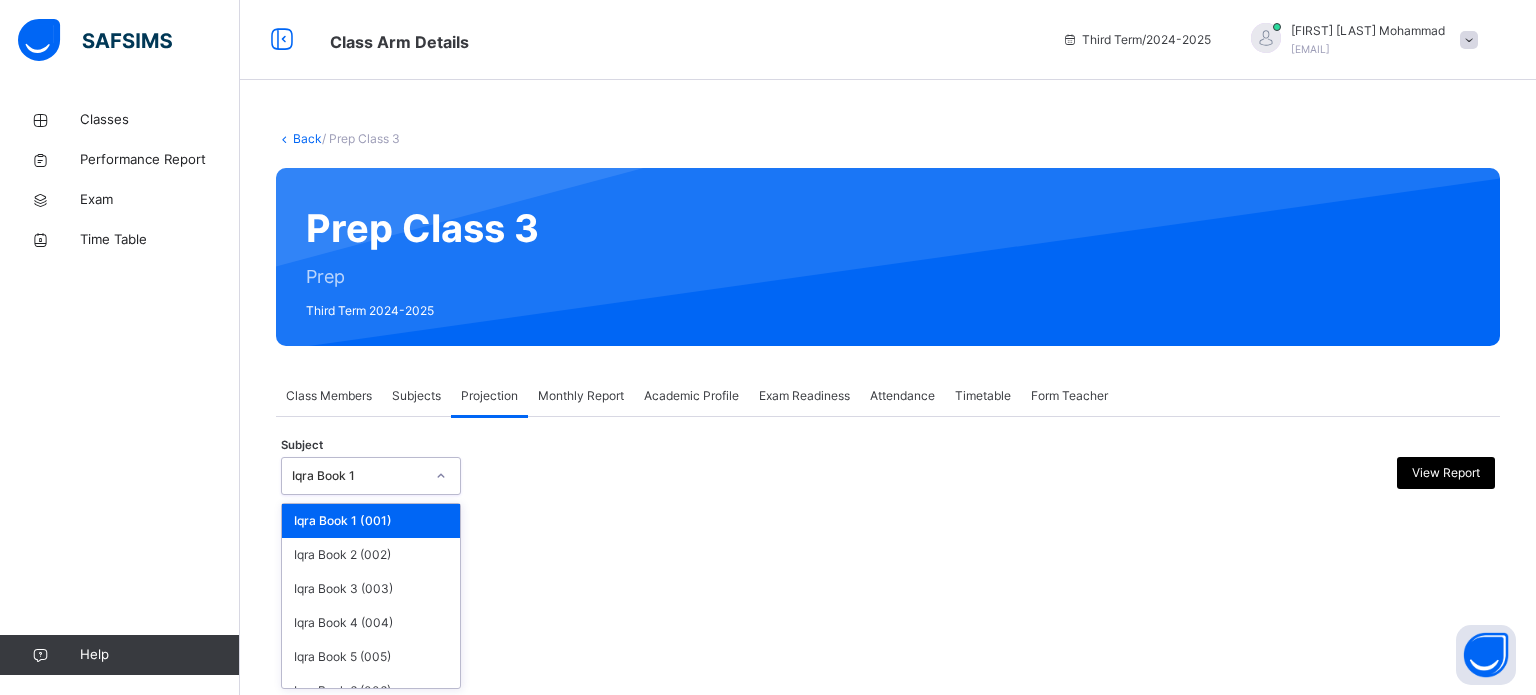 click at bounding box center [441, 476] 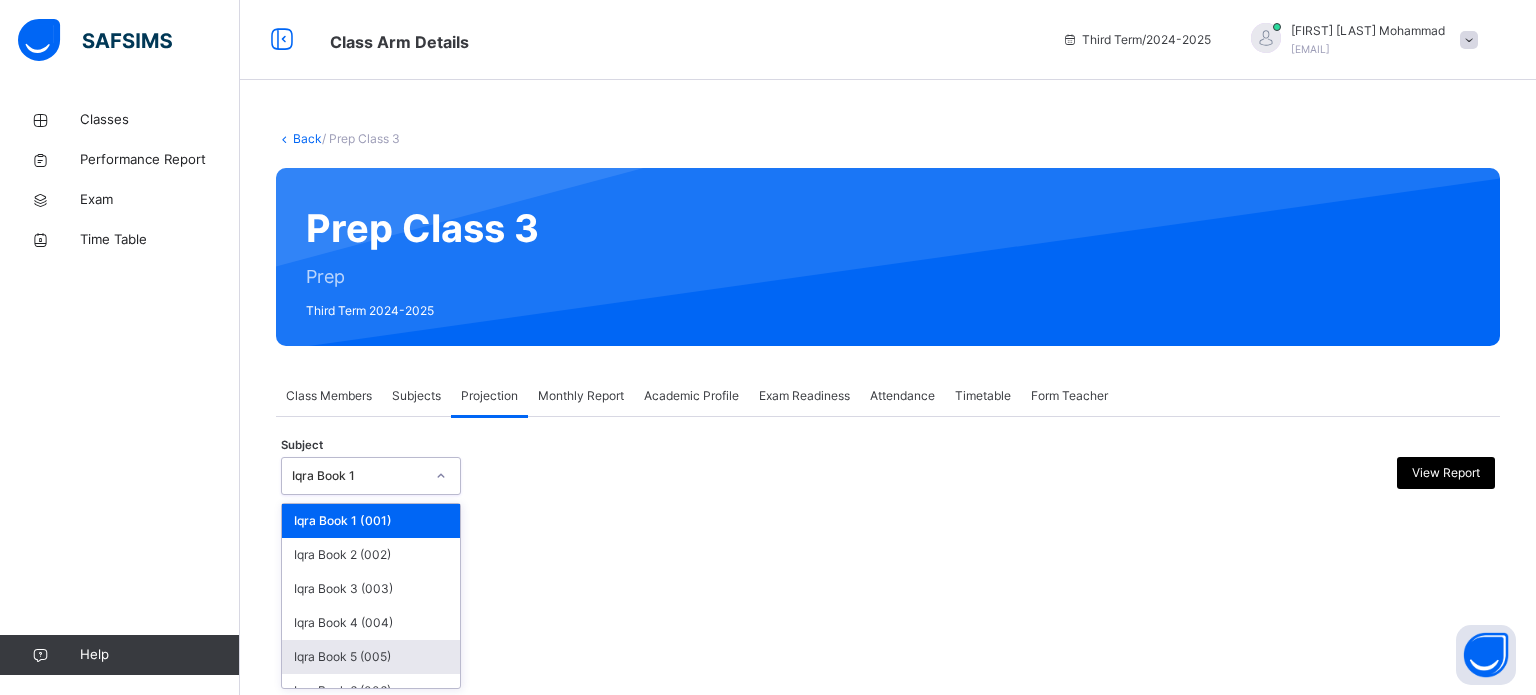 click on "Iqra Book 5 (005)" at bounding box center (371, 657) 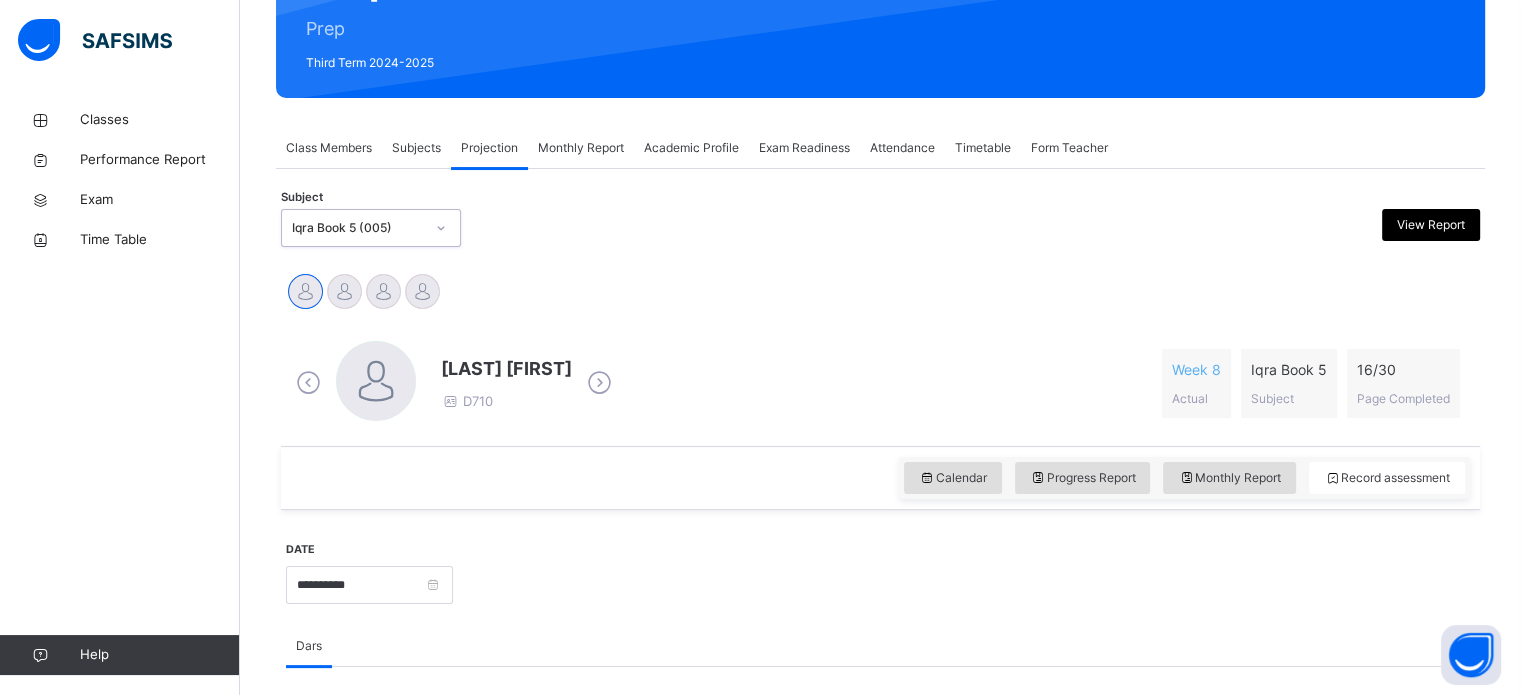 scroll, scrollTop: 247, scrollLeft: 0, axis: vertical 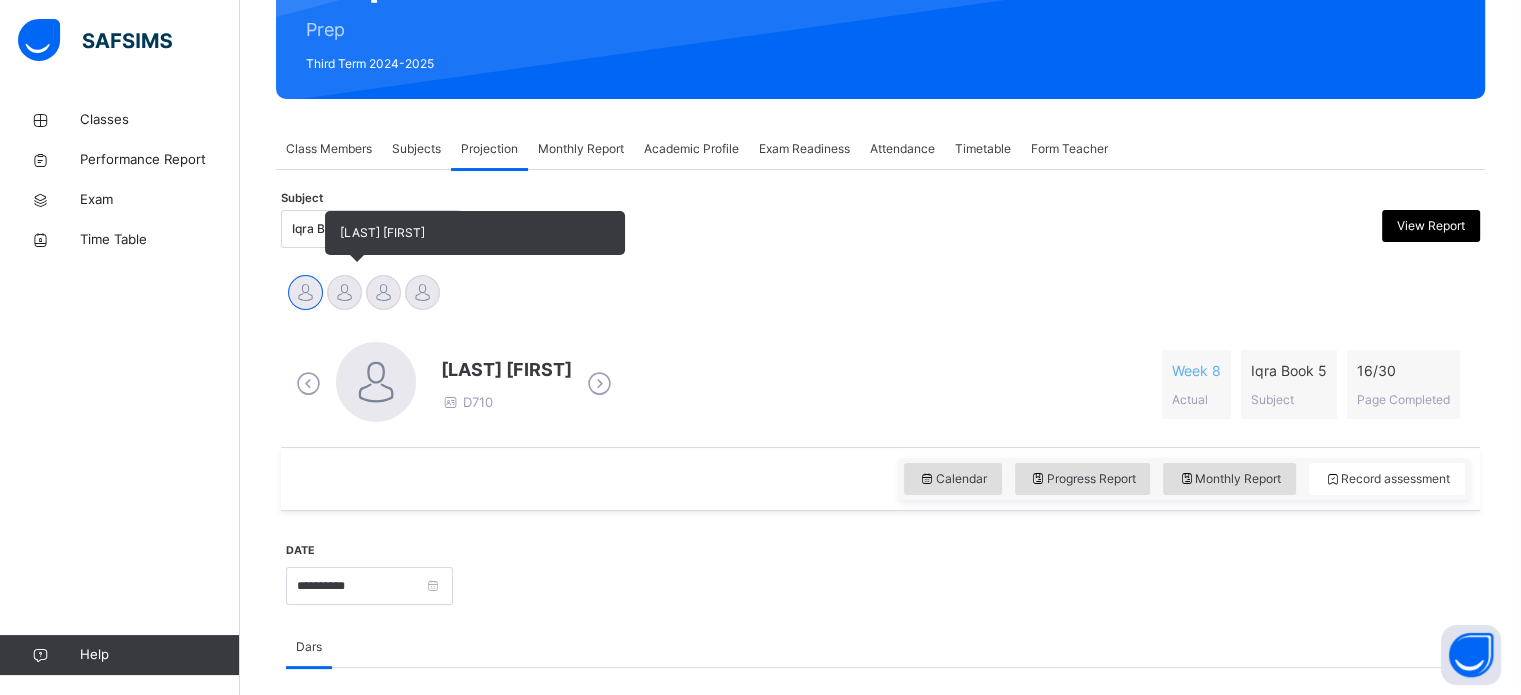 click at bounding box center [344, 292] 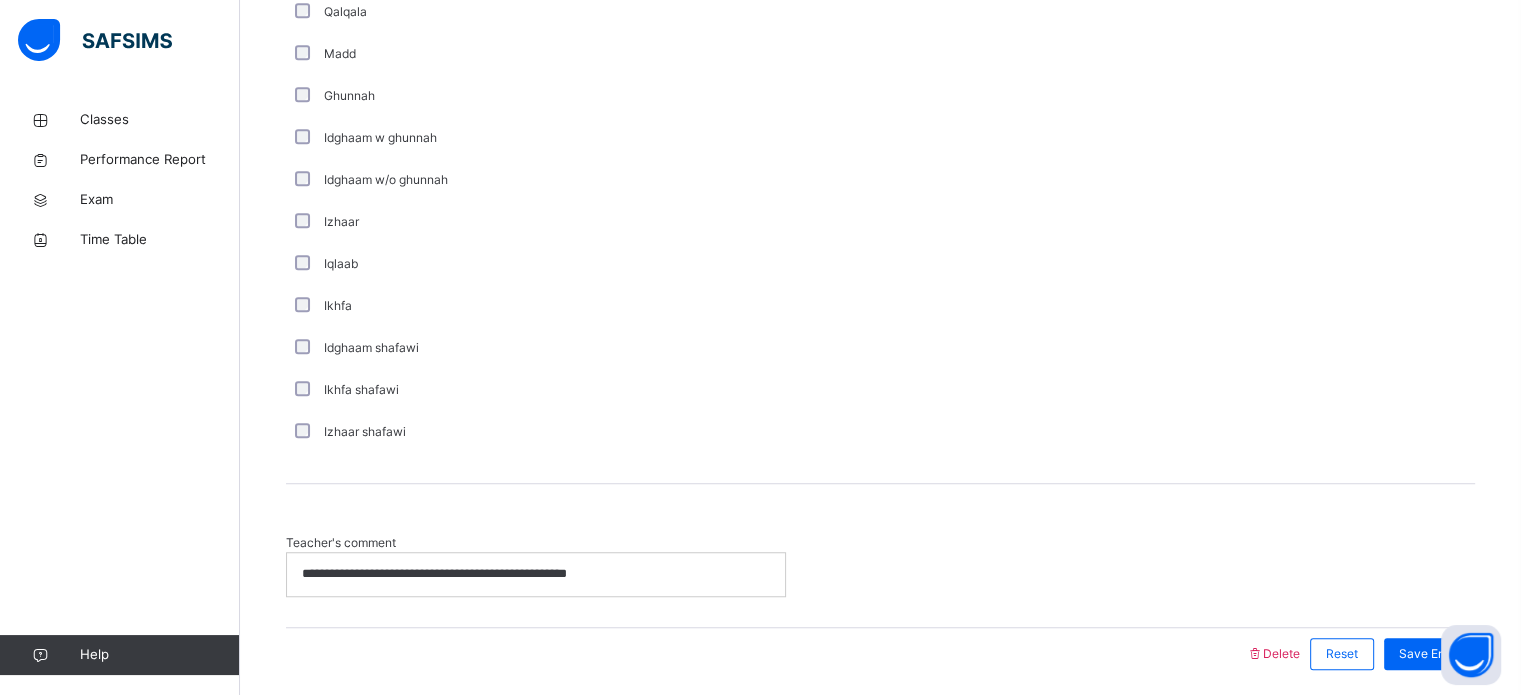 scroll, scrollTop: 1440, scrollLeft: 0, axis: vertical 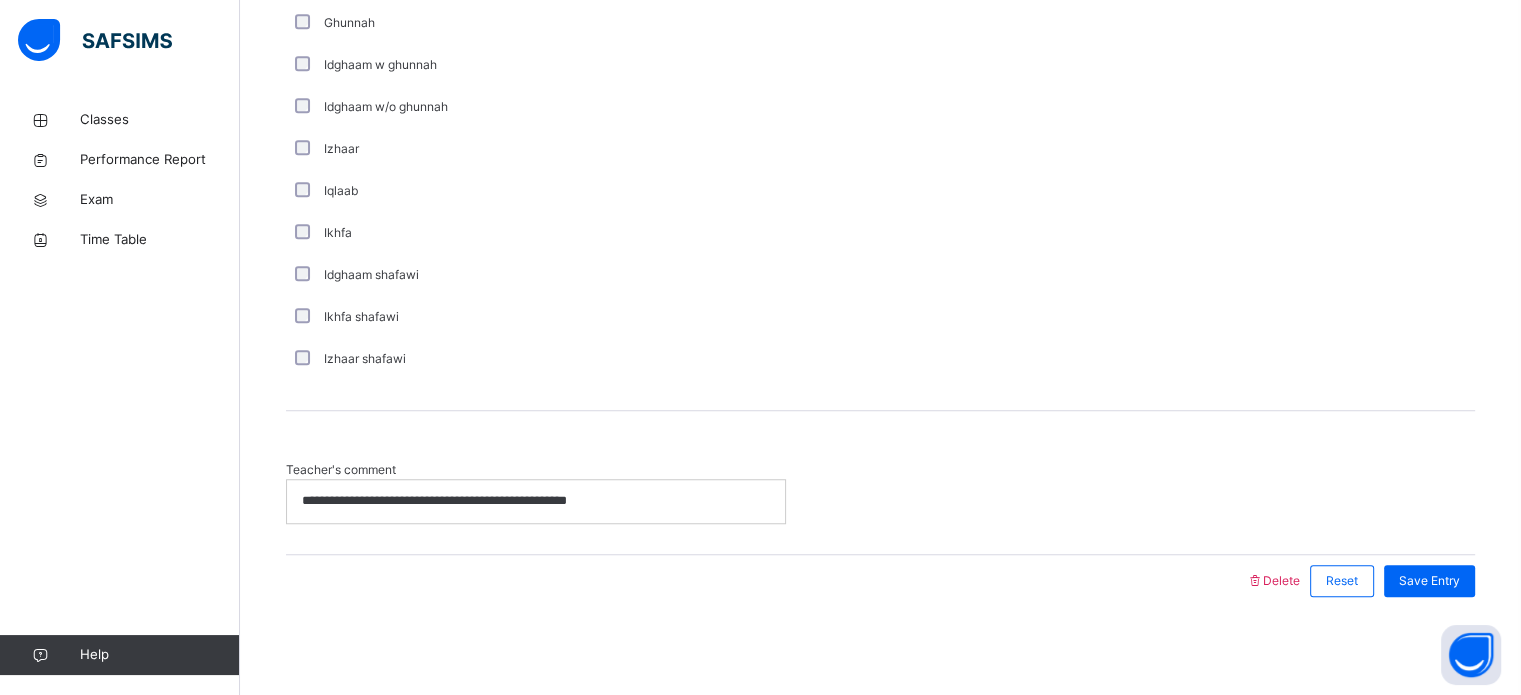 click on "Teacher's comment" at bounding box center (536, 470) 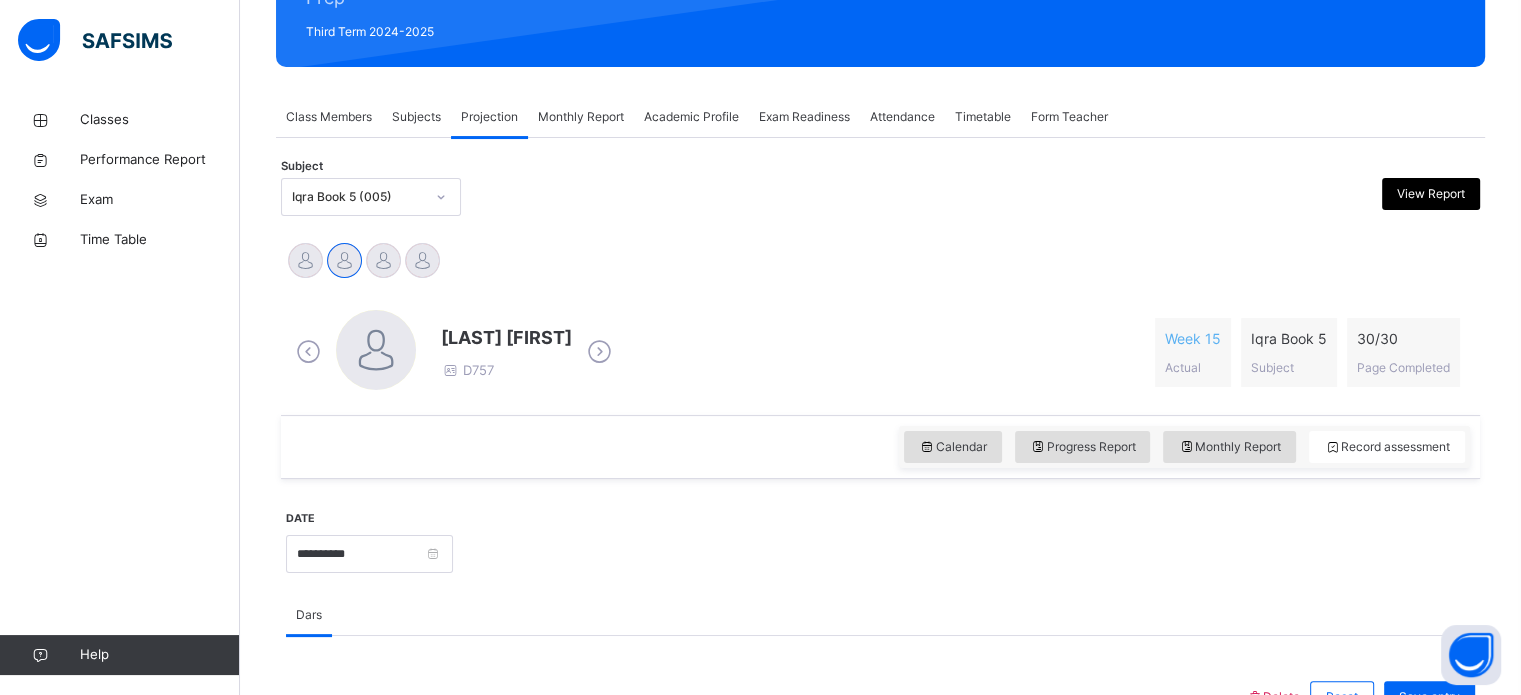 scroll, scrollTop: 280, scrollLeft: 0, axis: vertical 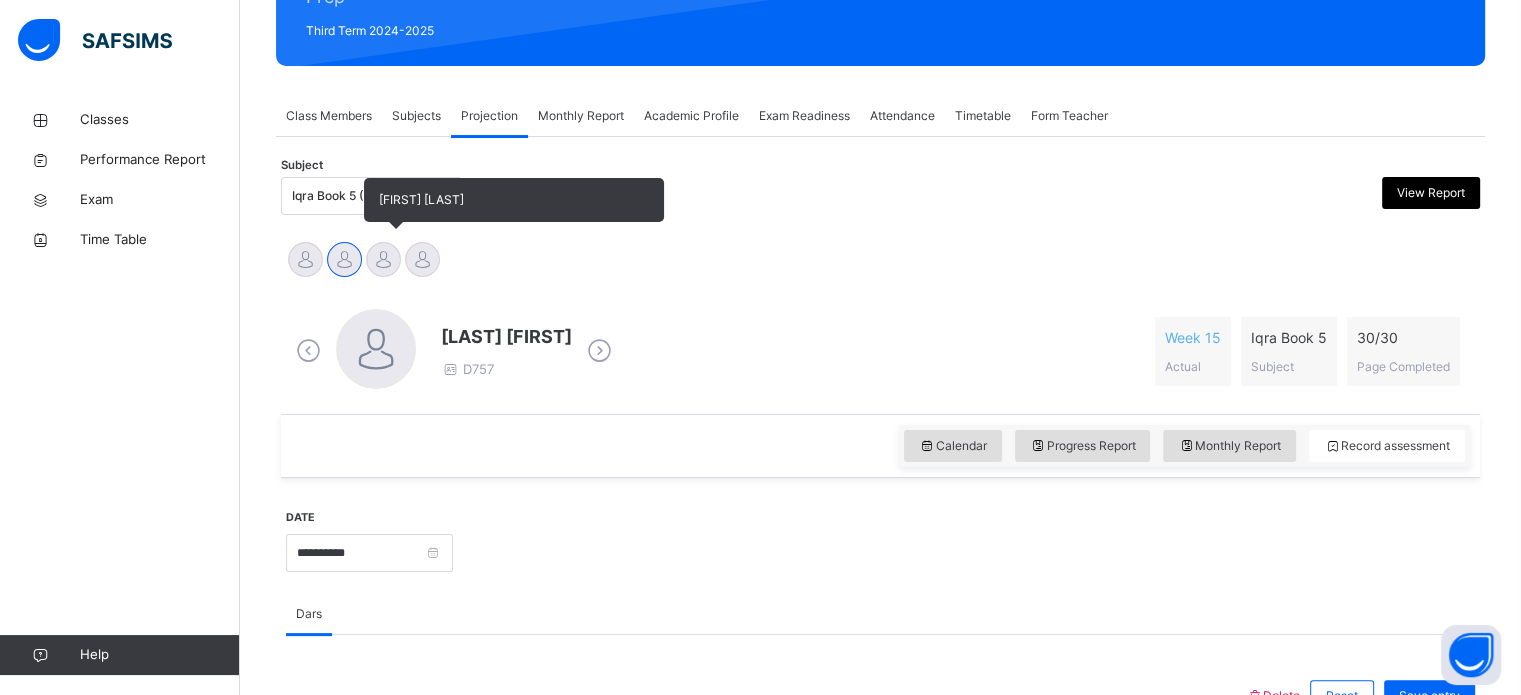 click at bounding box center [383, 259] 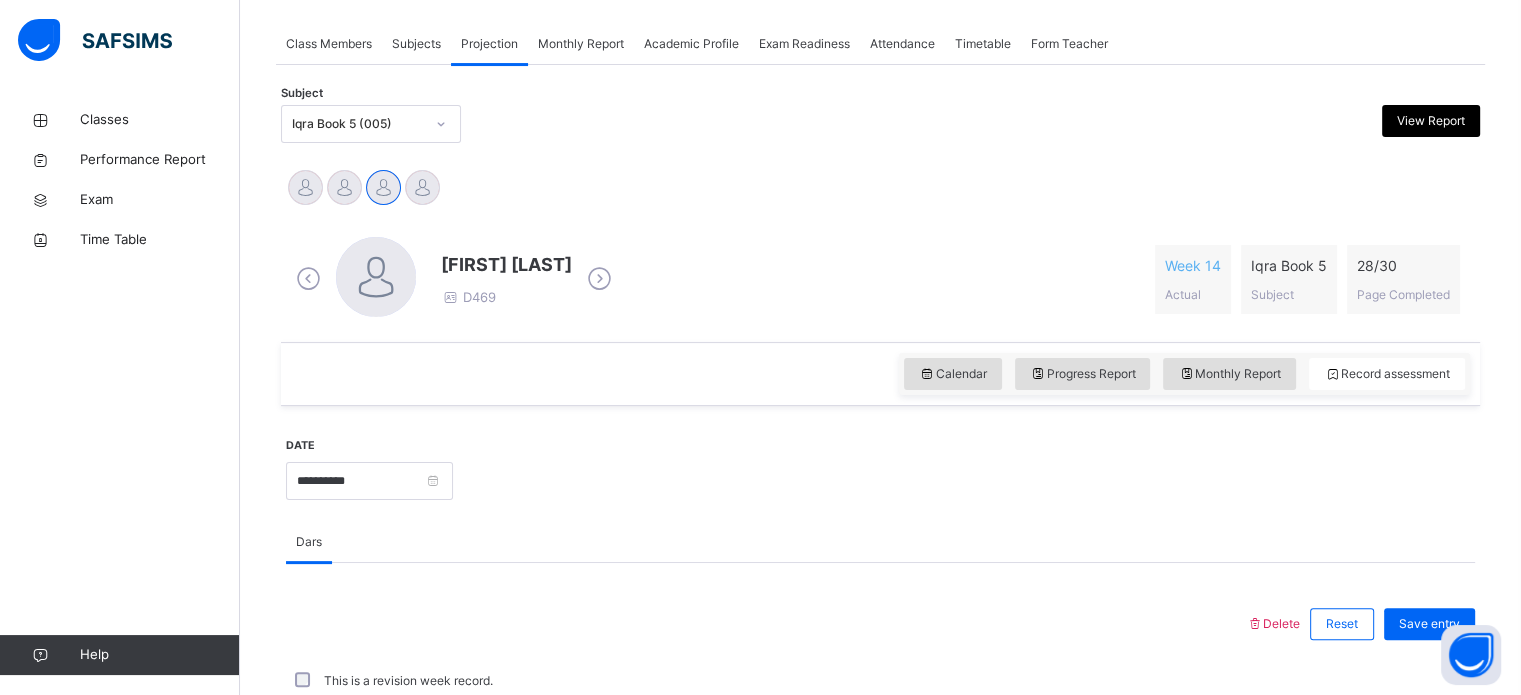 scroll, scrollTop: 352, scrollLeft: 0, axis: vertical 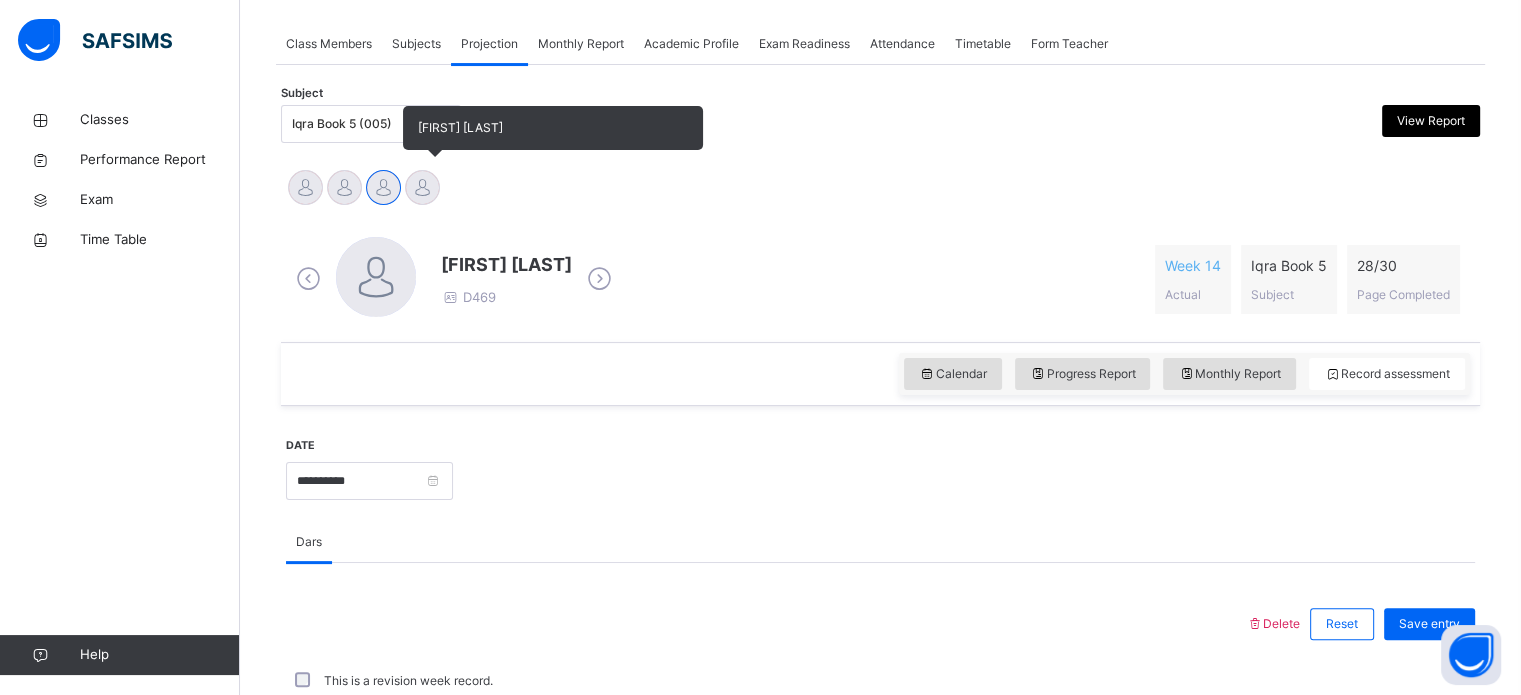 click at bounding box center [422, 187] 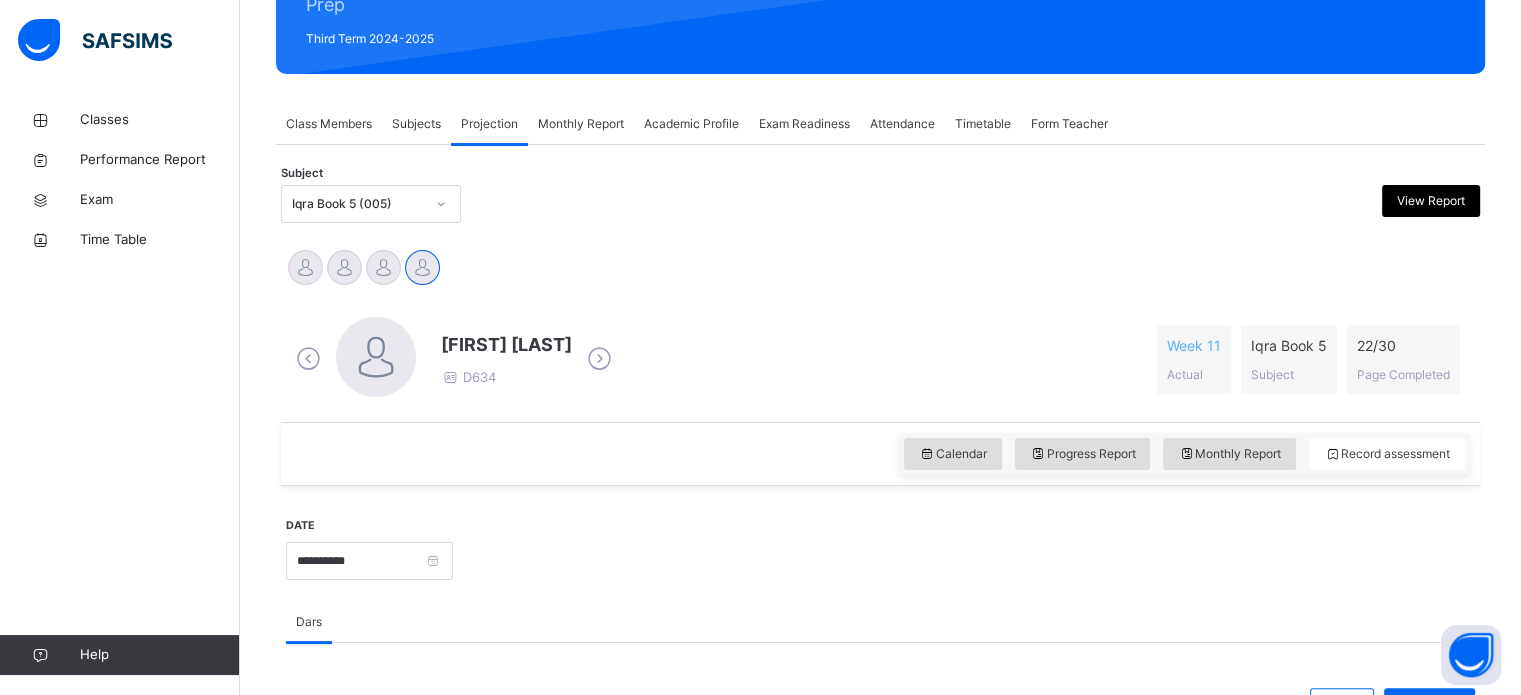 scroll, scrollTop: 274, scrollLeft: 0, axis: vertical 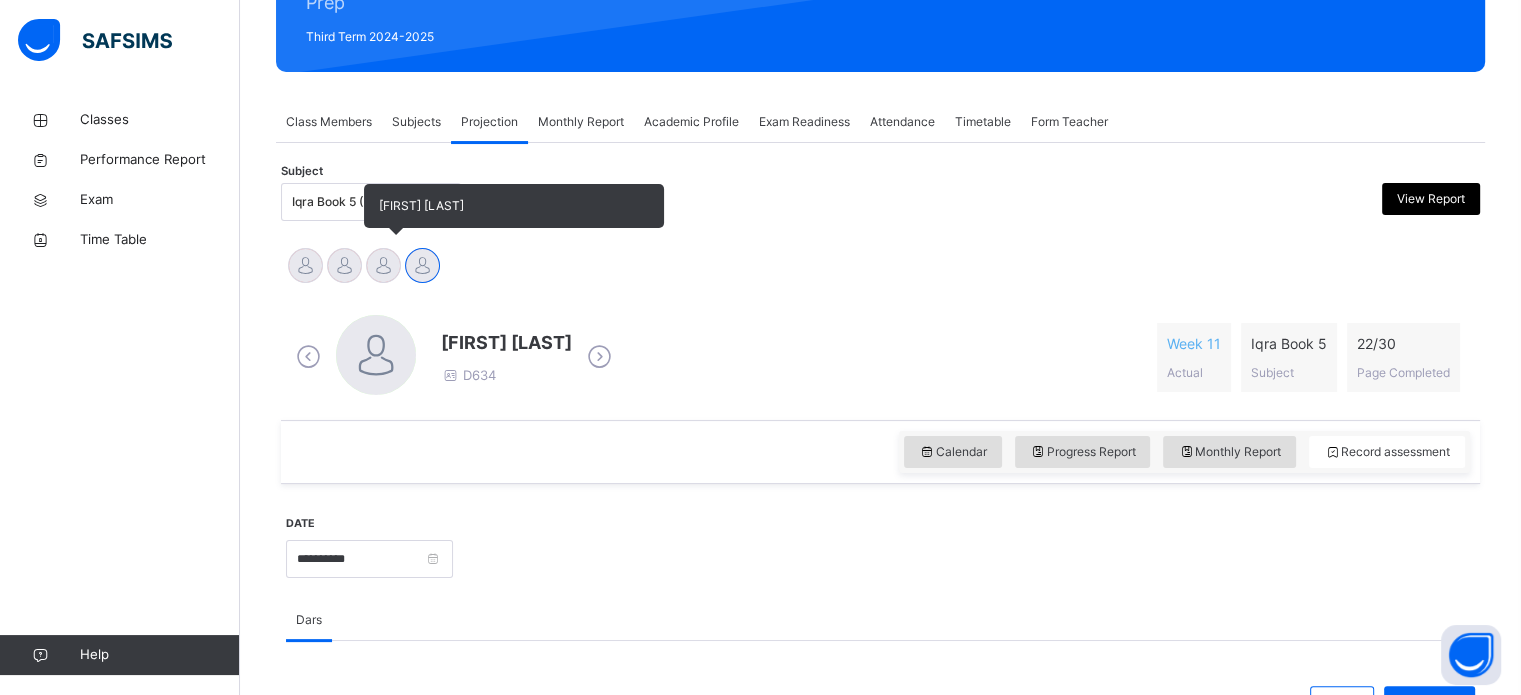 click at bounding box center (383, 265) 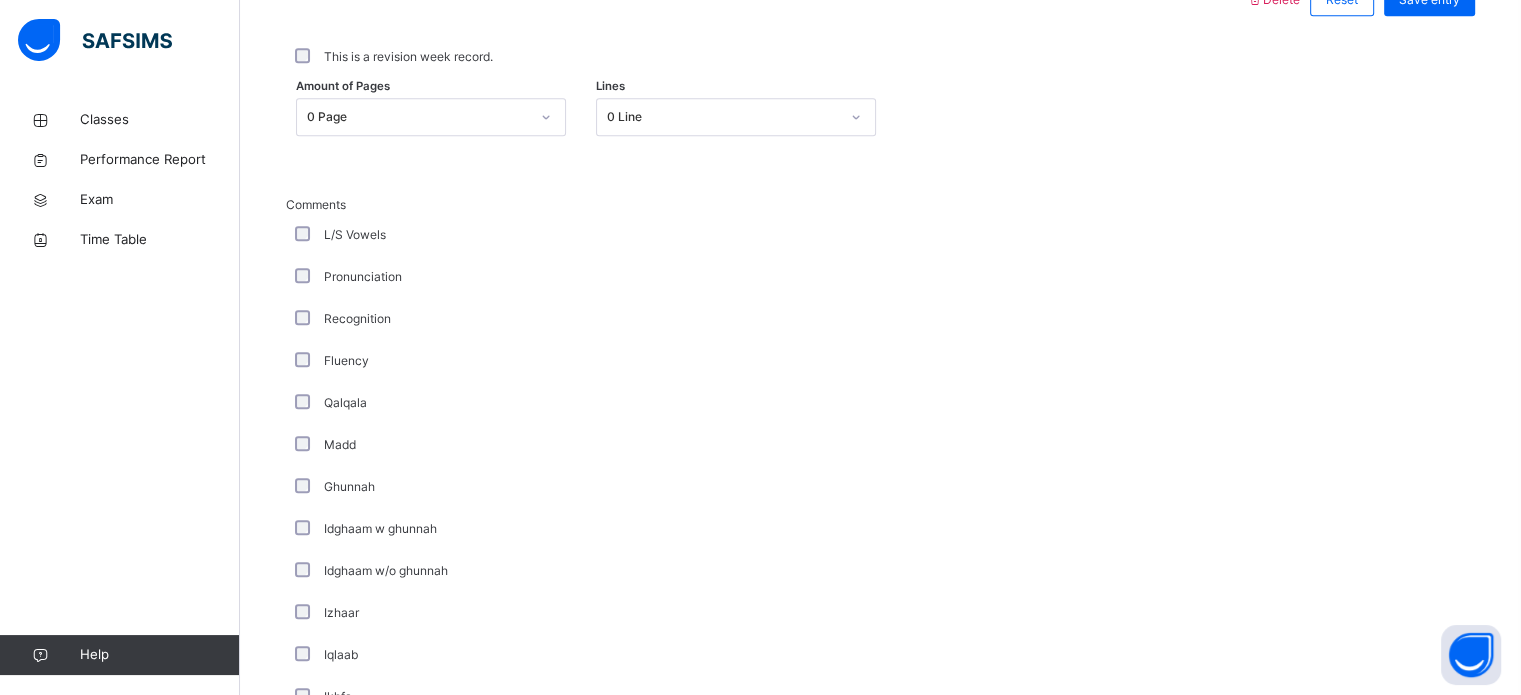 scroll, scrollTop: 1440, scrollLeft: 0, axis: vertical 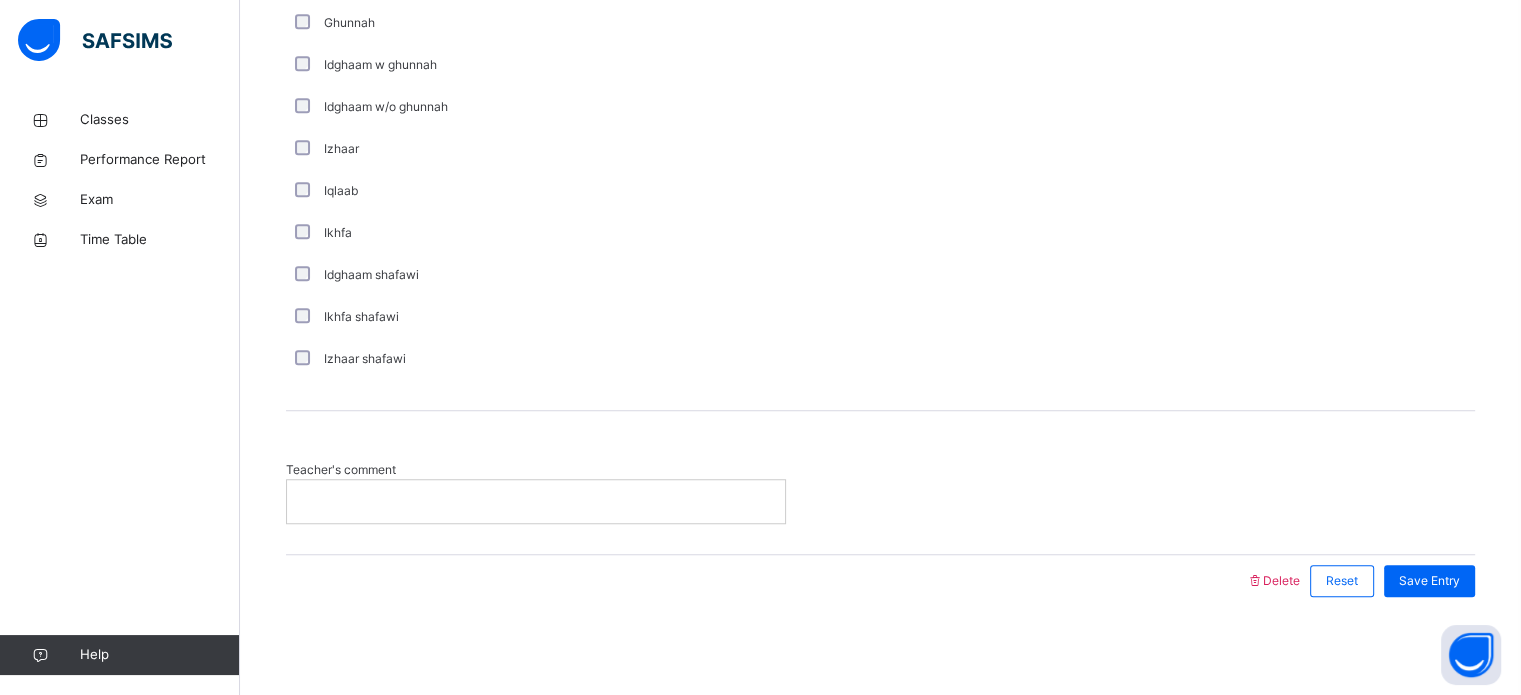 click at bounding box center [536, 501] 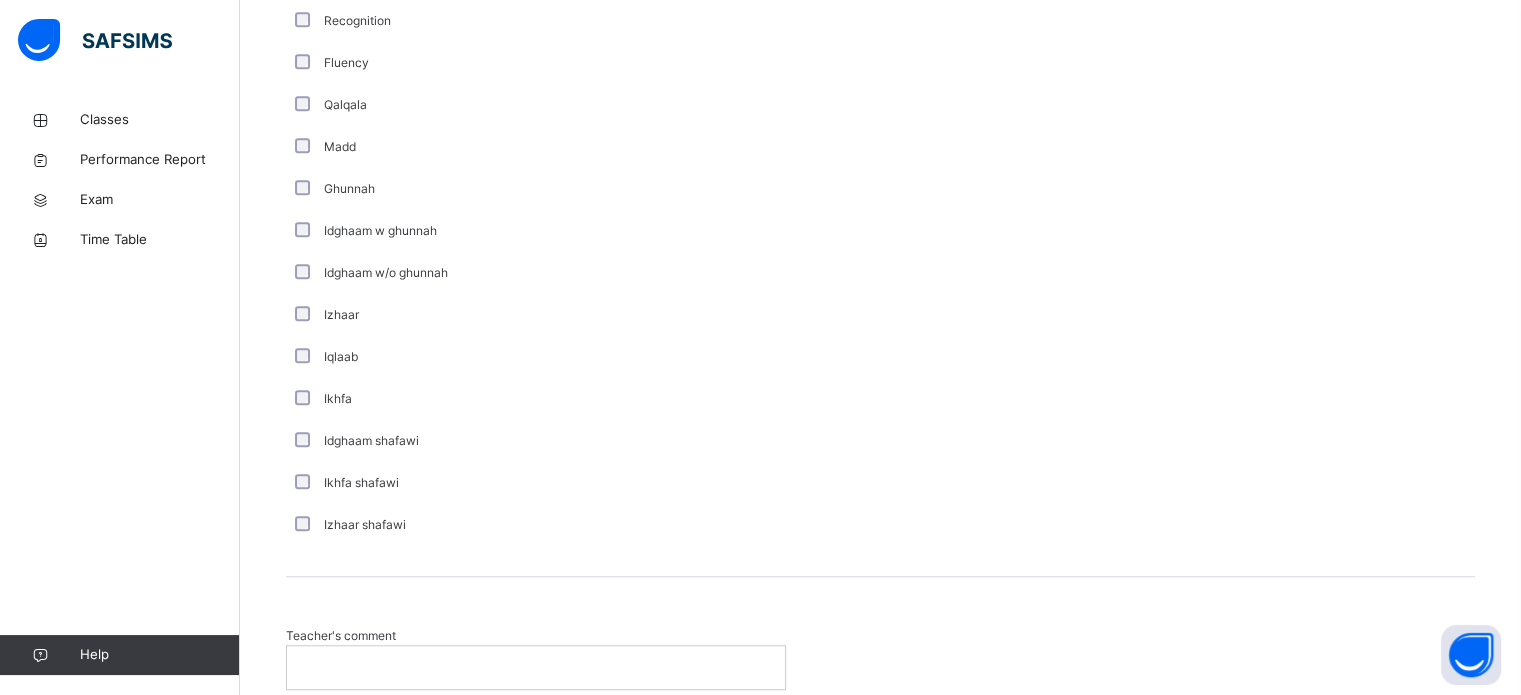 scroll, scrollTop: 1280, scrollLeft: 0, axis: vertical 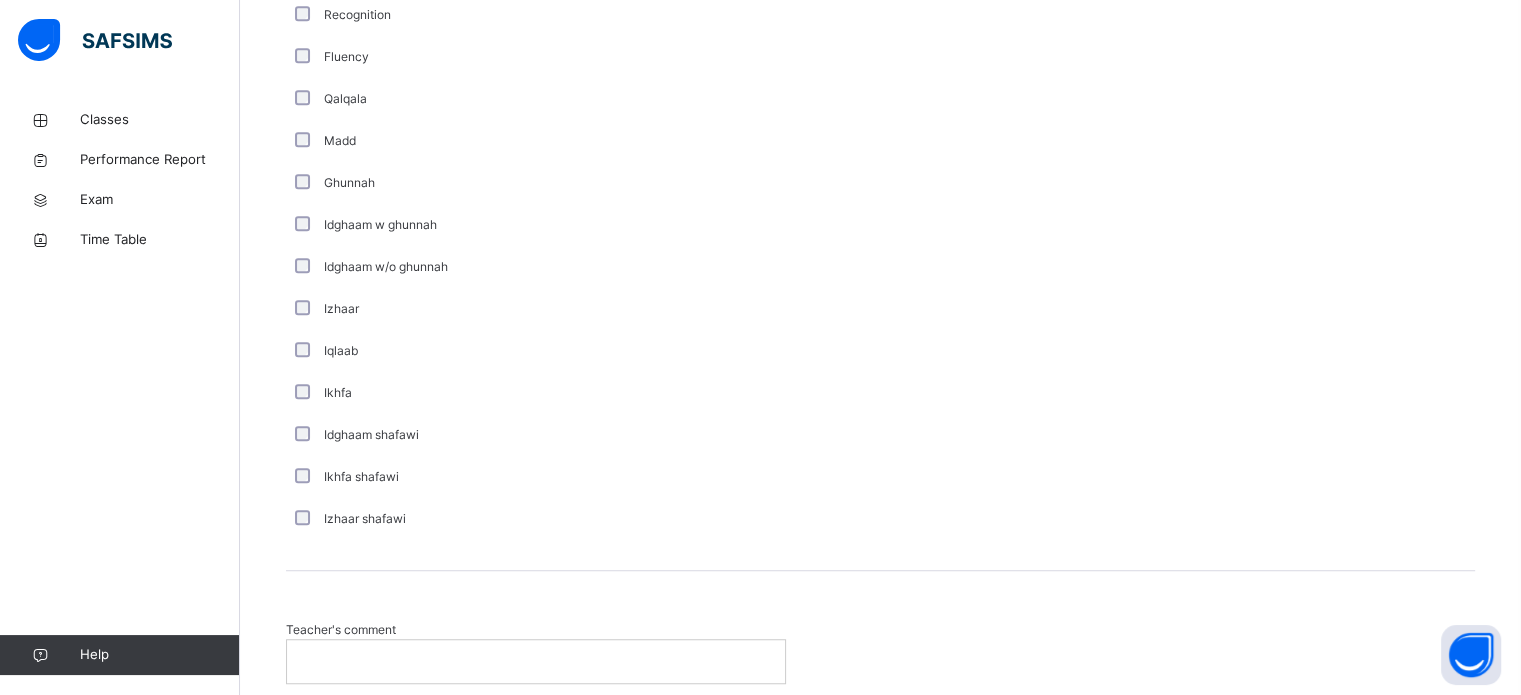 type 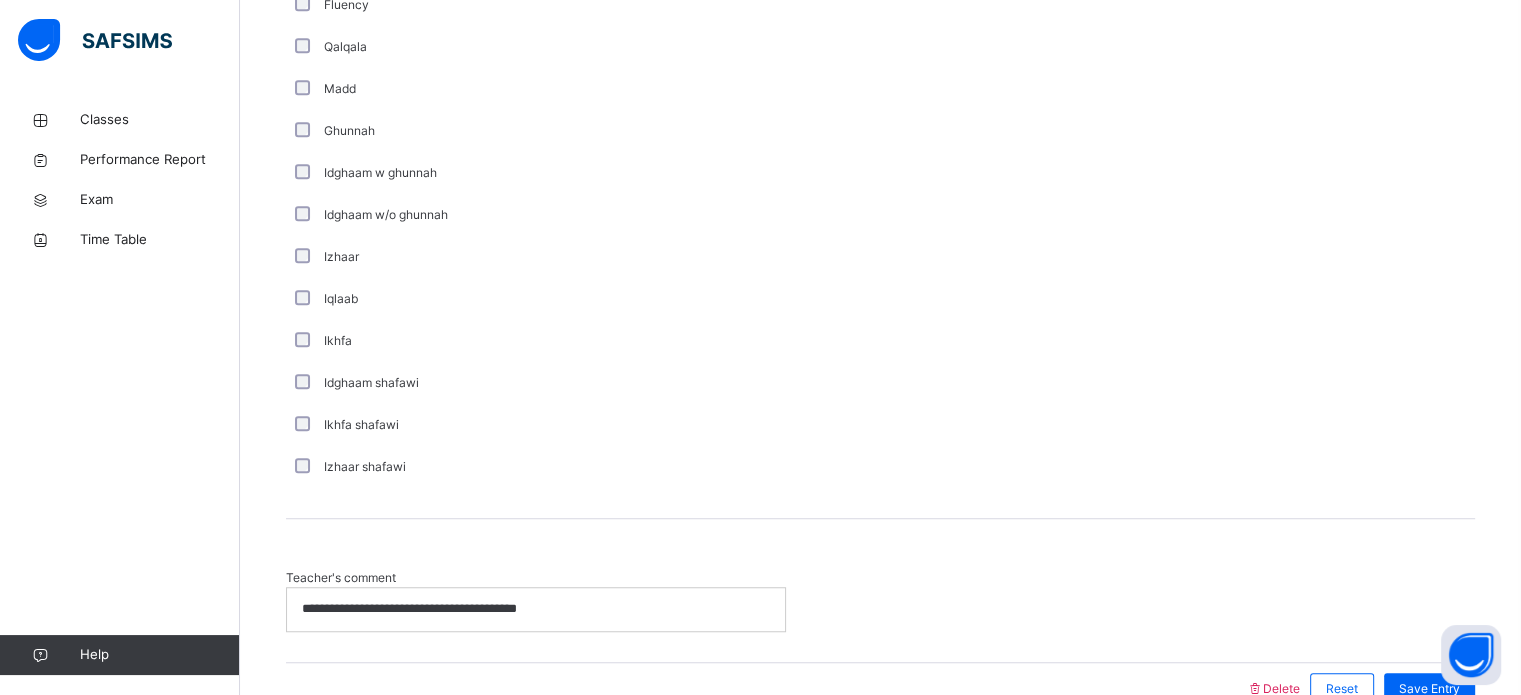 scroll, scrollTop: 1440, scrollLeft: 0, axis: vertical 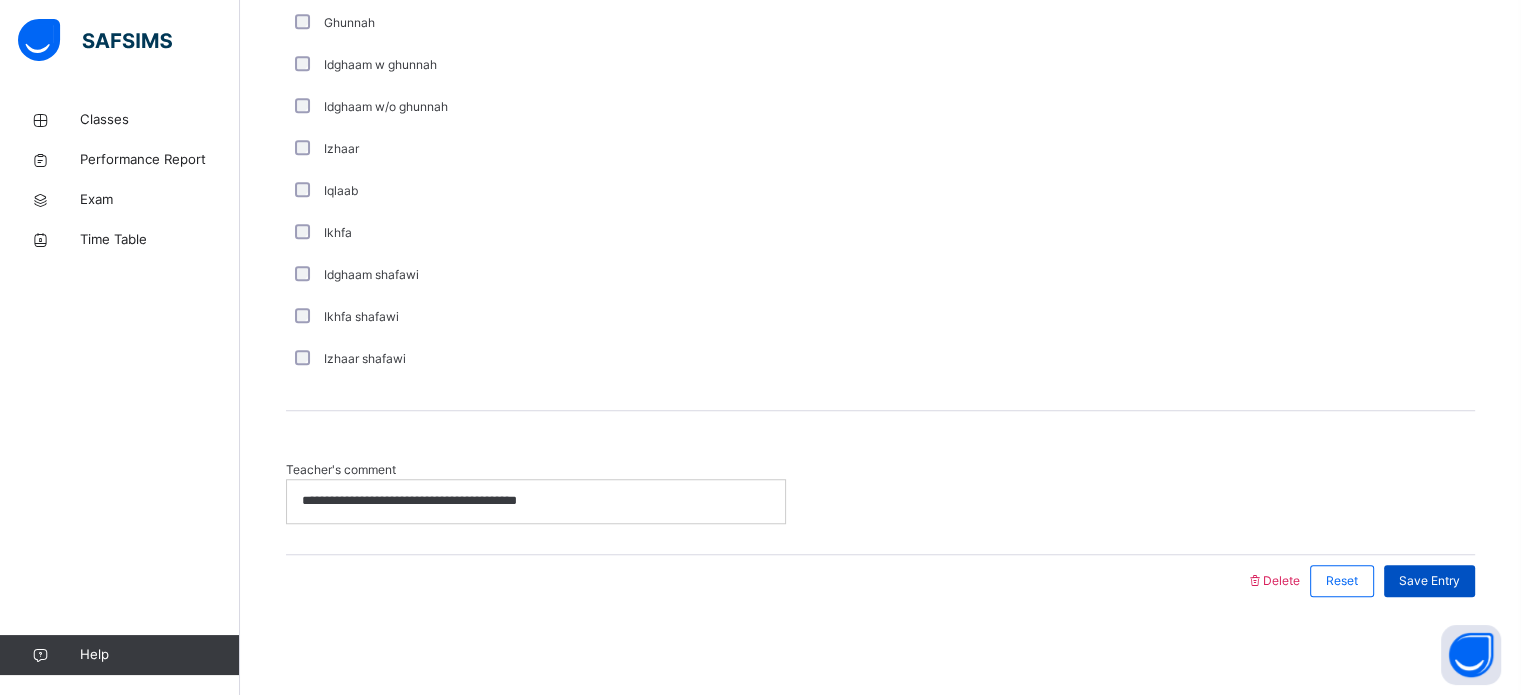 click on "Save Entry" at bounding box center [1429, 581] 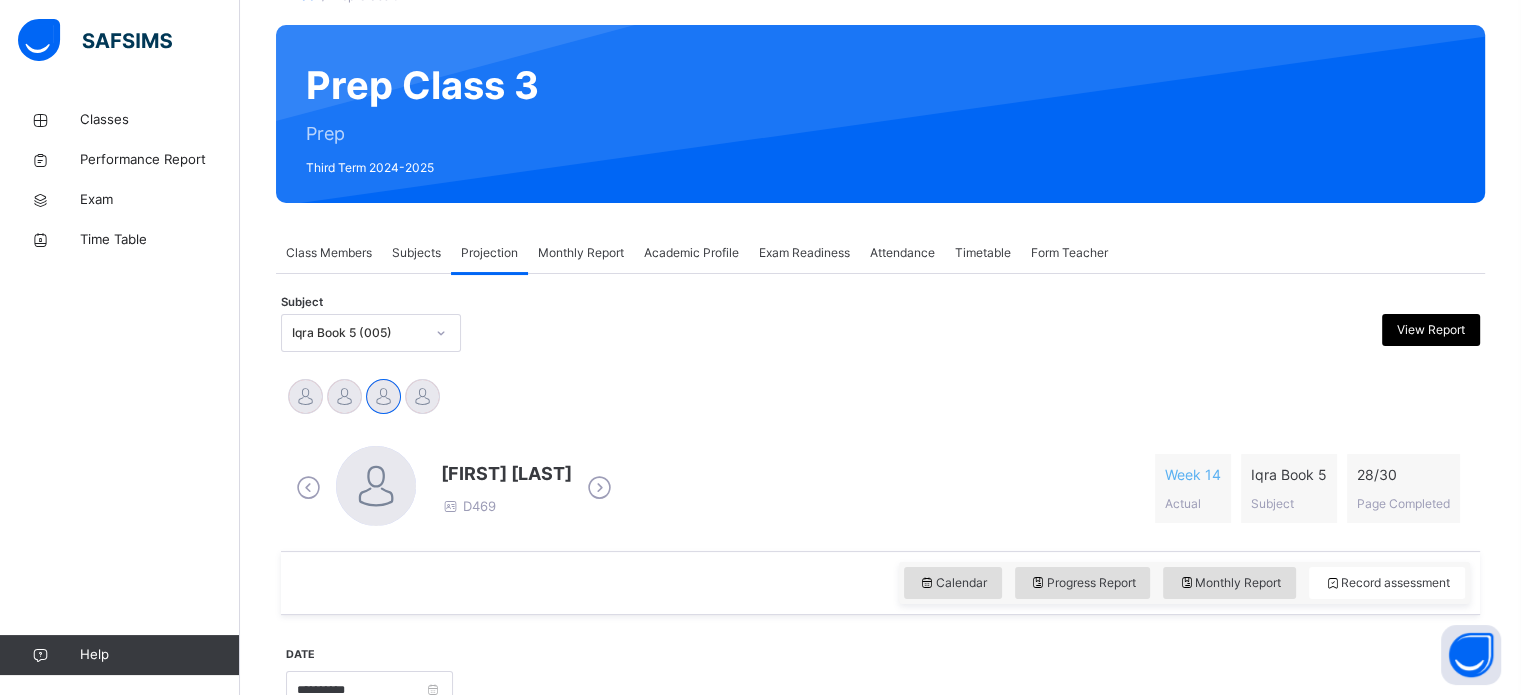 scroll, scrollTop: 0, scrollLeft: 0, axis: both 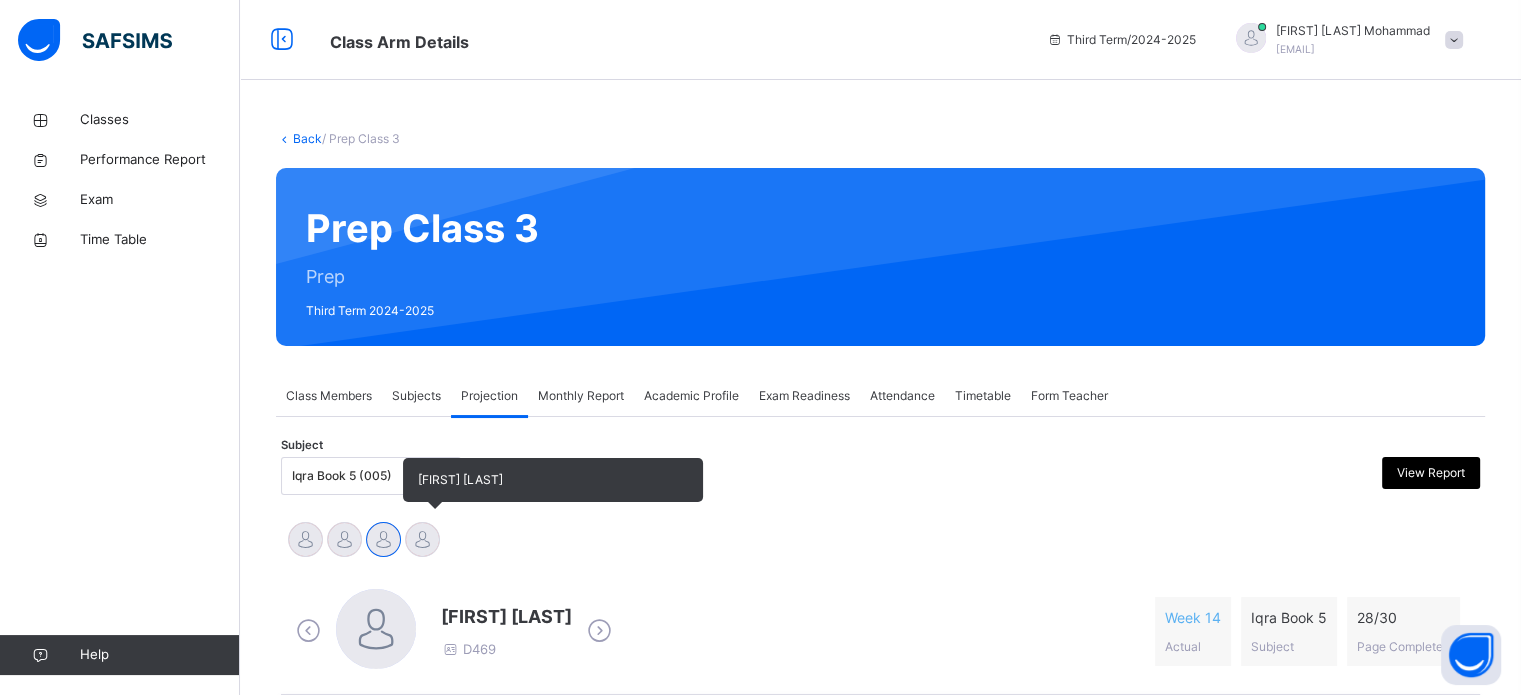 click at bounding box center (422, 539) 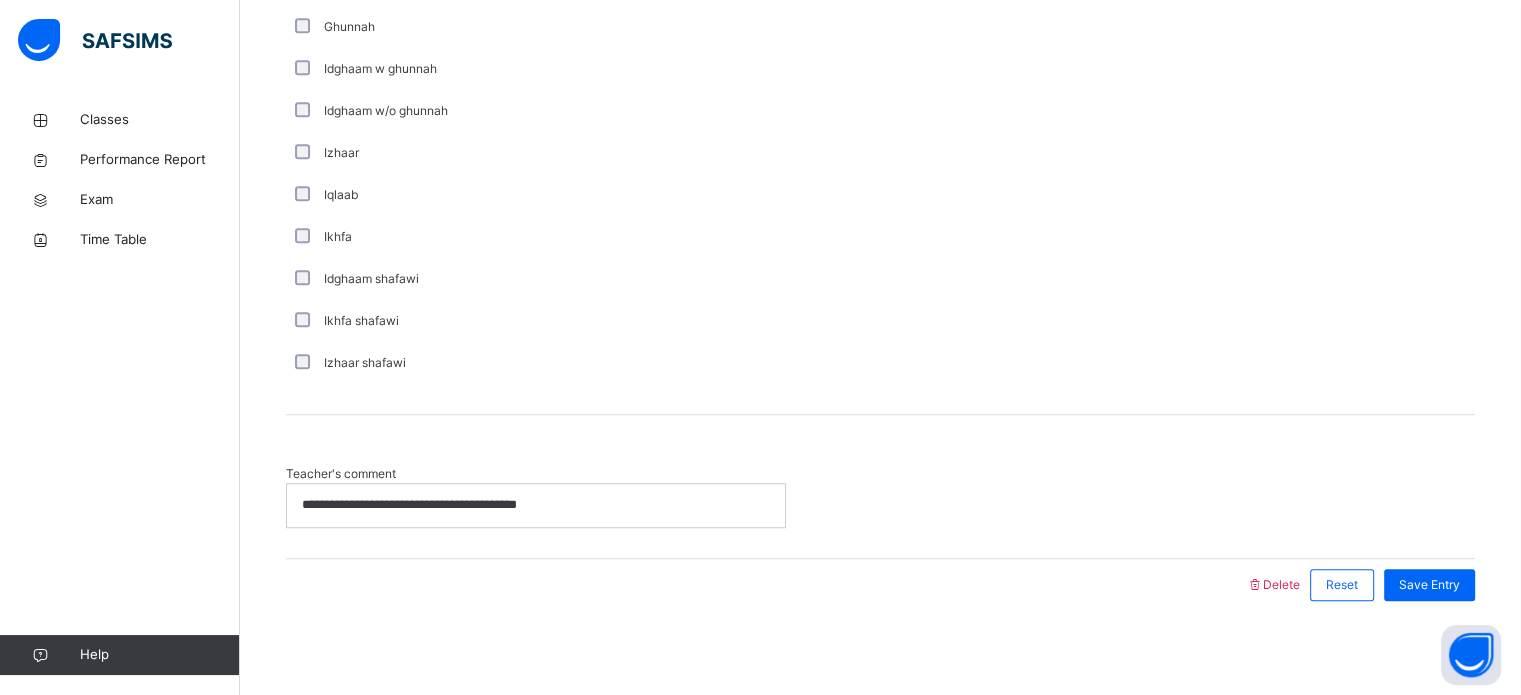 scroll, scrollTop: 1440, scrollLeft: 0, axis: vertical 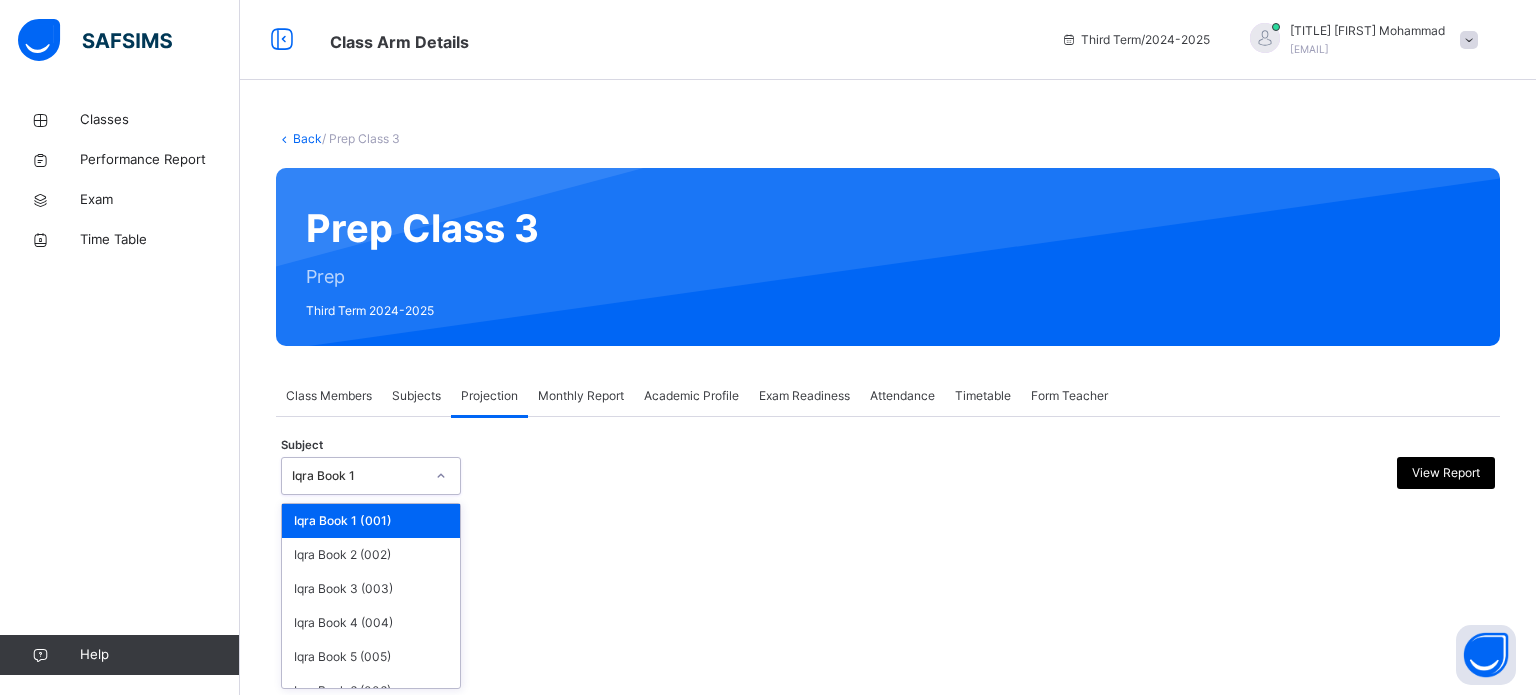 click at bounding box center (441, 476) 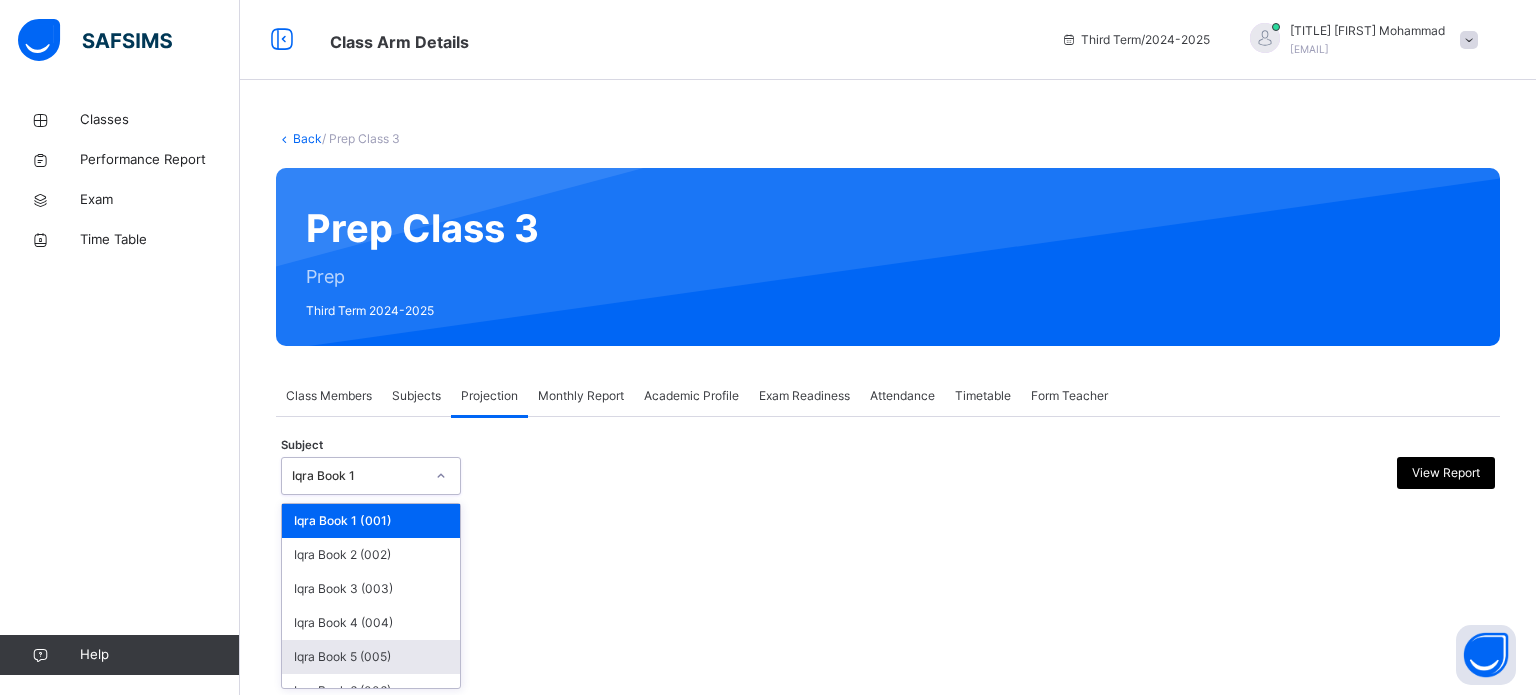 click on "Iqra Book 5 (005)" at bounding box center [371, 657] 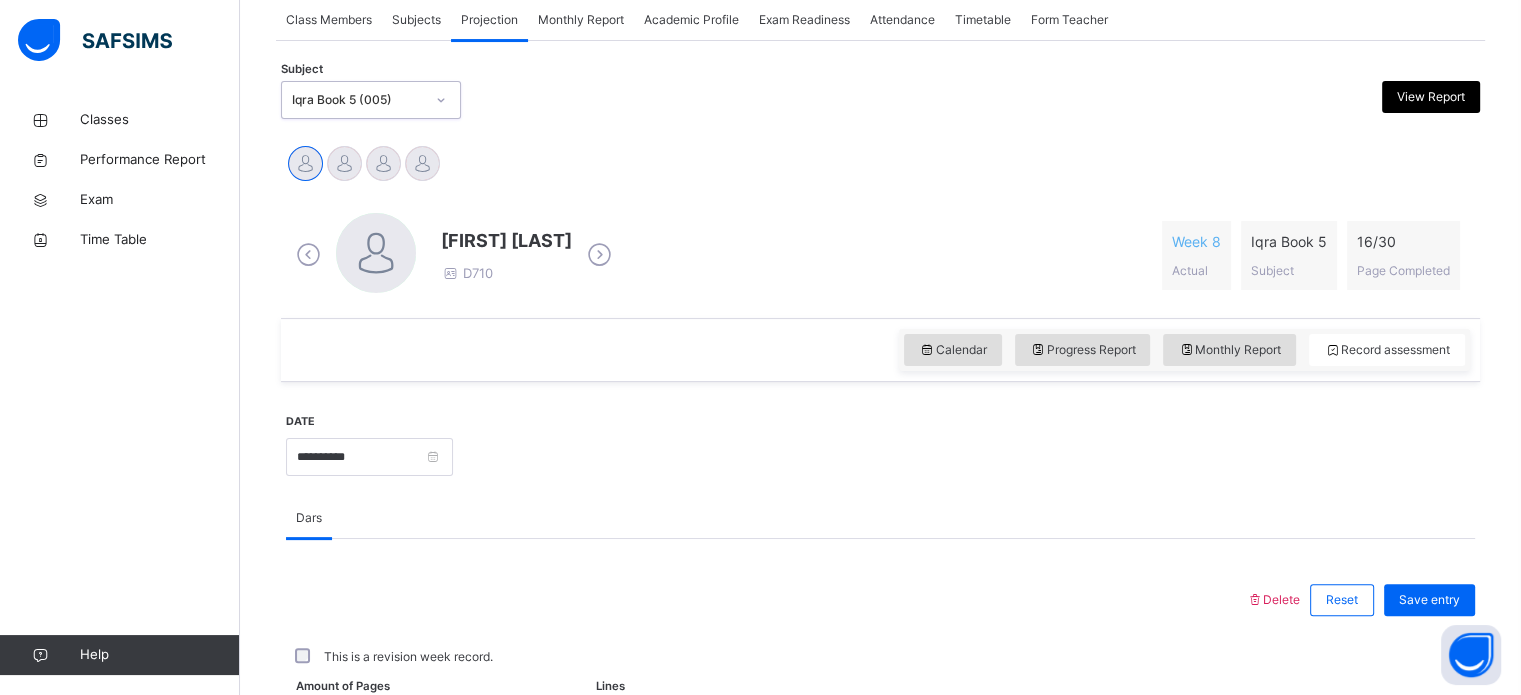 scroll, scrollTop: 106, scrollLeft: 0, axis: vertical 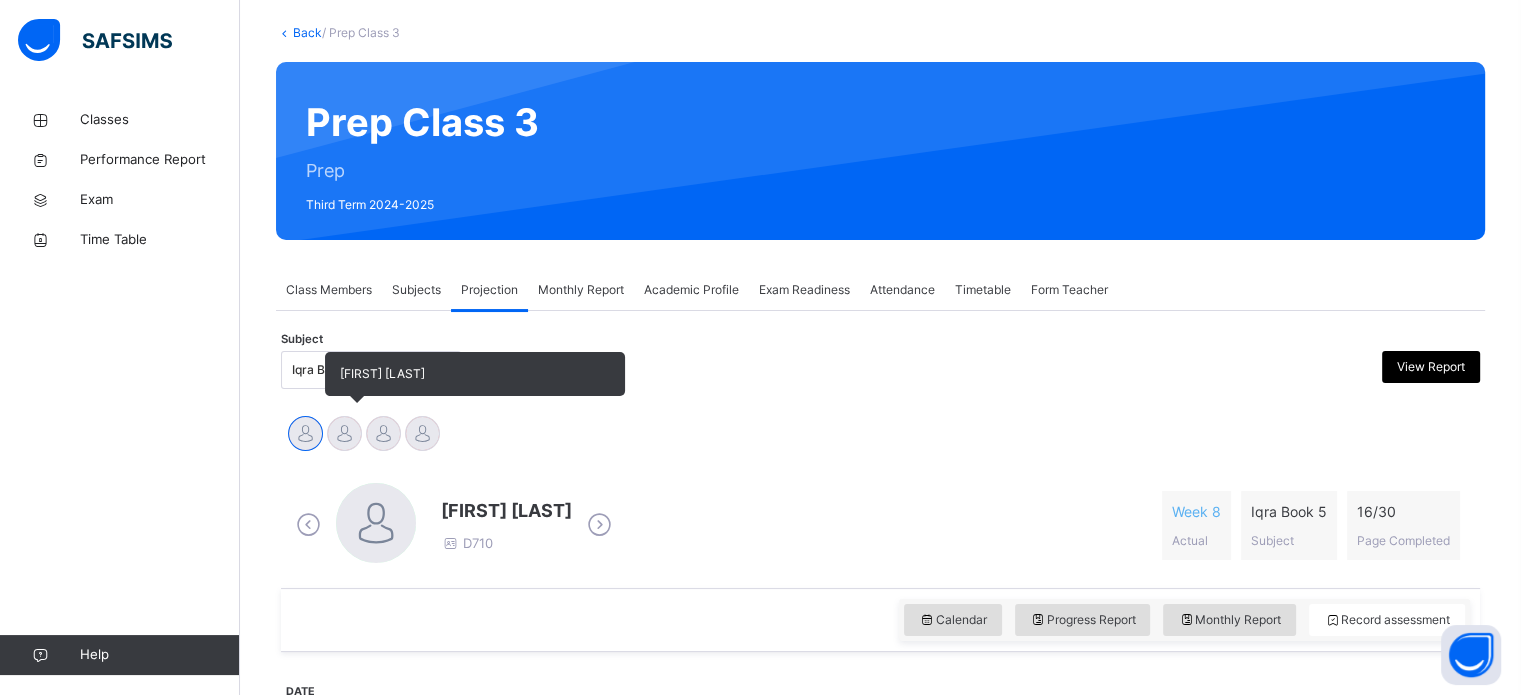 click at bounding box center [344, 433] 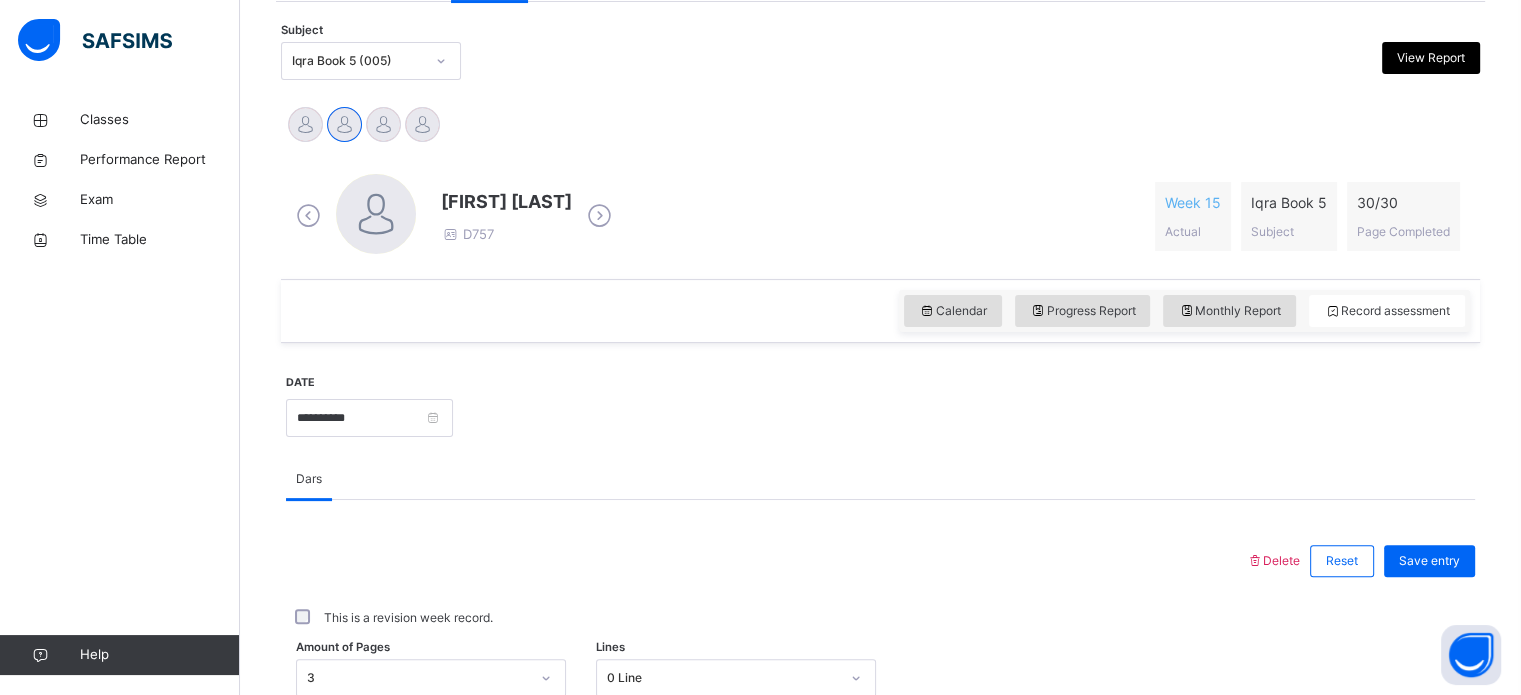 scroll, scrollTop: 412, scrollLeft: 0, axis: vertical 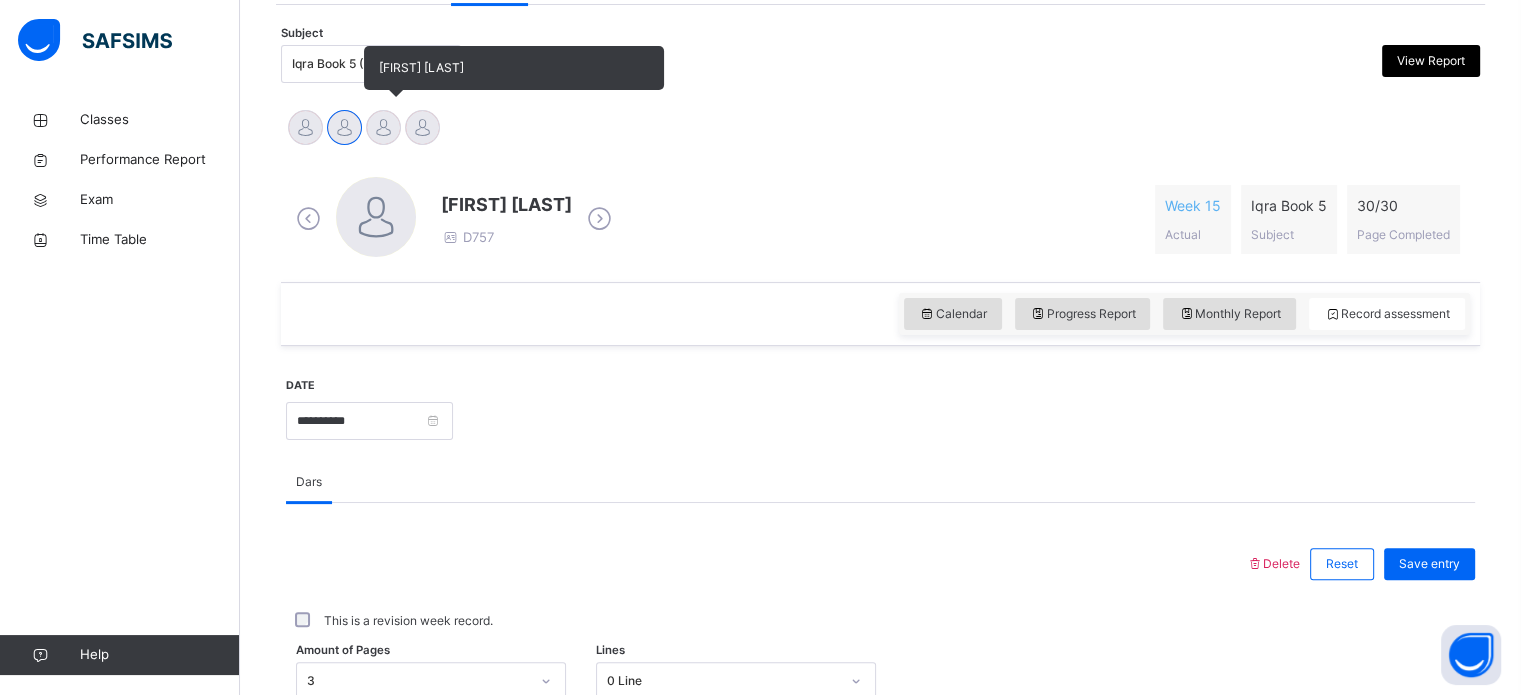 click at bounding box center [383, 127] 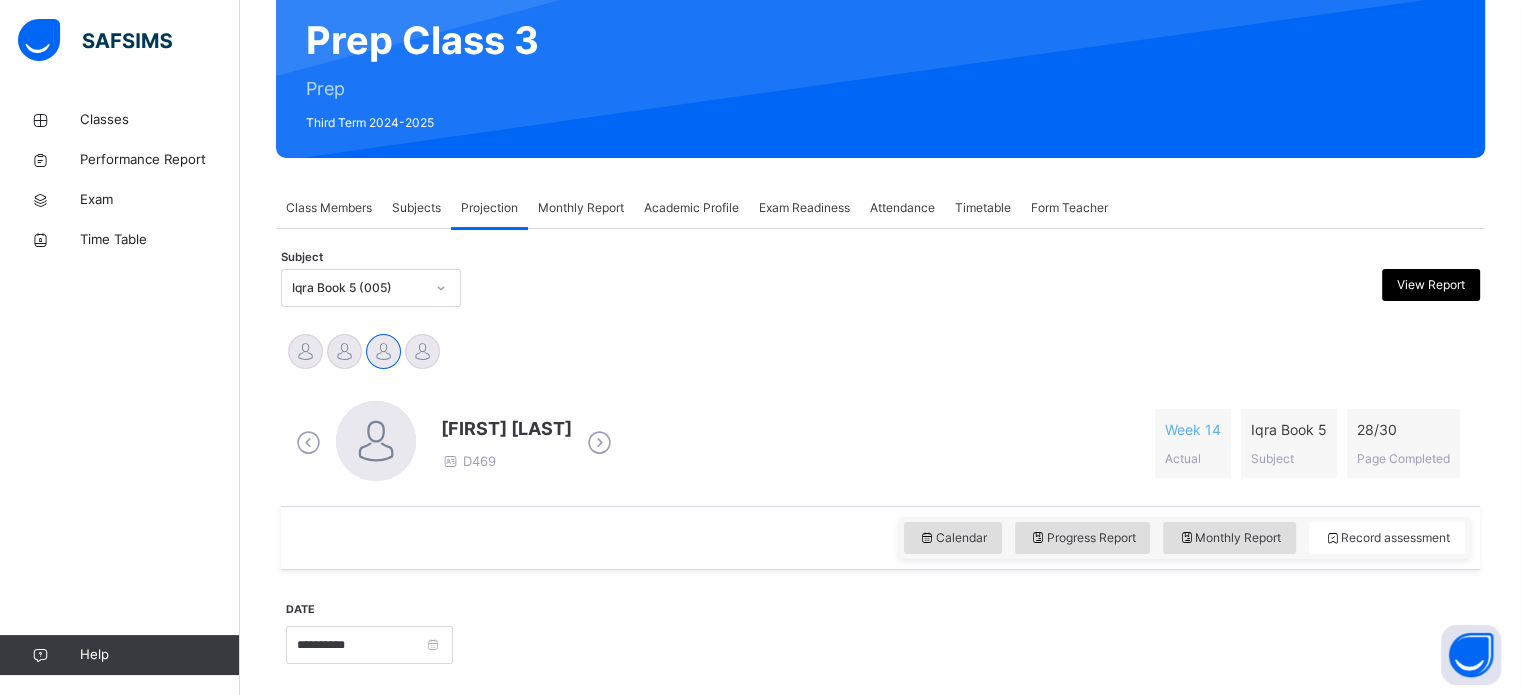 scroll, scrollTop: 188, scrollLeft: 0, axis: vertical 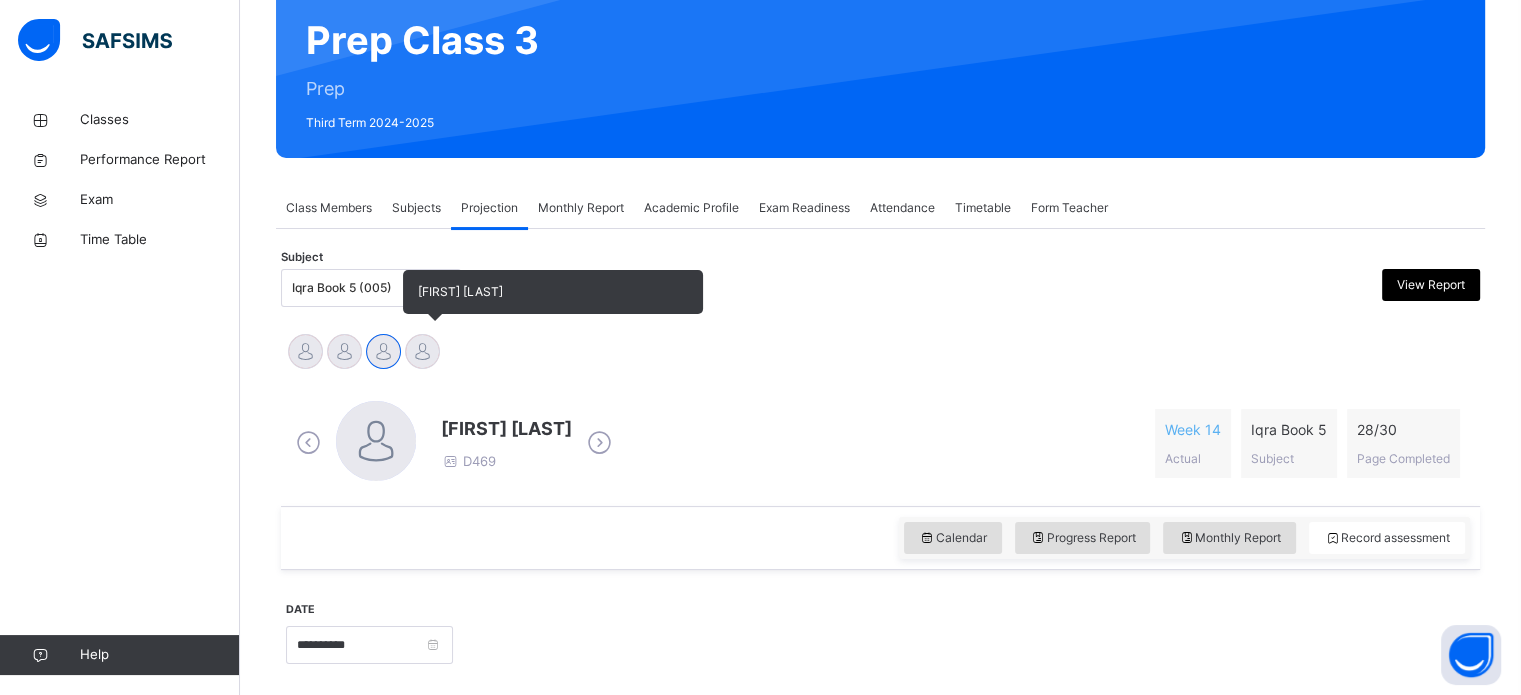 click at bounding box center (422, 351) 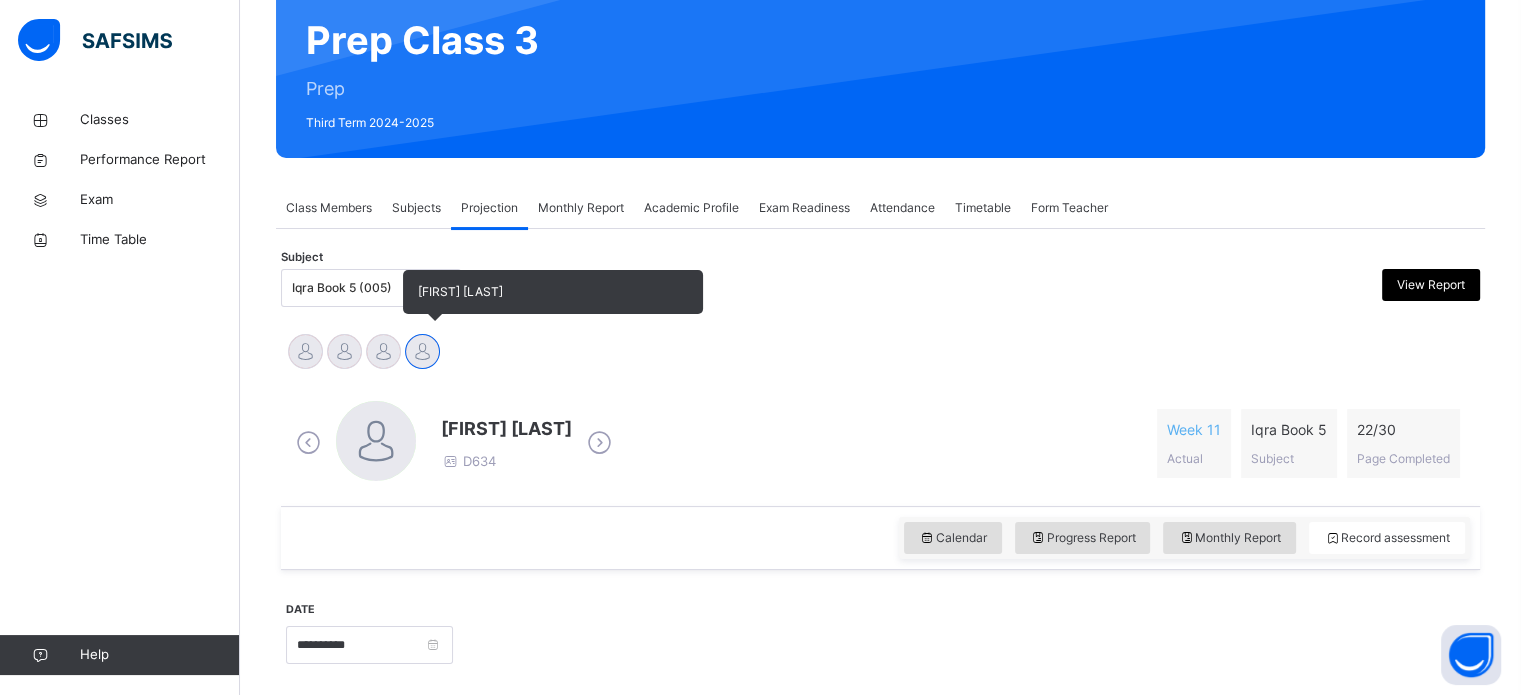 click at bounding box center (422, 351) 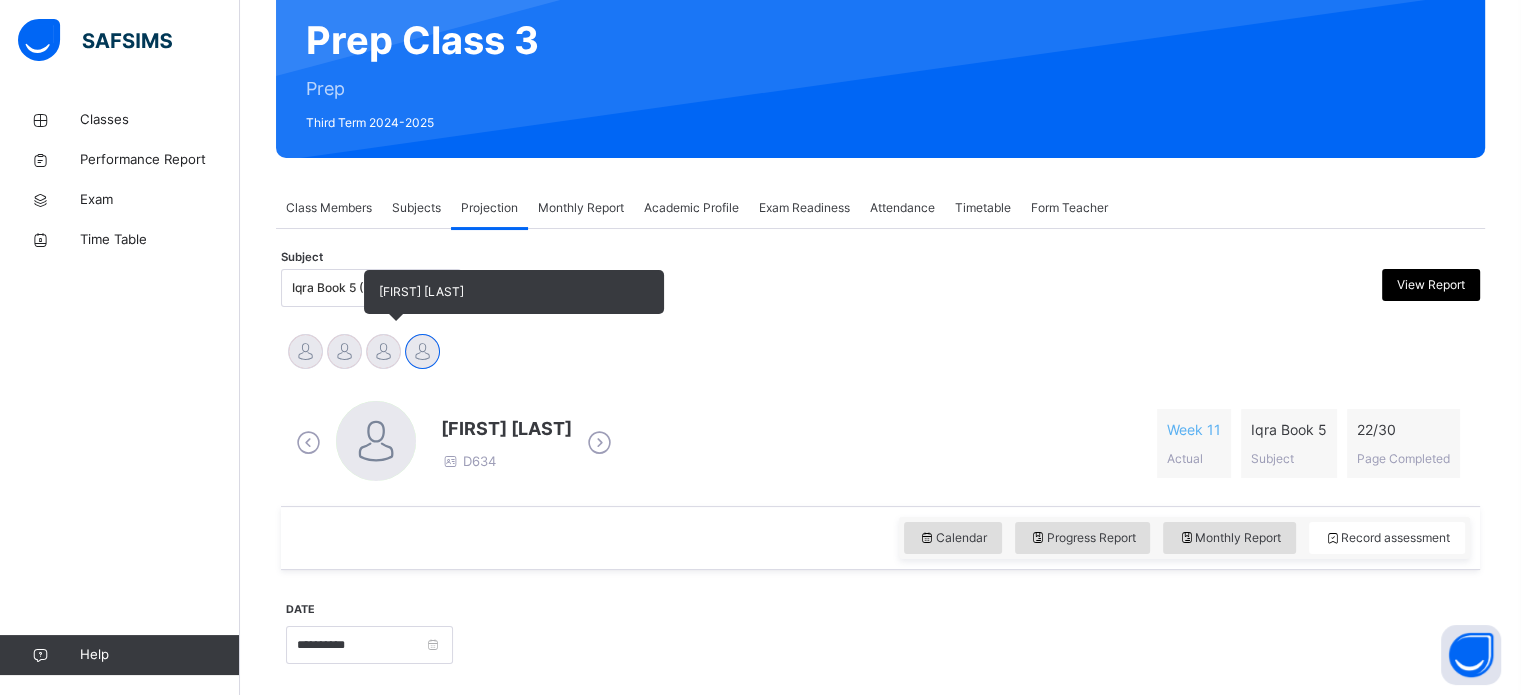 click at bounding box center (383, 351) 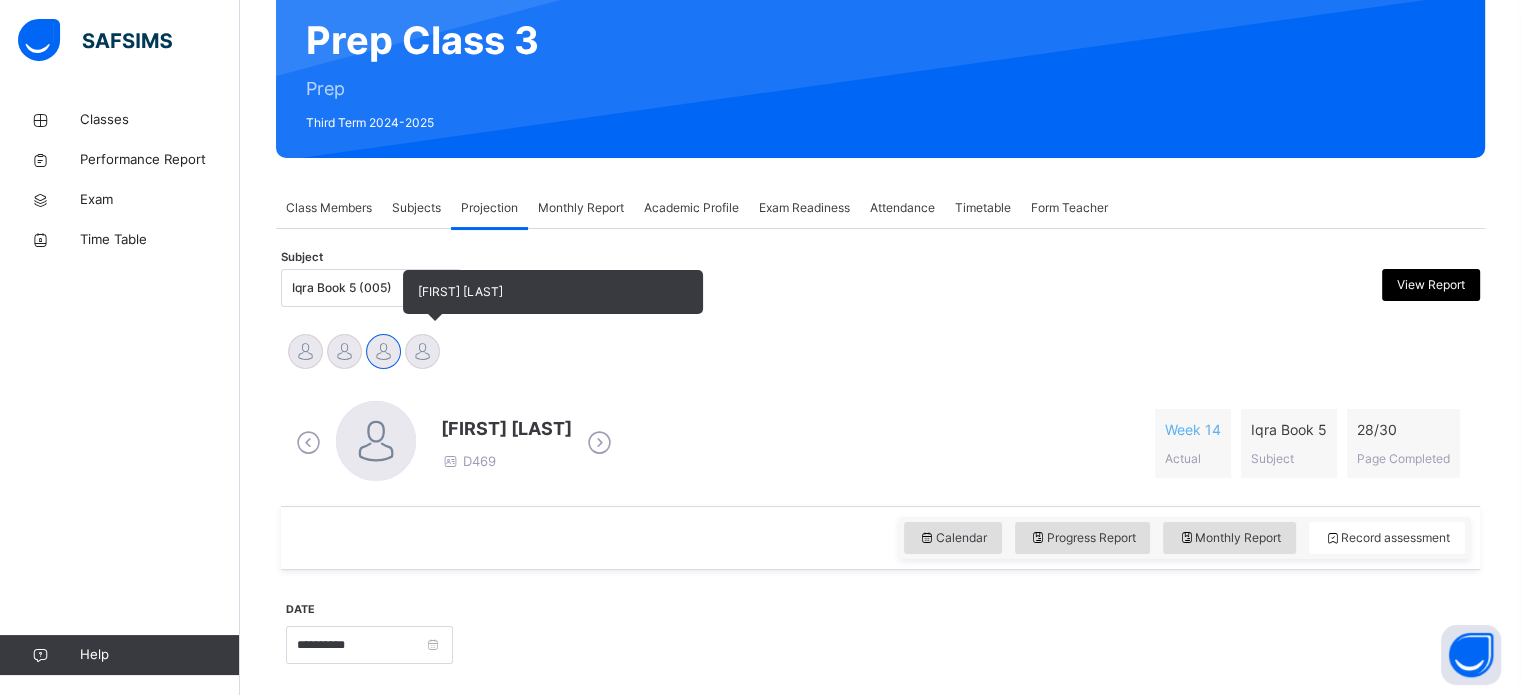 click at bounding box center (422, 351) 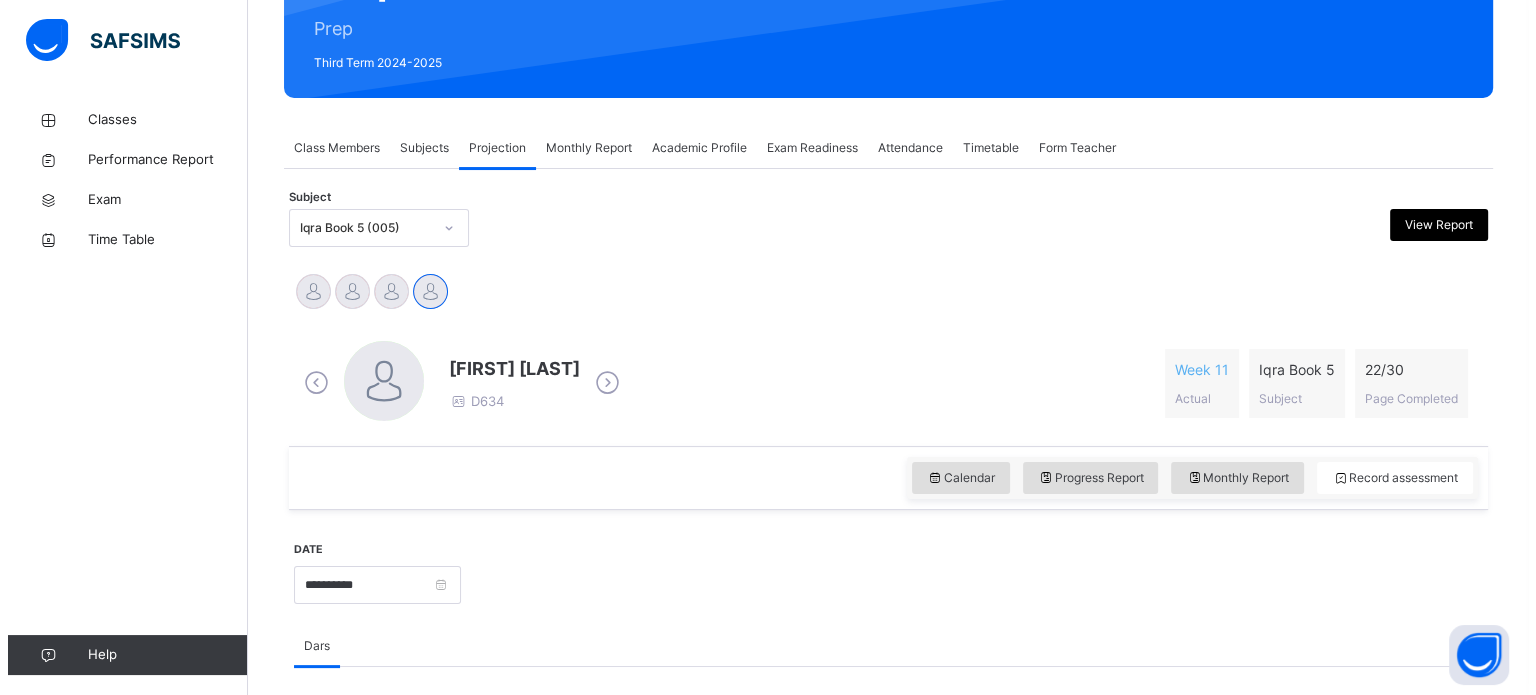 scroll, scrollTop: 140, scrollLeft: 0, axis: vertical 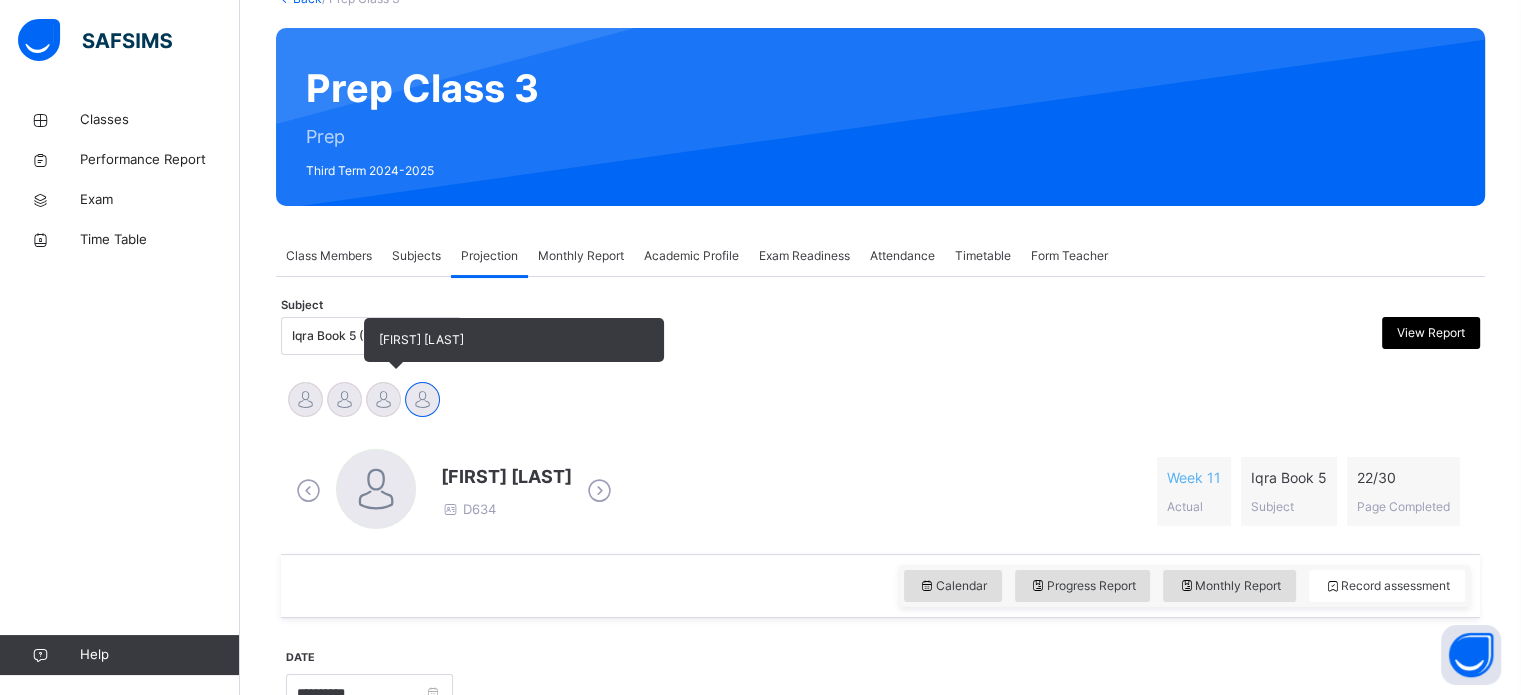 click at bounding box center [383, 399] 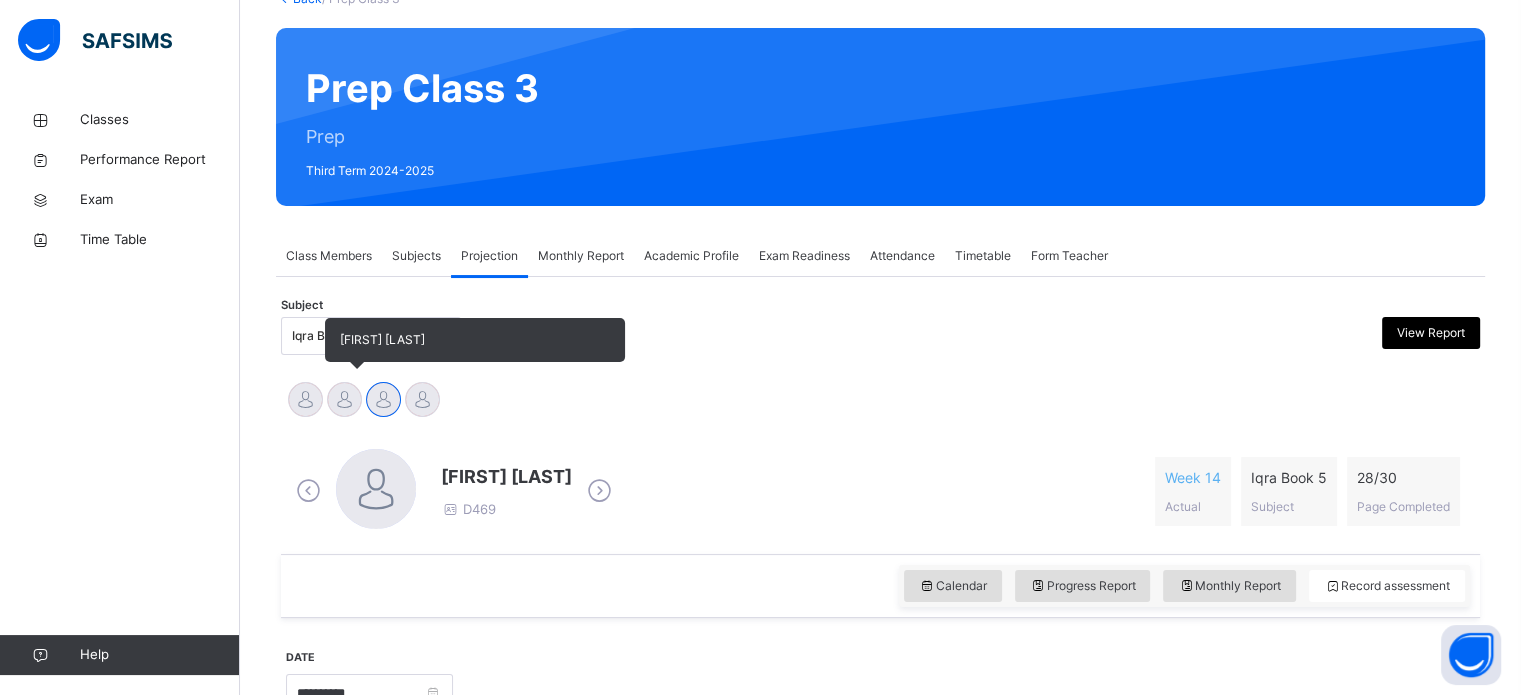 click at bounding box center [344, 399] 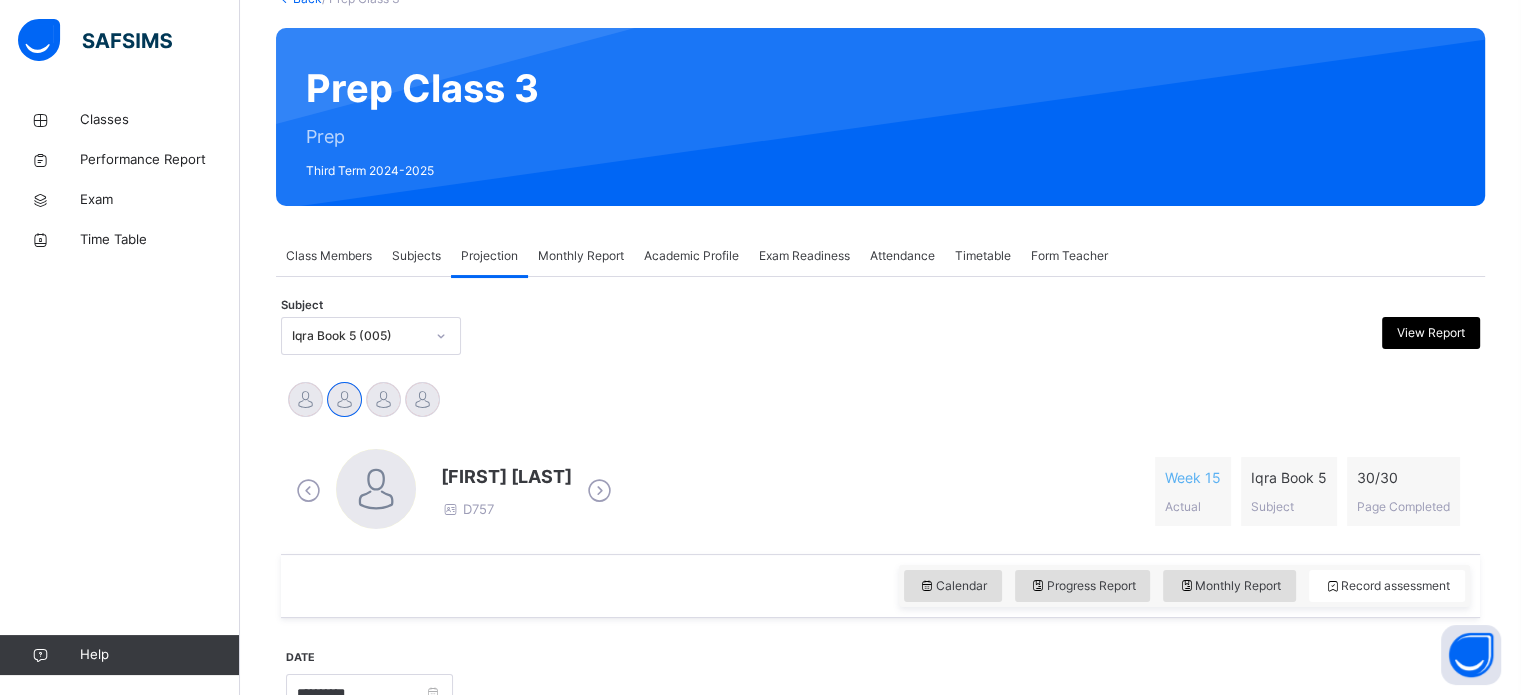 click on "View Report" at bounding box center (1431, 333) 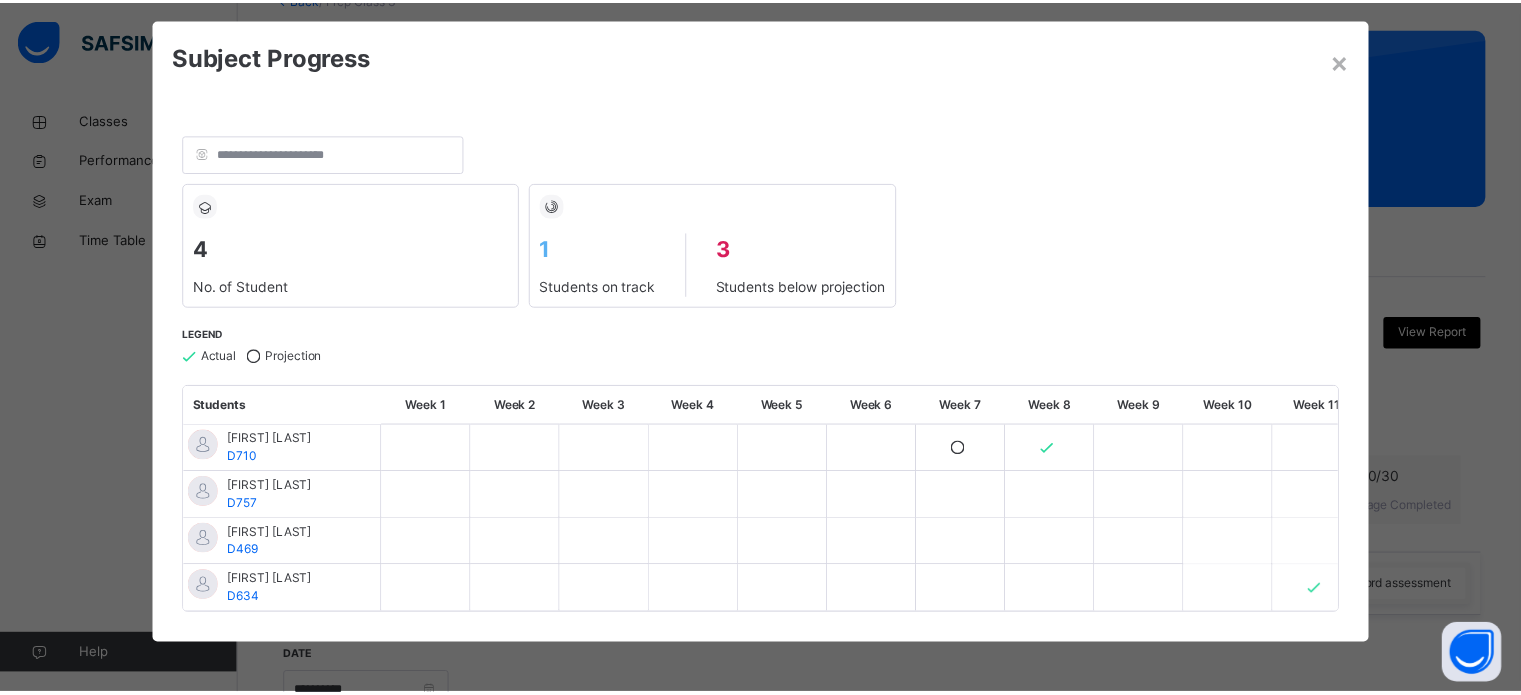 scroll, scrollTop: 44, scrollLeft: 0, axis: vertical 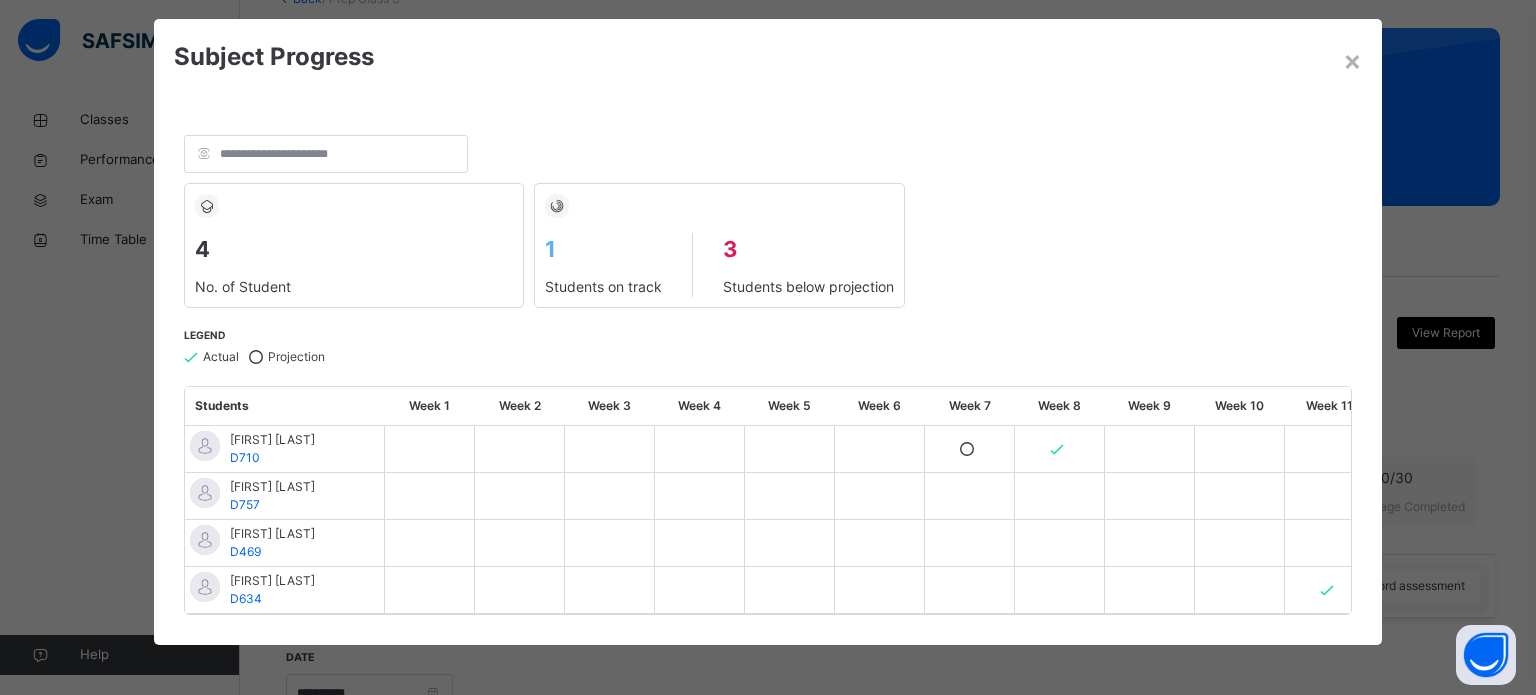 click at bounding box center [1059, 449] 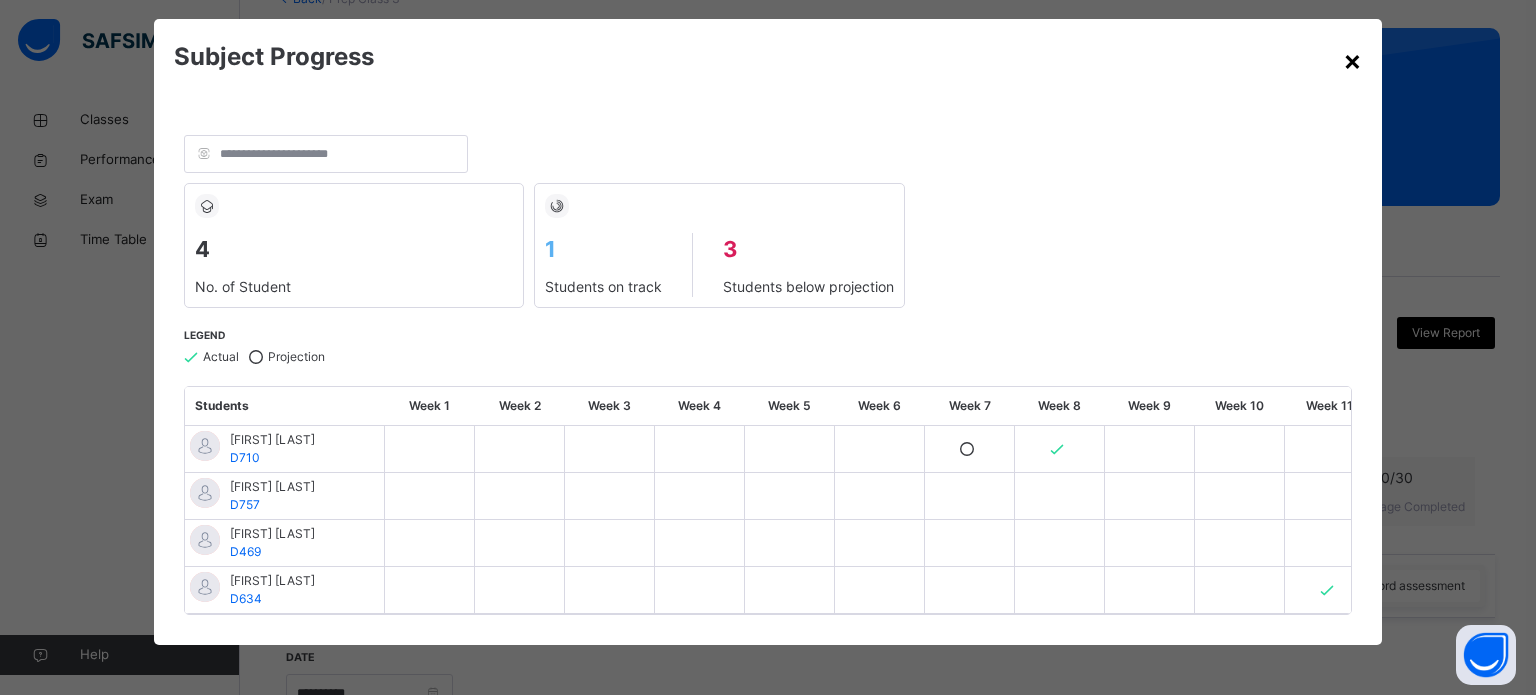 click on "×" at bounding box center (1352, 60) 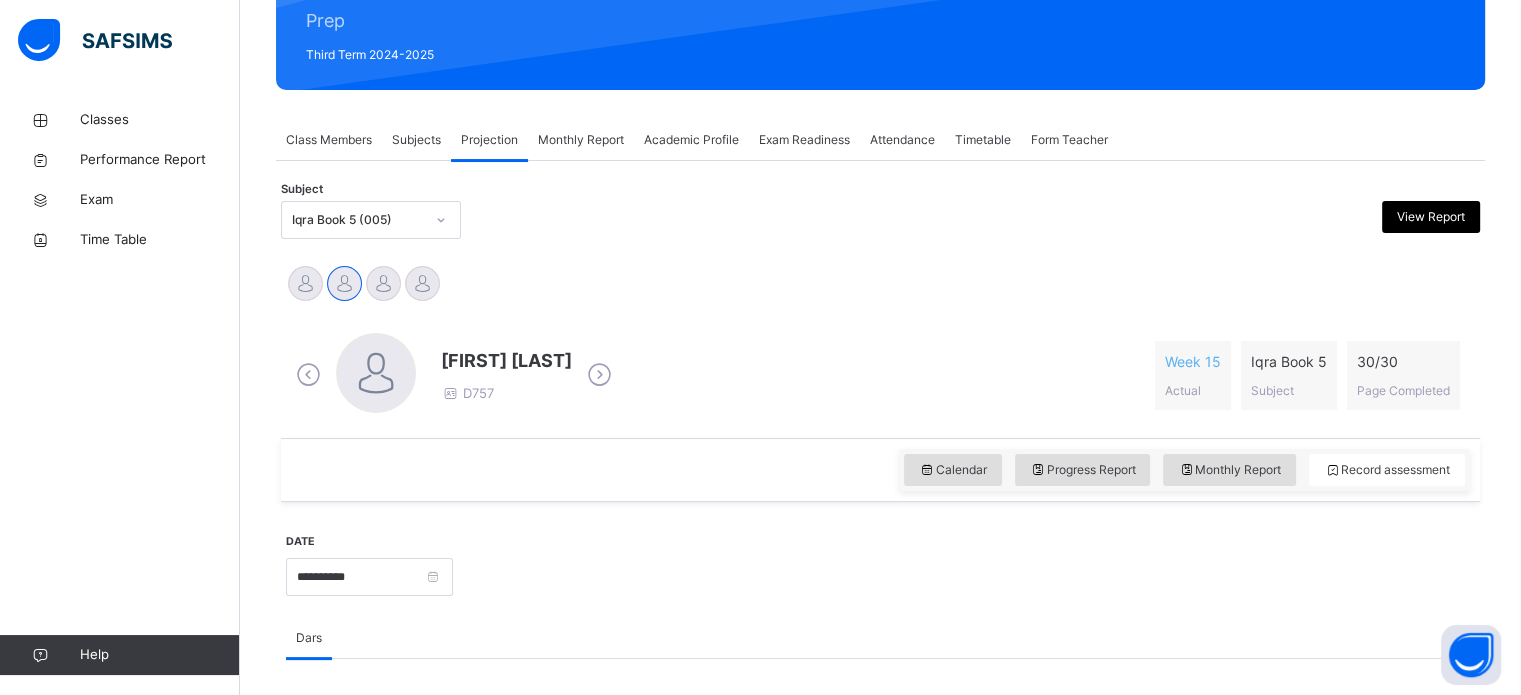scroll, scrollTop: 62, scrollLeft: 0, axis: vertical 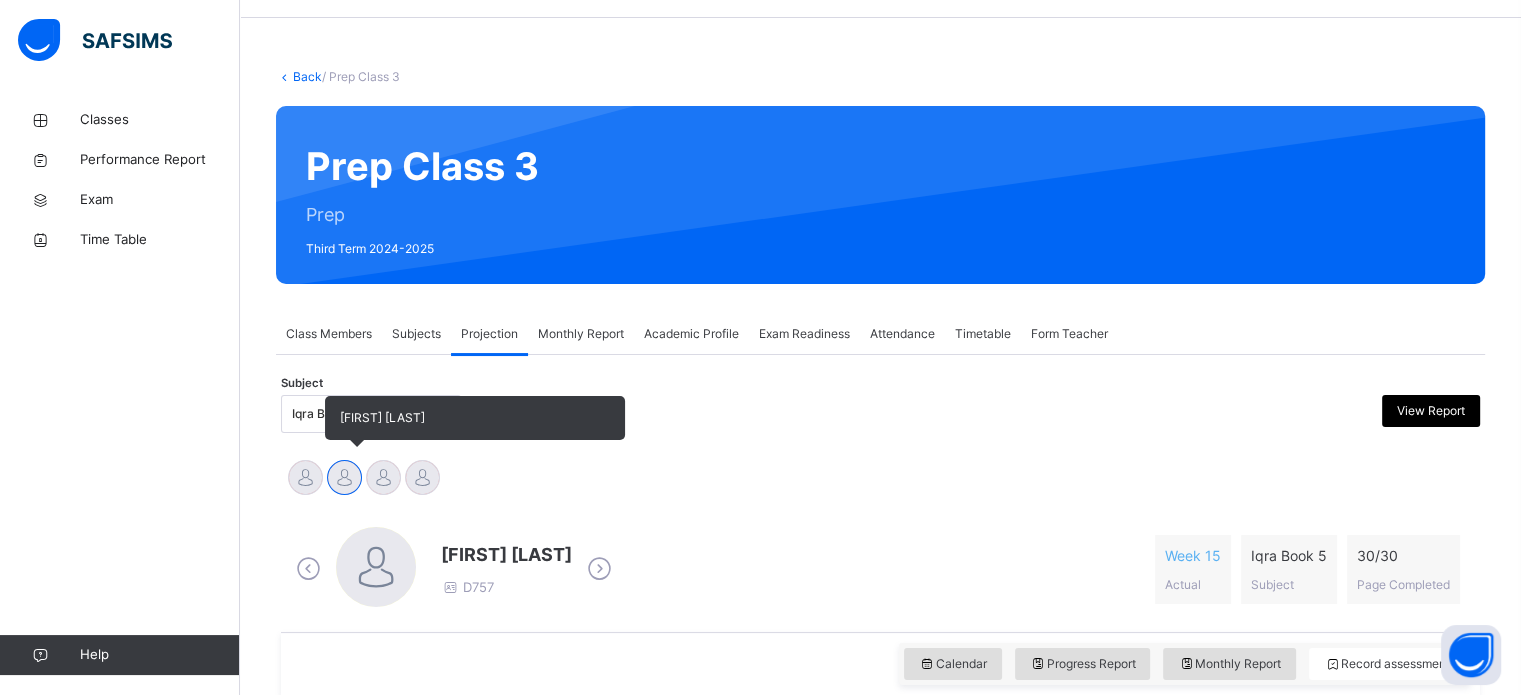 click at bounding box center [344, 477] 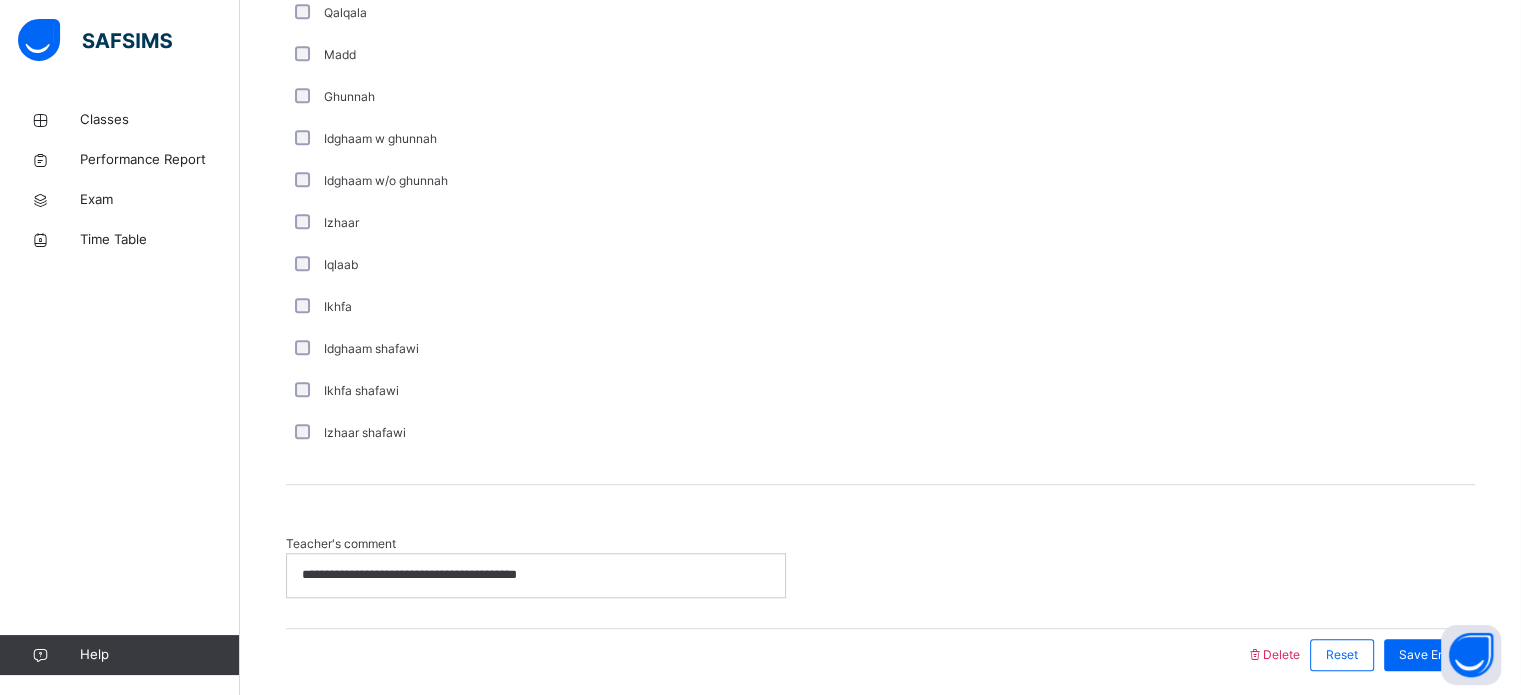 scroll, scrollTop: 1440, scrollLeft: 0, axis: vertical 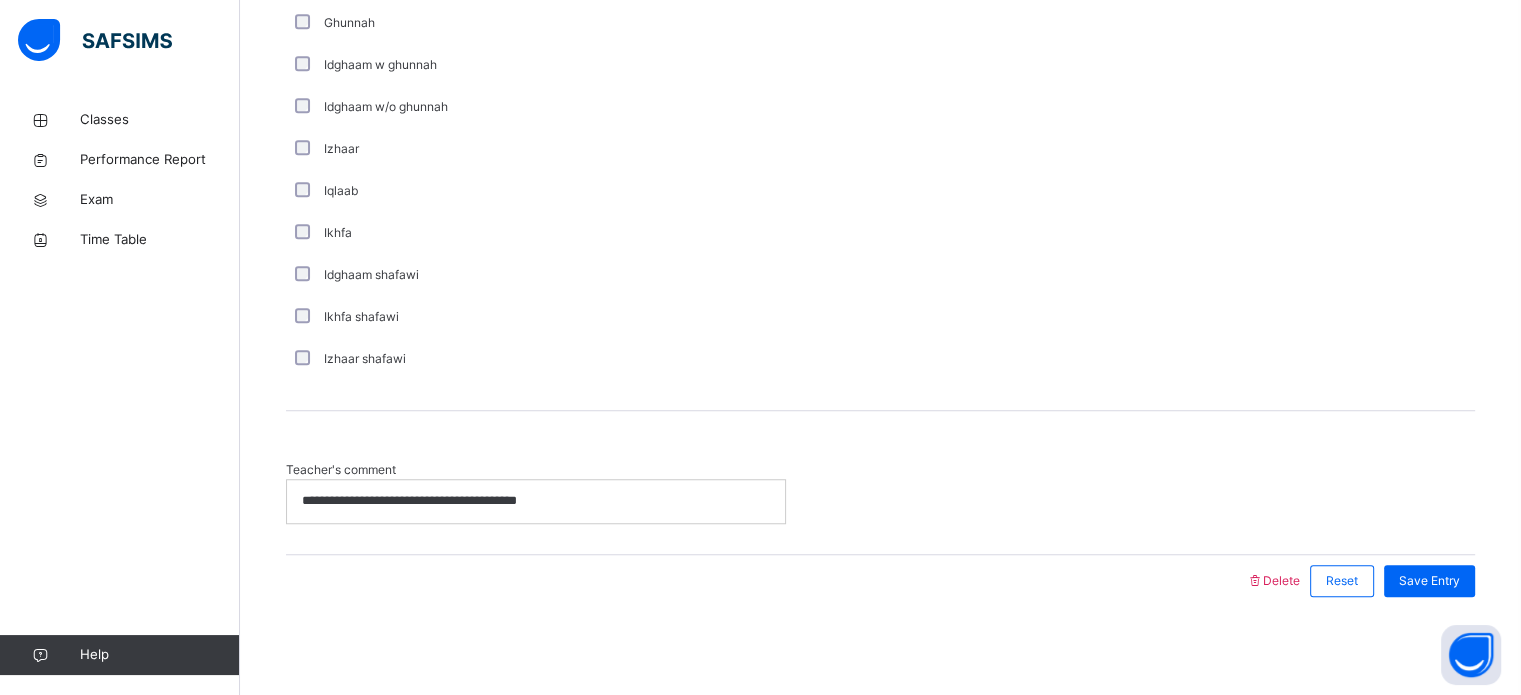 click on "**********" at bounding box center [536, 501] 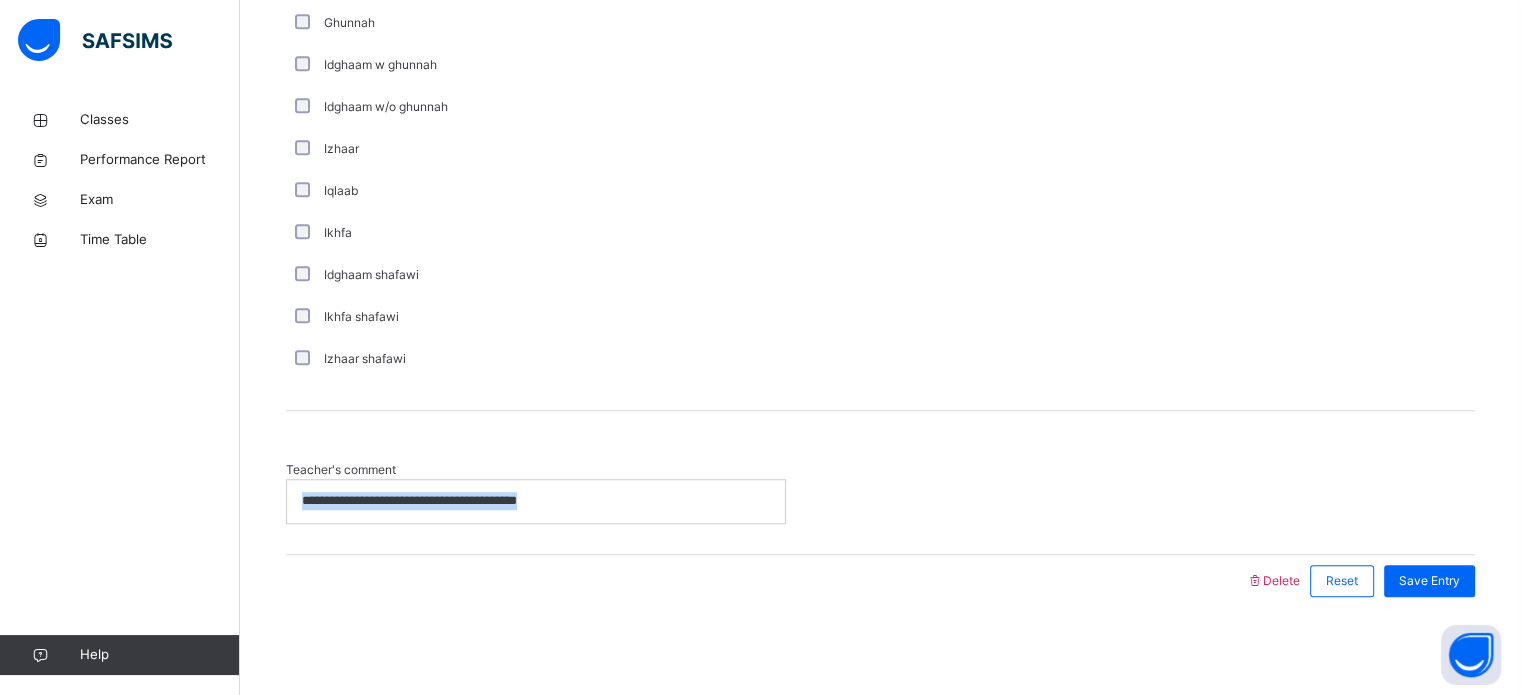 type 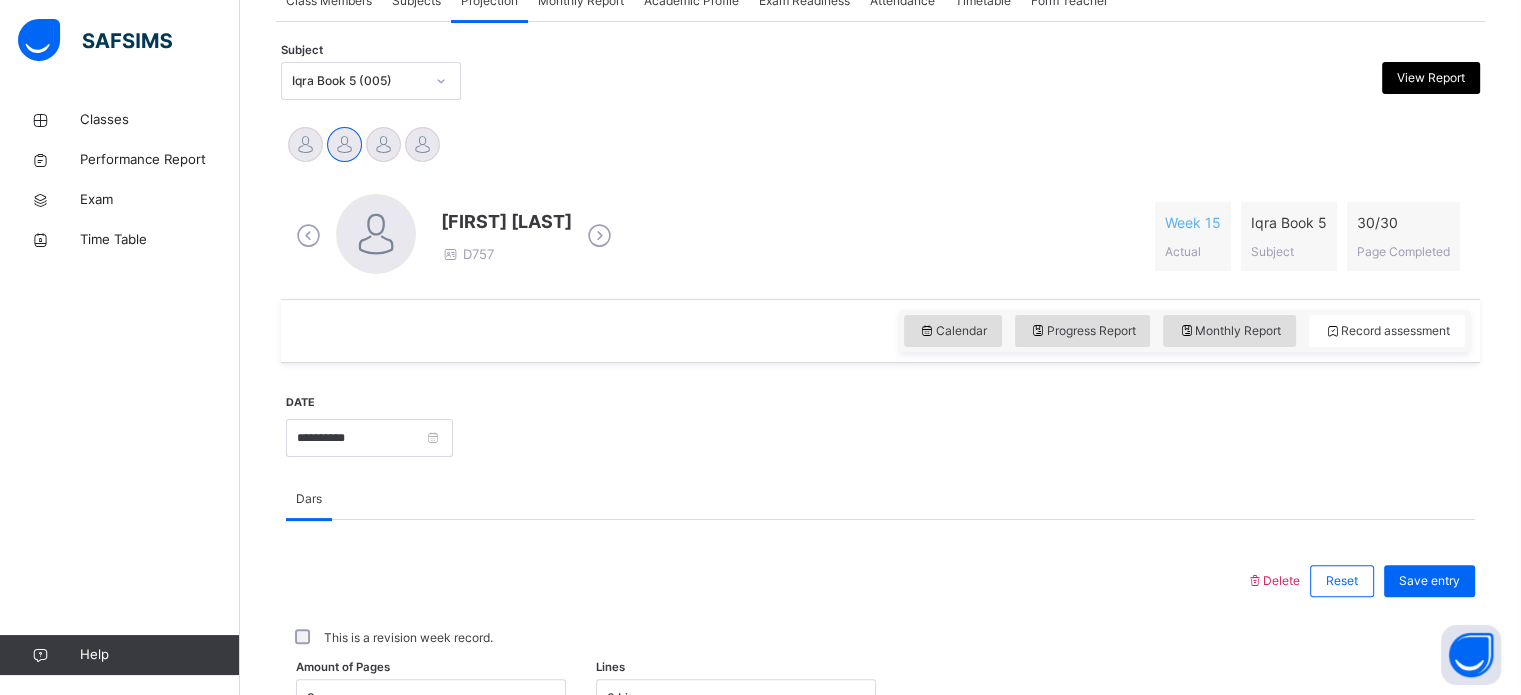 scroll, scrollTop: 302, scrollLeft: 0, axis: vertical 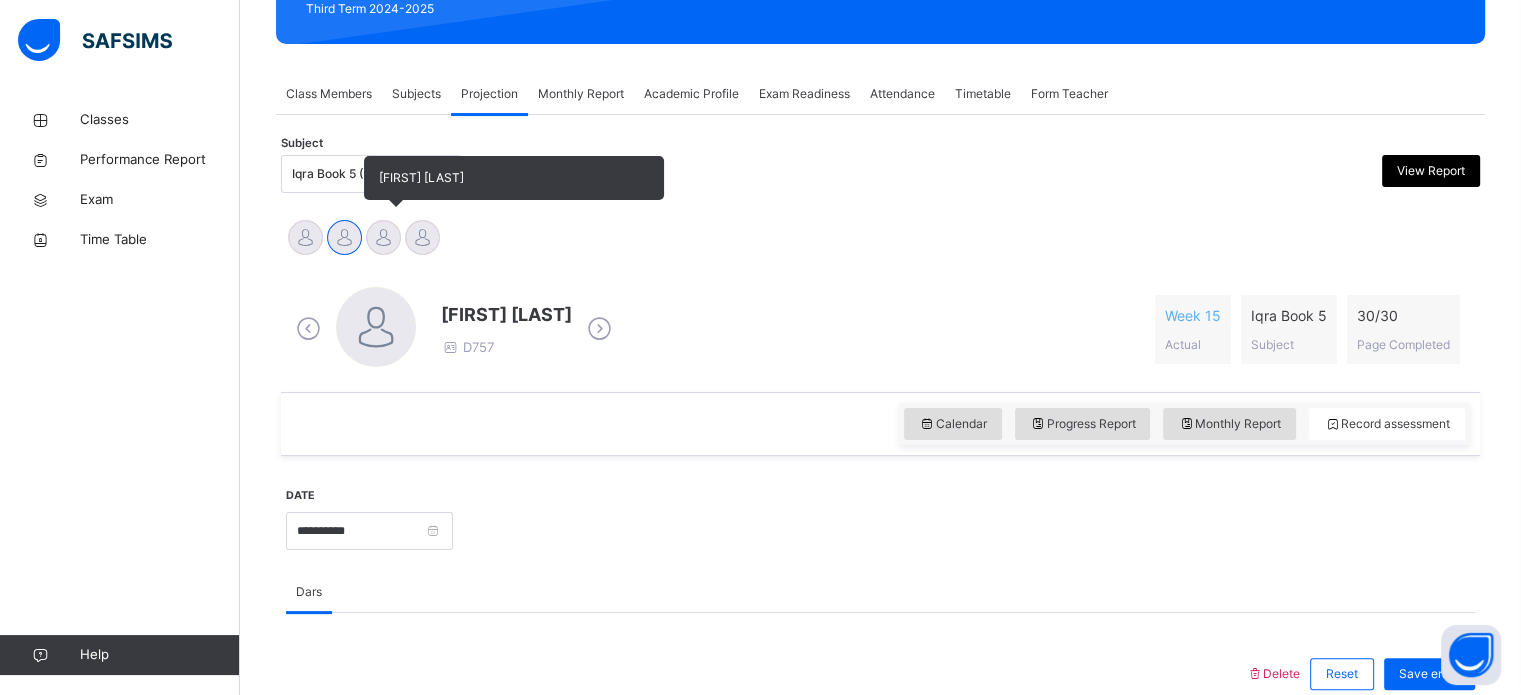 click at bounding box center [383, 237] 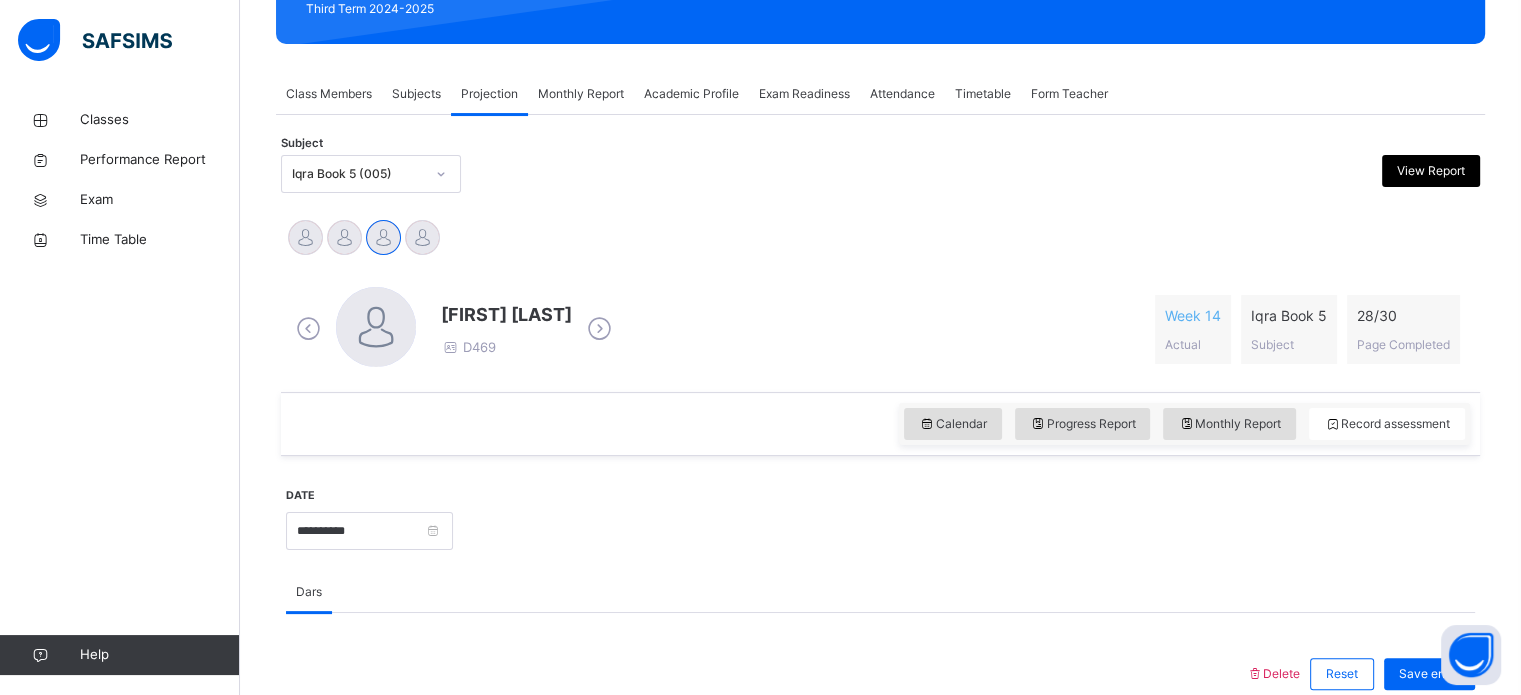 scroll, scrollTop: 1440, scrollLeft: 0, axis: vertical 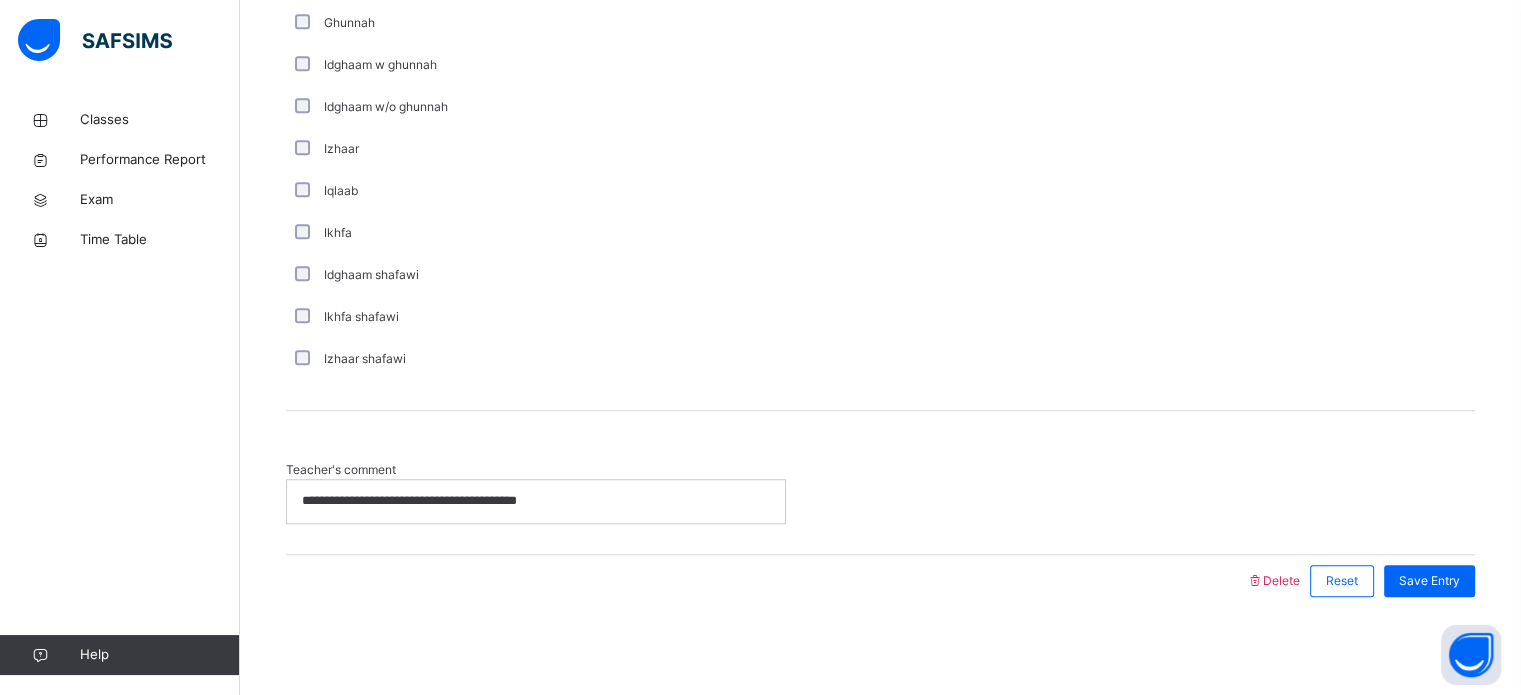 click on "**********" at bounding box center (536, 501) 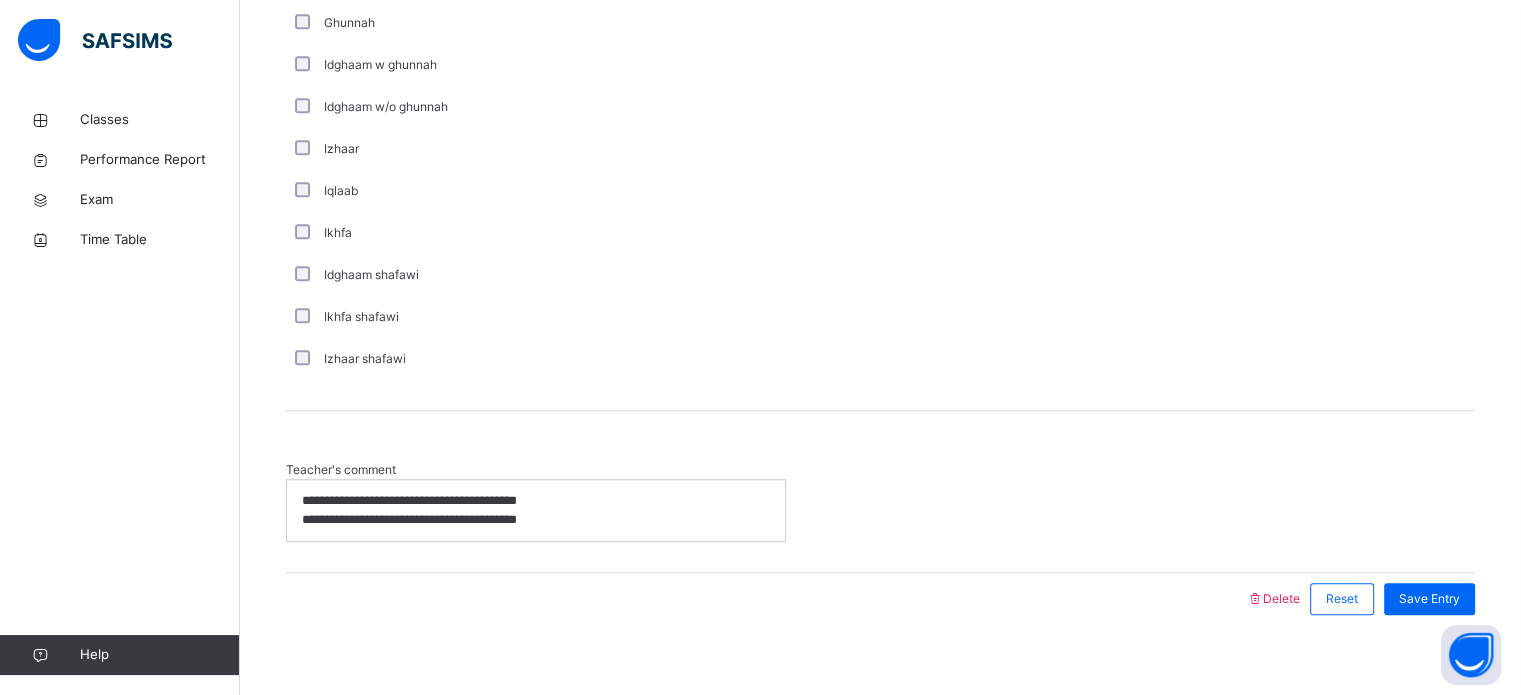 scroll, scrollTop: 0, scrollLeft: 0, axis: both 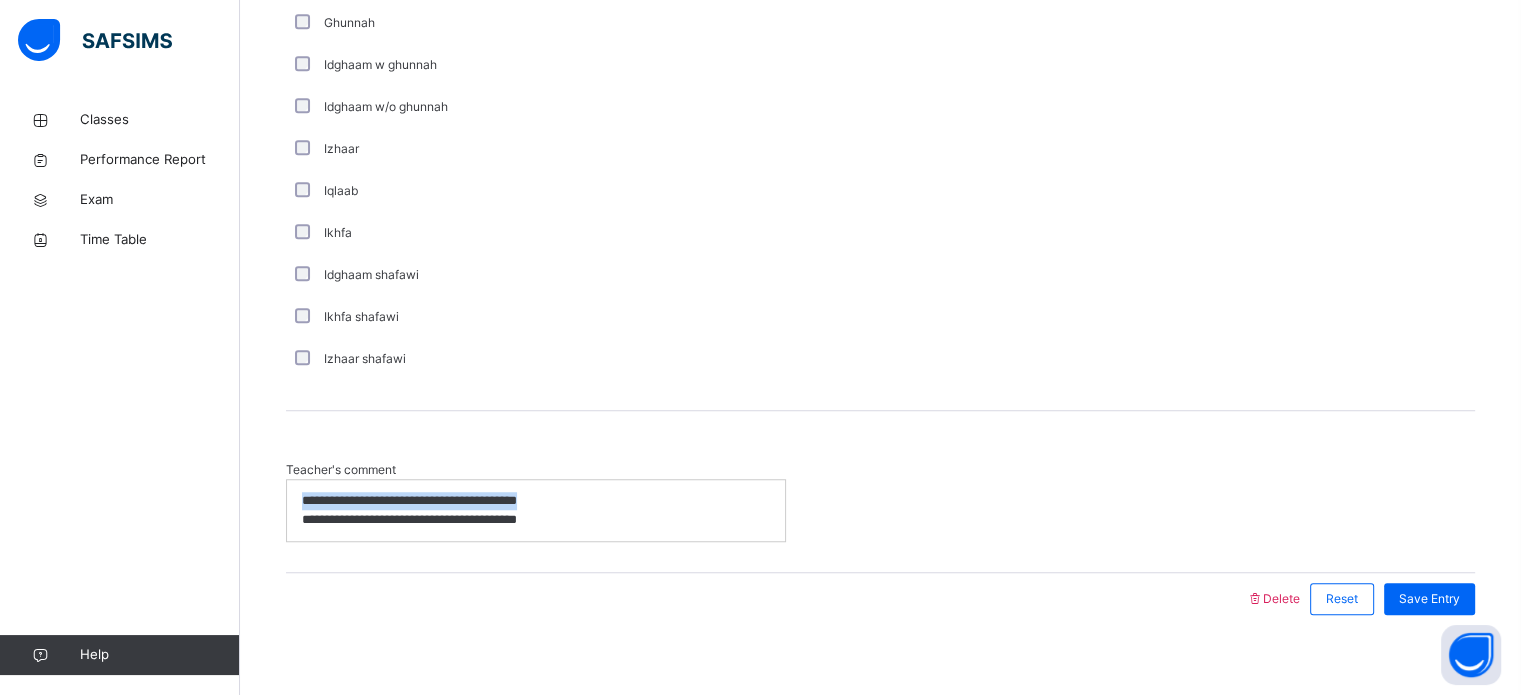 drag, startPoint x: 594, startPoint y: 490, endPoint x: 278, endPoint y: 499, distance: 316.12814 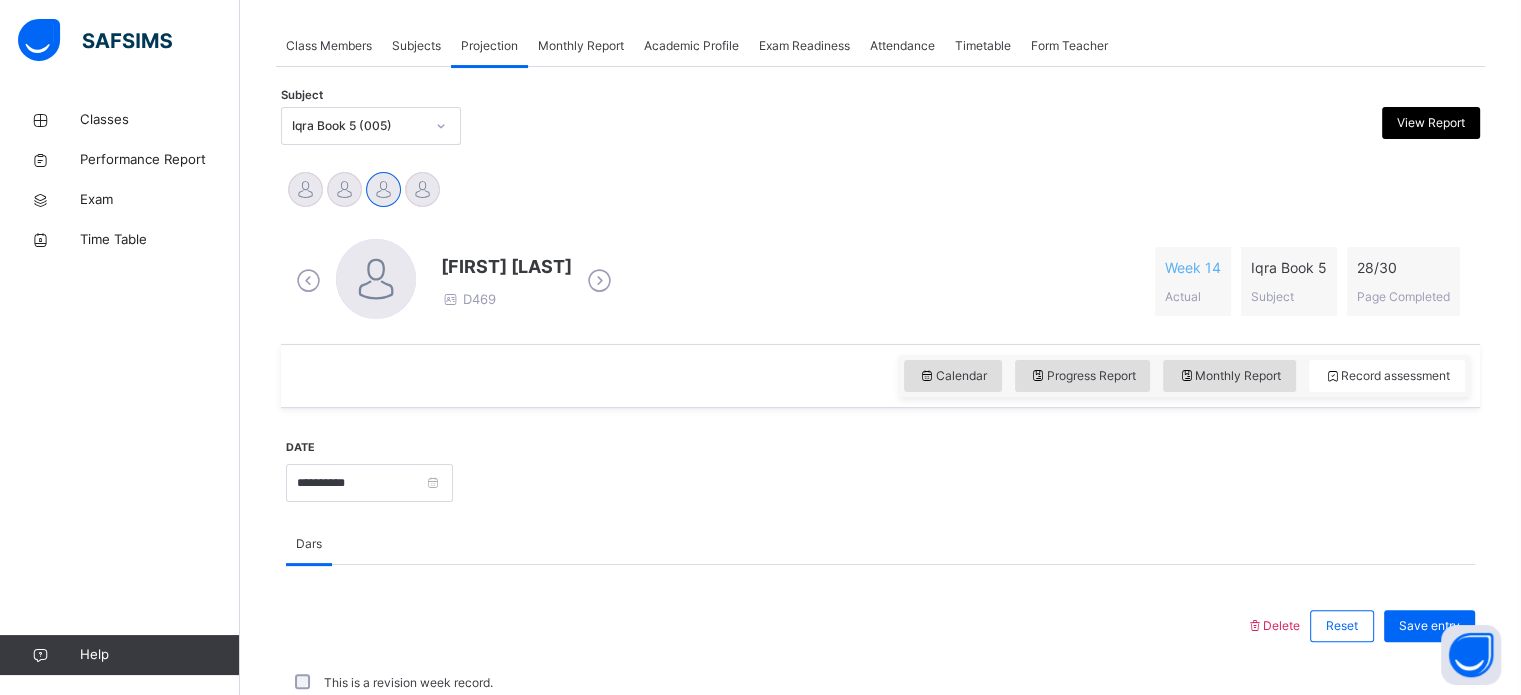 scroll, scrollTop: 352, scrollLeft: 0, axis: vertical 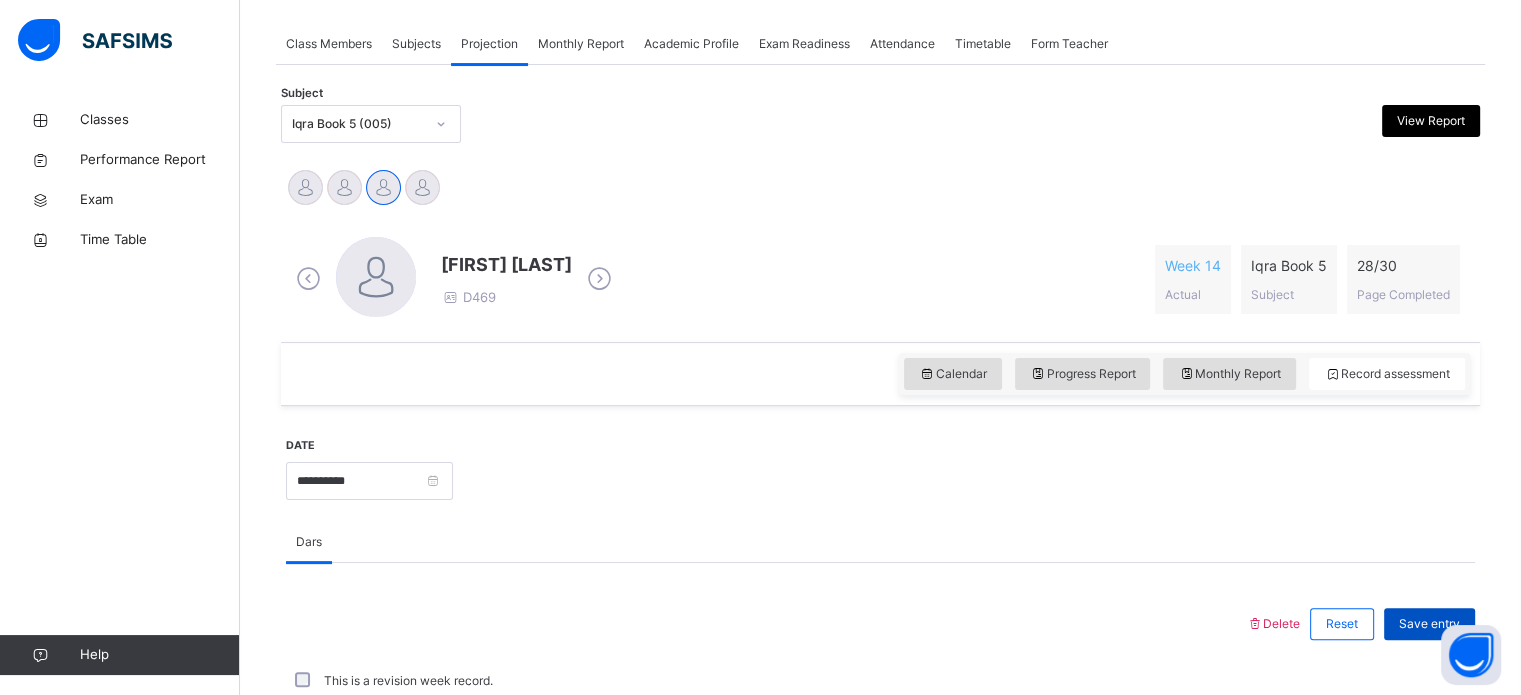 click on "Save entry" at bounding box center (1429, 624) 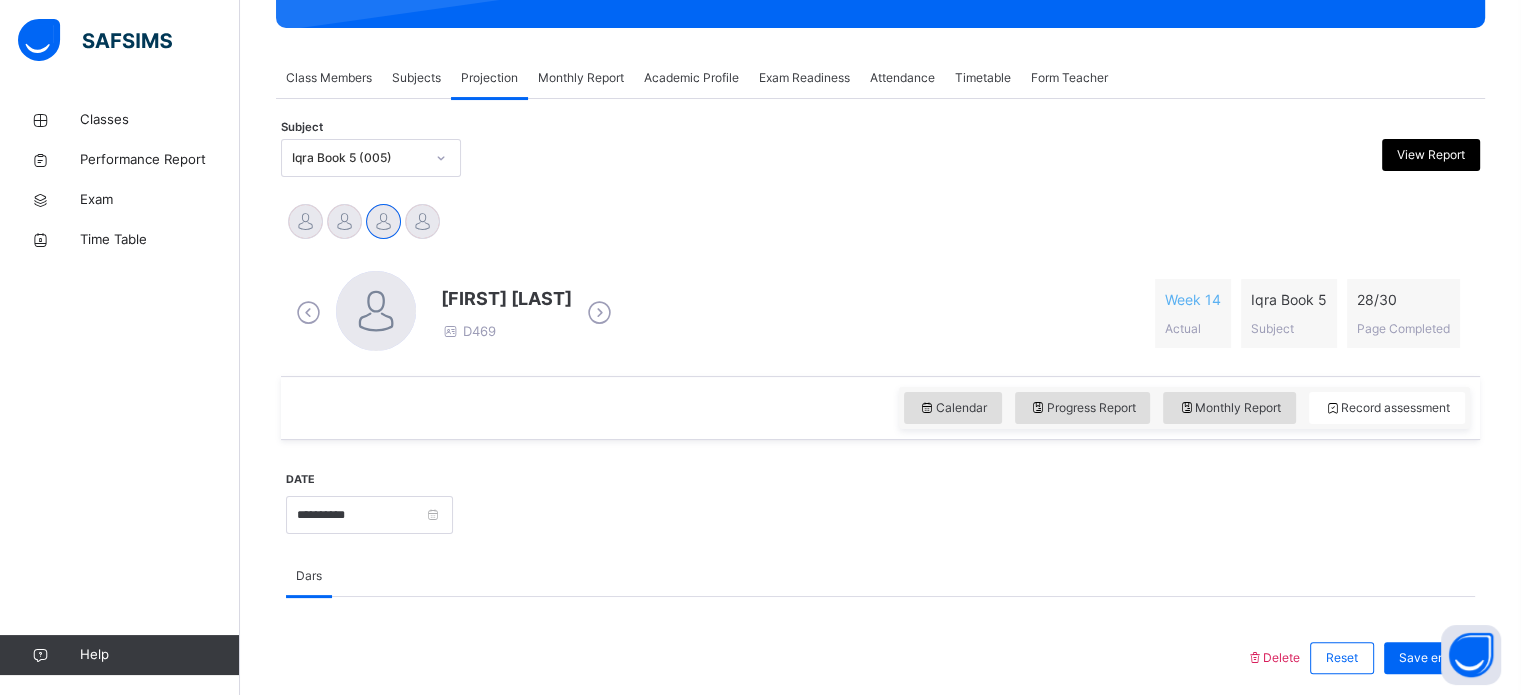 scroll, scrollTop: 312, scrollLeft: 0, axis: vertical 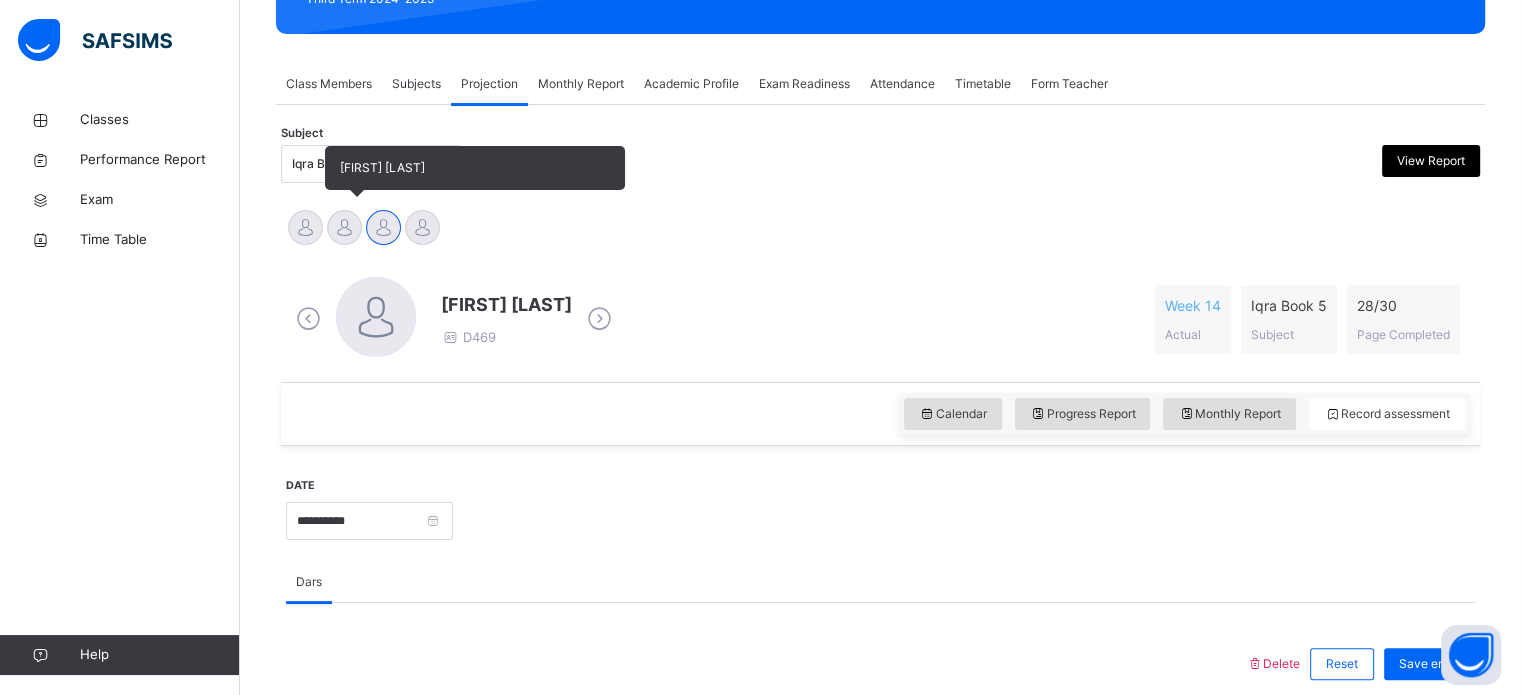 click at bounding box center [344, 227] 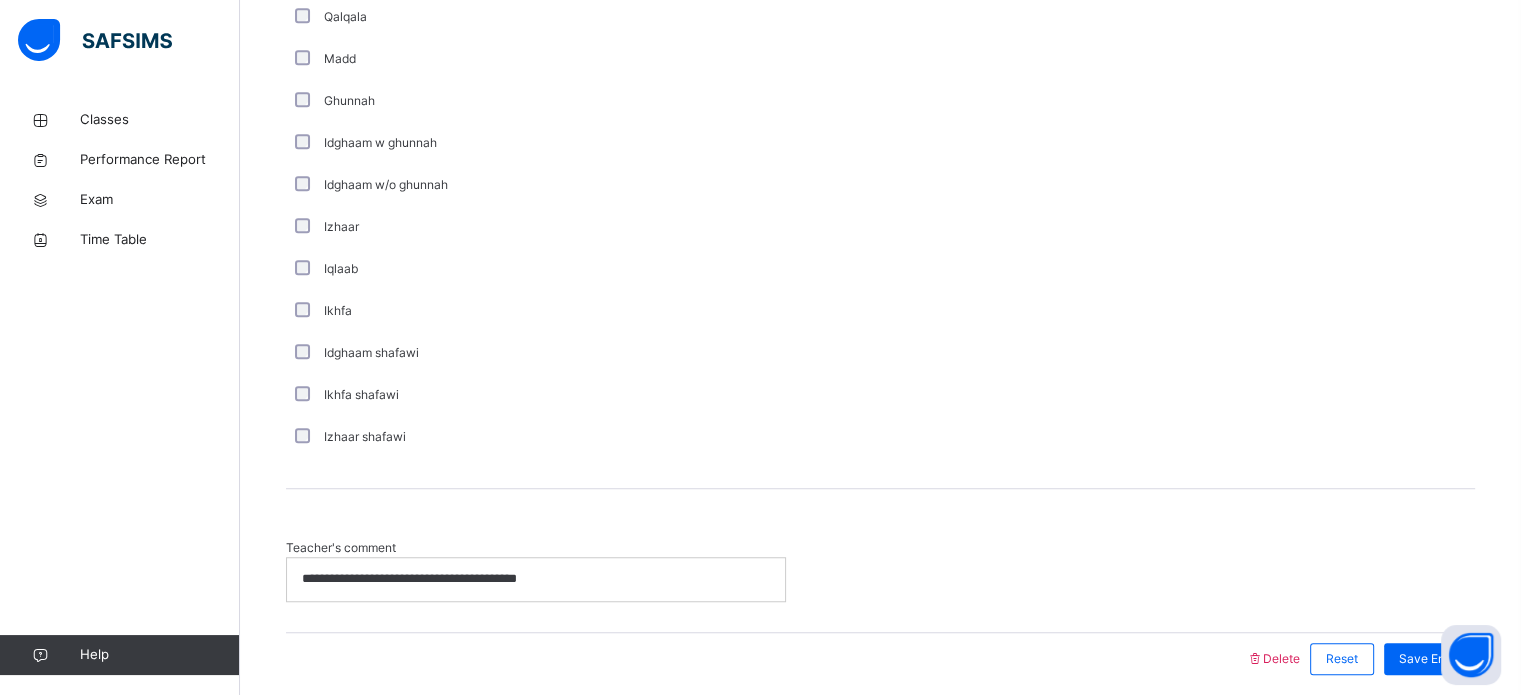 scroll, scrollTop: 1410, scrollLeft: 0, axis: vertical 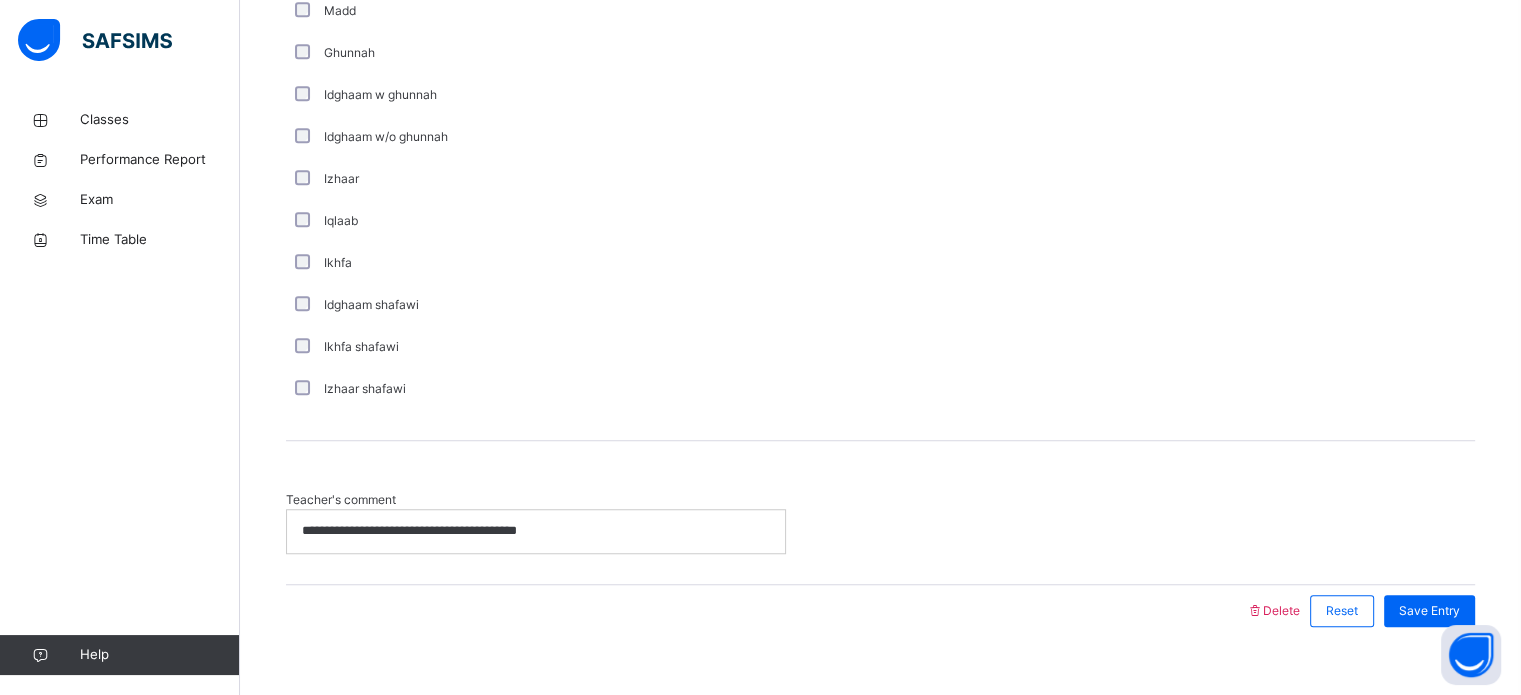 click on "**********" at bounding box center [536, 531] 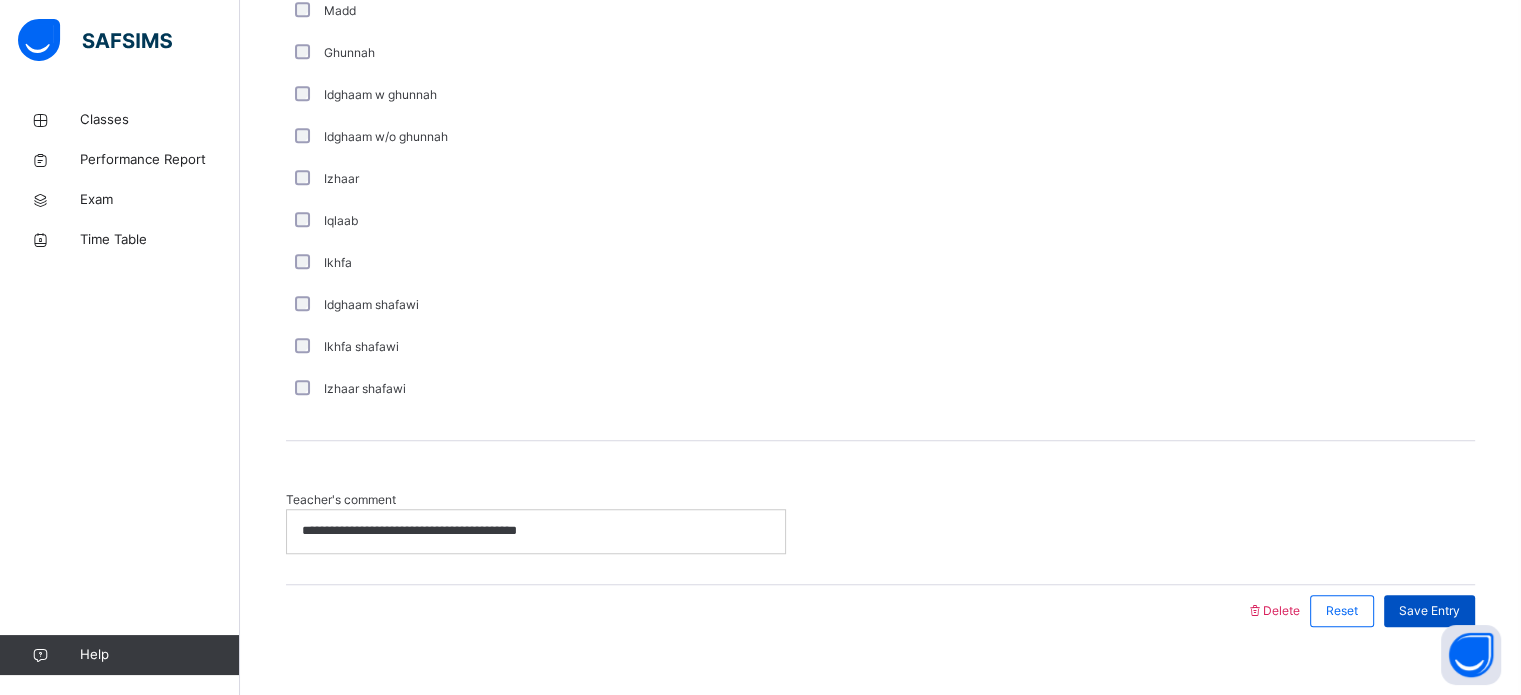 click on "Save Entry" at bounding box center (1429, 611) 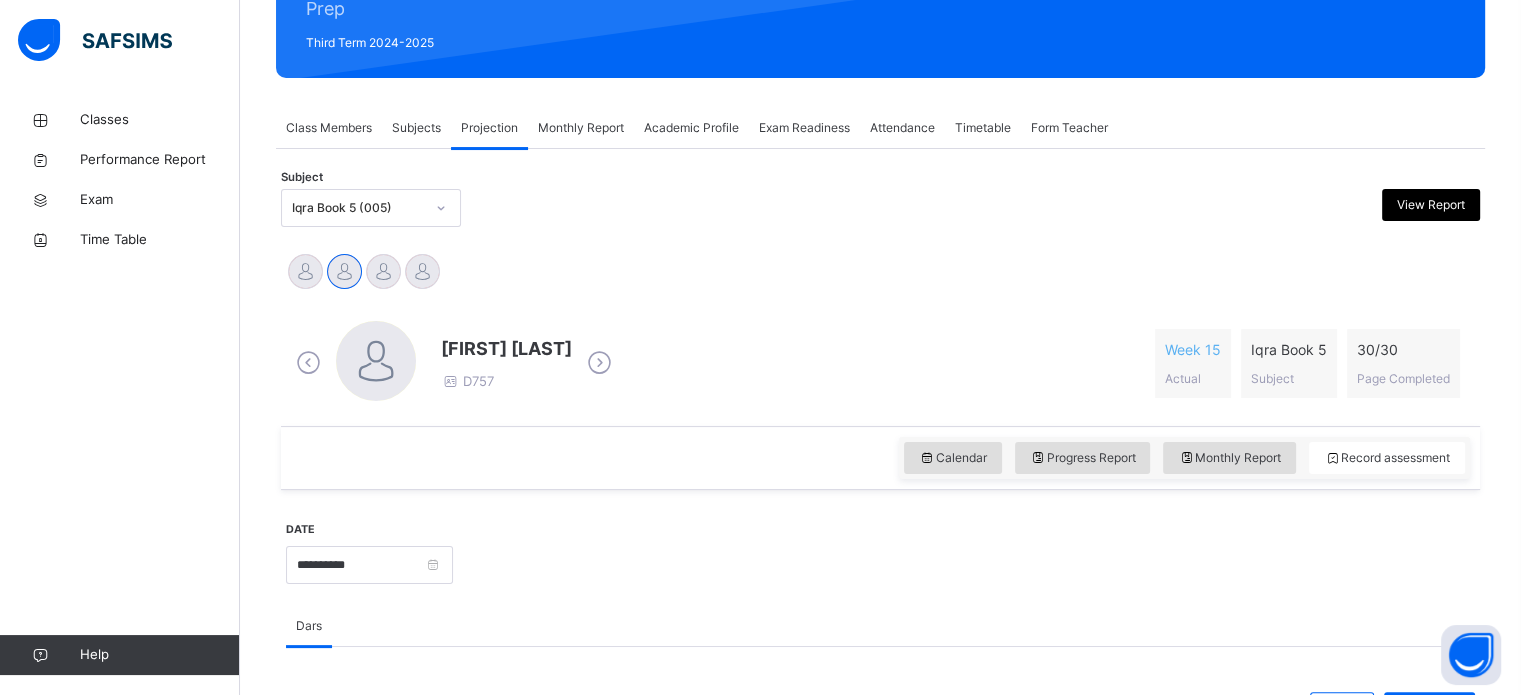 scroll, scrollTop: 268, scrollLeft: 0, axis: vertical 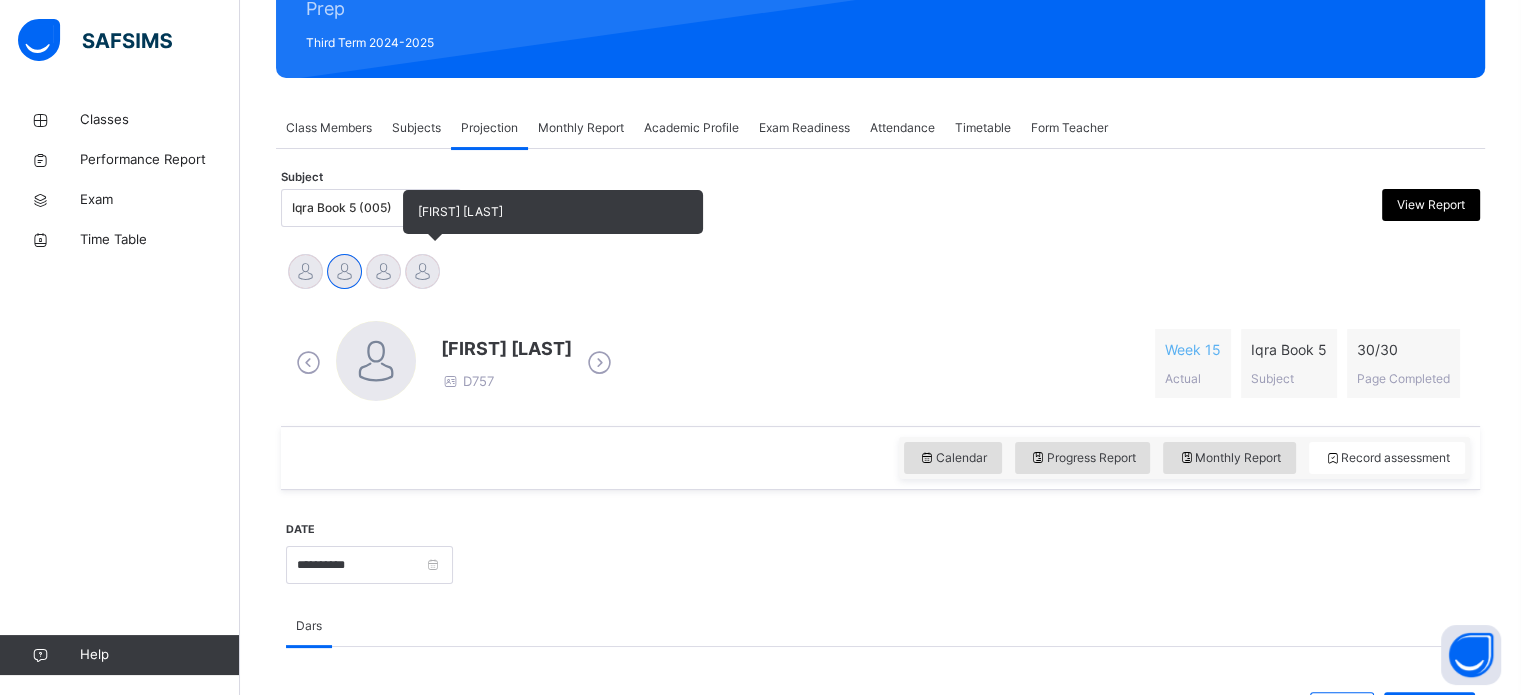 click at bounding box center [422, 271] 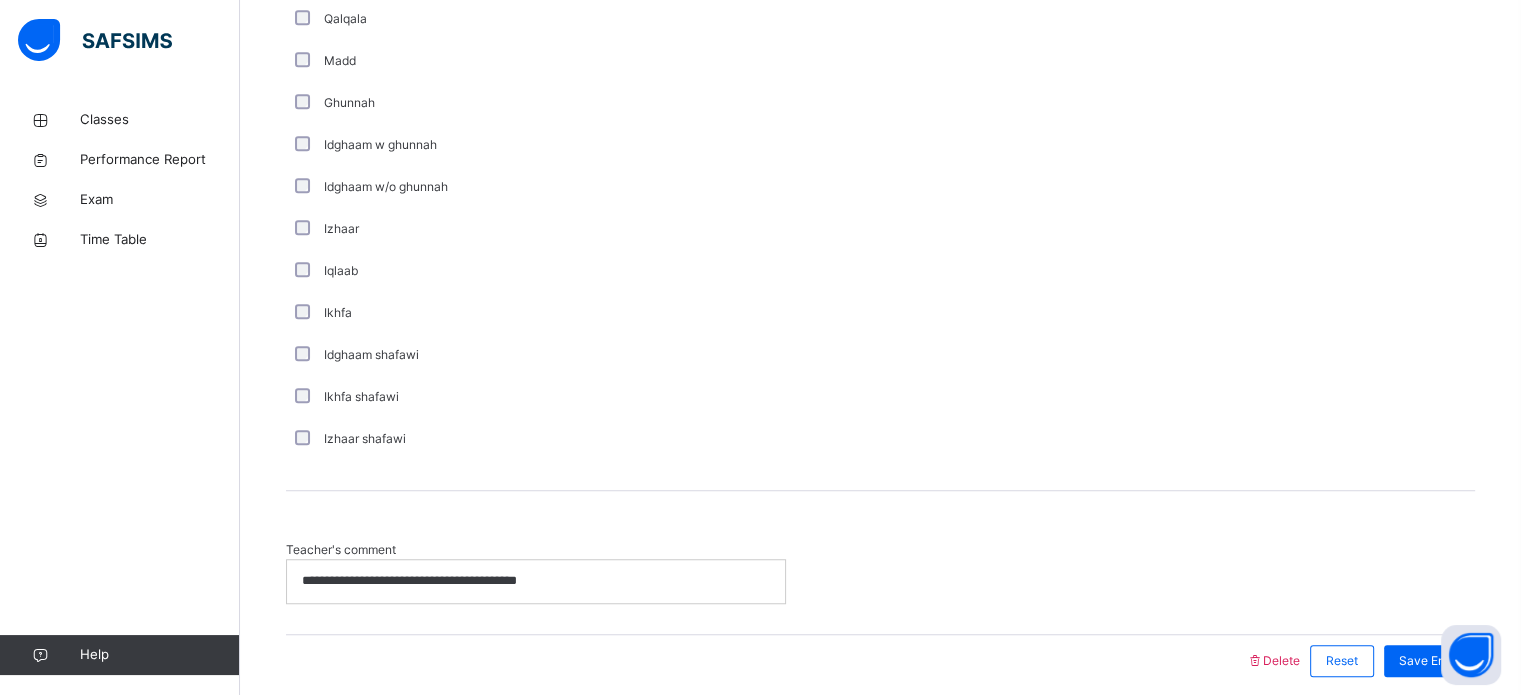 scroll, scrollTop: 1440, scrollLeft: 0, axis: vertical 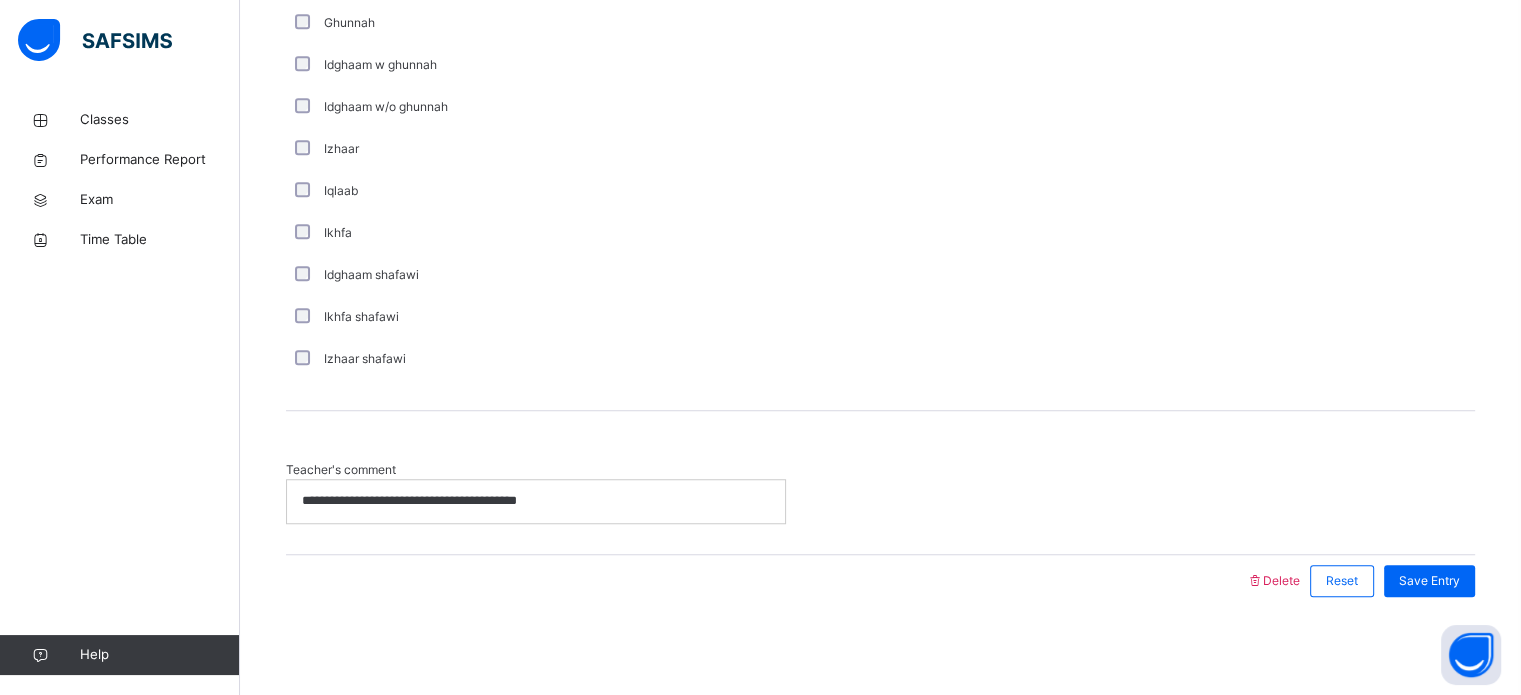 click on "**********" at bounding box center [536, 501] 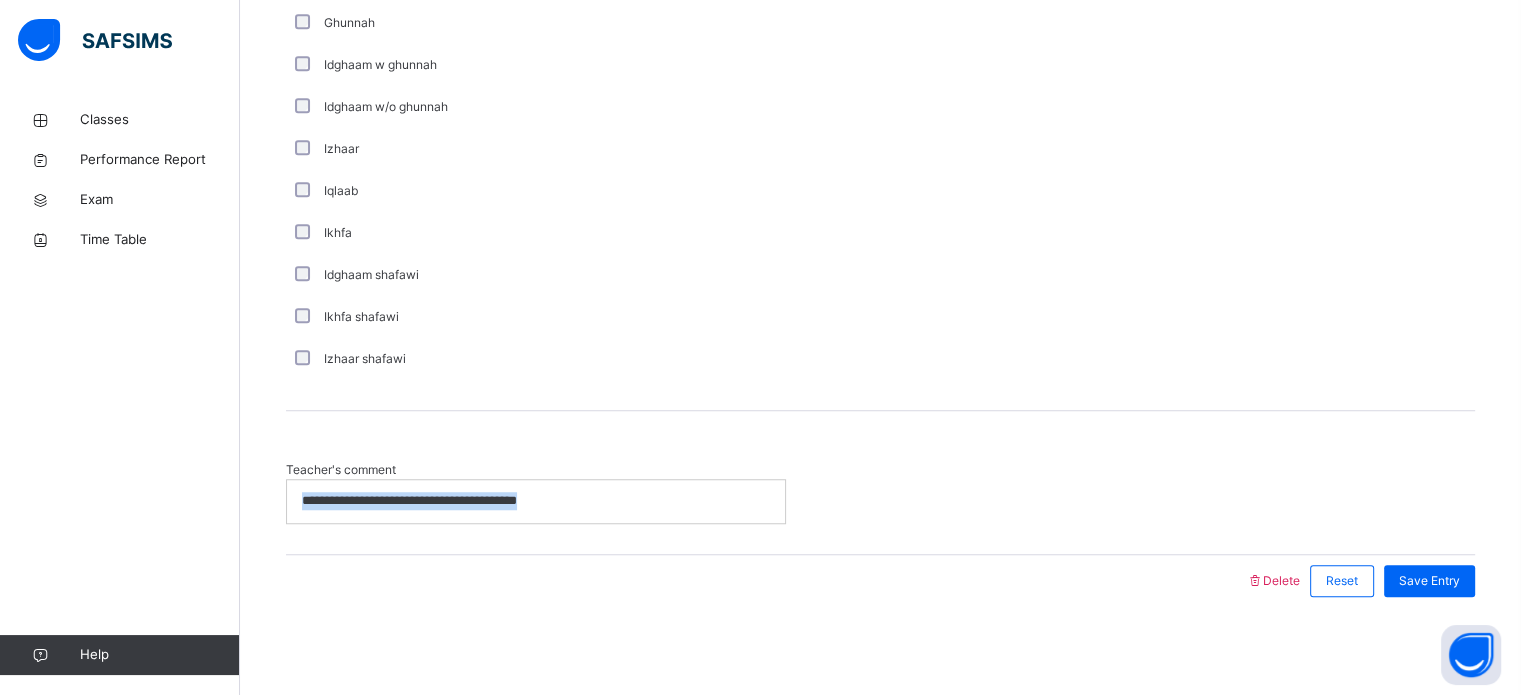 type 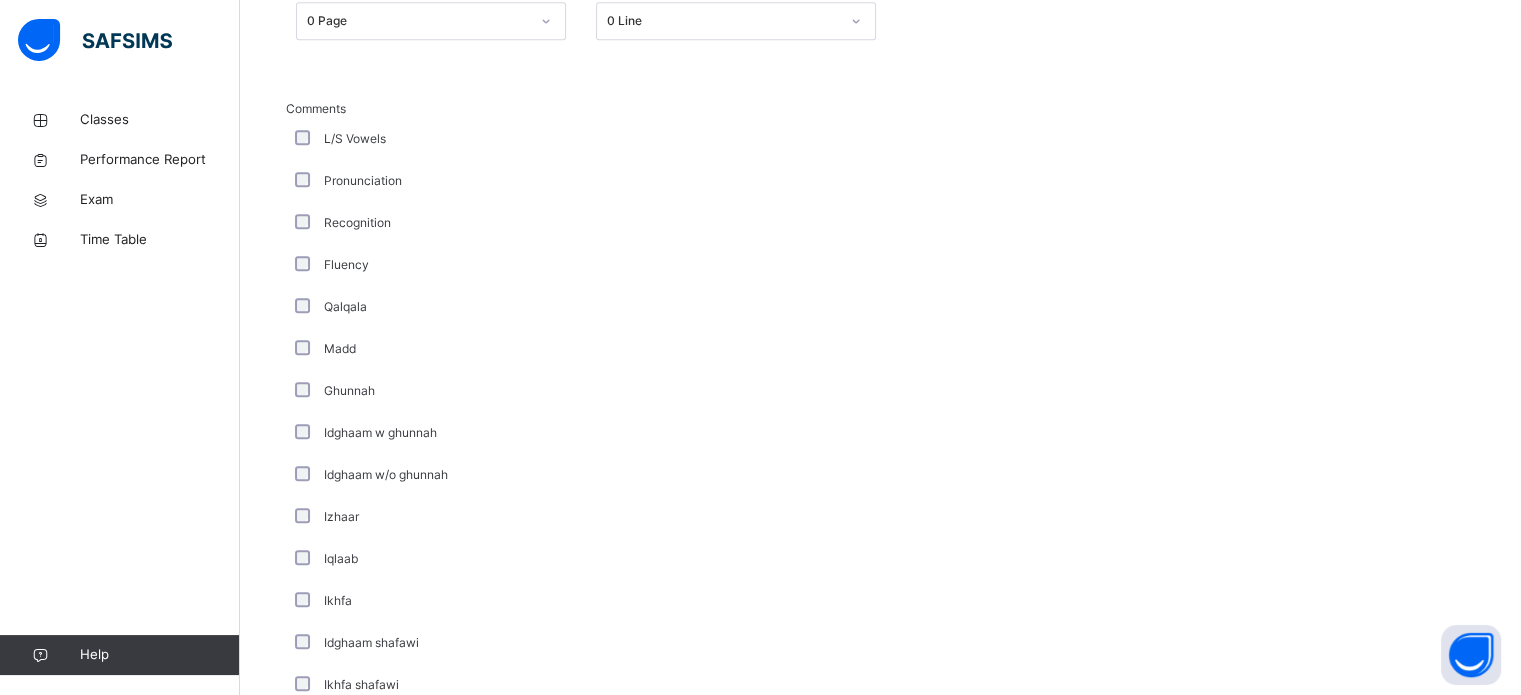 scroll, scrollTop: 896, scrollLeft: 0, axis: vertical 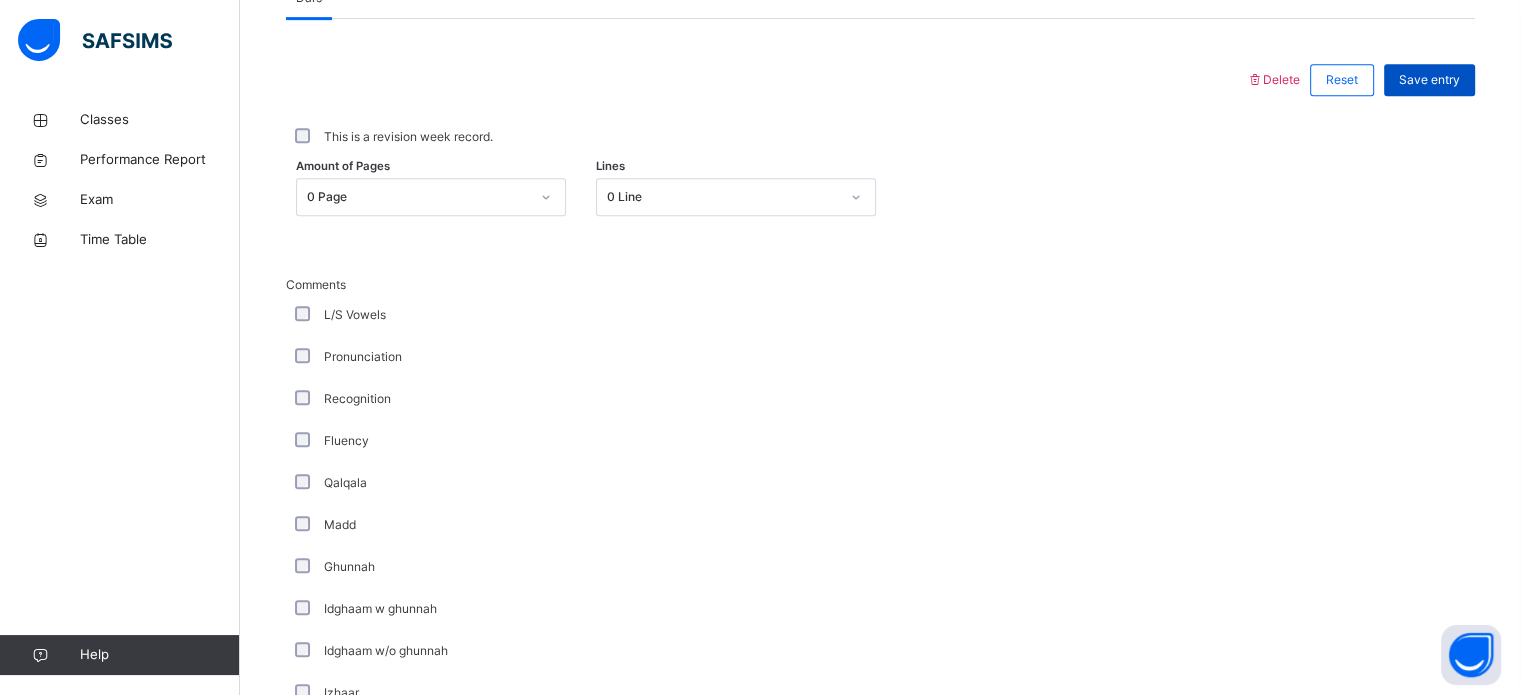 click on "Save entry" at bounding box center [1429, 80] 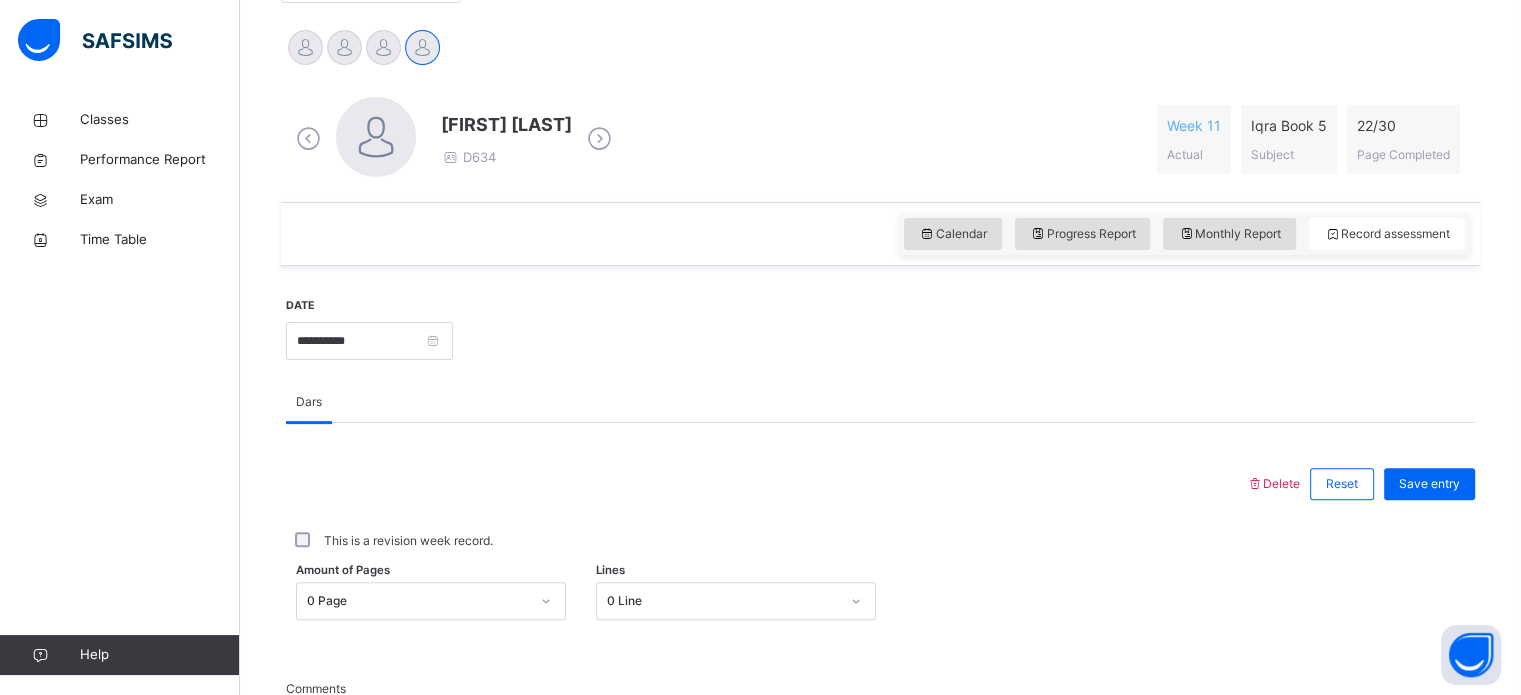 scroll, scrollTop: 485, scrollLeft: 0, axis: vertical 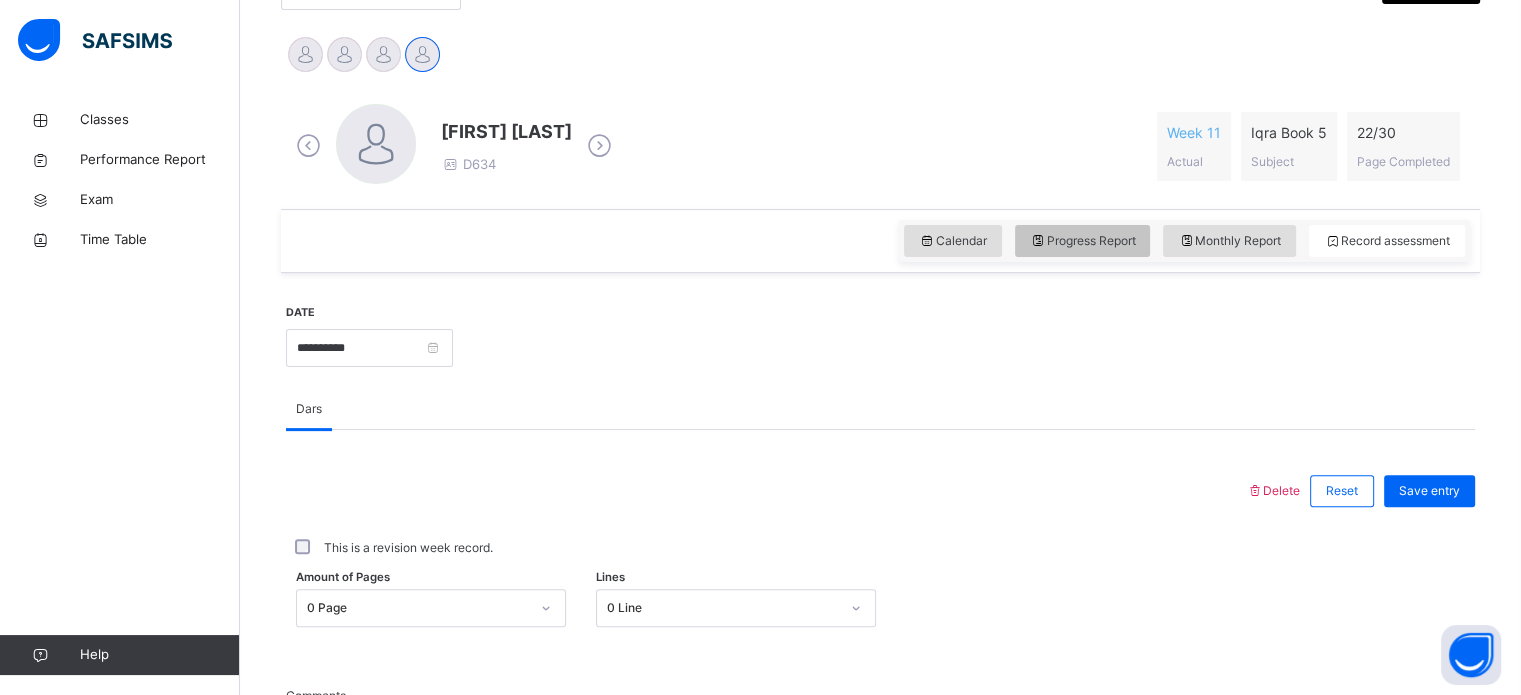 click on "Progress Report" at bounding box center [1083, 241] 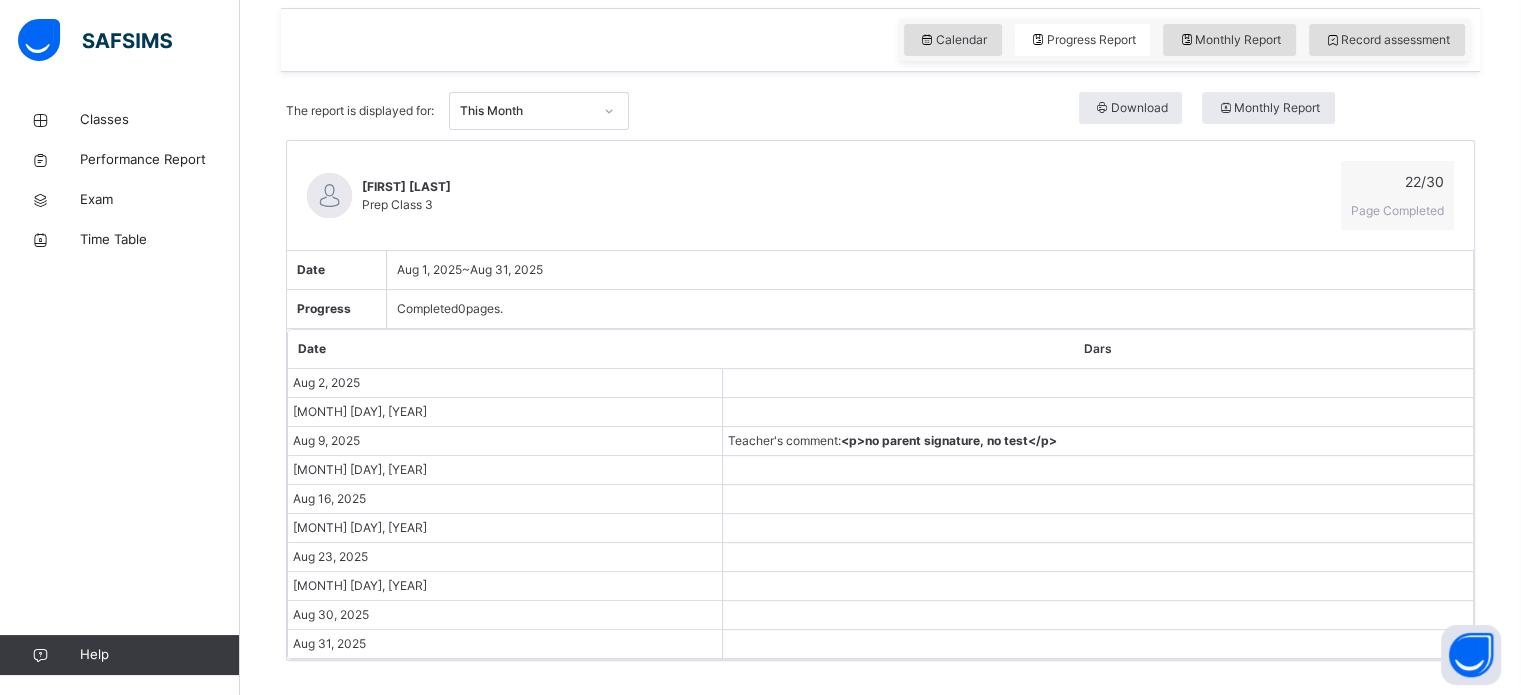 scroll, scrollTop: 482, scrollLeft: 0, axis: vertical 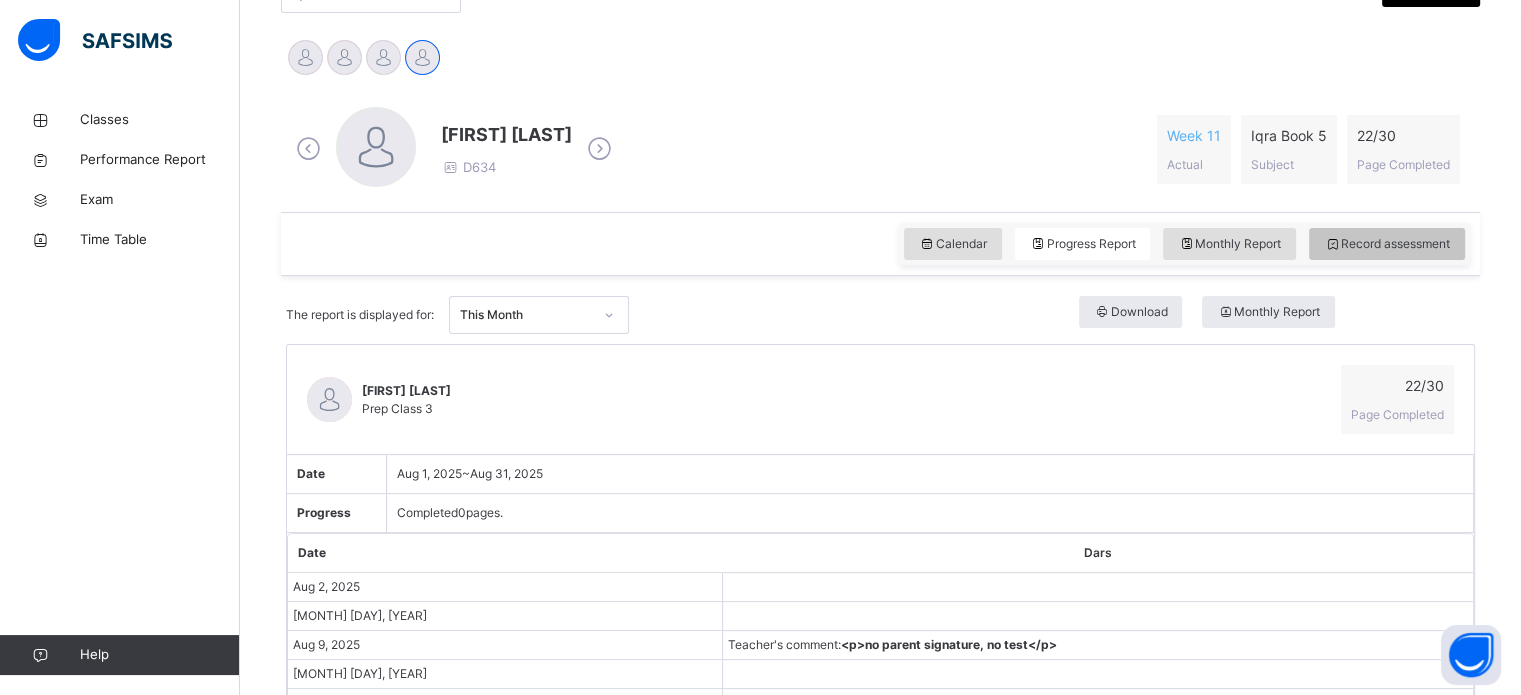 click at bounding box center (1332, 244) 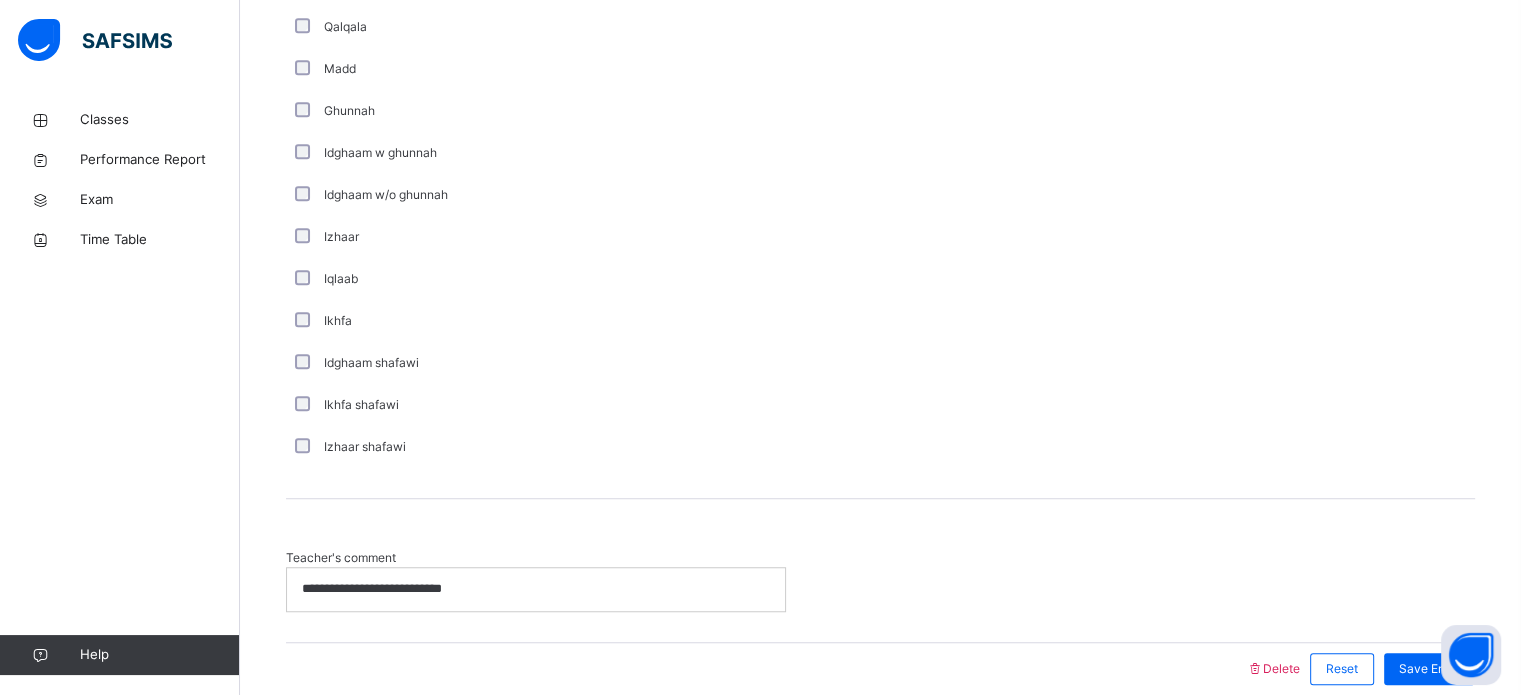 scroll, scrollTop: 1440, scrollLeft: 0, axis: vertical 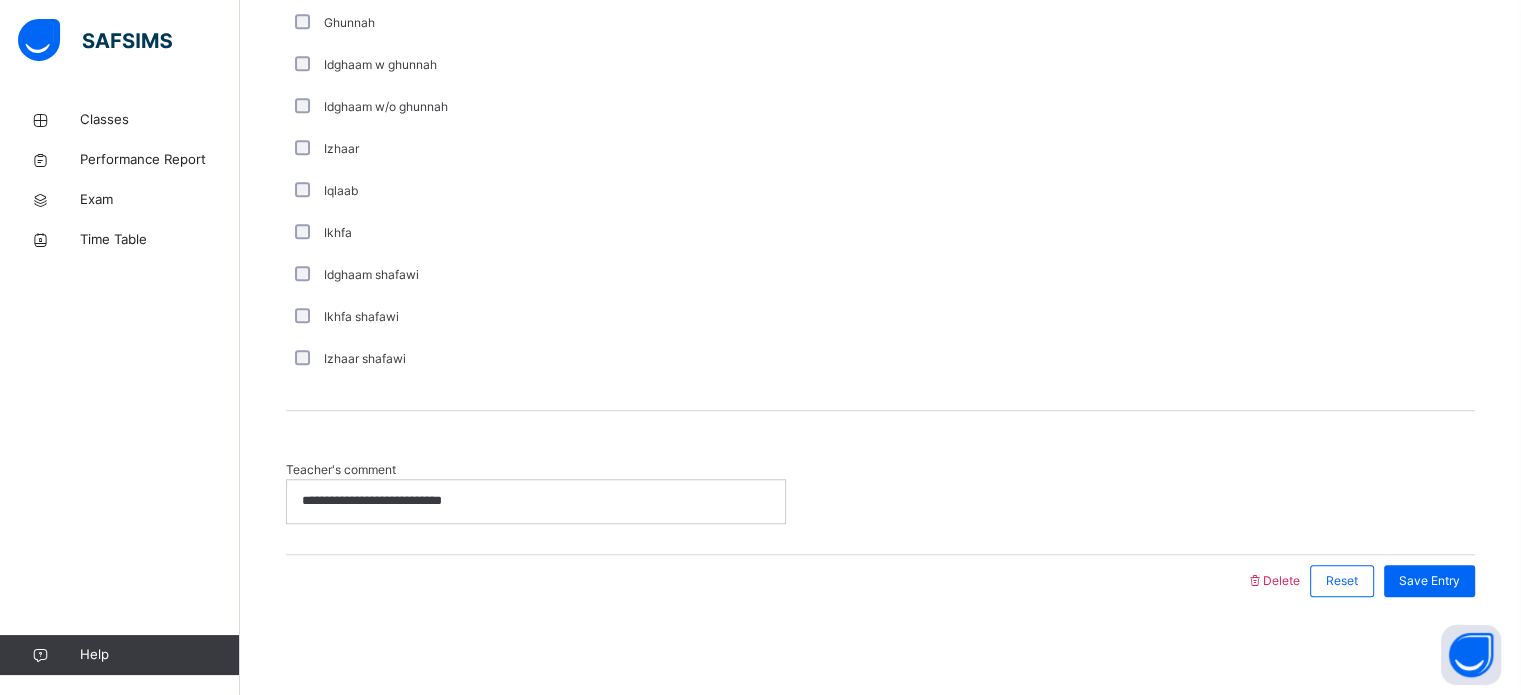 click on "**********" at bounding box center [536, 501] 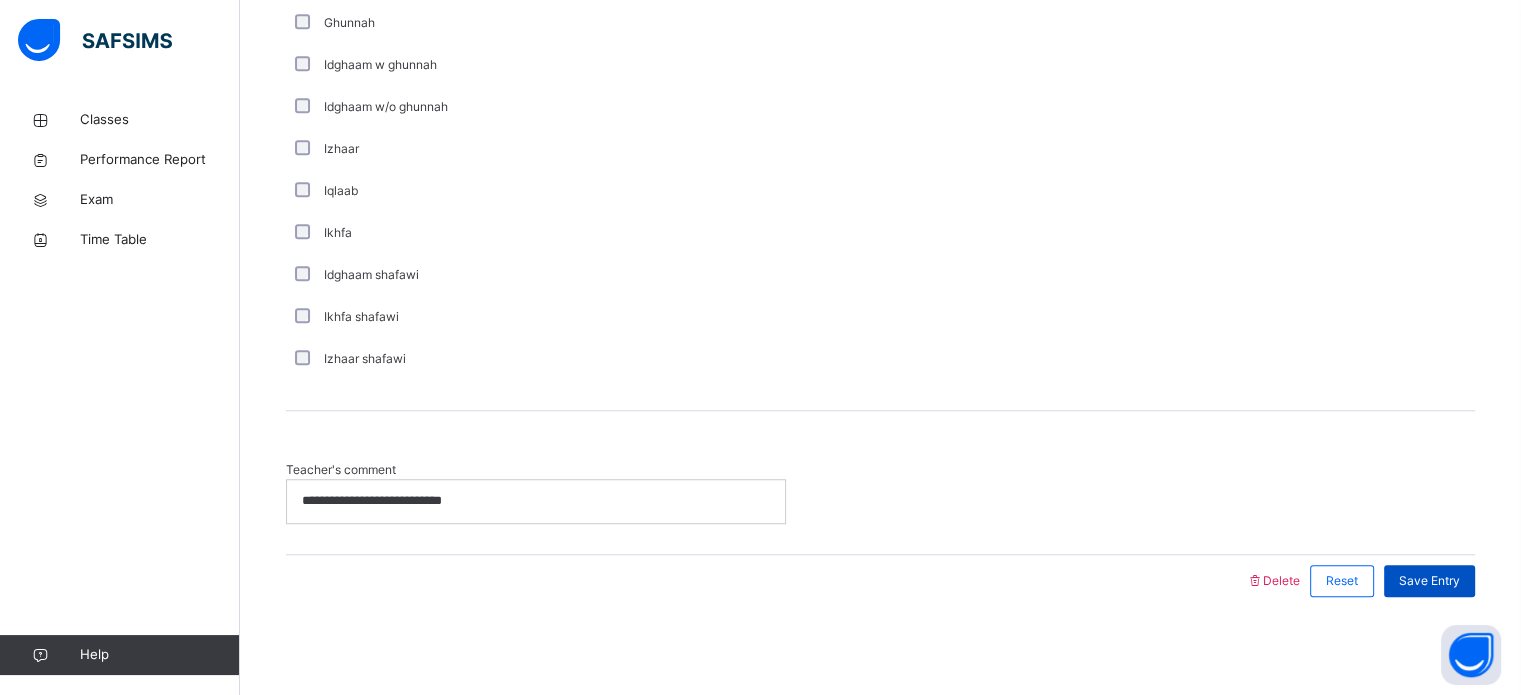 click on "Save Entry" at bounding box center (1429, 581) 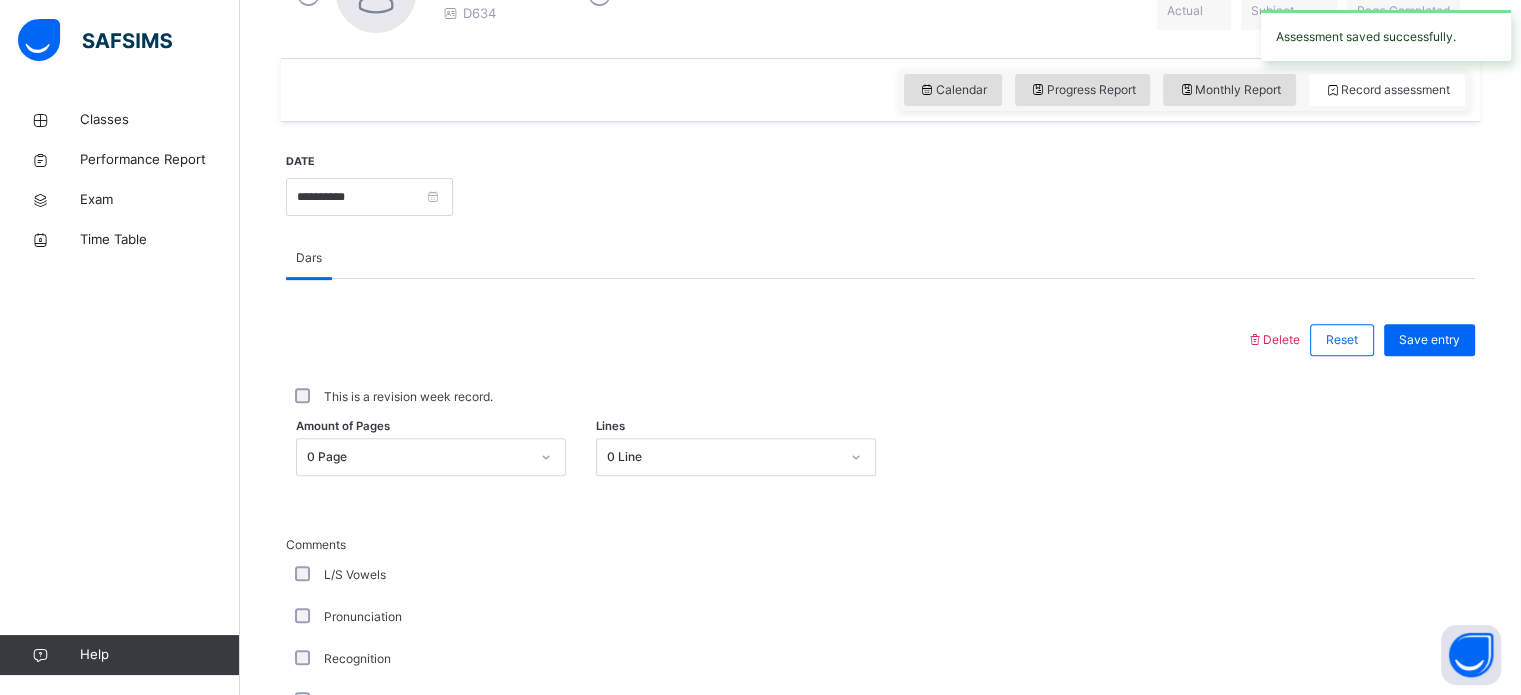 scroll, scrollTop: 226, scrollLeft: 0, axis: vertical 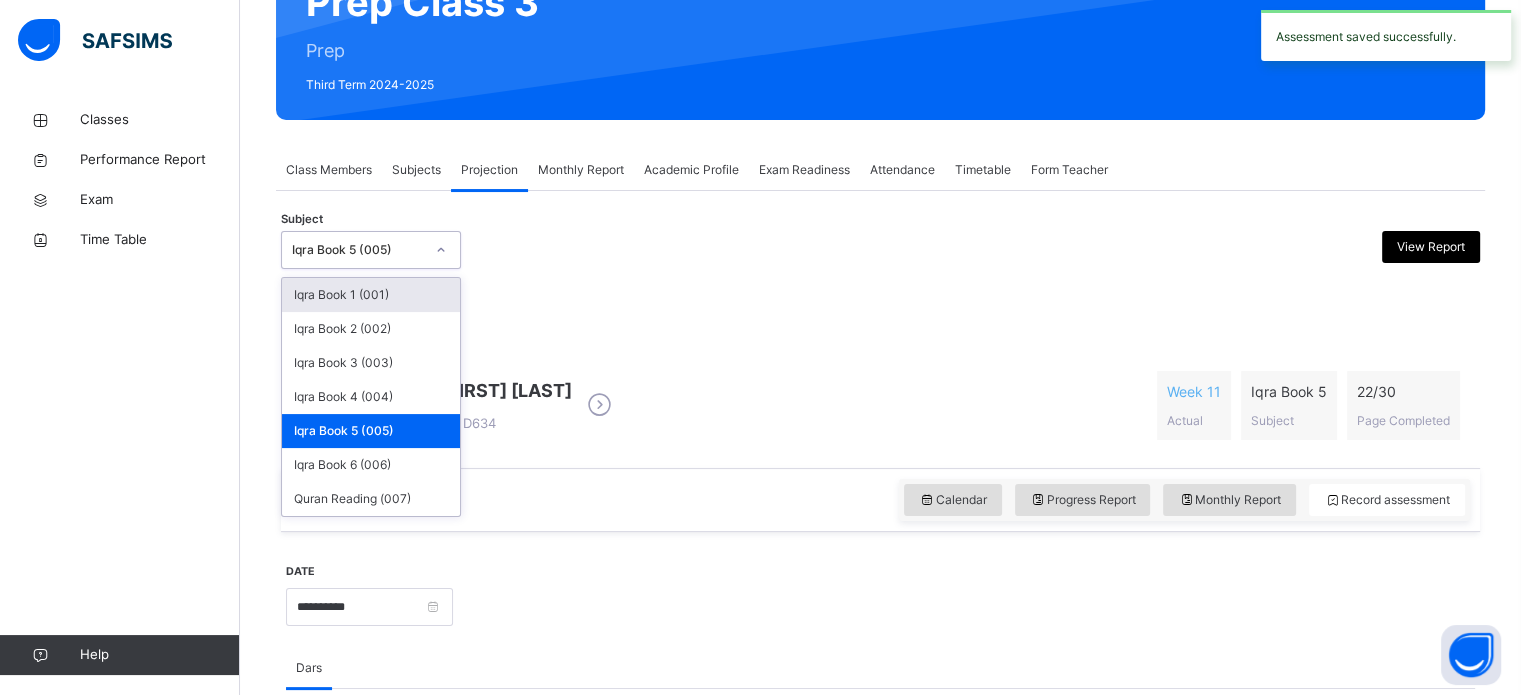 click on "Iqra Book 5 (005)" at bounding box center (352, 250) 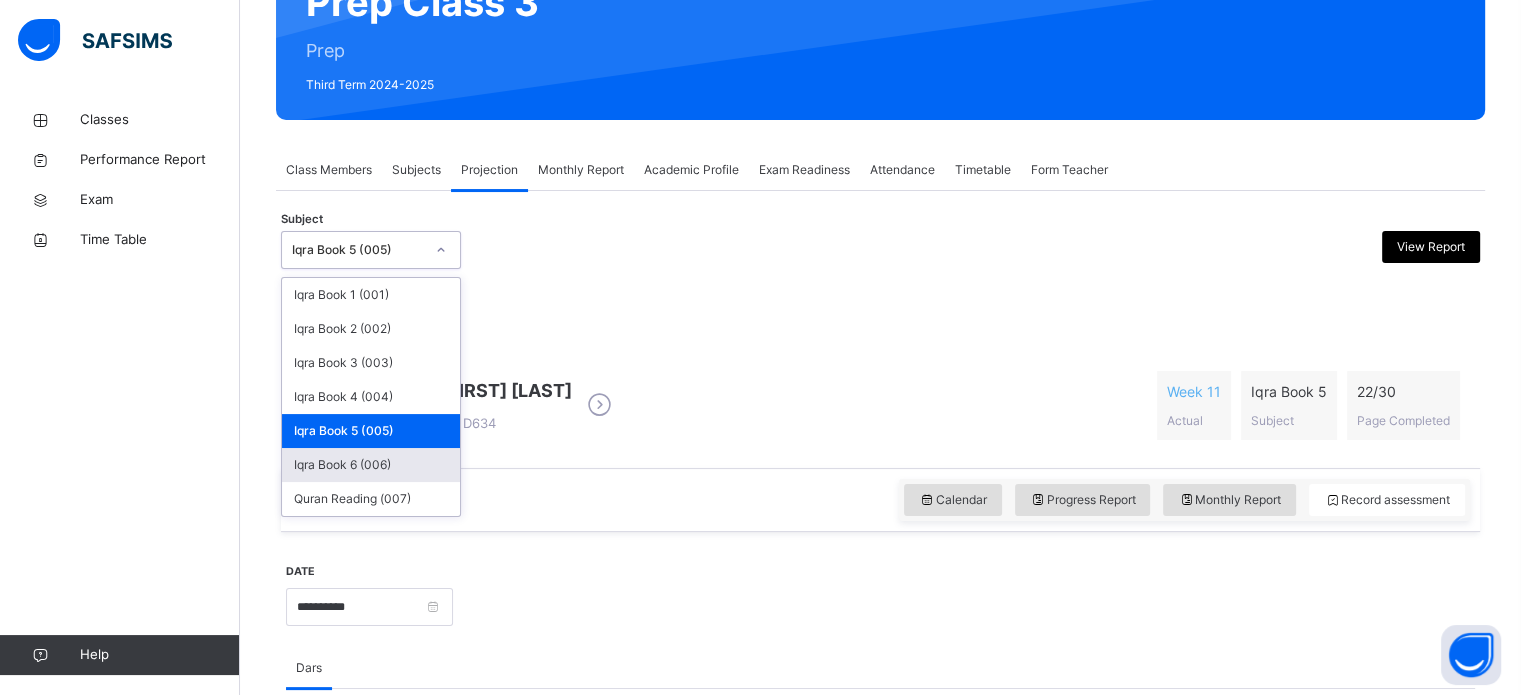 click on "Iqra Book 6 (006)" at bounding box center (371, 465) 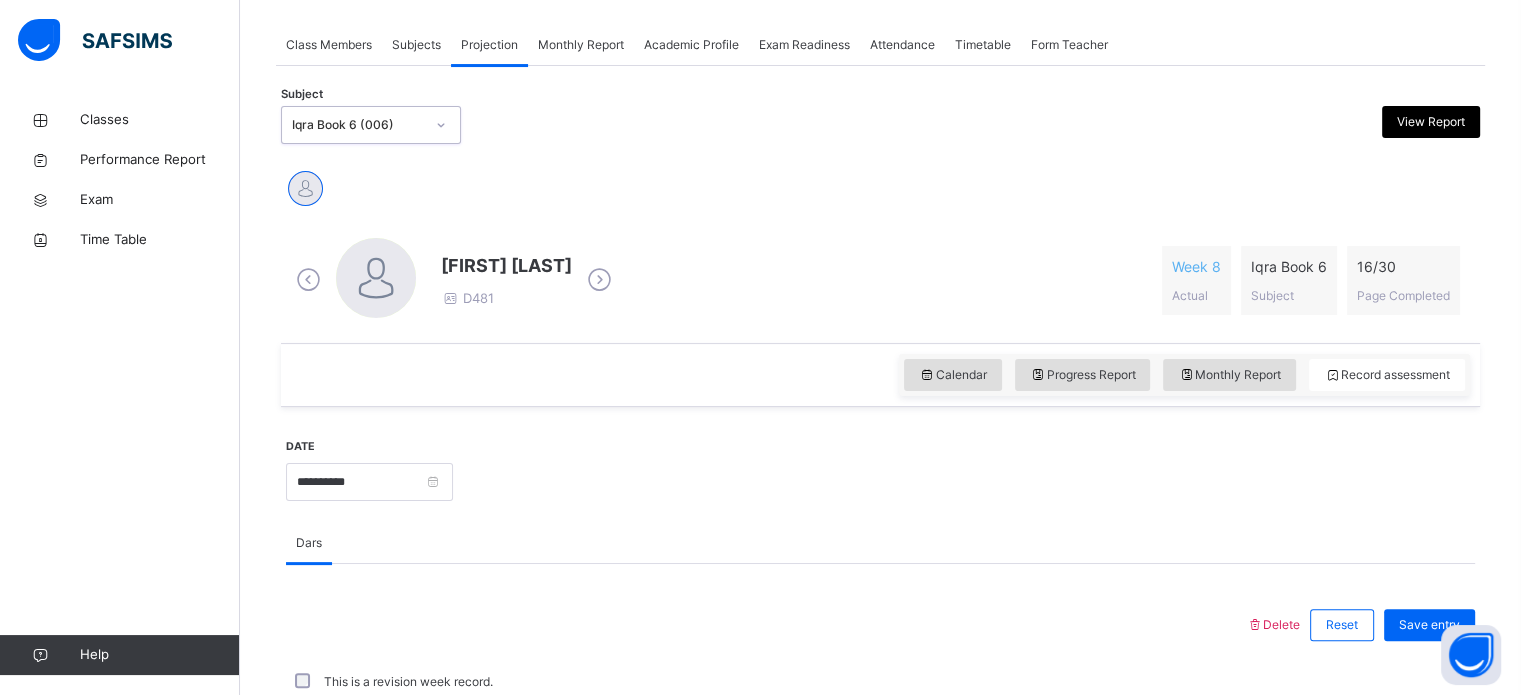 scroll, scrollTop: 531, scrollLeft: 0, axis: vertical 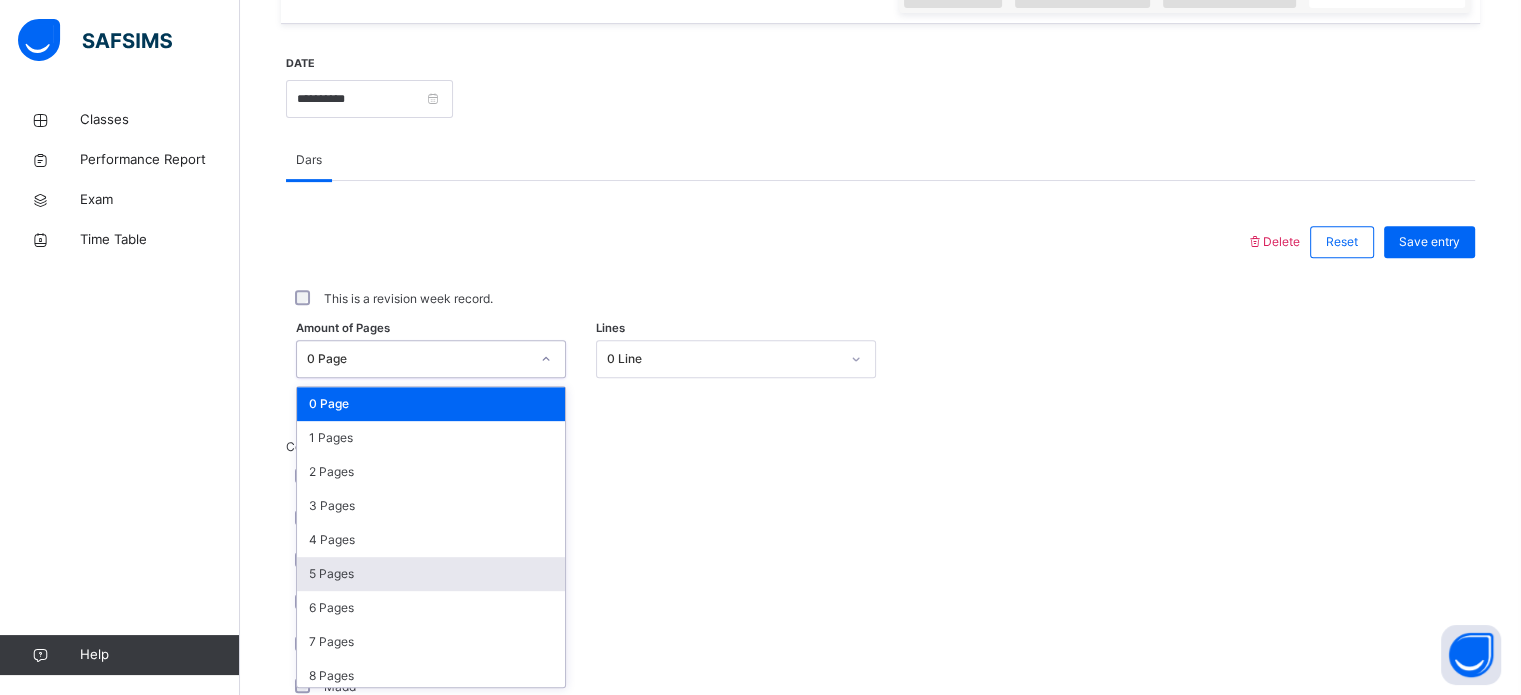 drag, startPoint x: 480, startPoint y: 563, endPoint x: 363, endPoint y: 480, distance: 143.45033 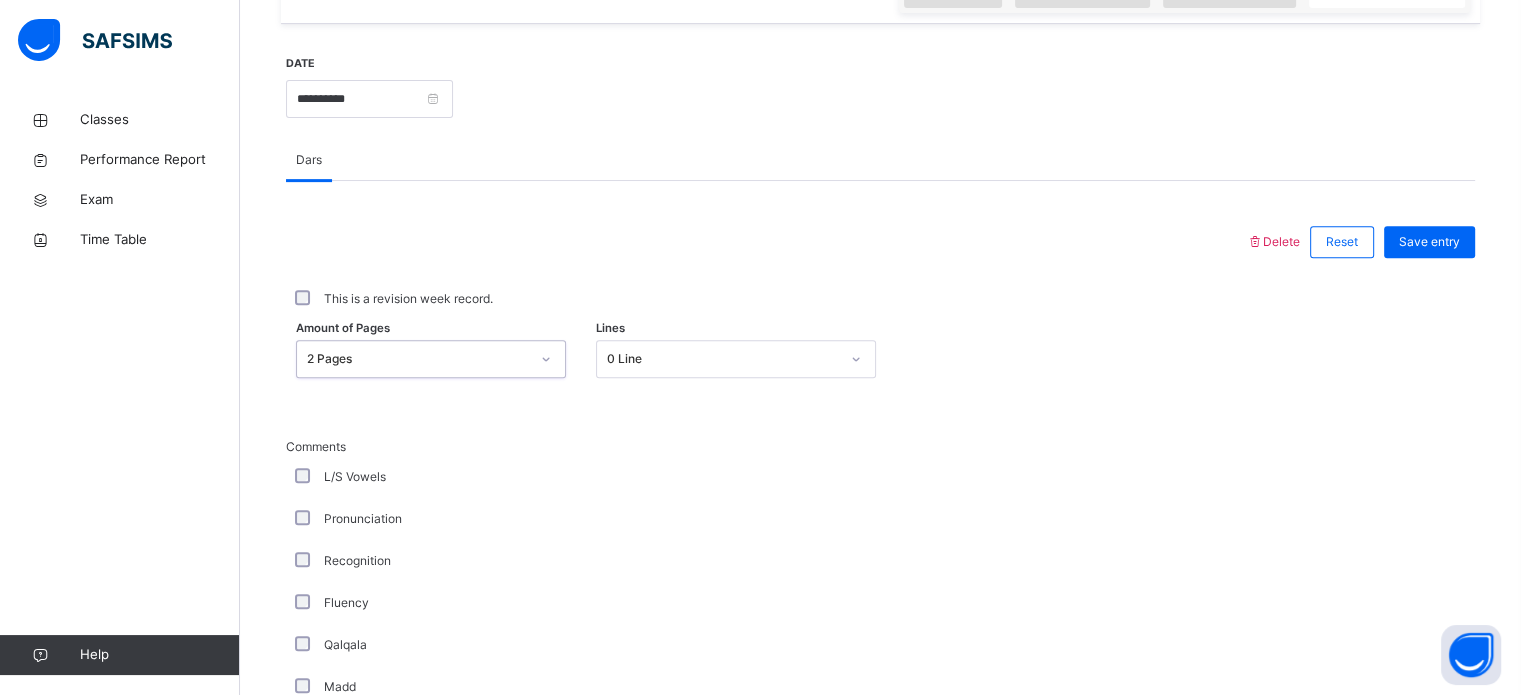 click on "L/S Vowels" at bounding box center (355, 477) 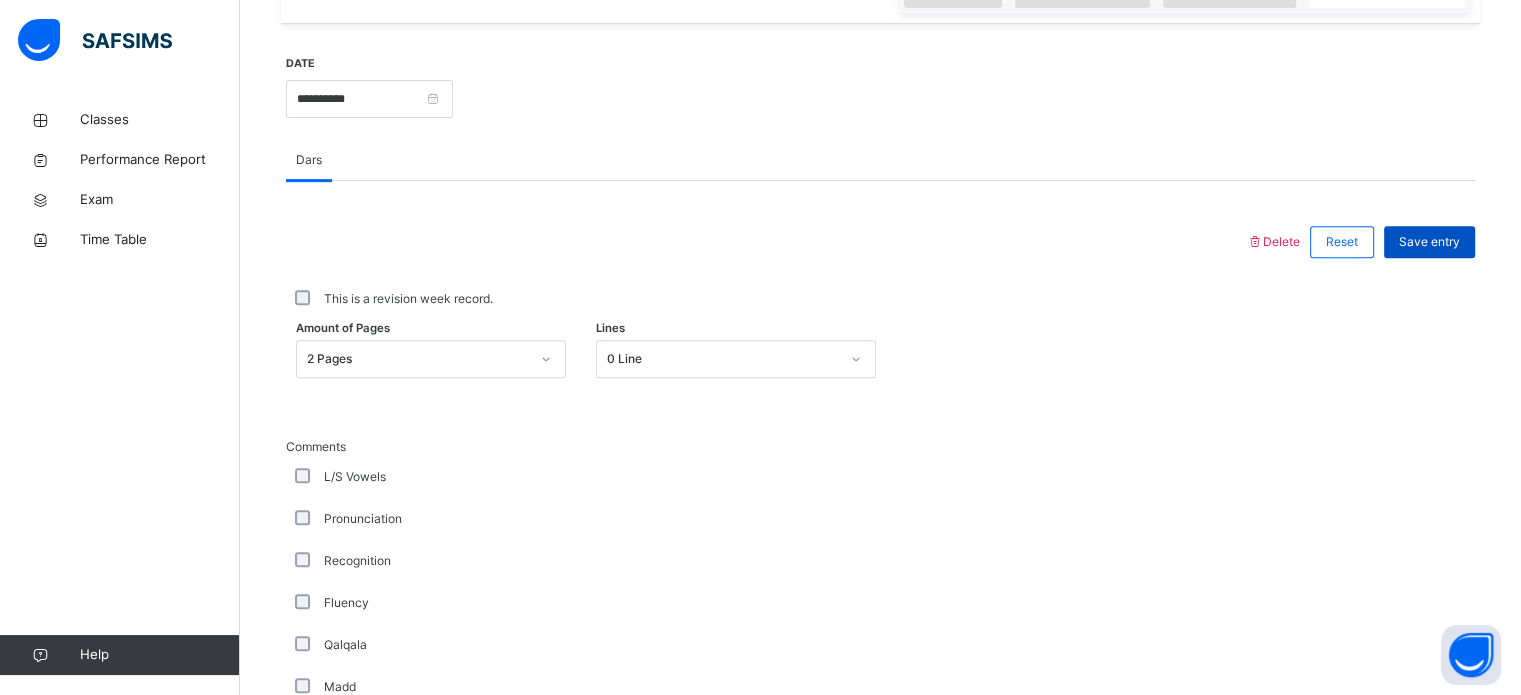 click on "Save entry" at bounding box center (1429, 242) 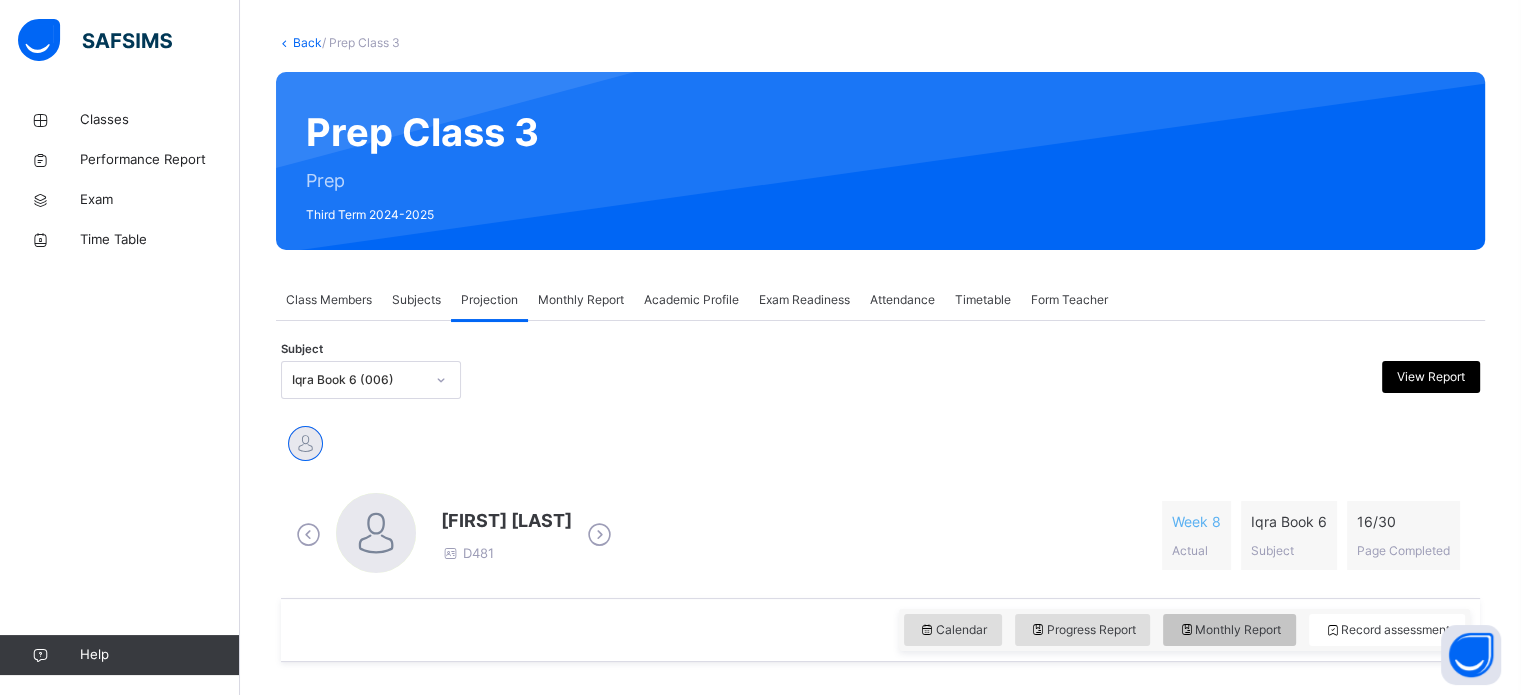 scroll, scrollTop: 272, scrollLeft: 0, axis: vertical 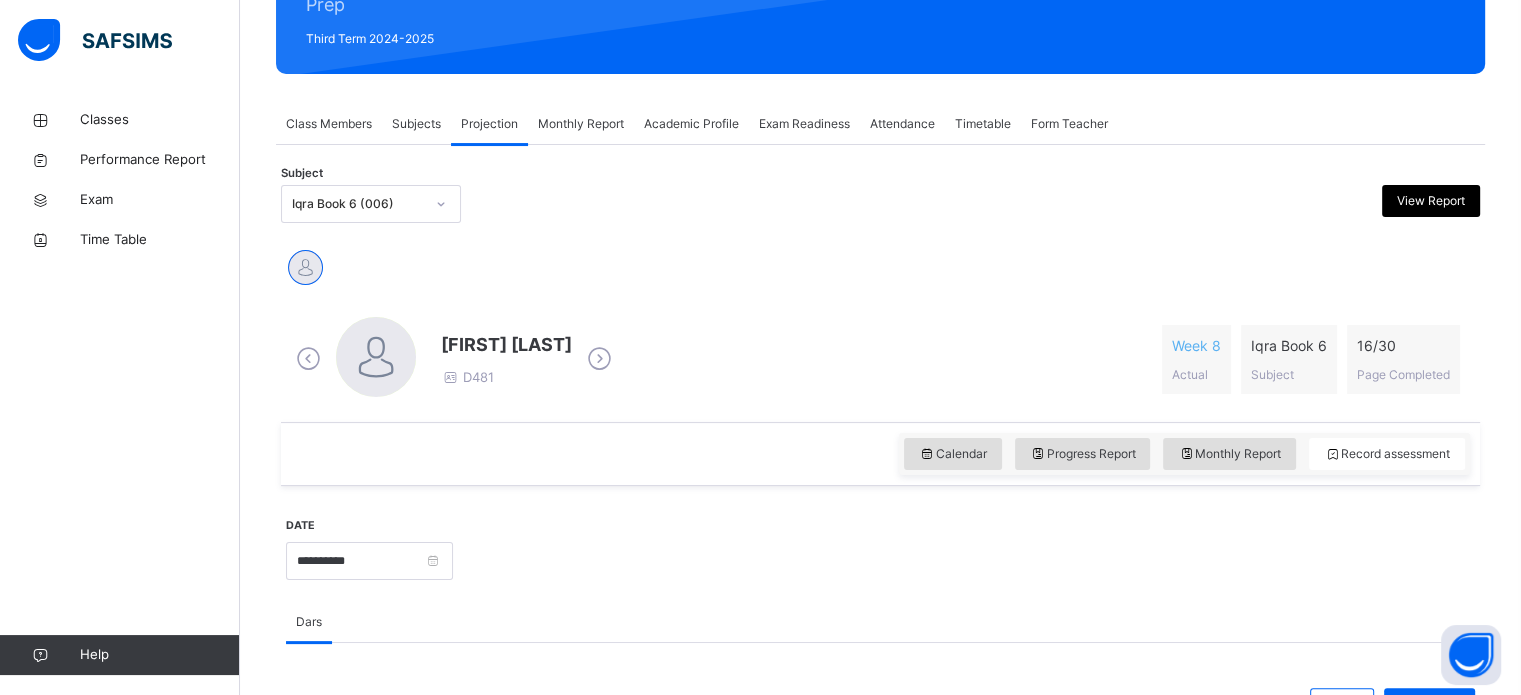 click on "Monthly Report" at bounding box center (581, 124) 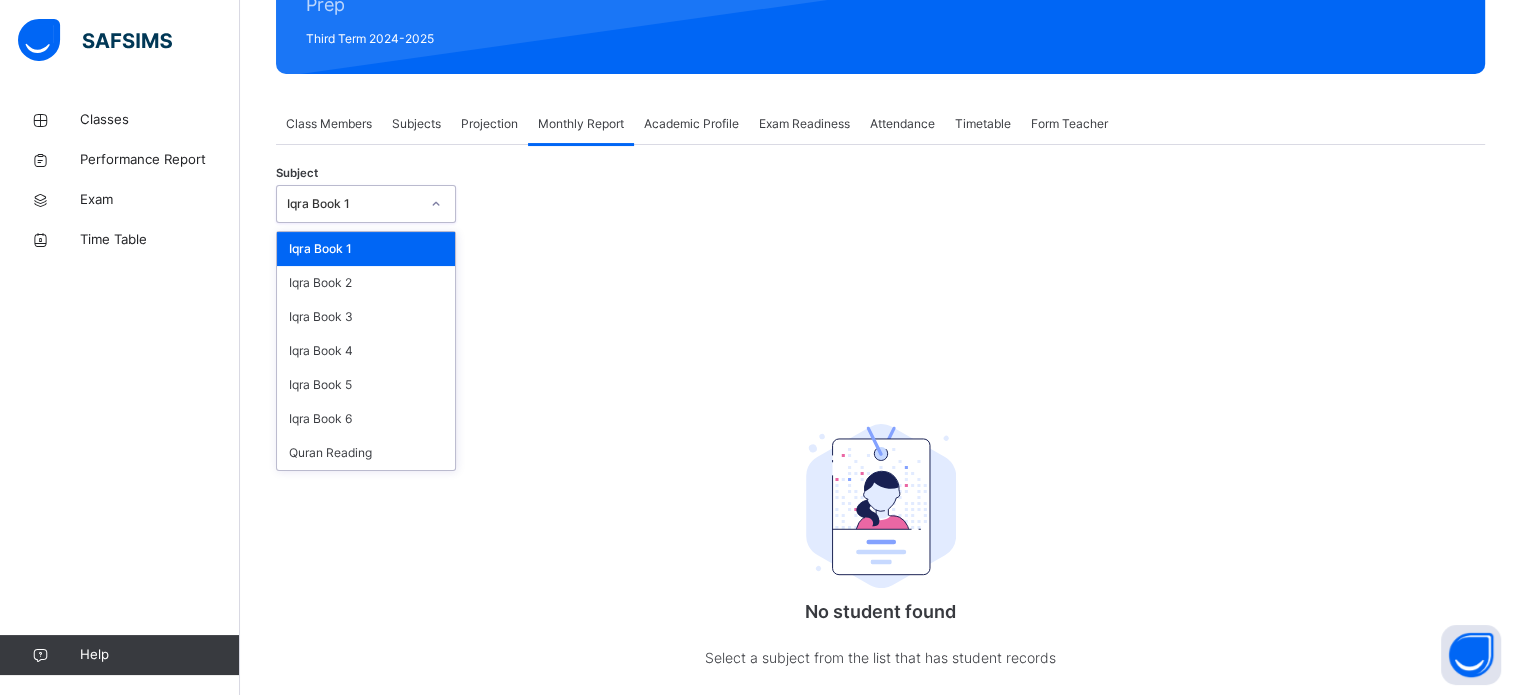 click on "Iqra Book 1" at bounding box center (366, 204) 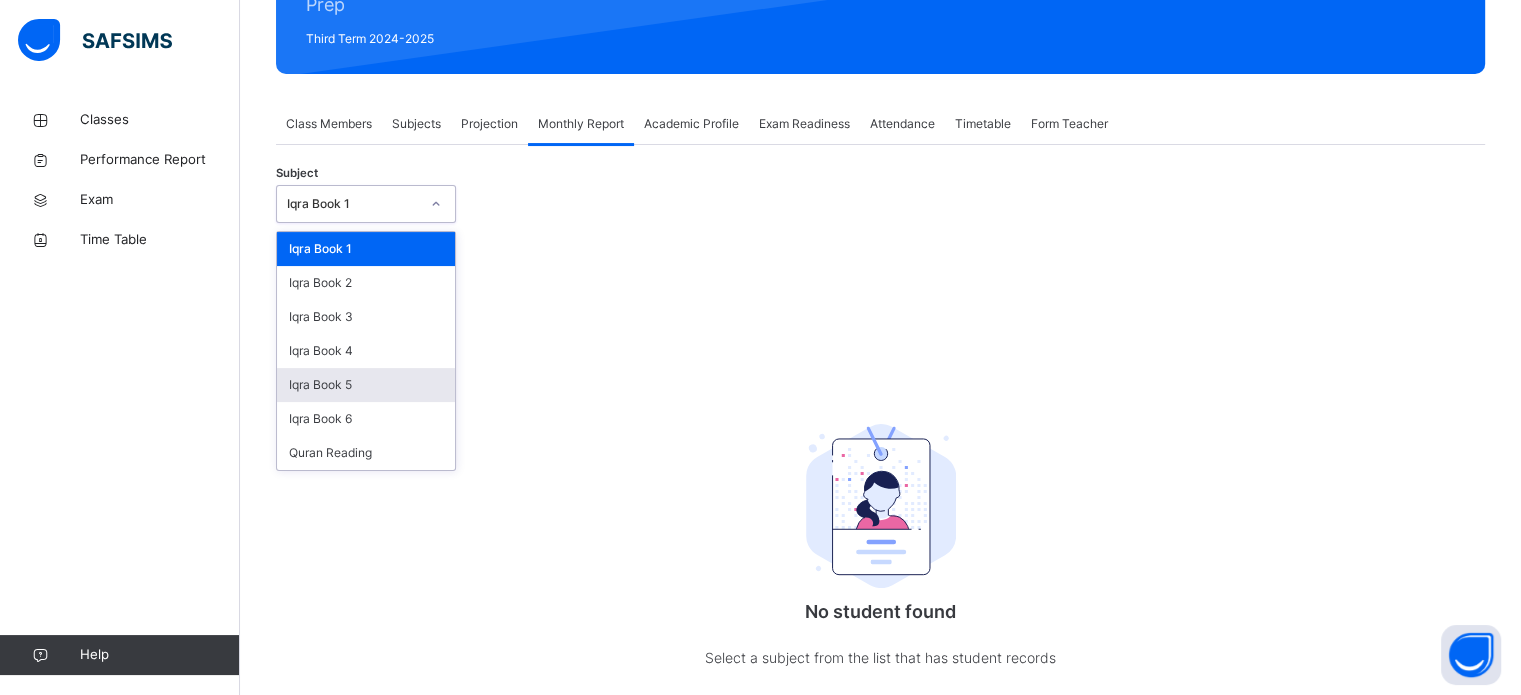 click on "Iqra Book 5" at bounding box center (366, 385) 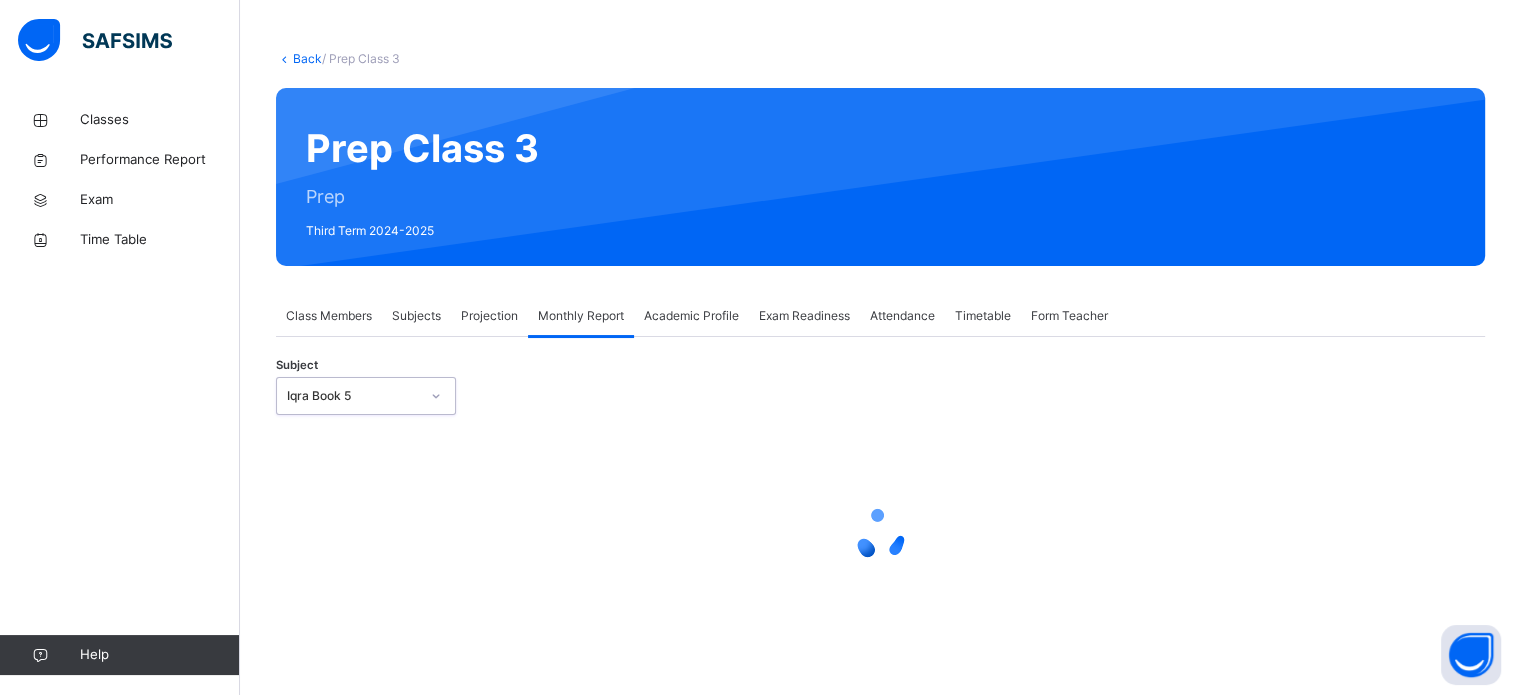 select on "****" 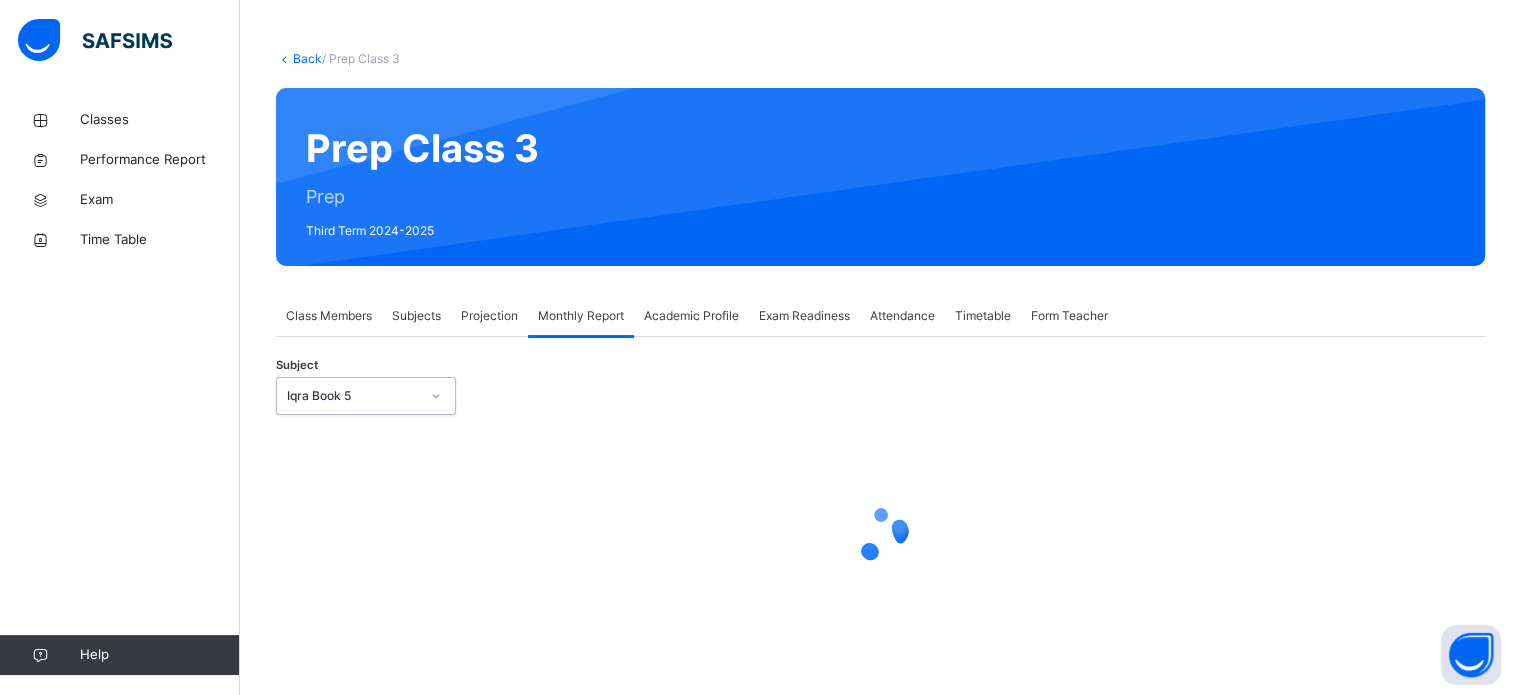 select on "*" 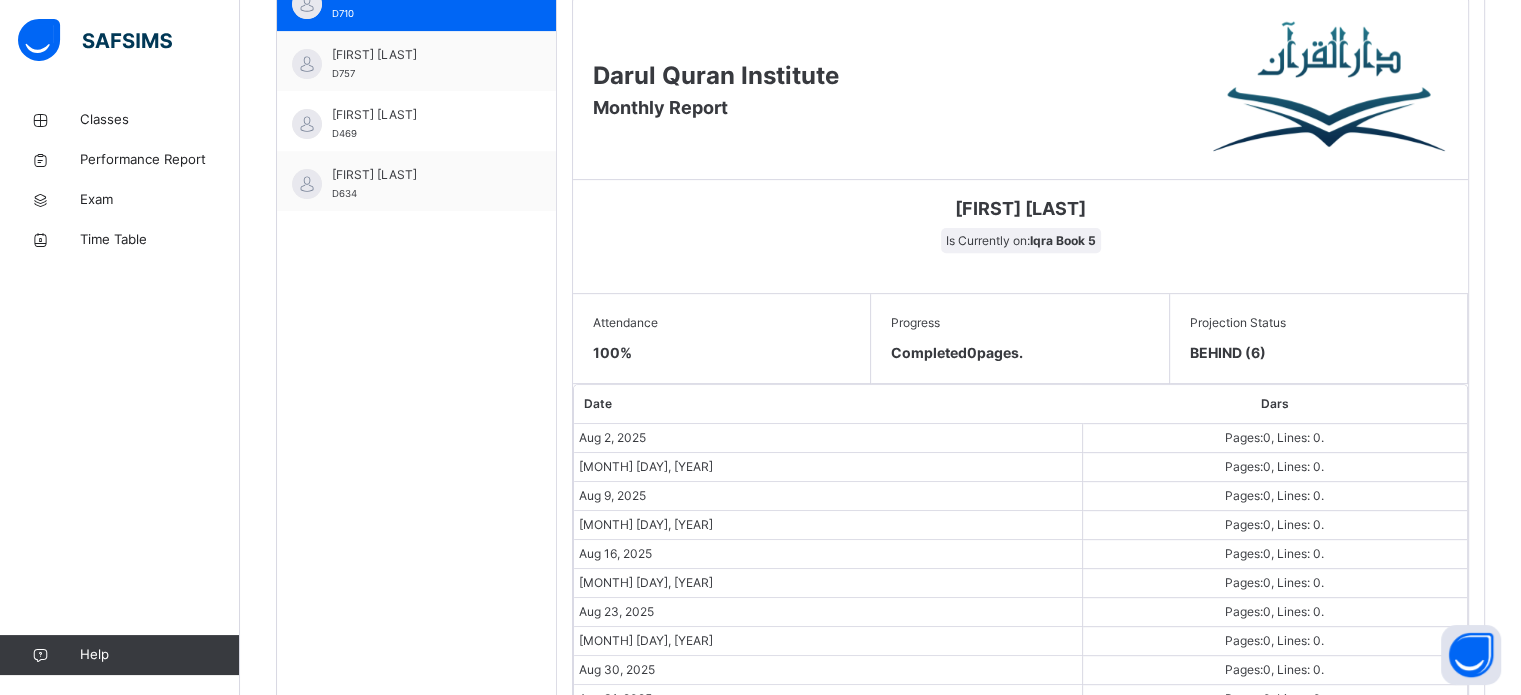 scroll, scrollTop: 707, scrollLeft: 0, axis: vertical 